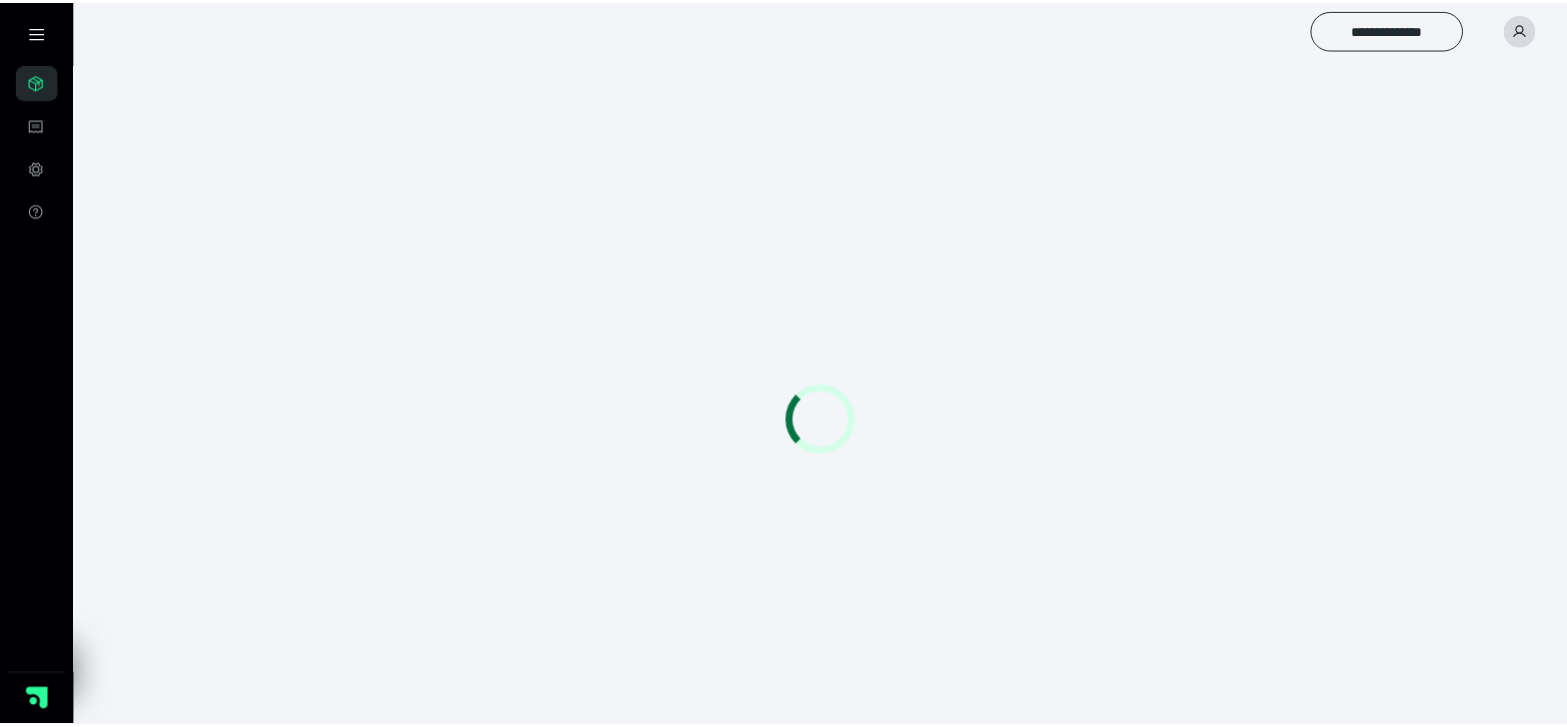 scroll, scrollTop: 0, scrollLeft: 0, axis: both 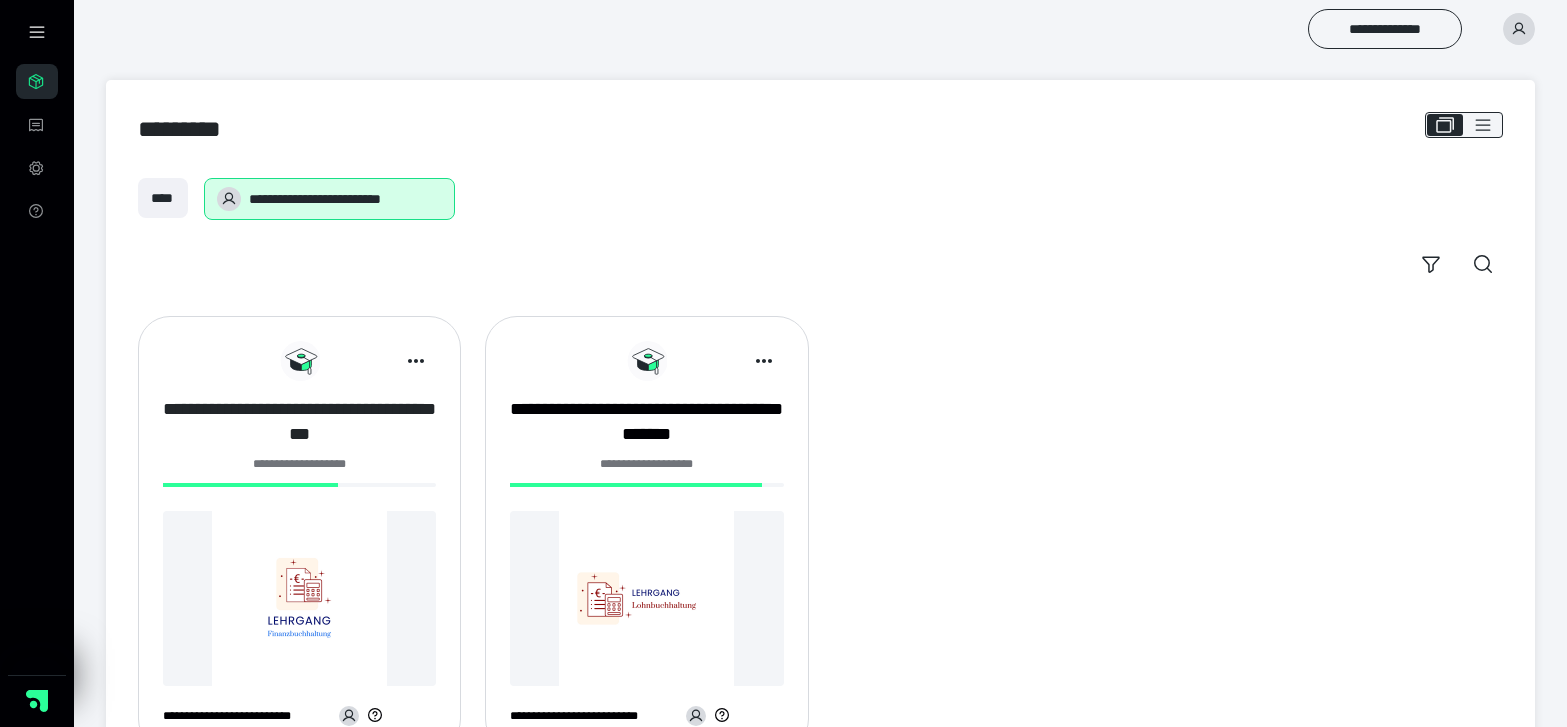 click on "**********" at bounding box center [299, 422] 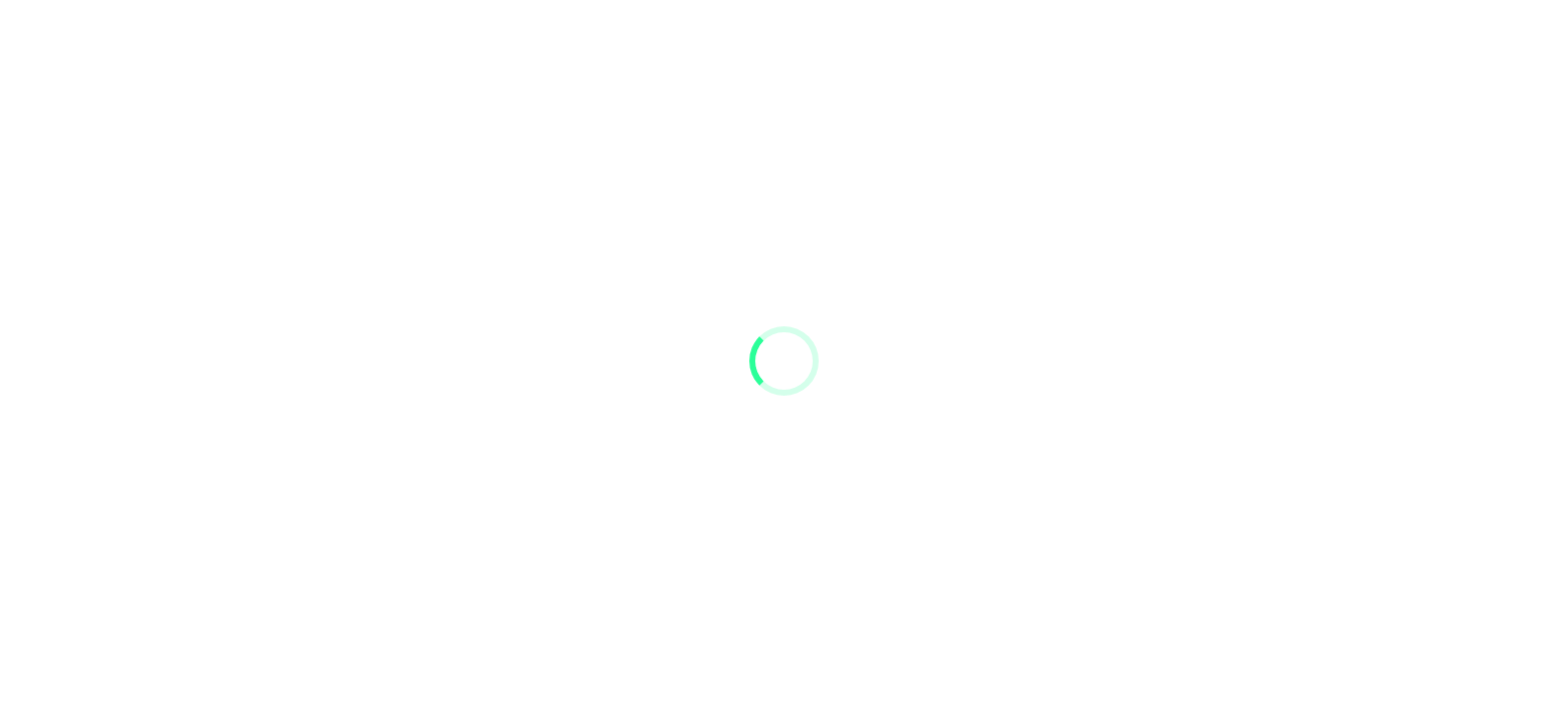 scroll, scrollTop: 0, scrollLeft: 0, axis: both 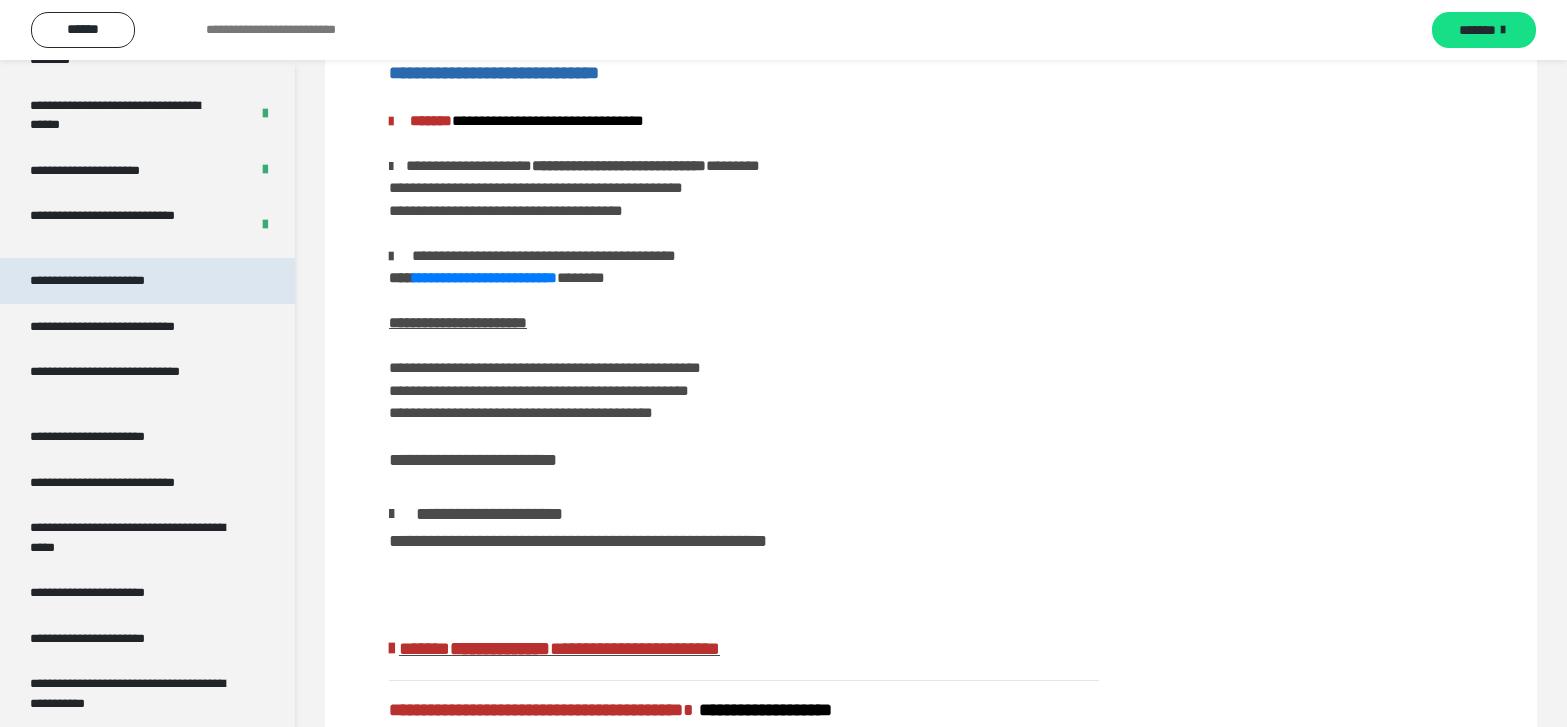 click on "**********" at bounding box center [111, 281] 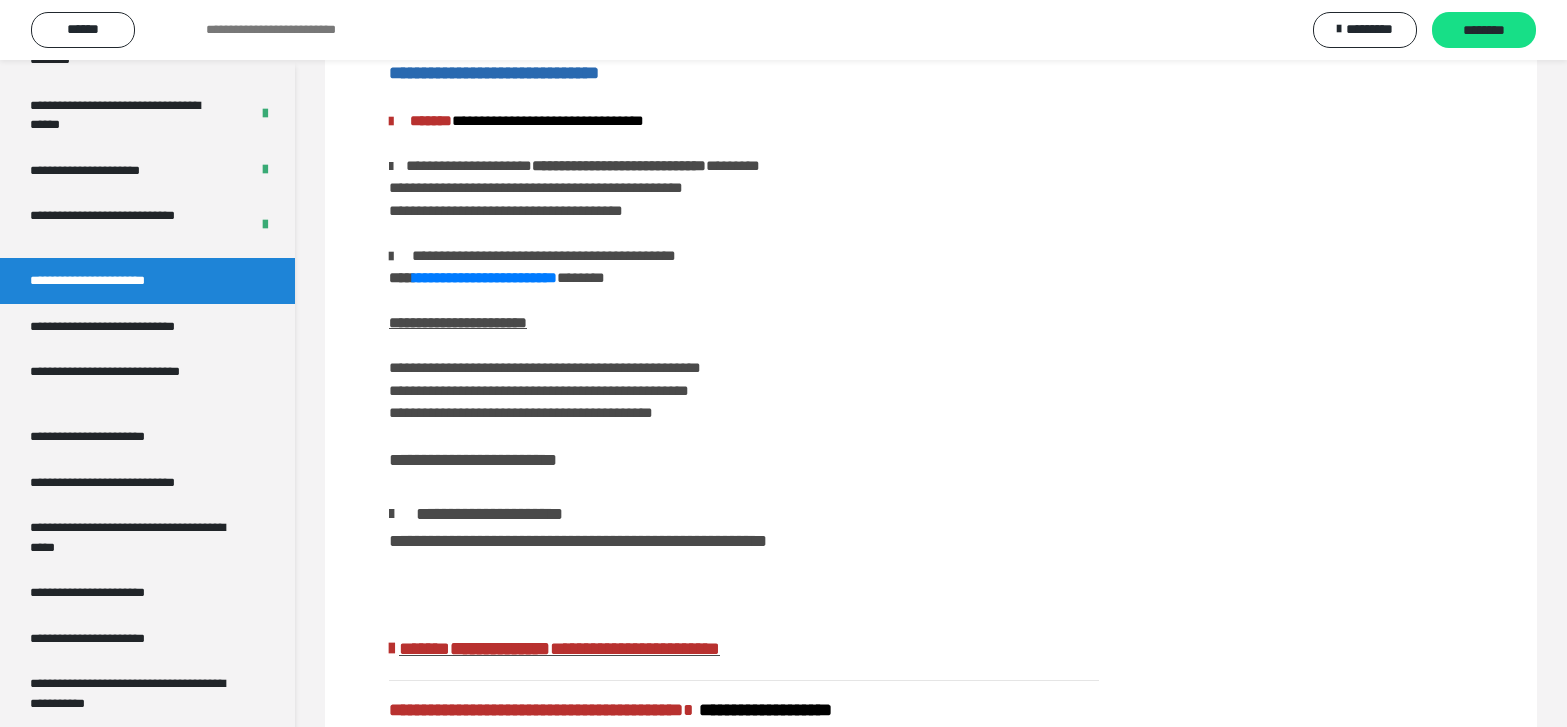 scroll, scrollTop: 60, scrollLeft: 0, axis: vertical 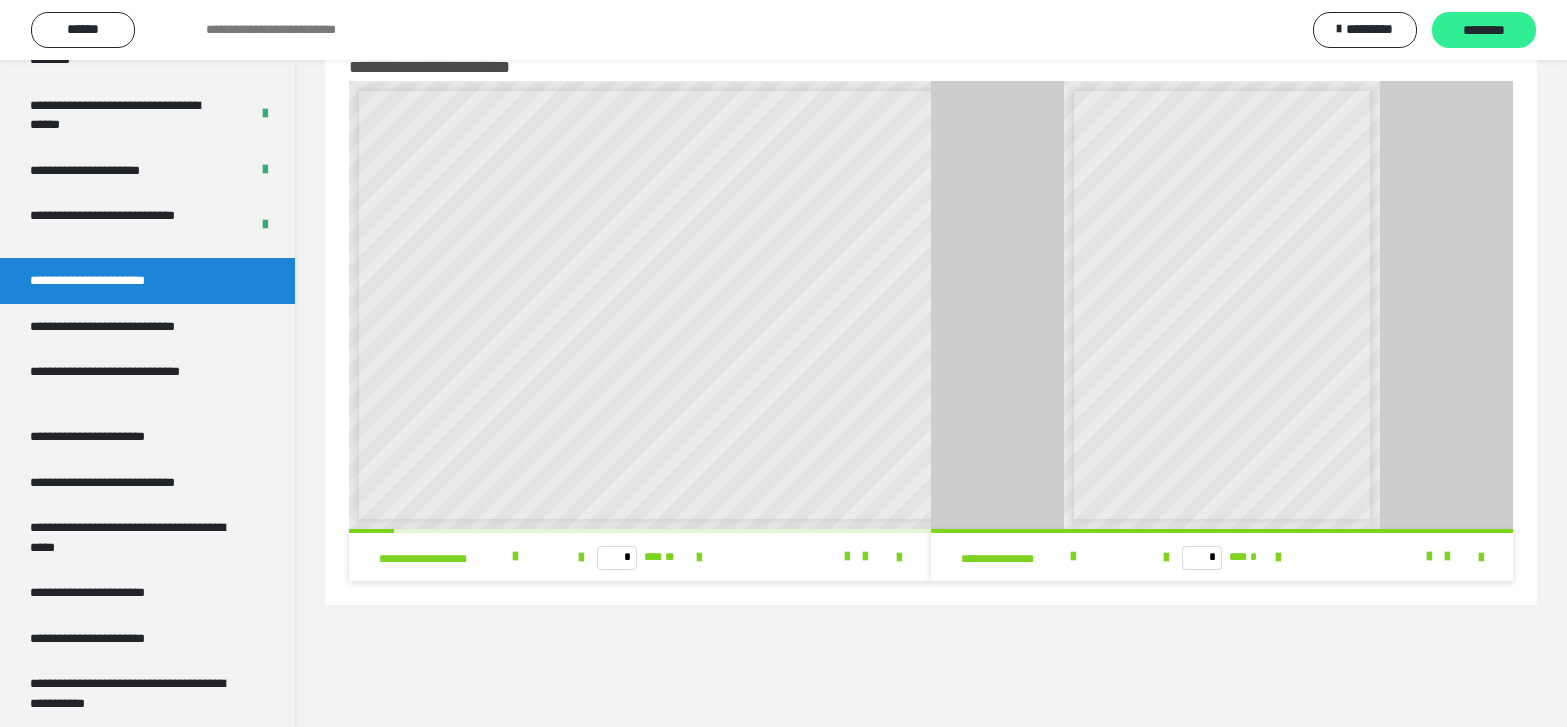 click on "********" at bounding box center [1484, 31] 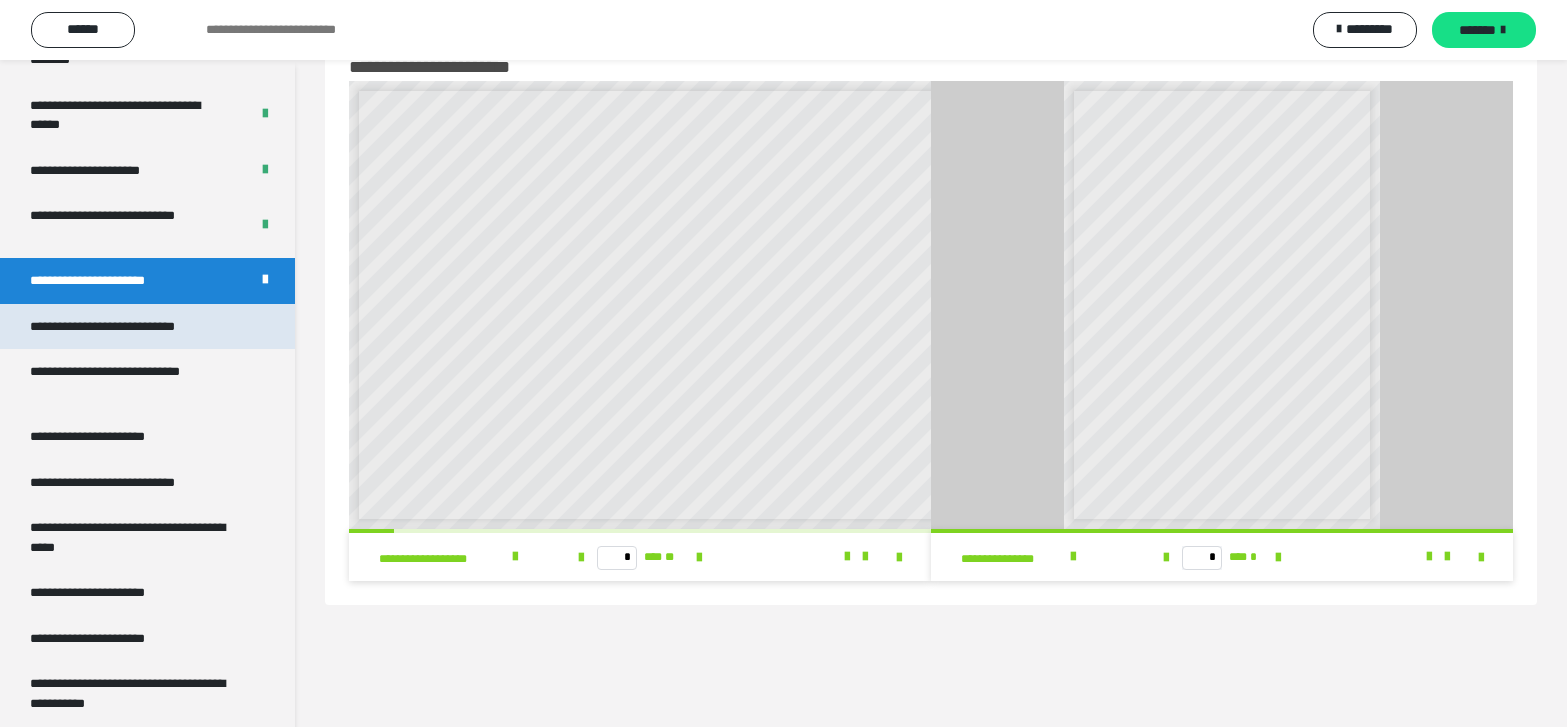 click on "**********" at bounding box center (131, 327) 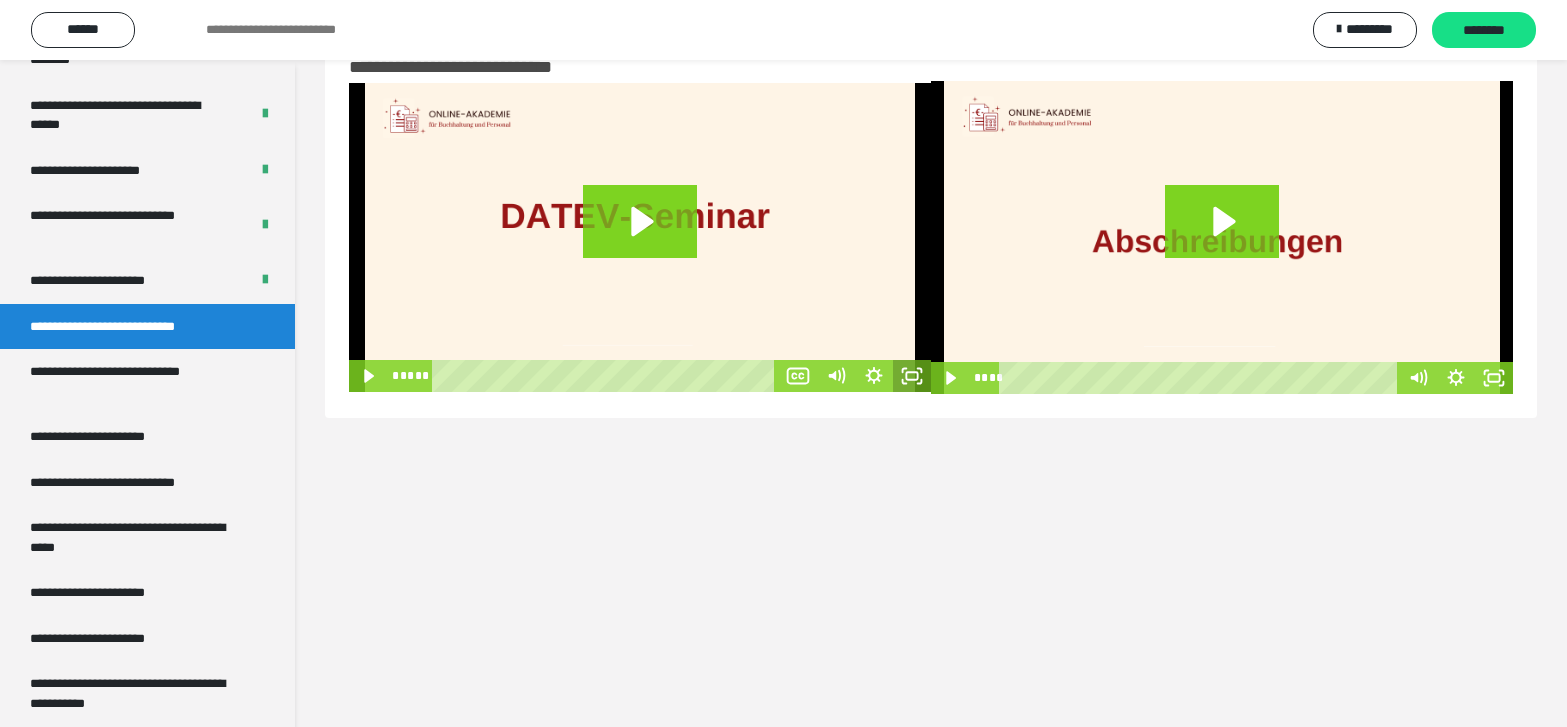click 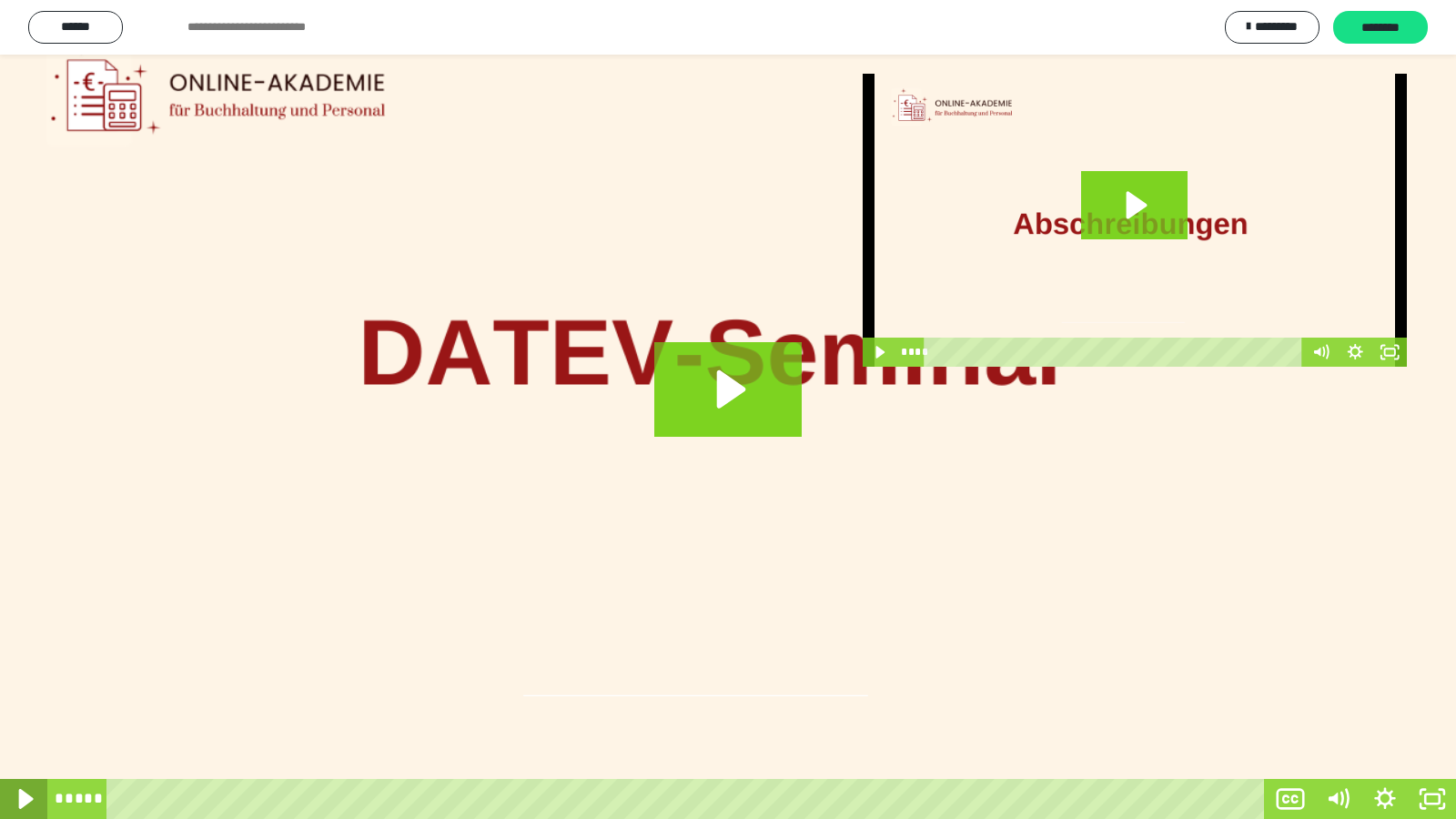 click 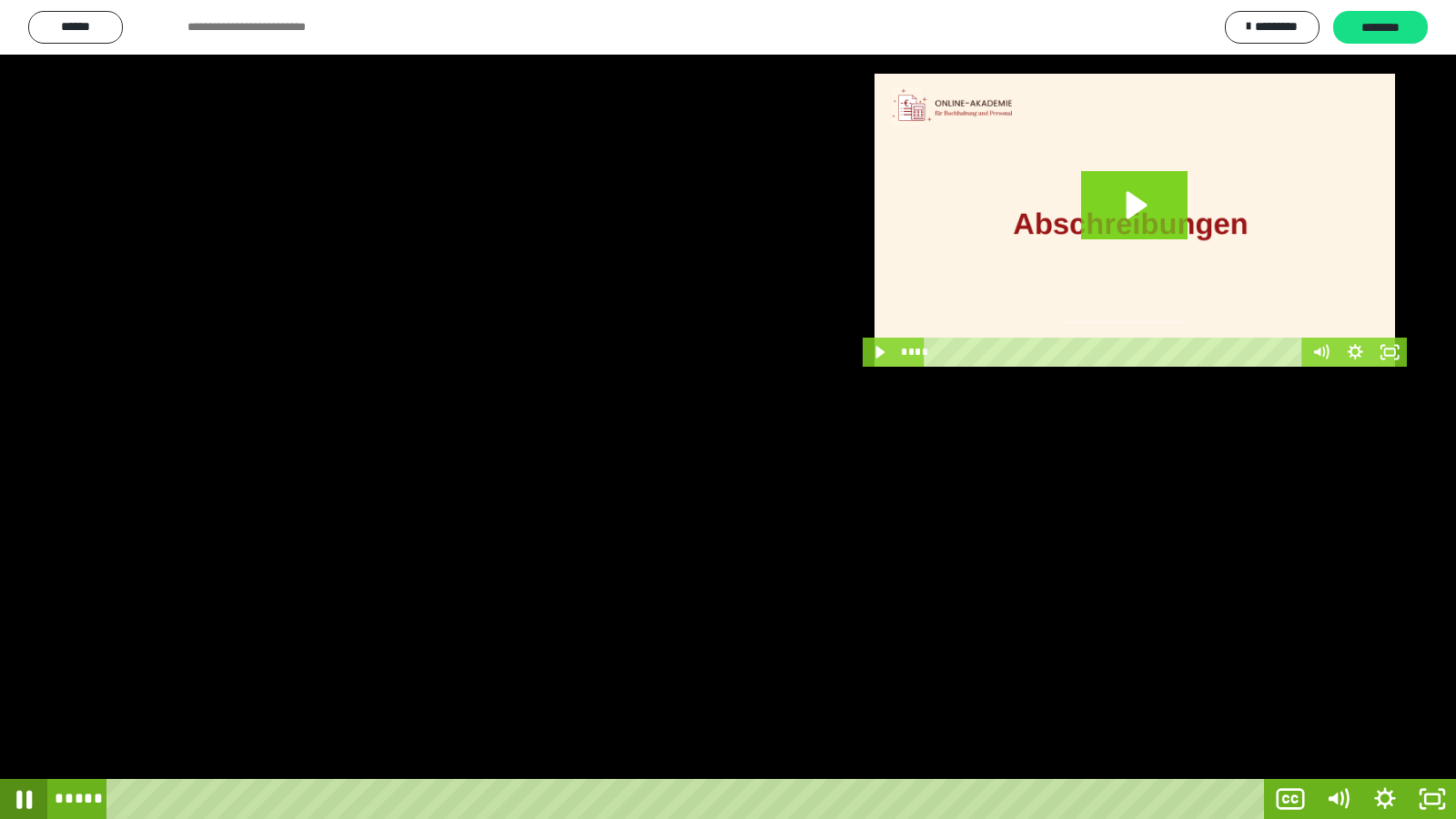 click 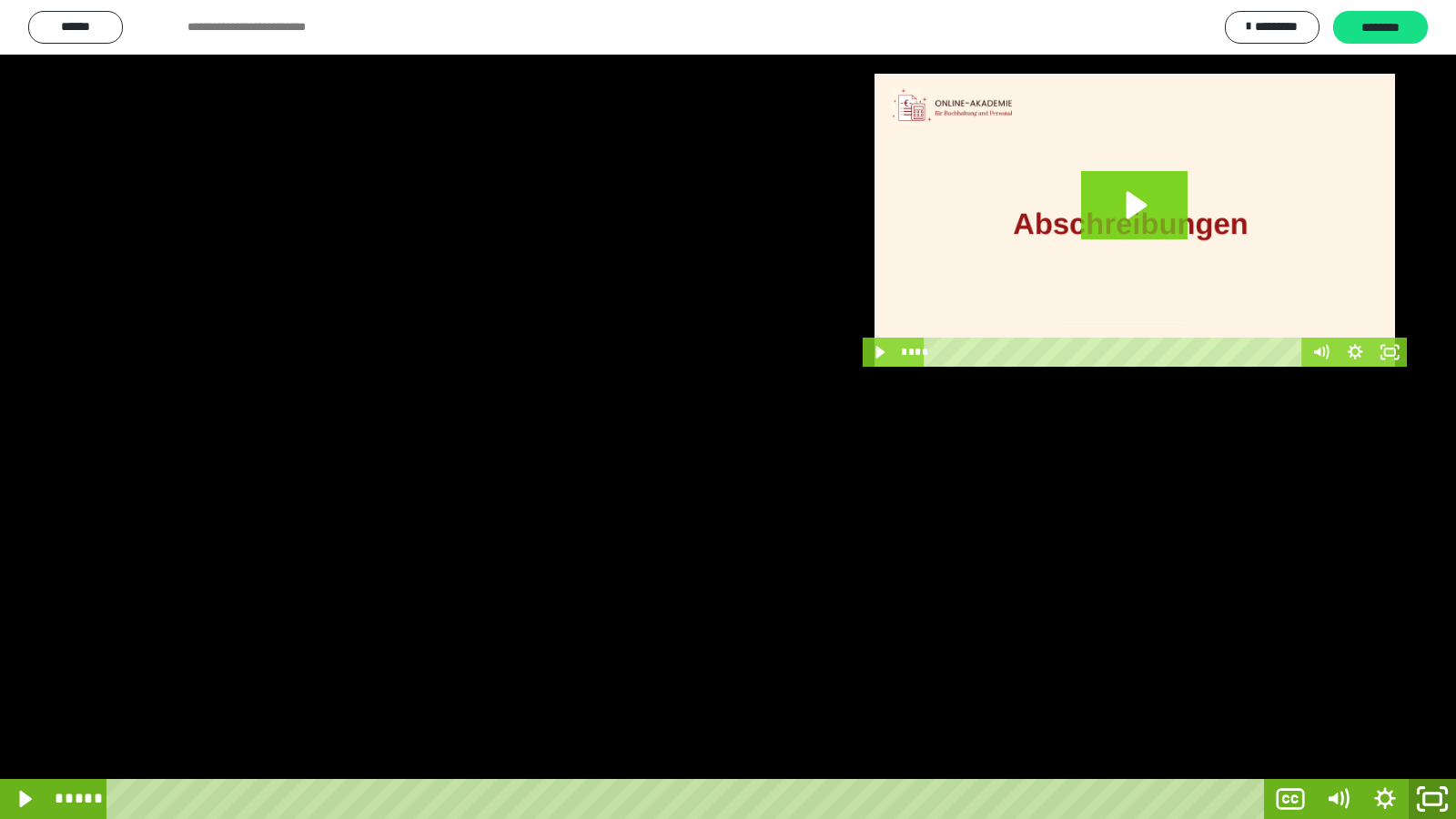 click 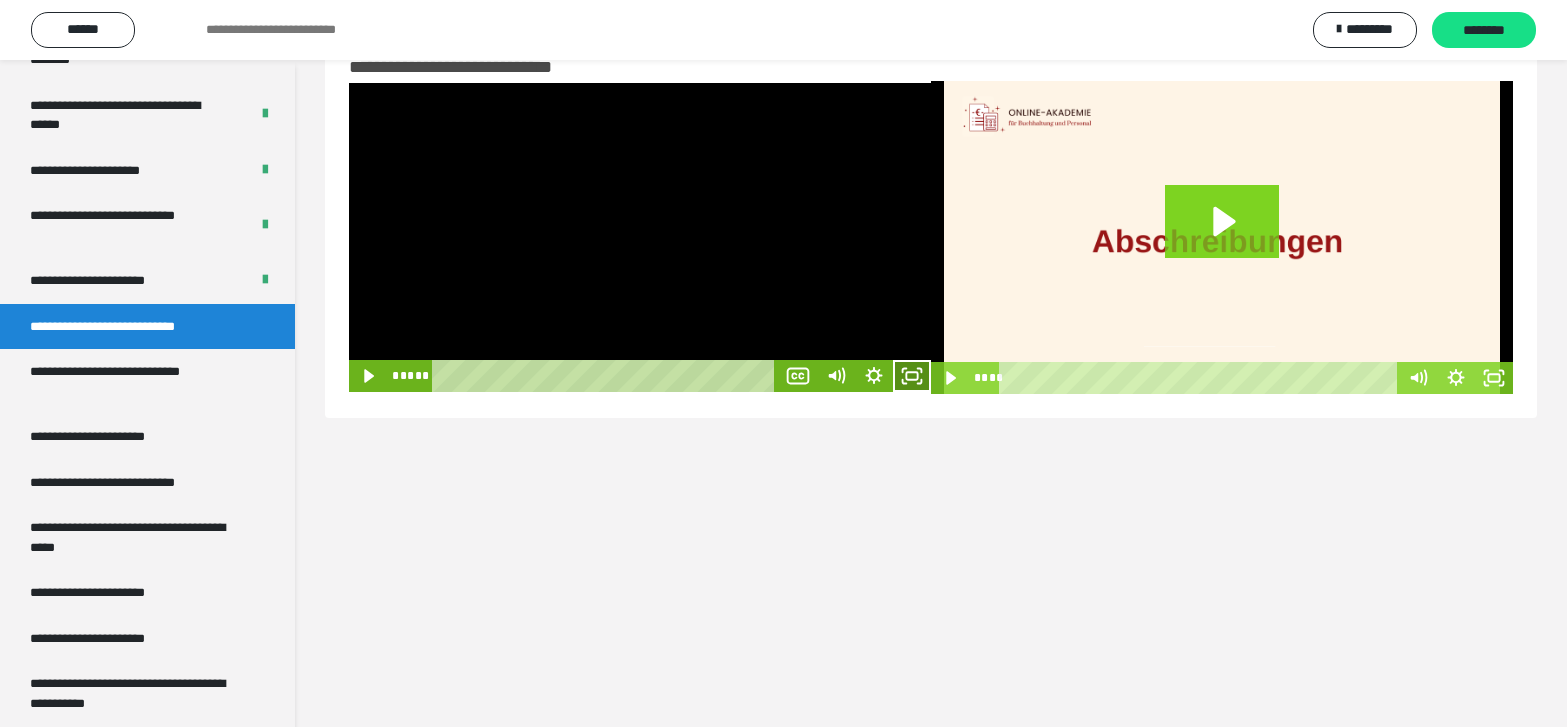 click 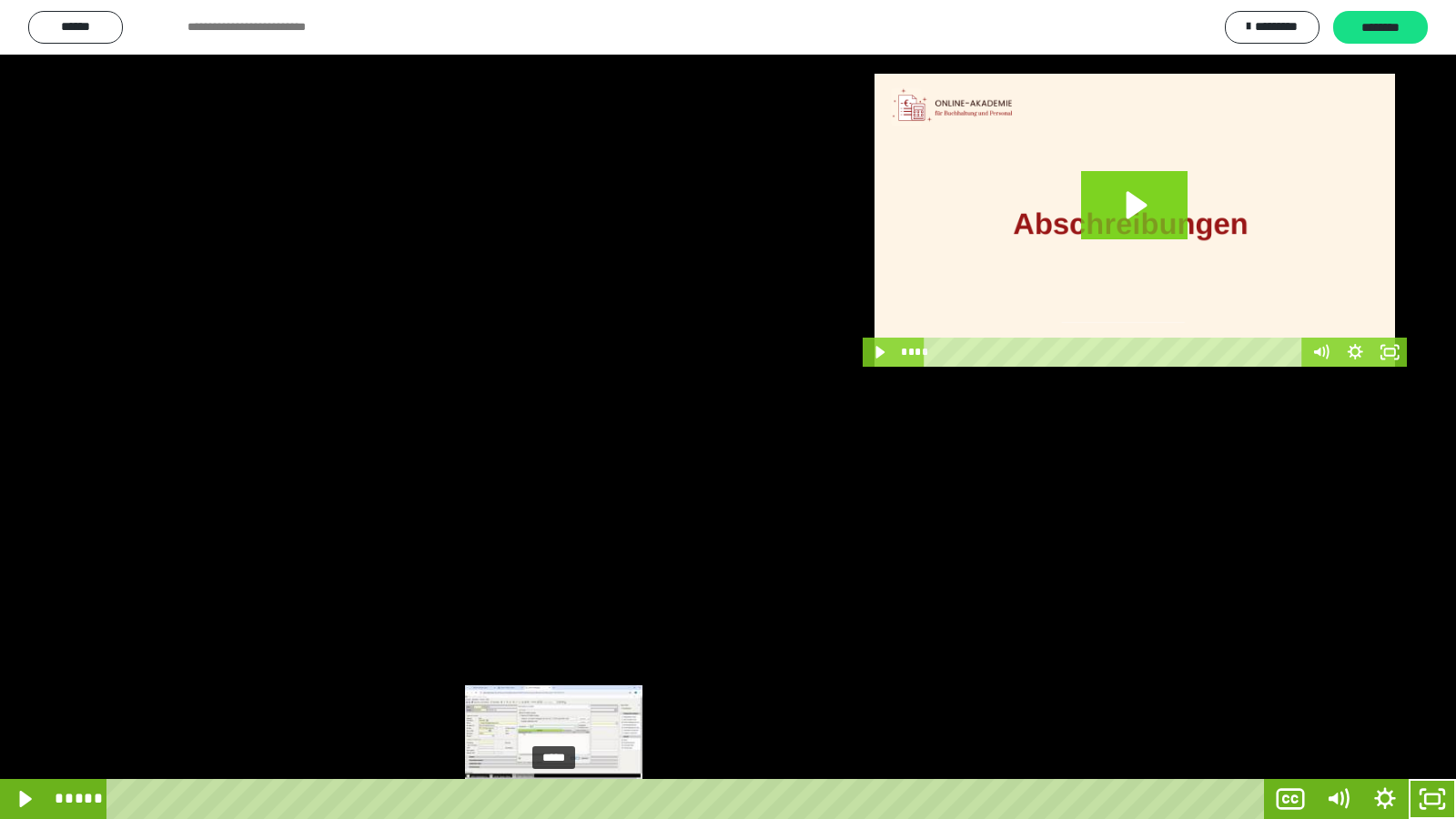 click on "*****" at bounding box center [689, 799] 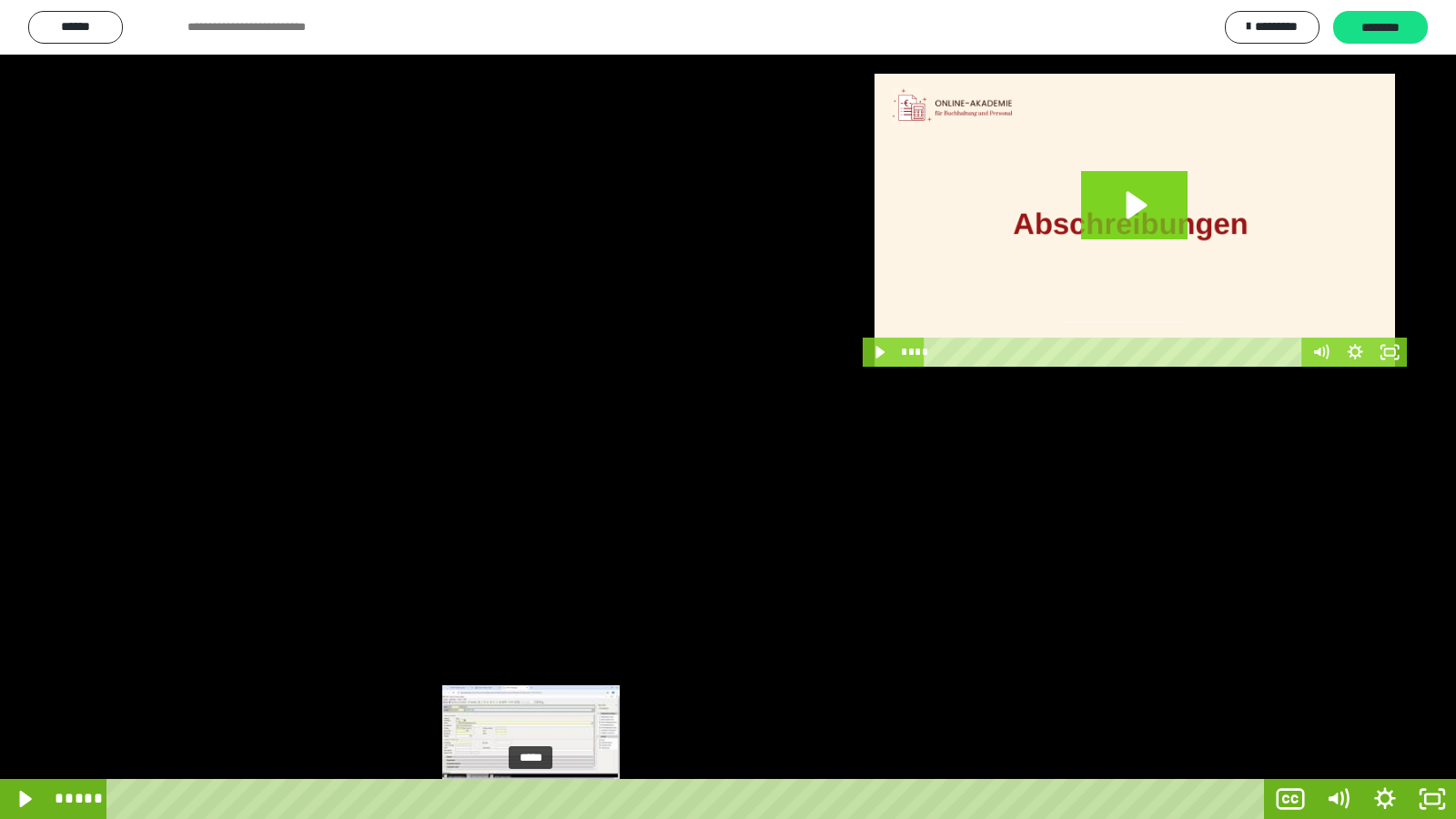 click on "*****" at bounding box center (689, 799) 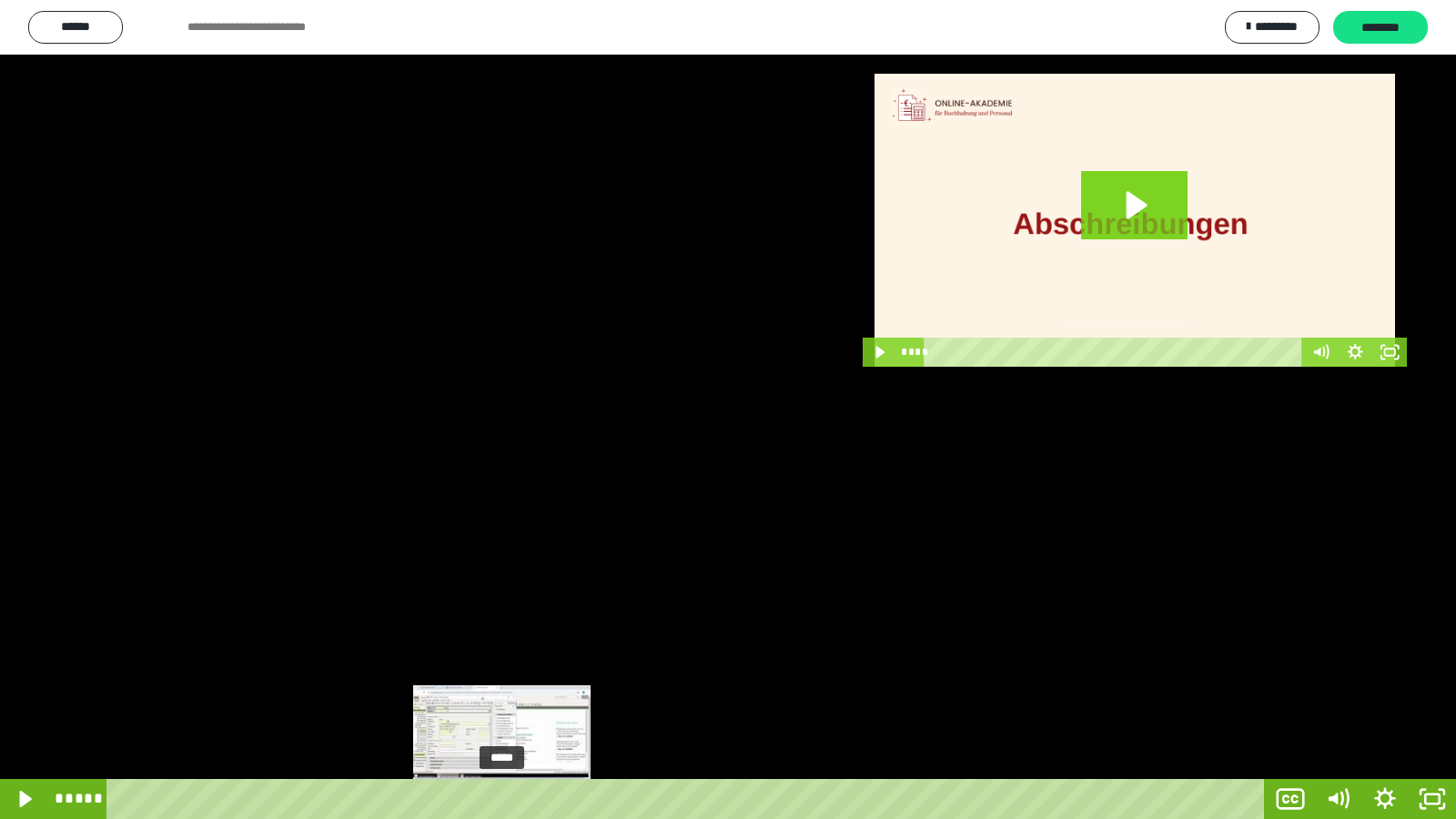 click on "*****" at bounding box center [689, 799] 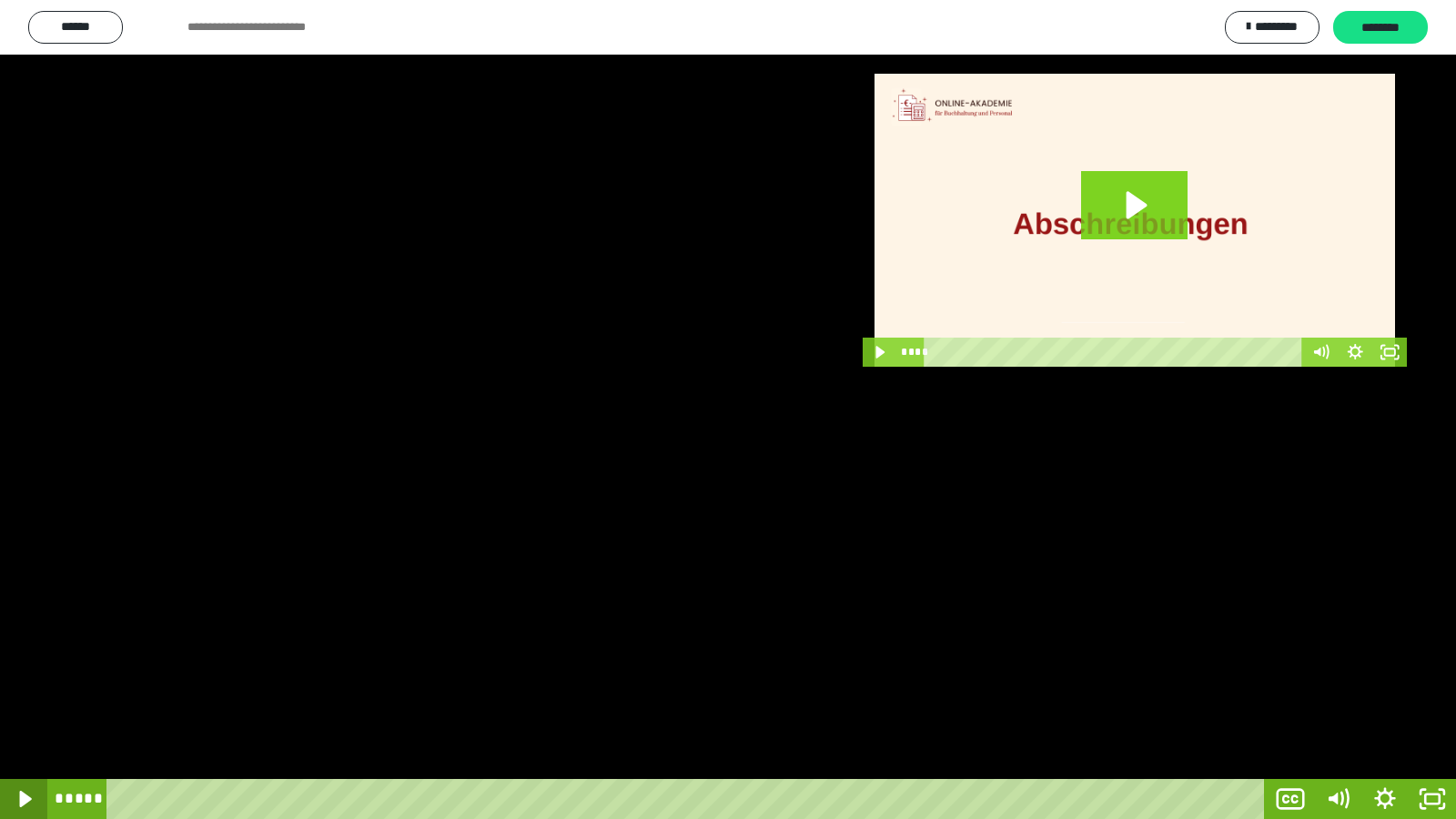 click 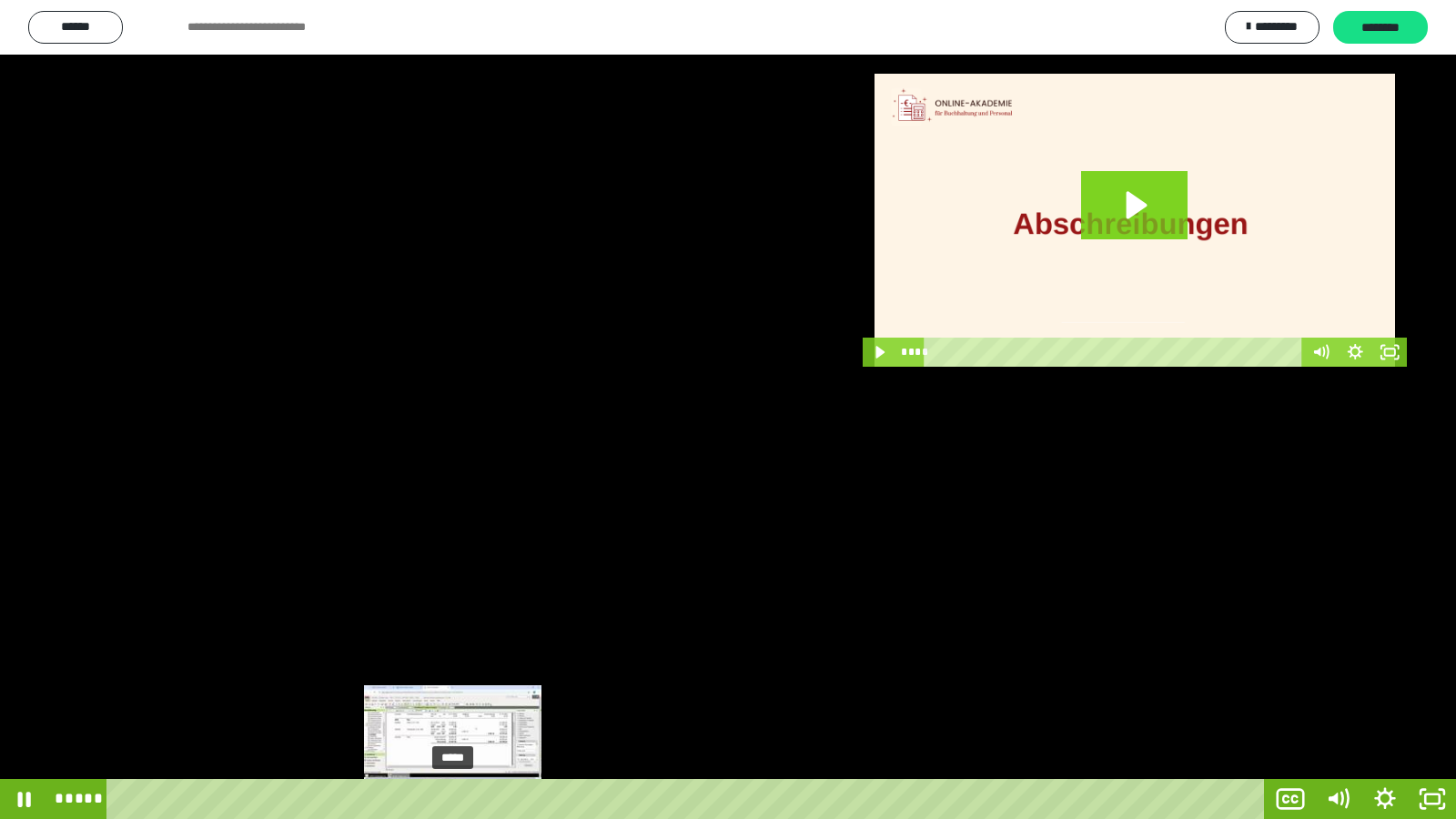 click on "*****" at bounding box center (689, 799) 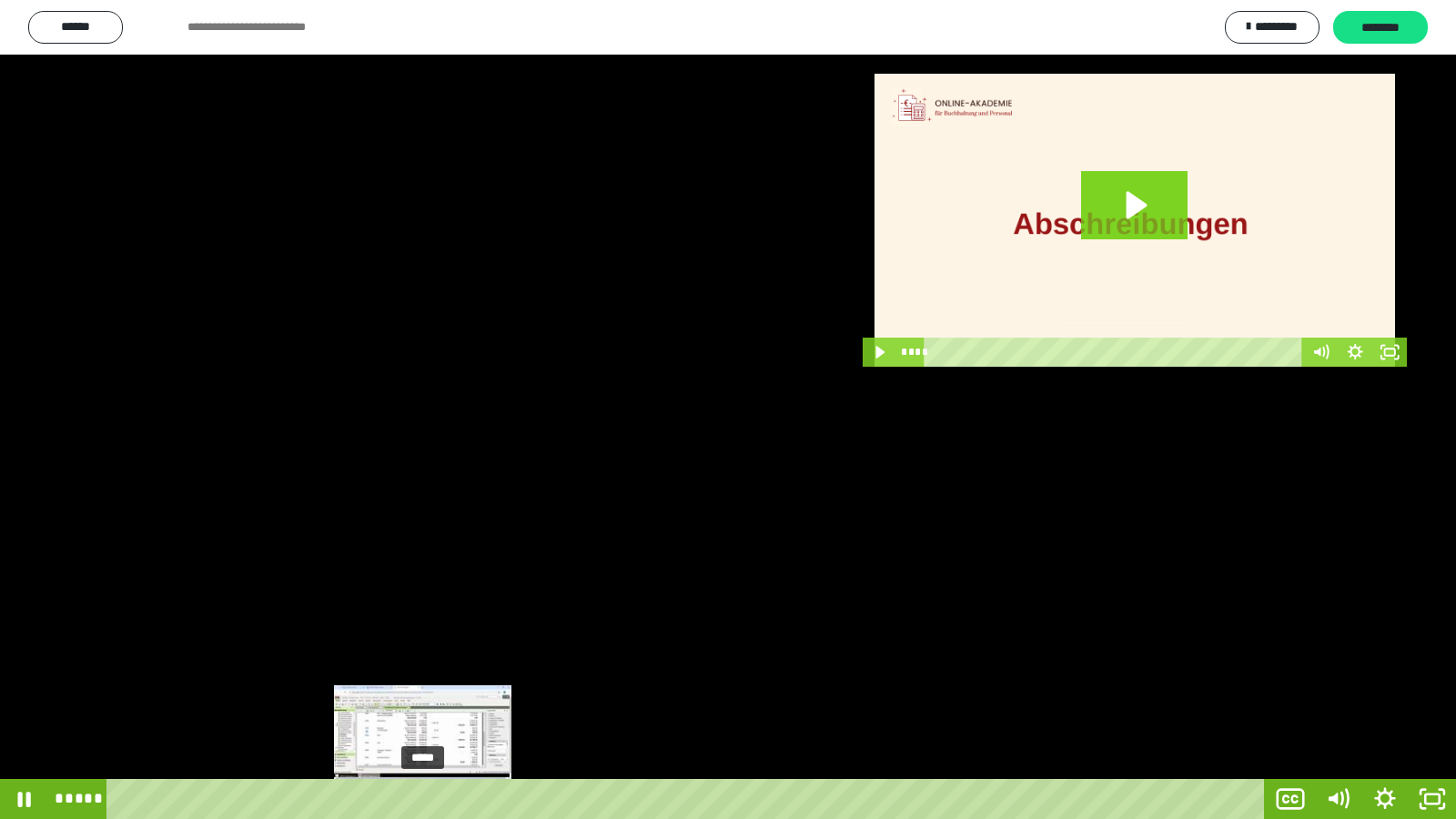 click on "*****" at bounding box center (689, 799) 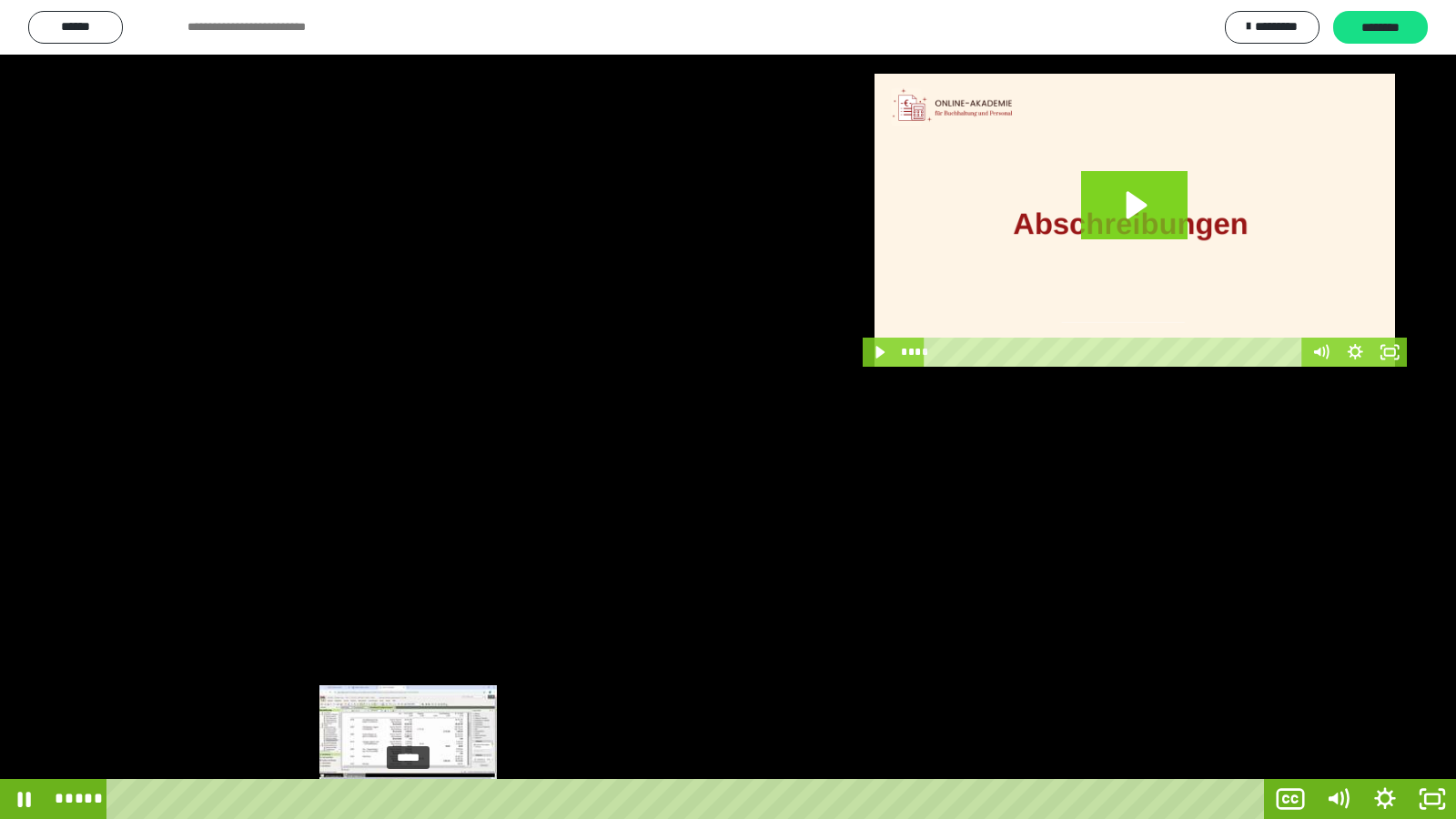 click on "*****" at bounding box center (689, 799) 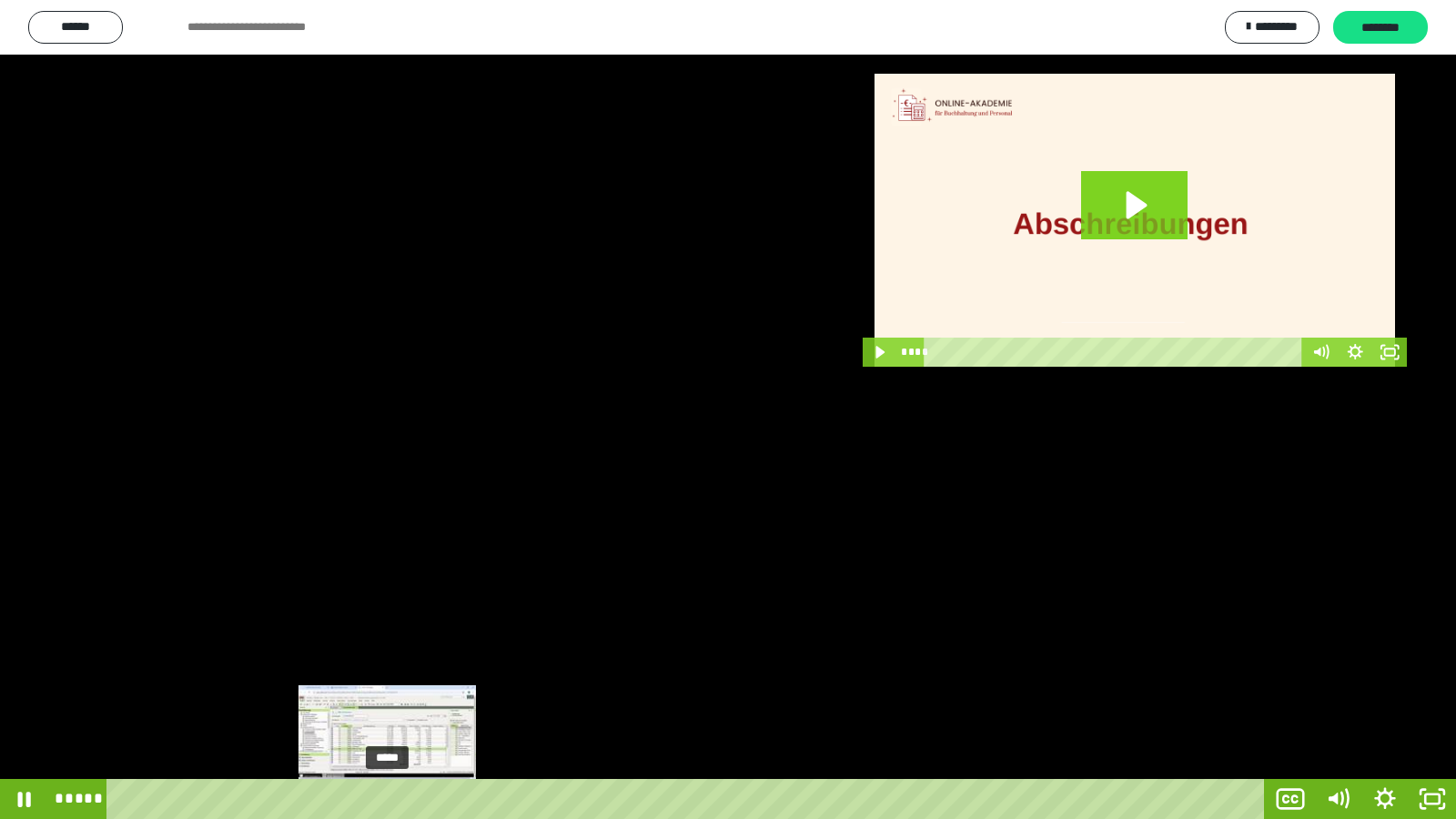 click on "*****" at bounding box center (689, 799) 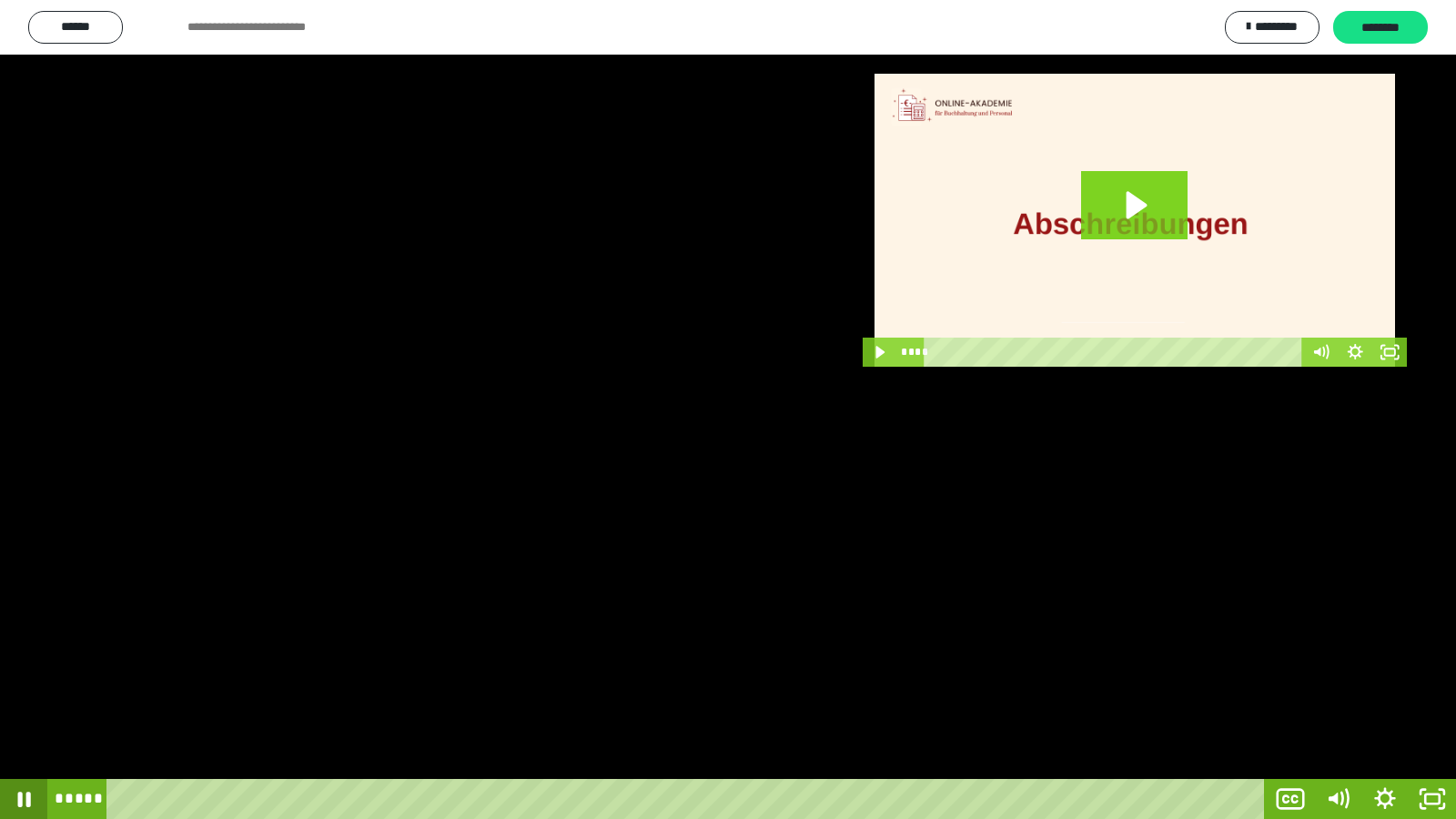click 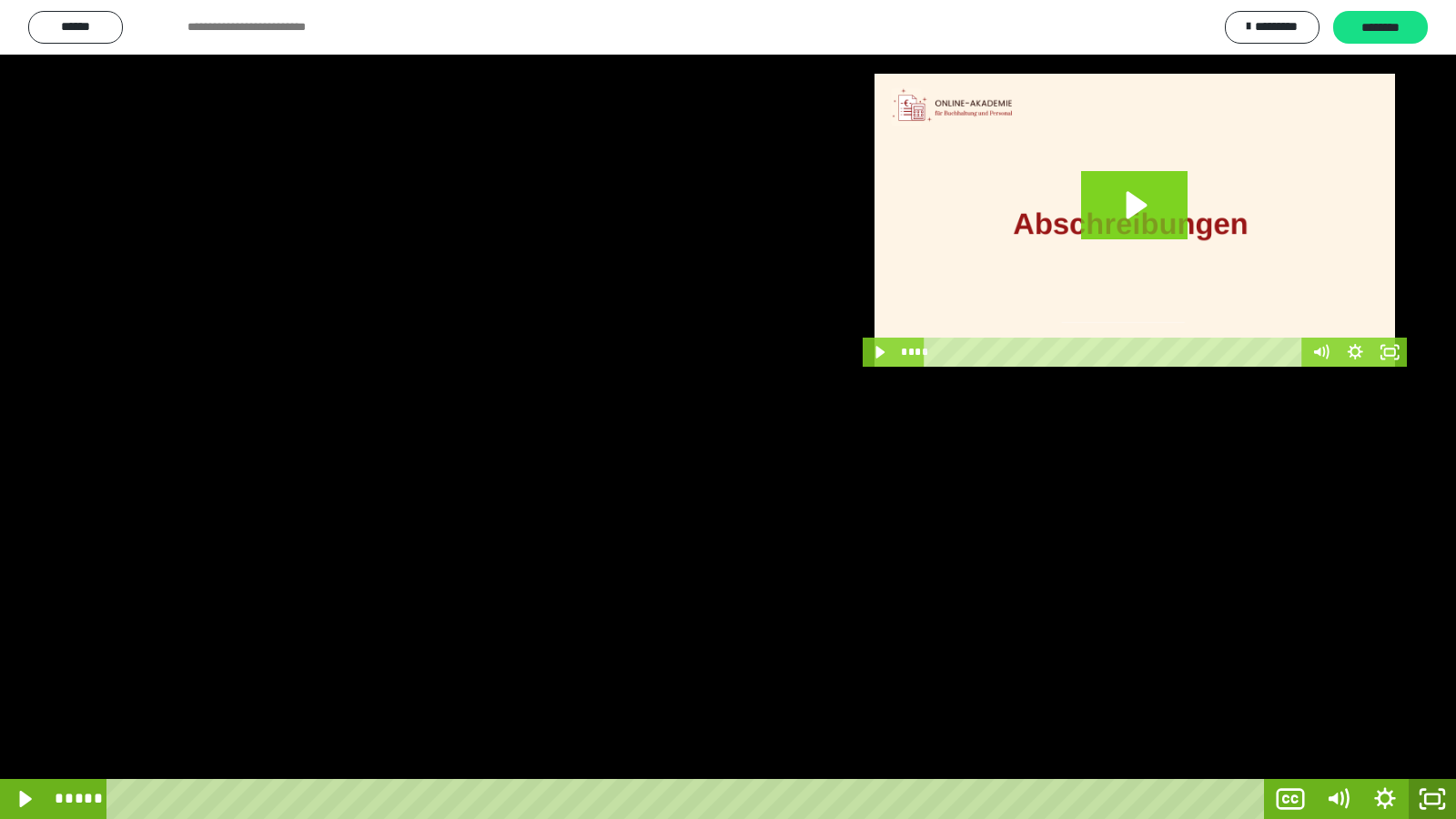 click 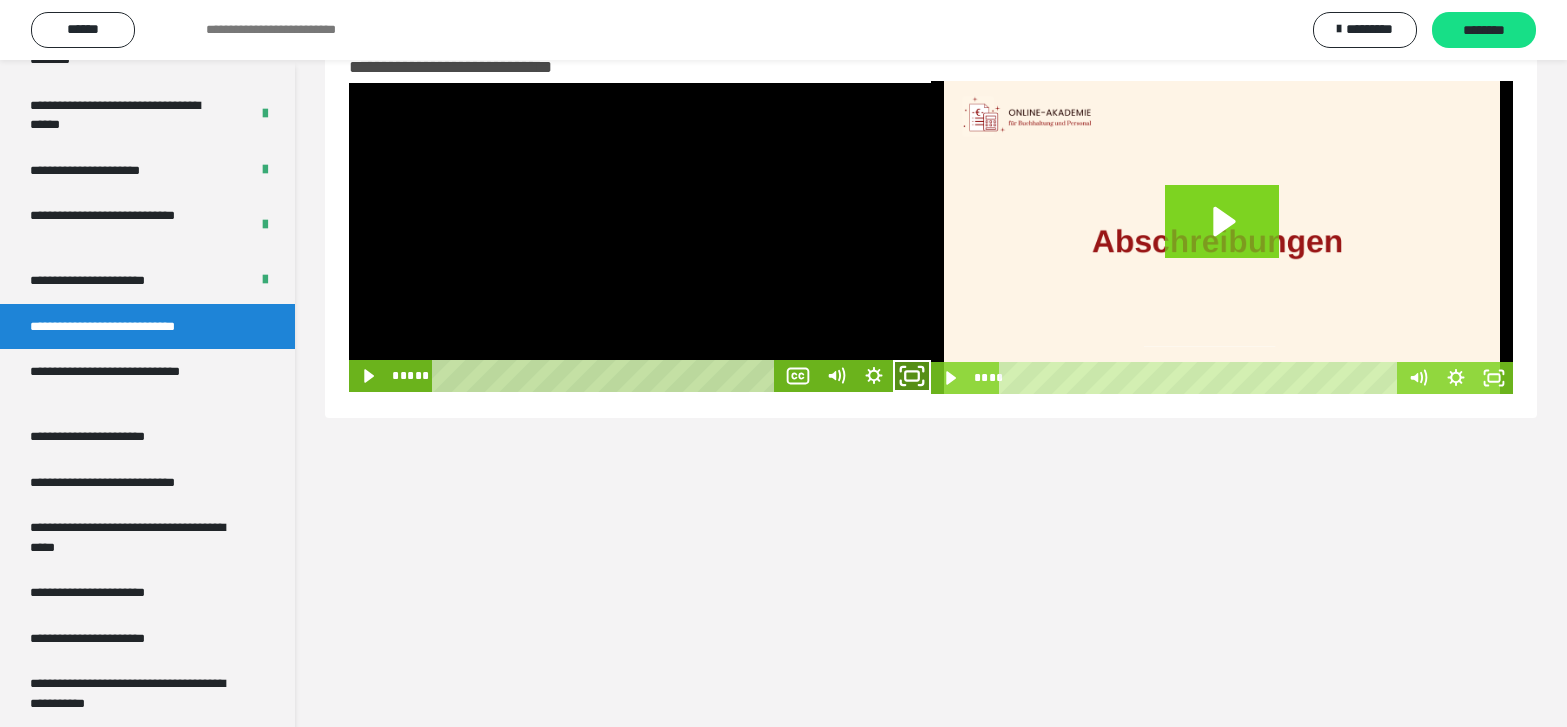 drag, startPoint x: 918, startPoint y: 366, endPoint x: 926, endPoint y: 492, distance: 126.253716 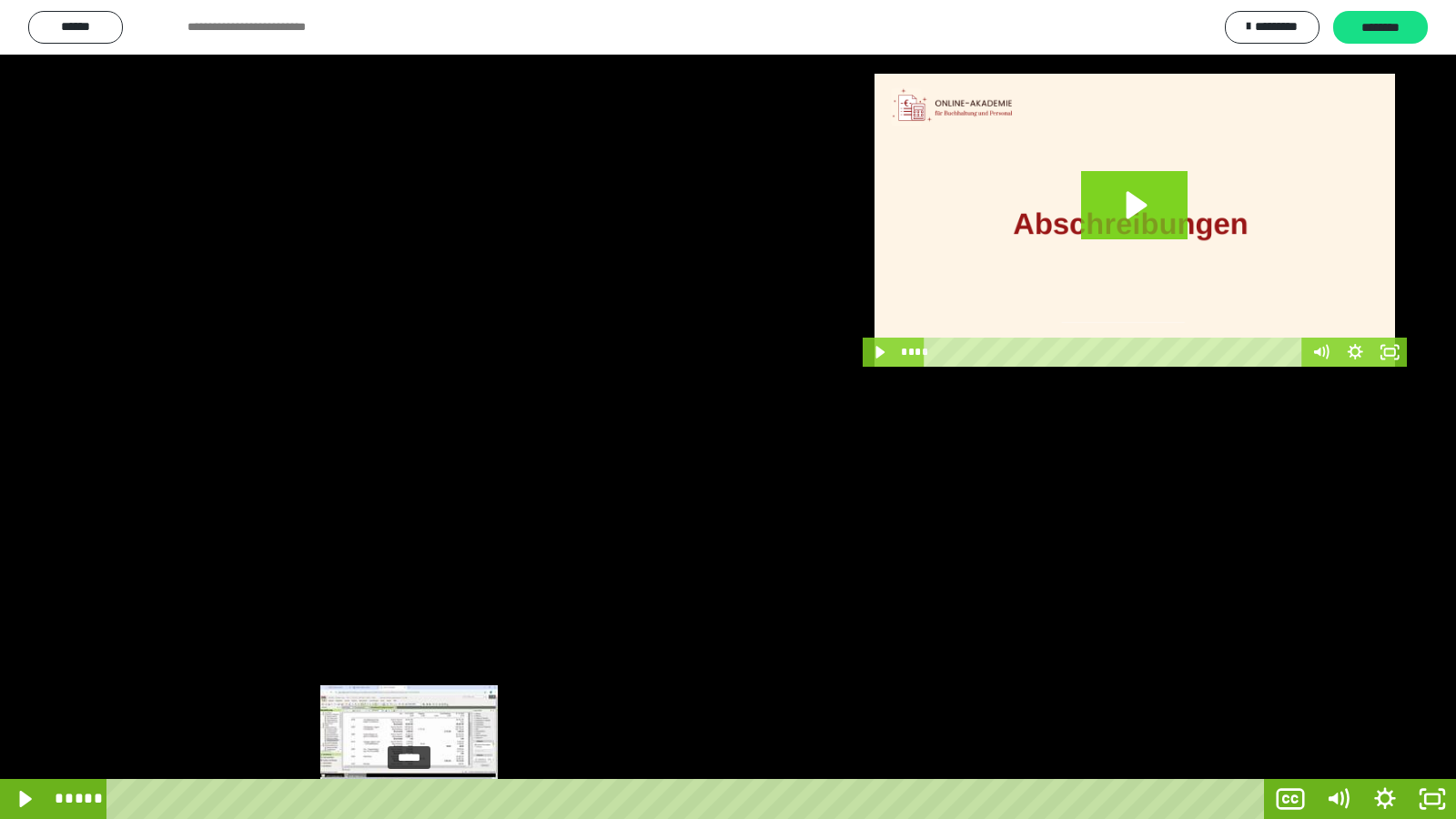 click on "*****" at bounding box center (689, 799) 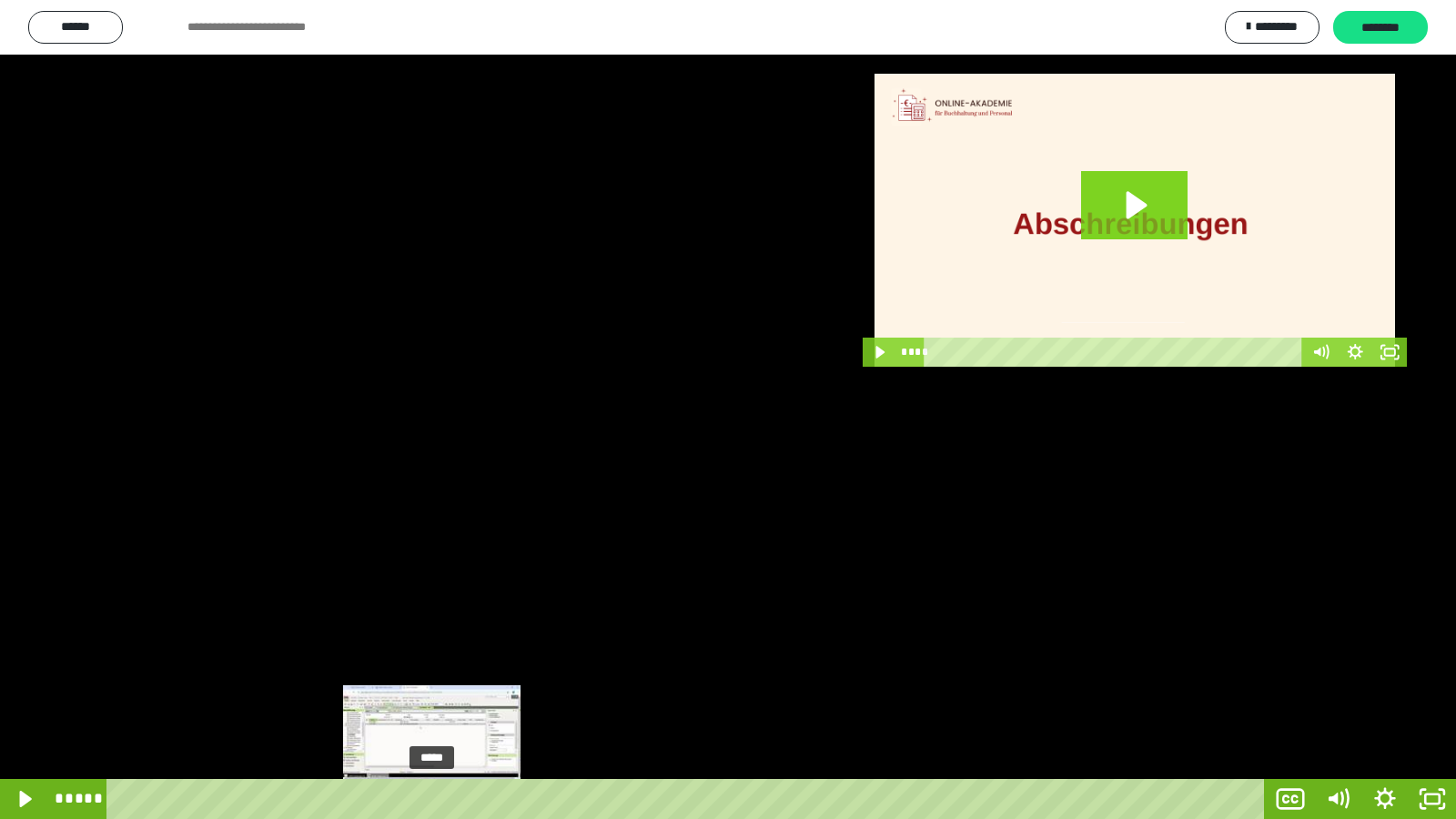click on "*****" at bounding box center (689, 799) 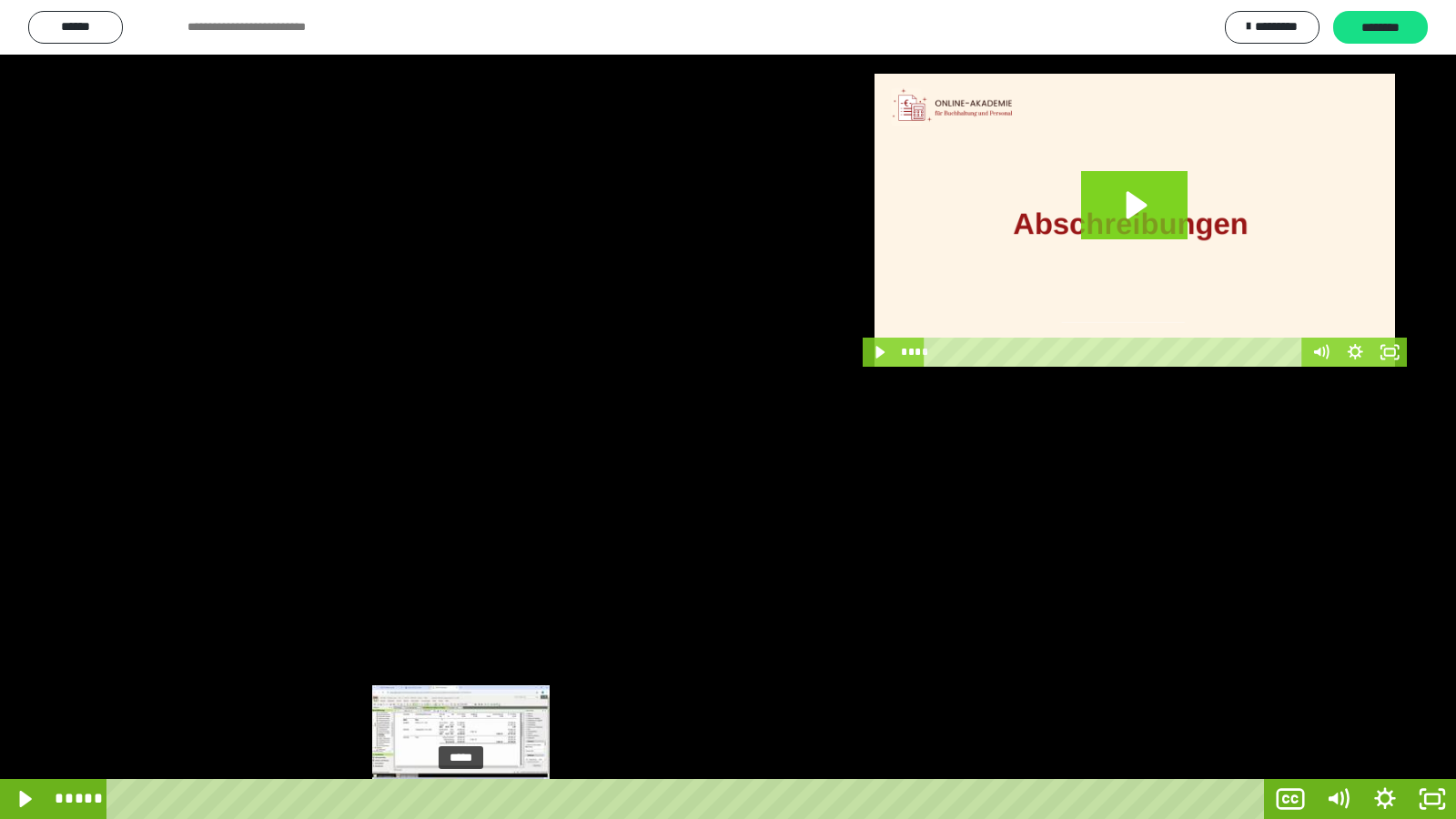 click on "*****" at bounding box center (689, 799) 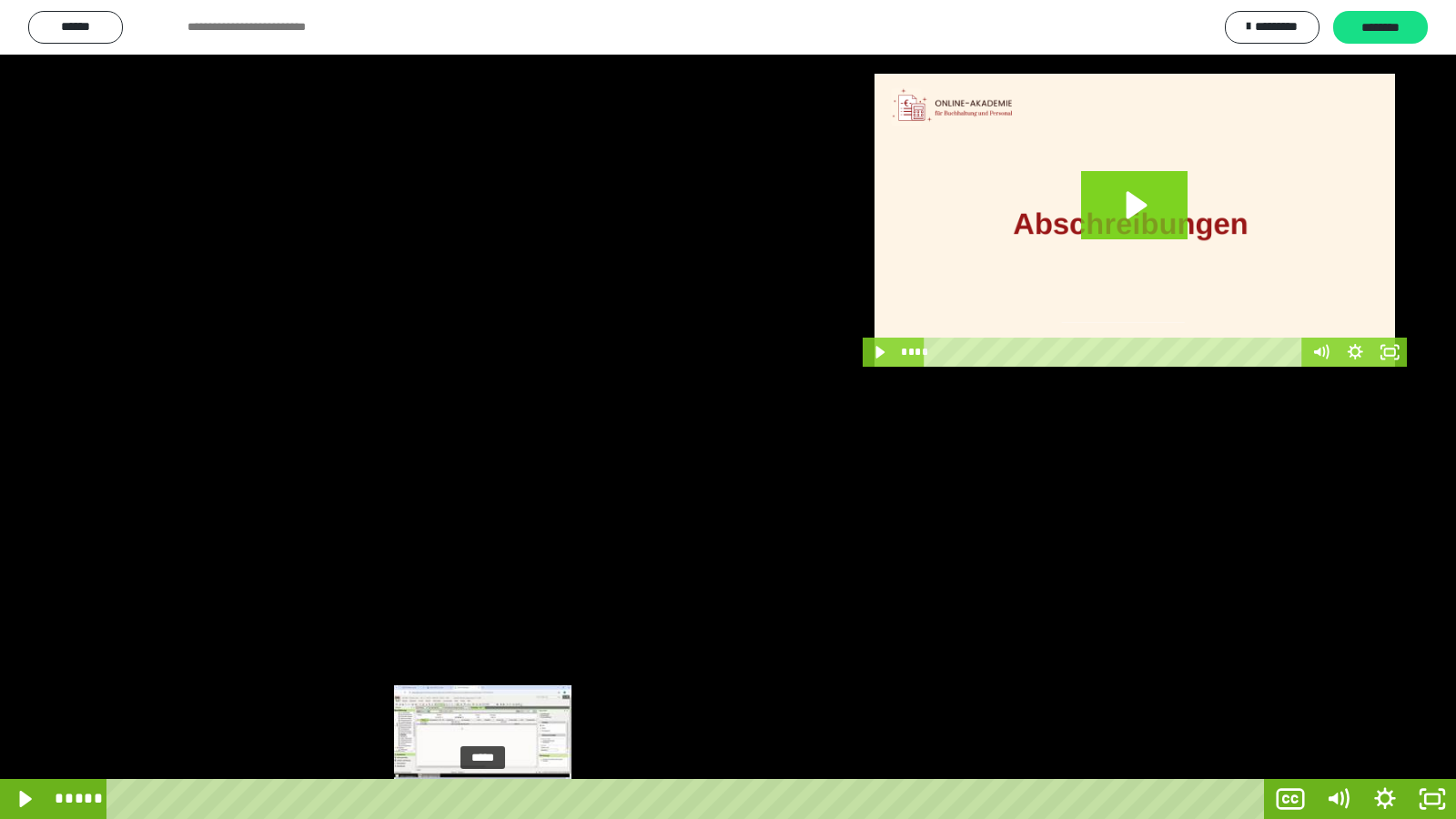 click on "*****" at bounding box center (689, 799) 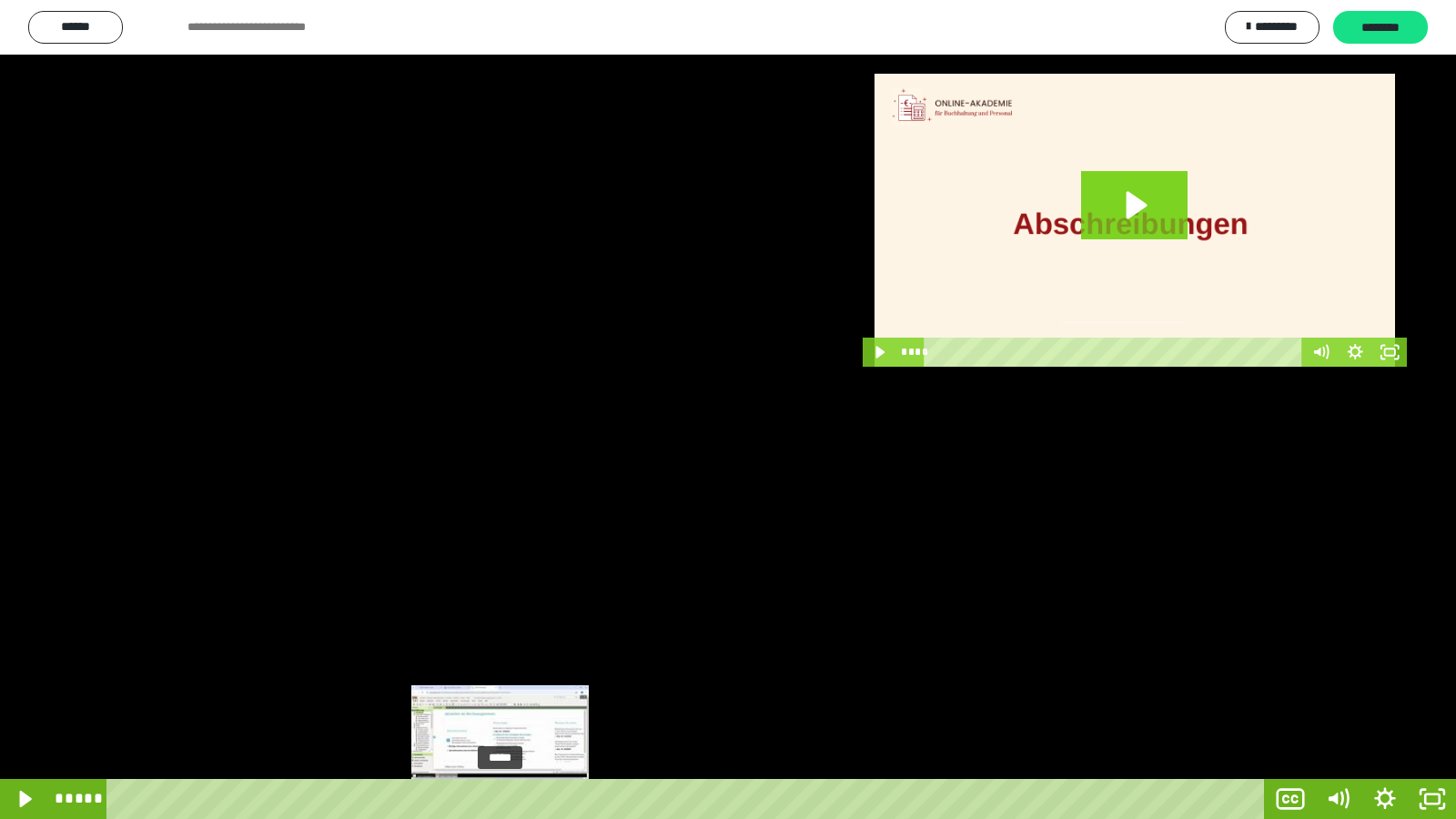 click on "*****" at bounding box center (689, 799) 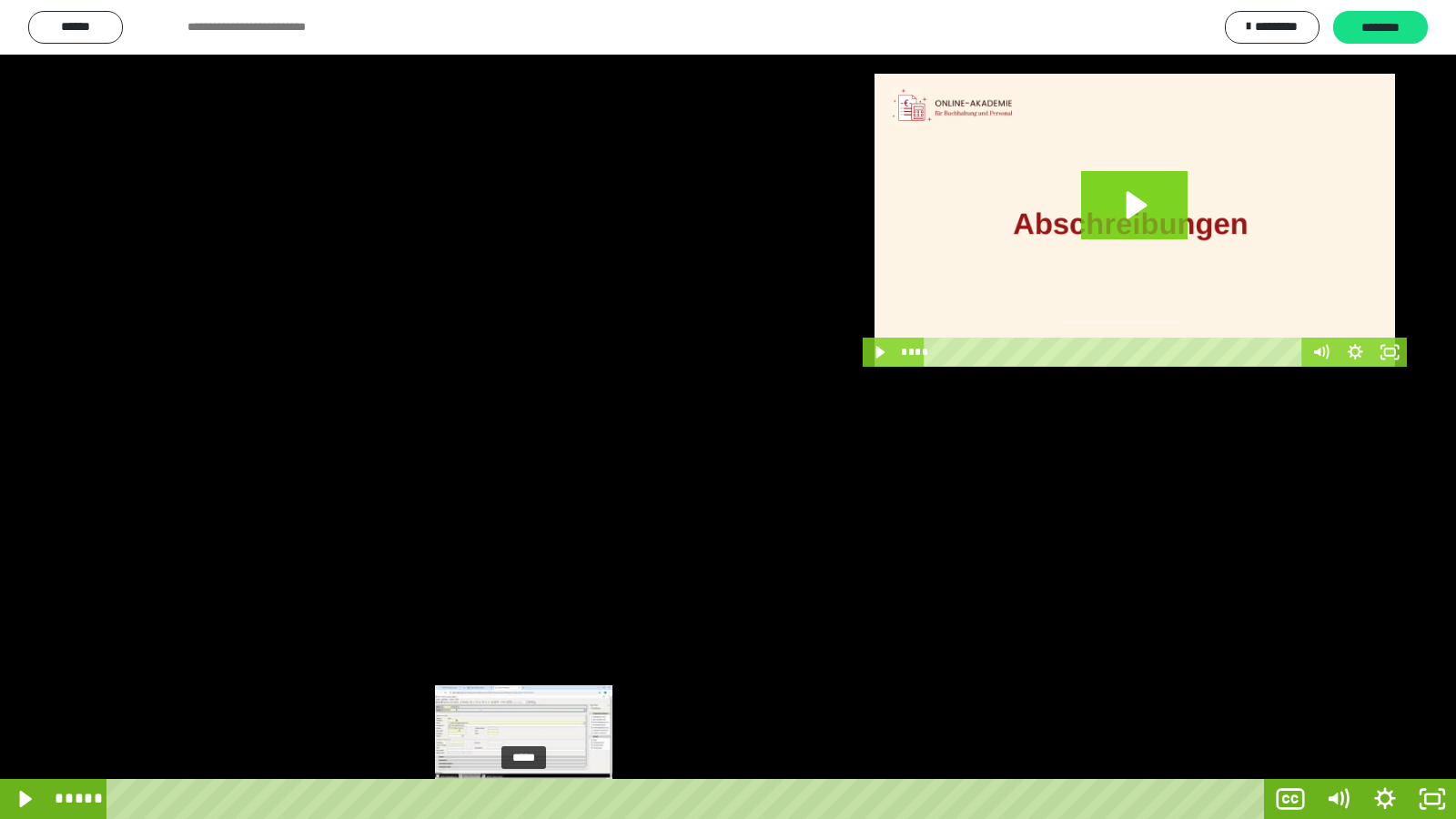 click on "*****" at bounding box center (689, 799) 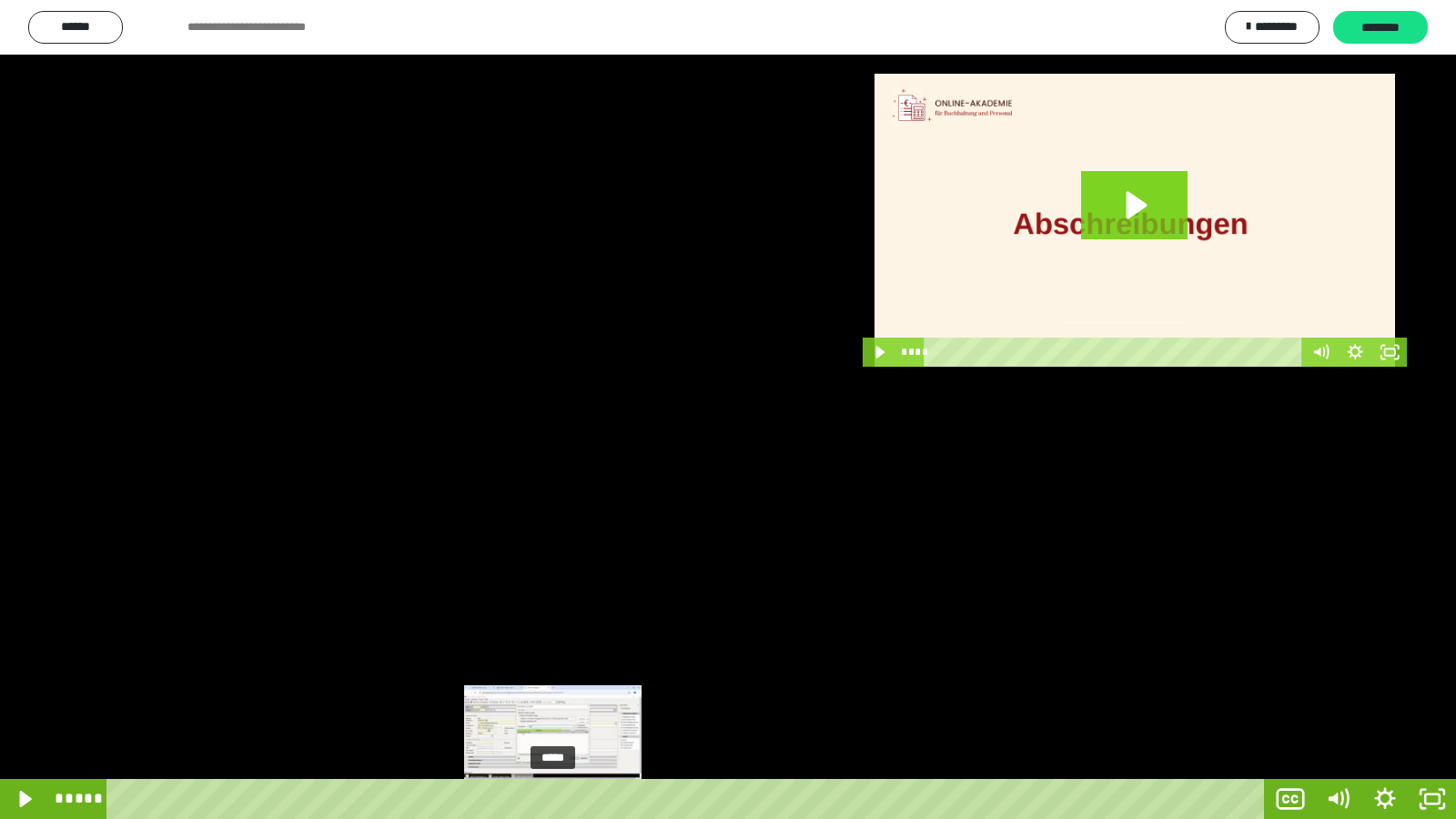 click on "*****" at bounding box center (689, 799) 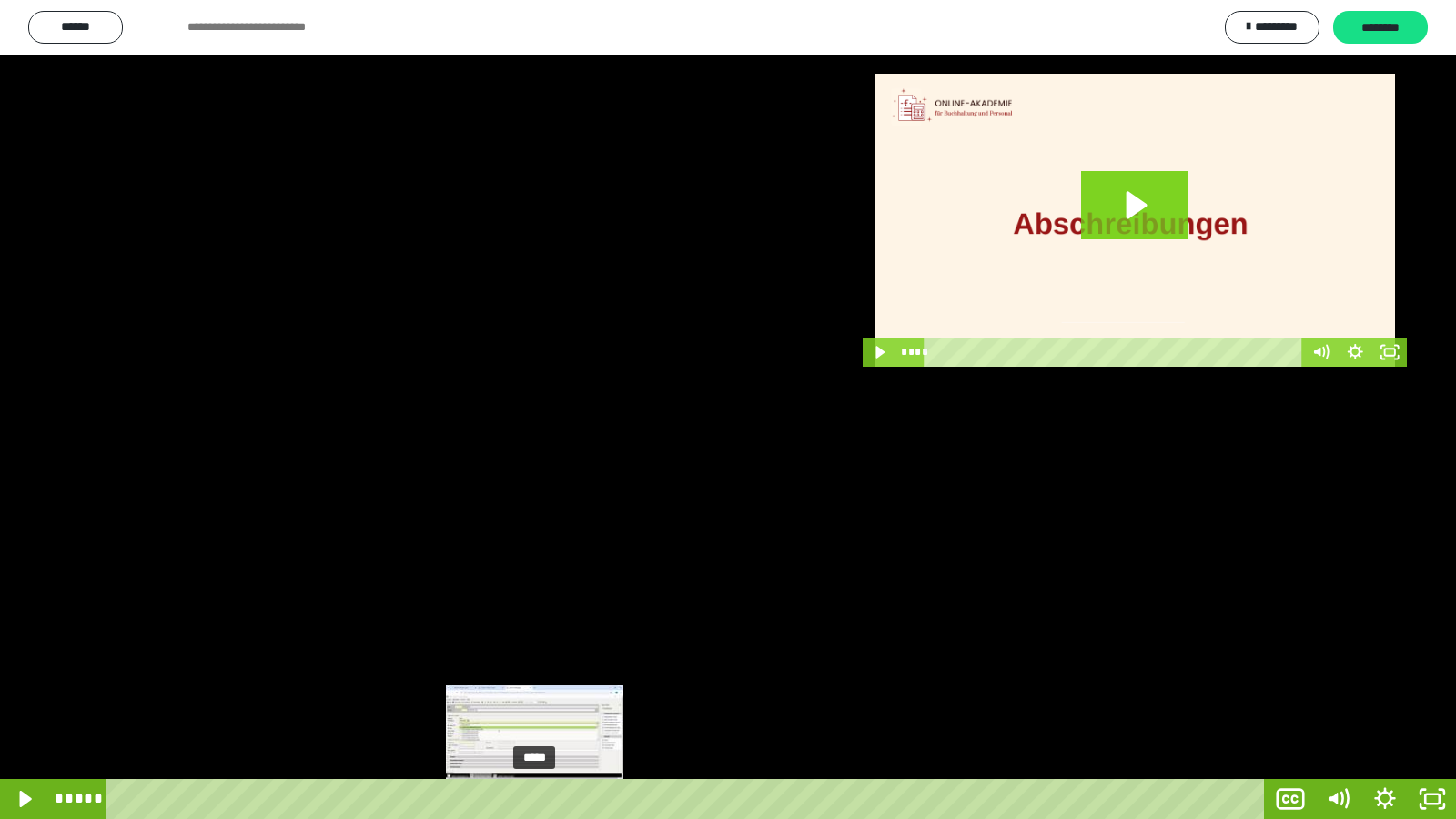click on "*****" at bounding box center [689, 799] 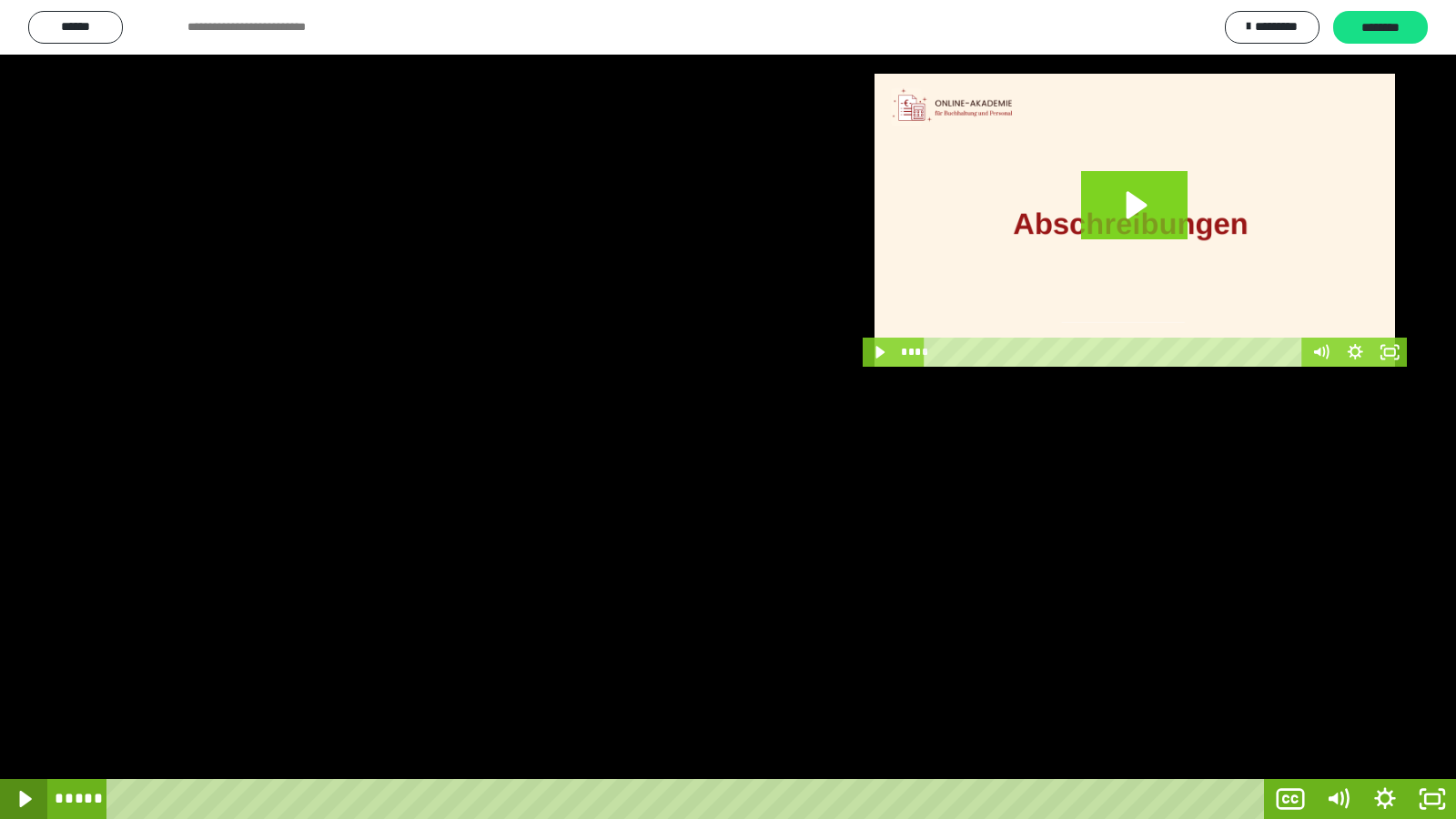 click 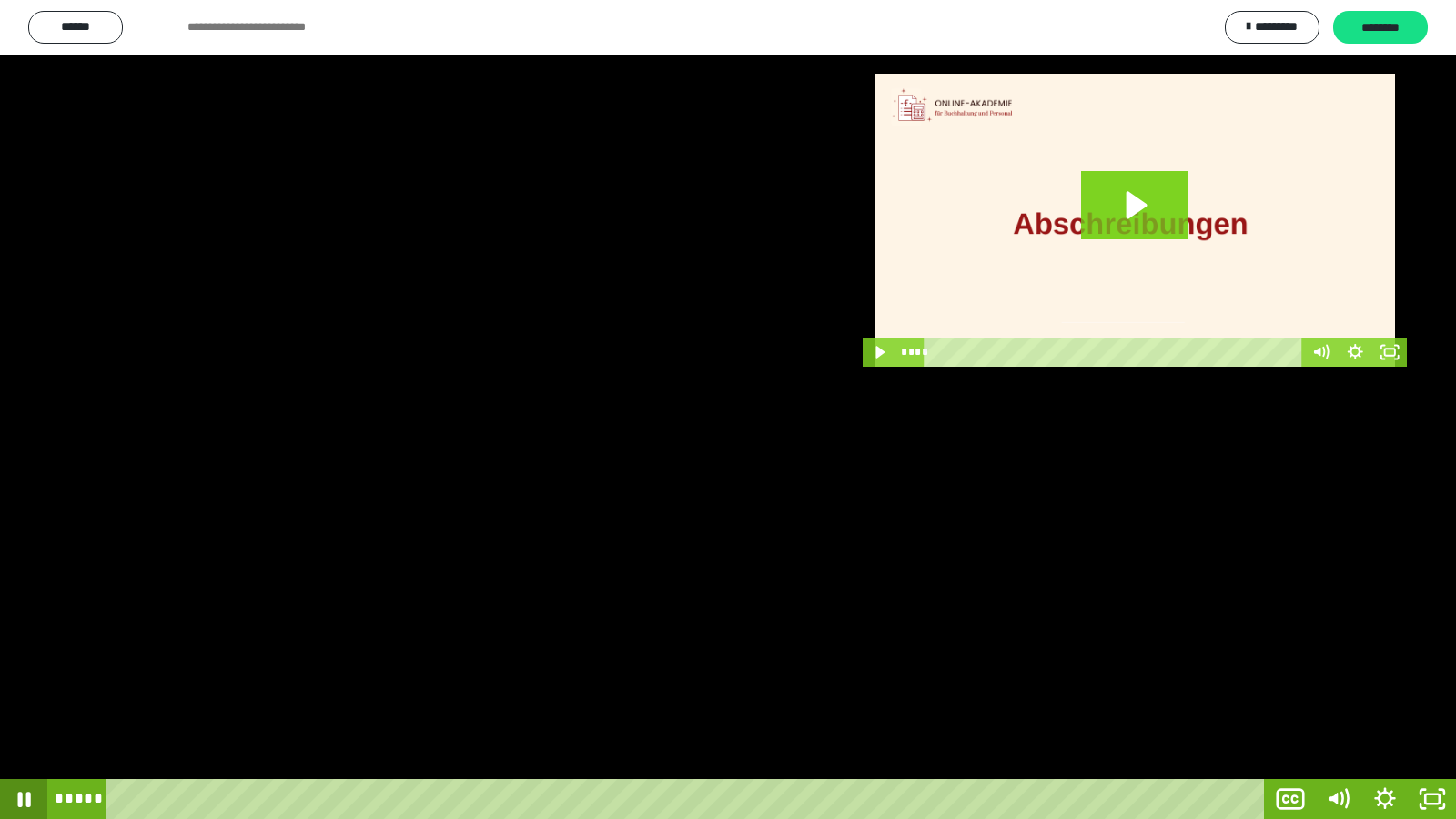 click 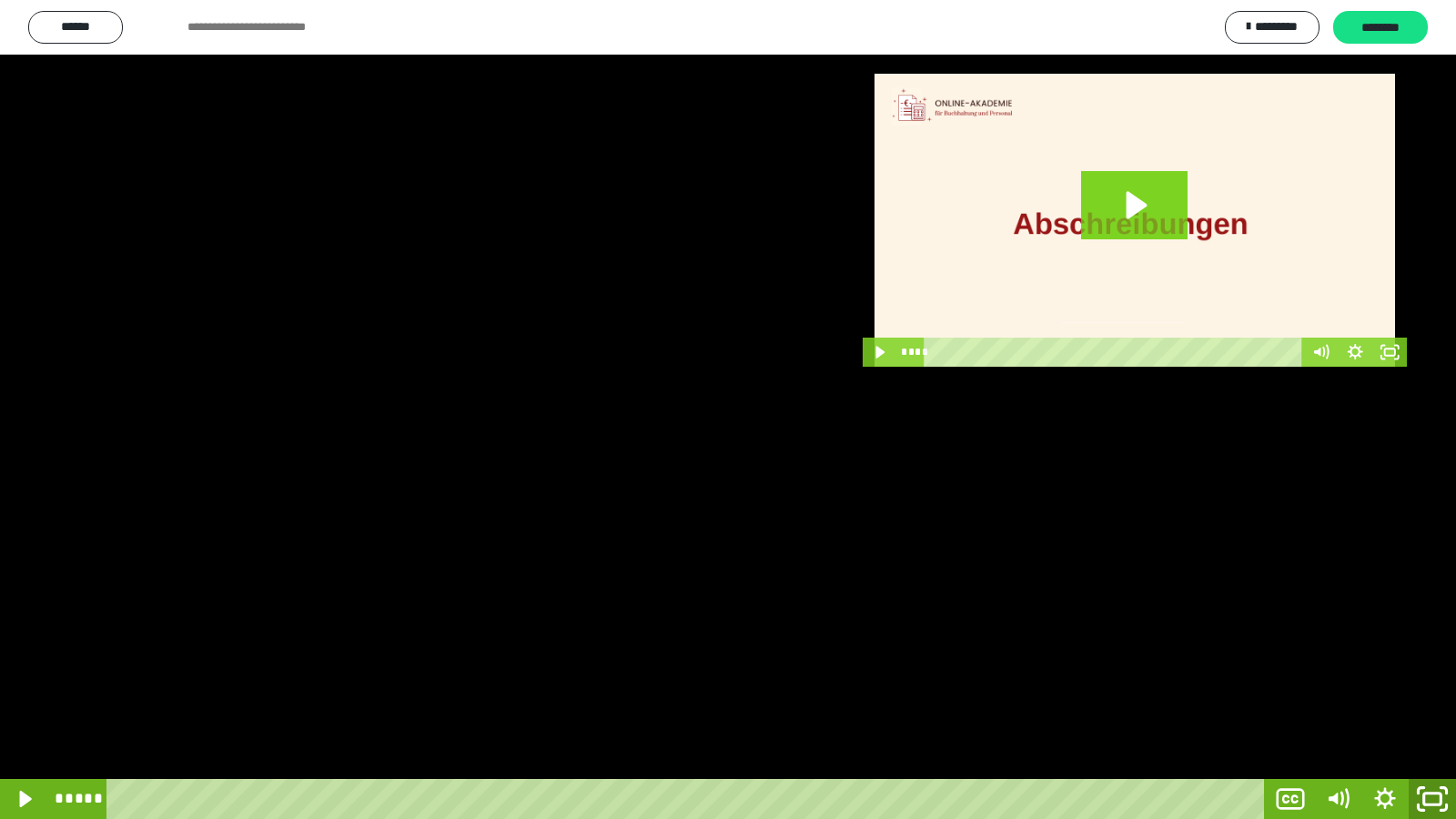 click 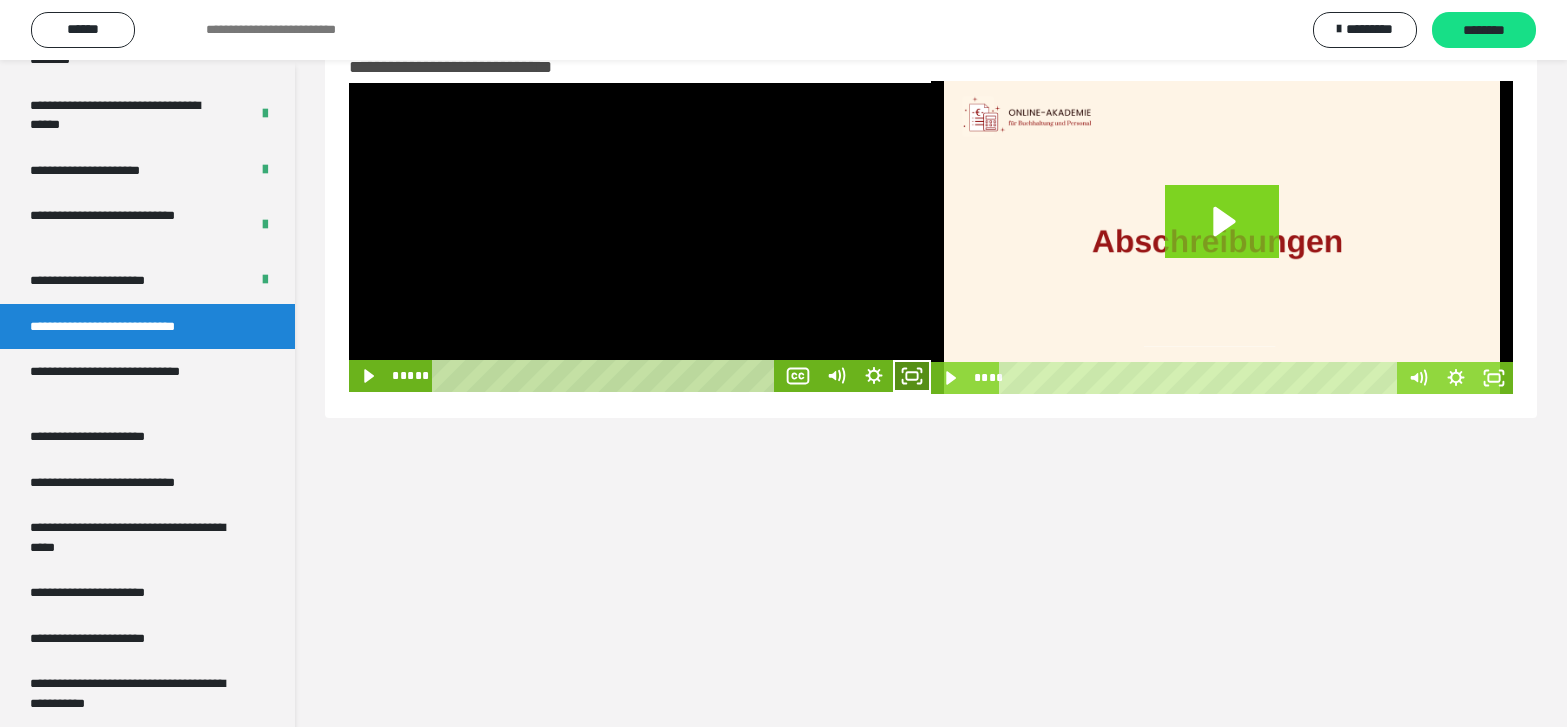 click 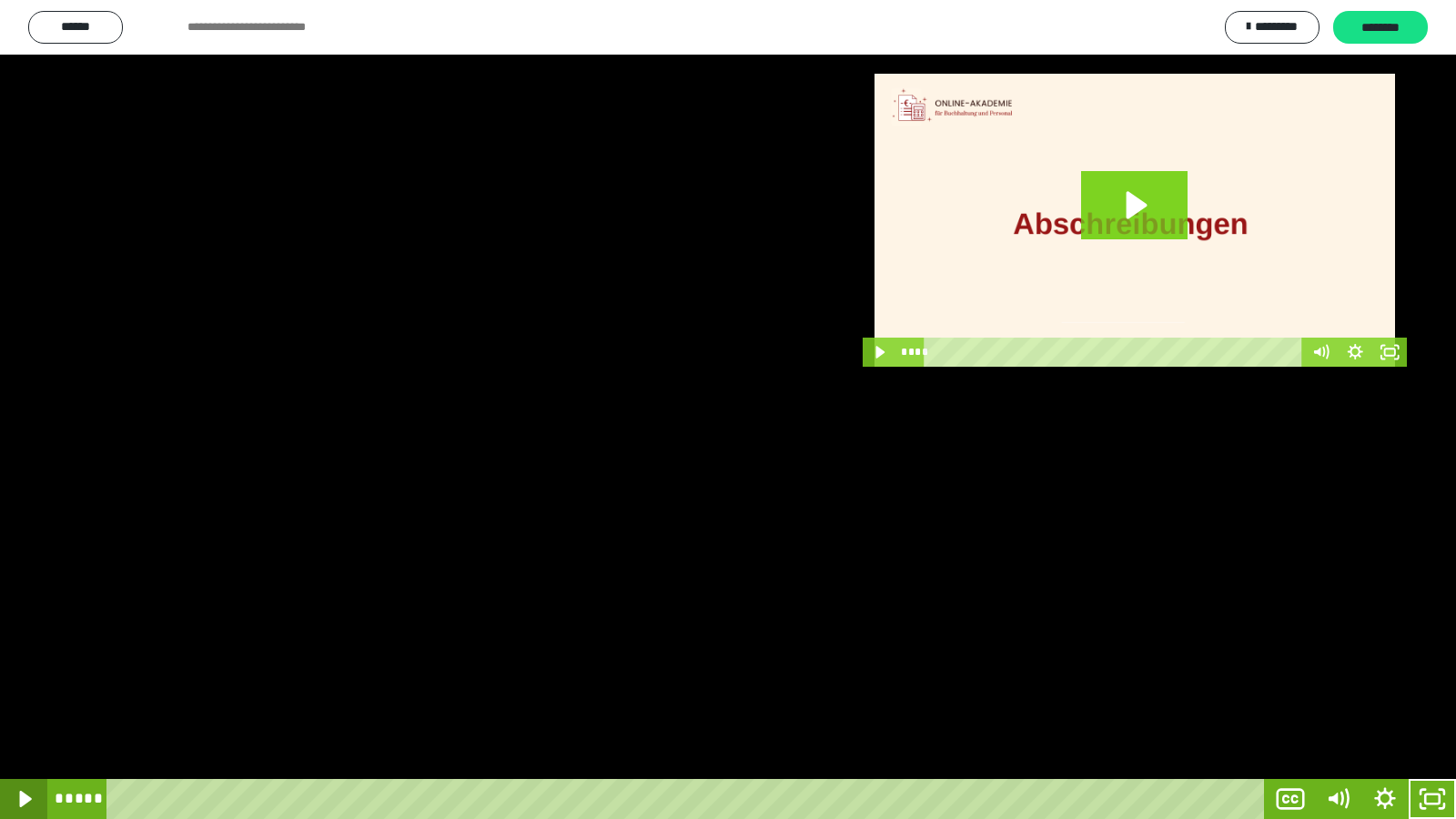 click 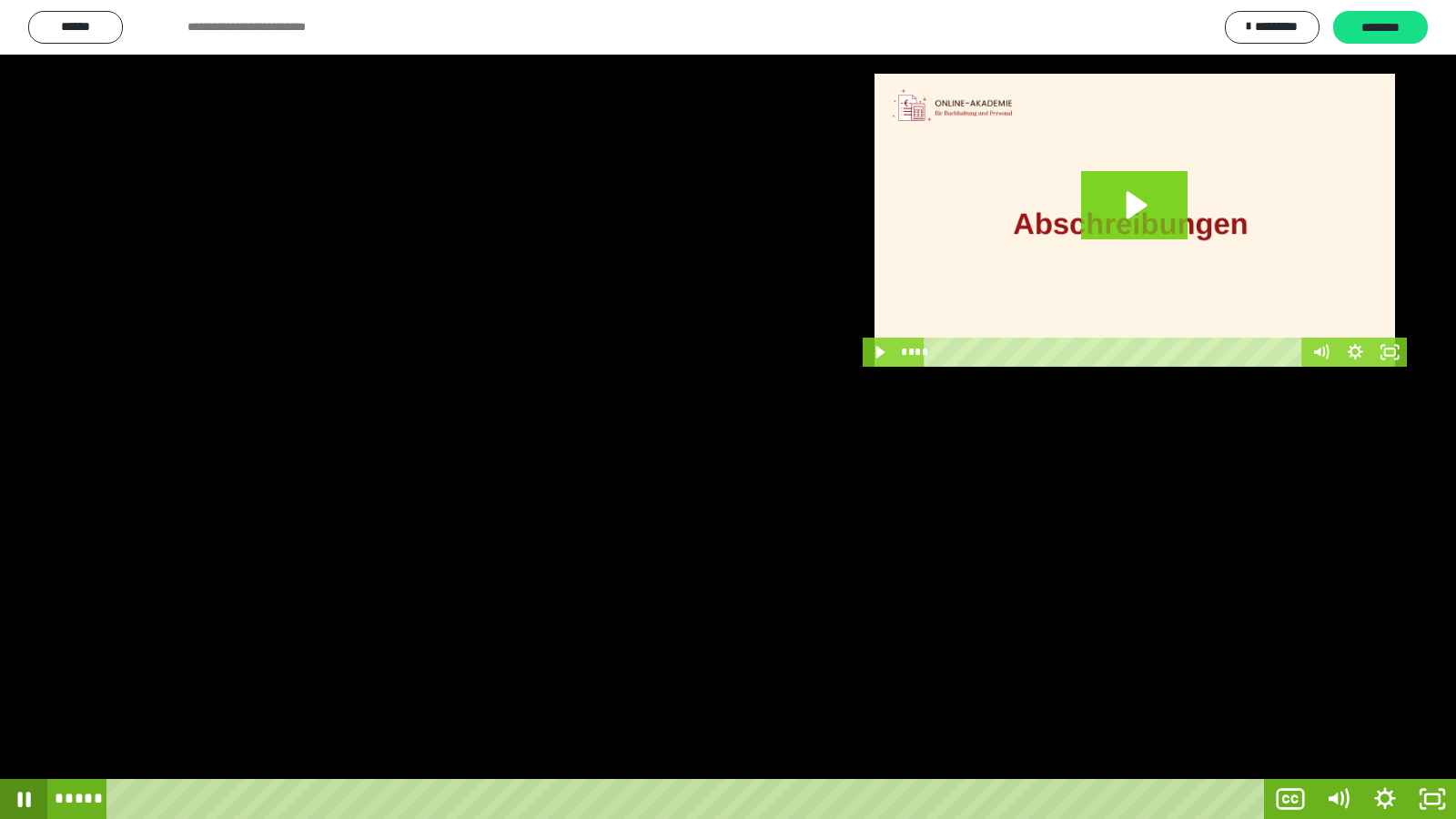 click 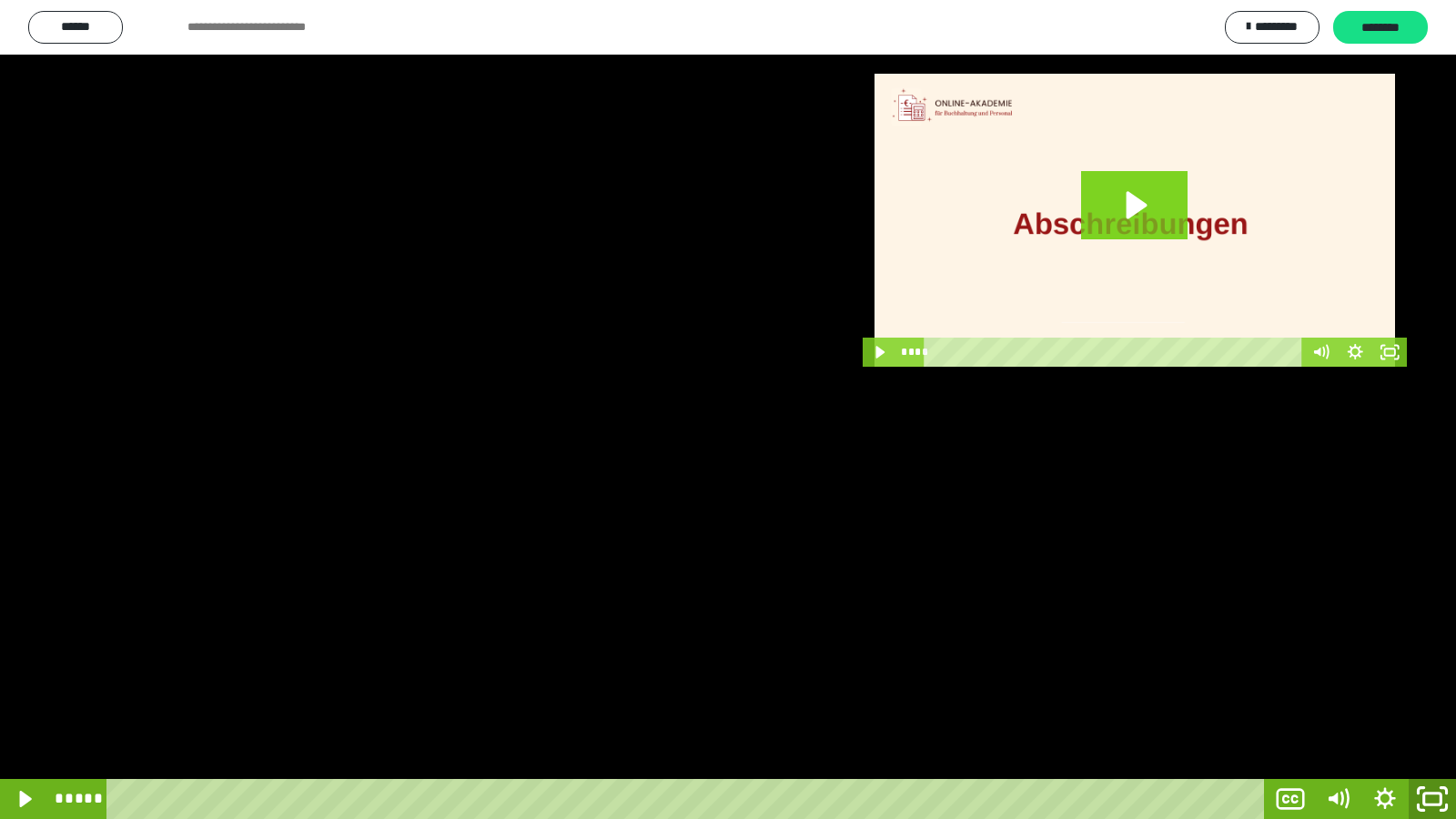 drag, startPoint x: 1431, startPoint y: 810, endPoint x: 1433, endPoint y: 430, distance: 380.0053 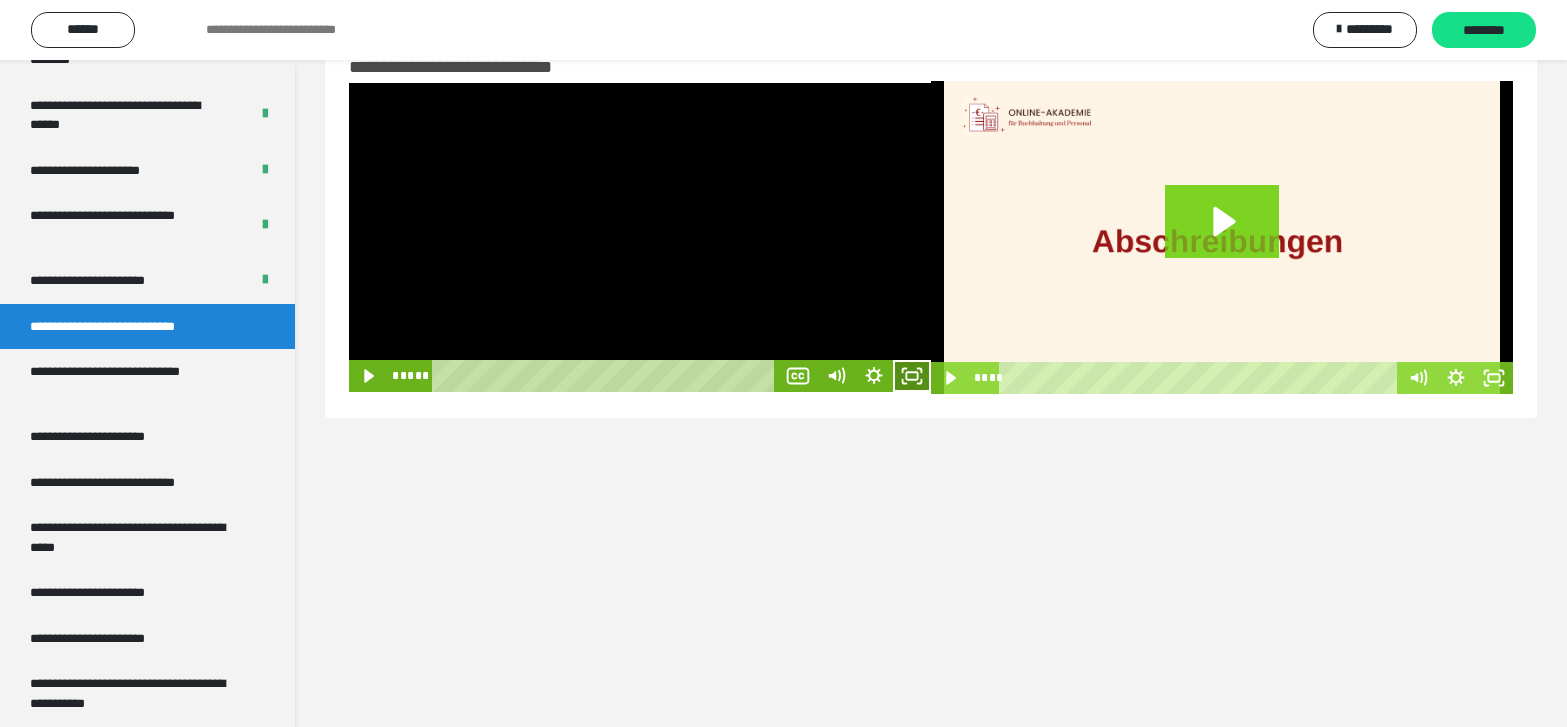 drag, startPoint x: 915, startPoint y: 378, endPoint x: 652, endPoint y: 483, distance: 283.18546 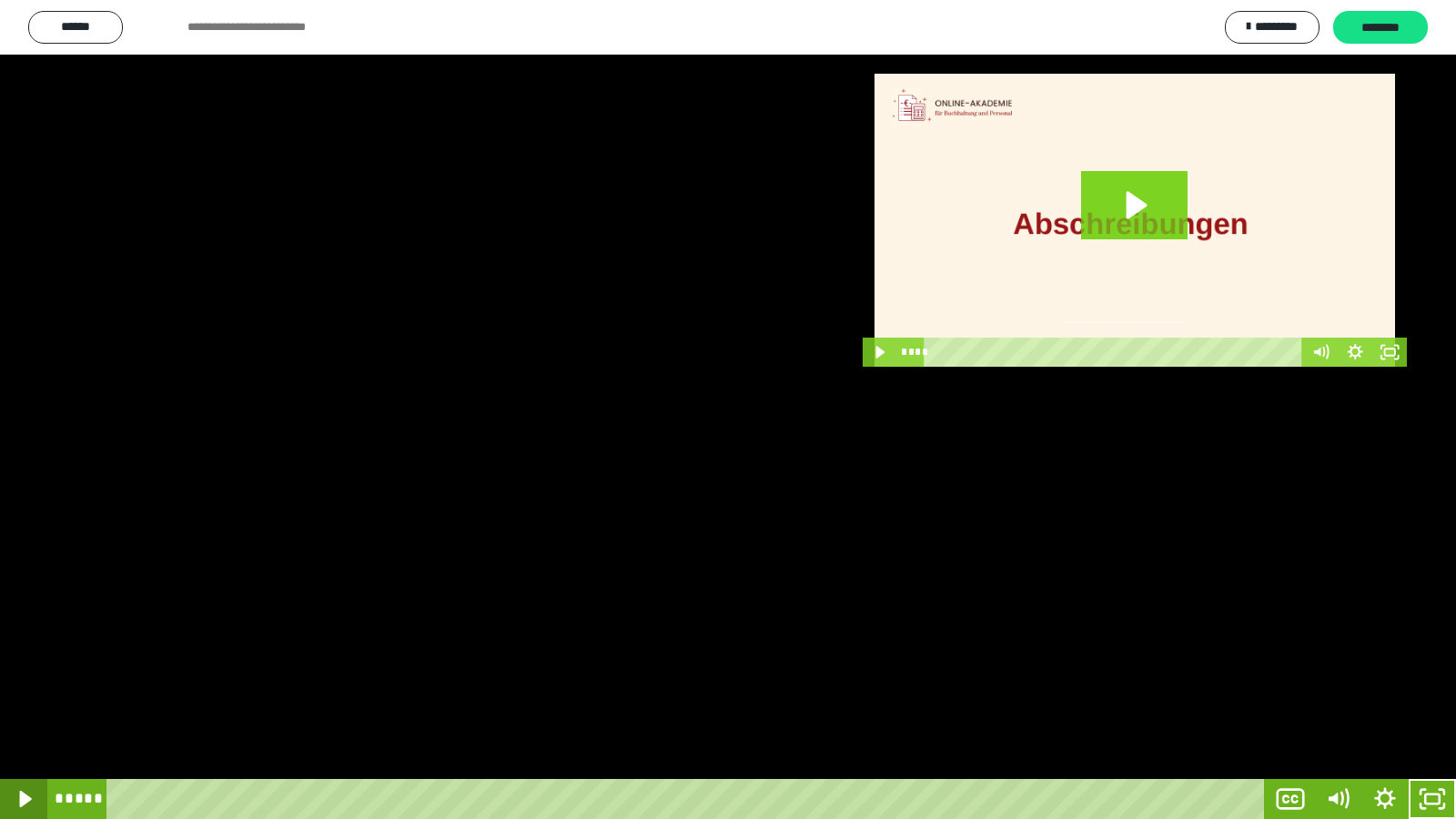 click 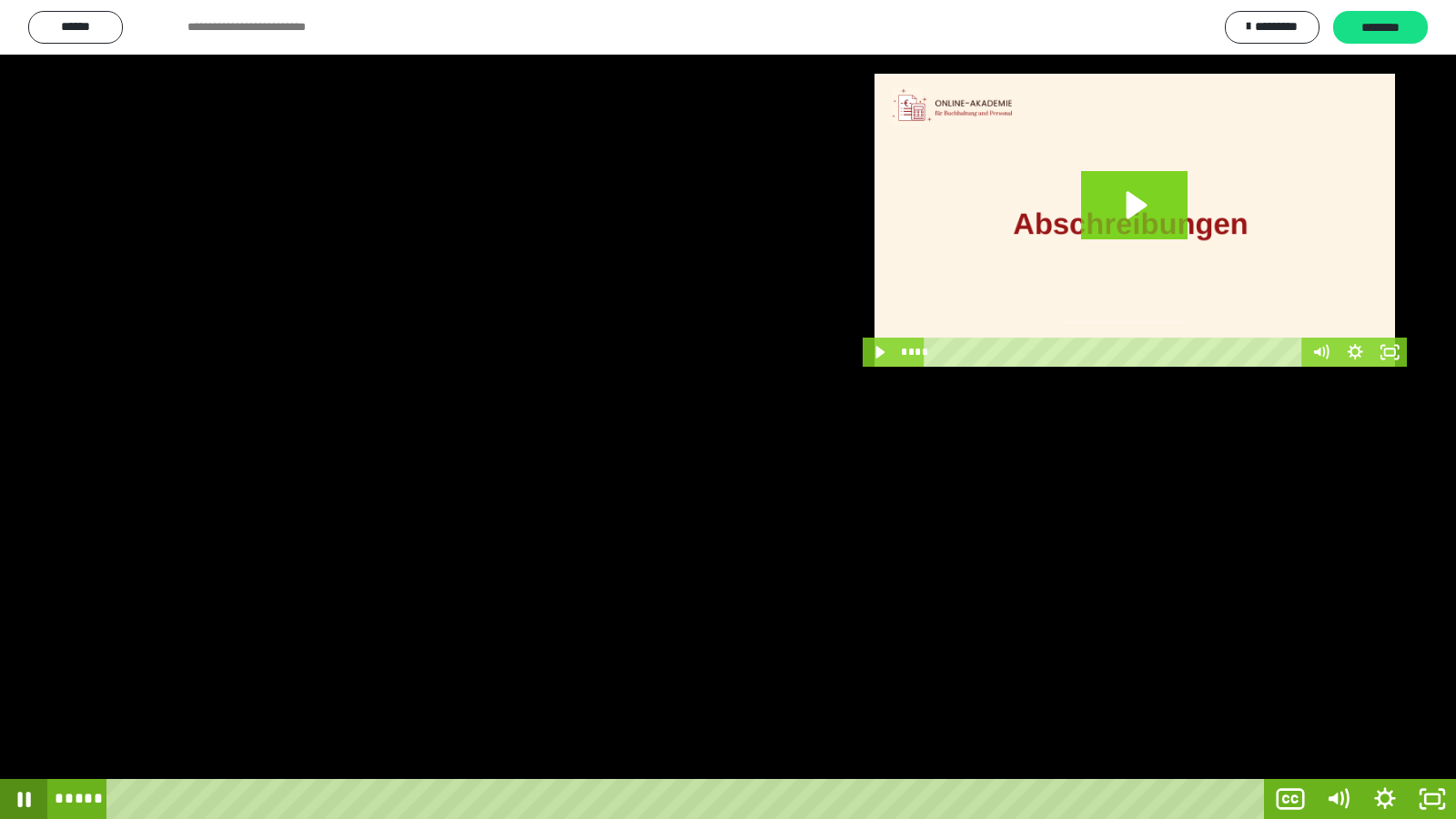 click 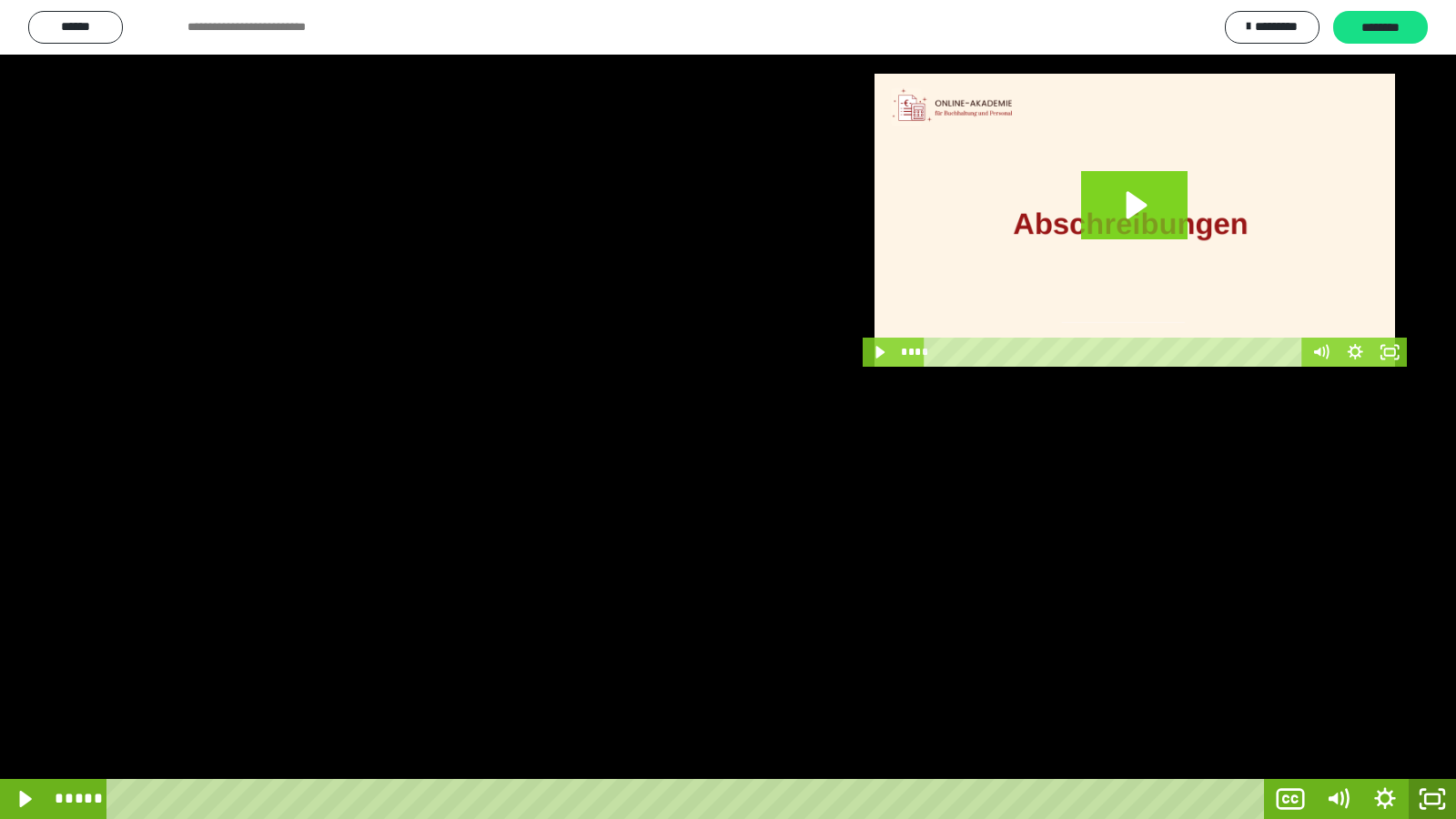 click 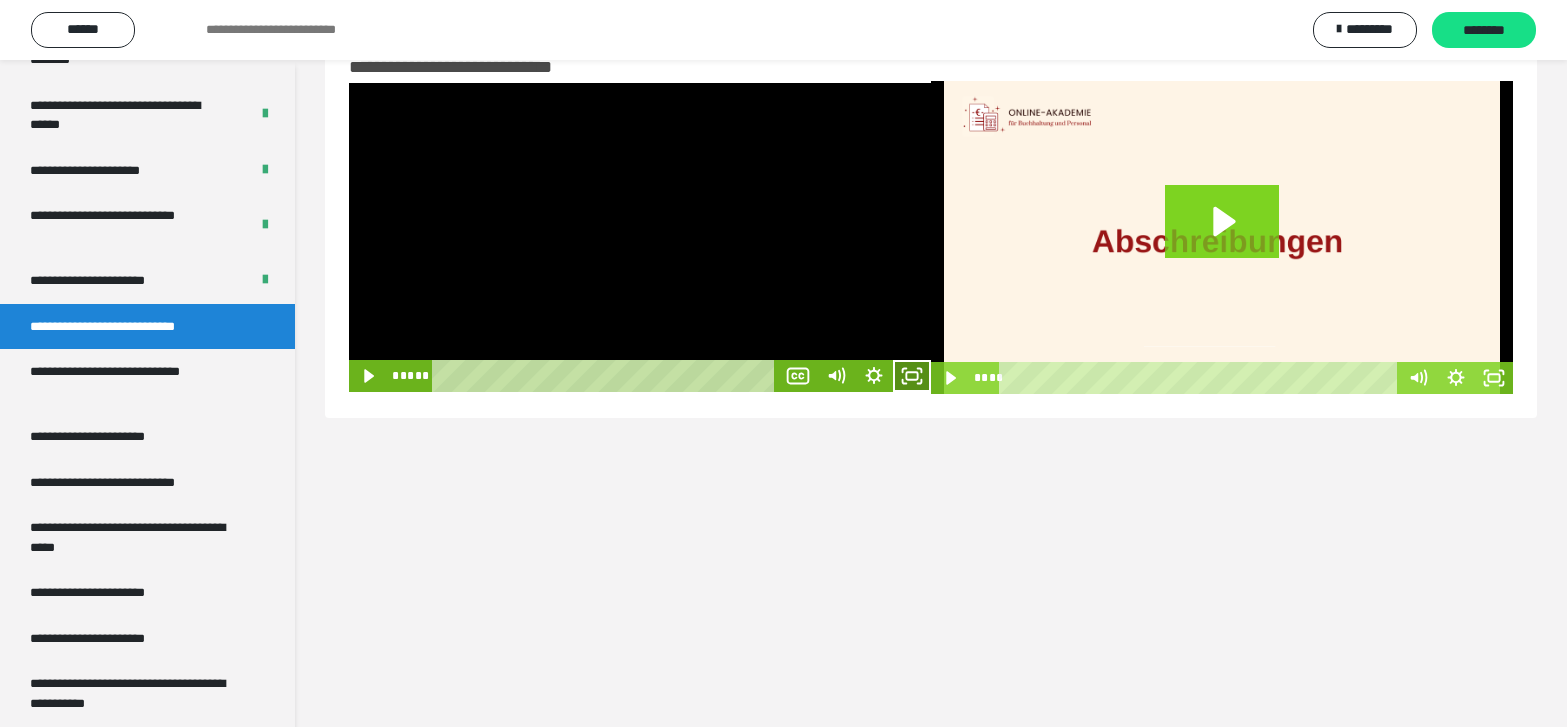 click 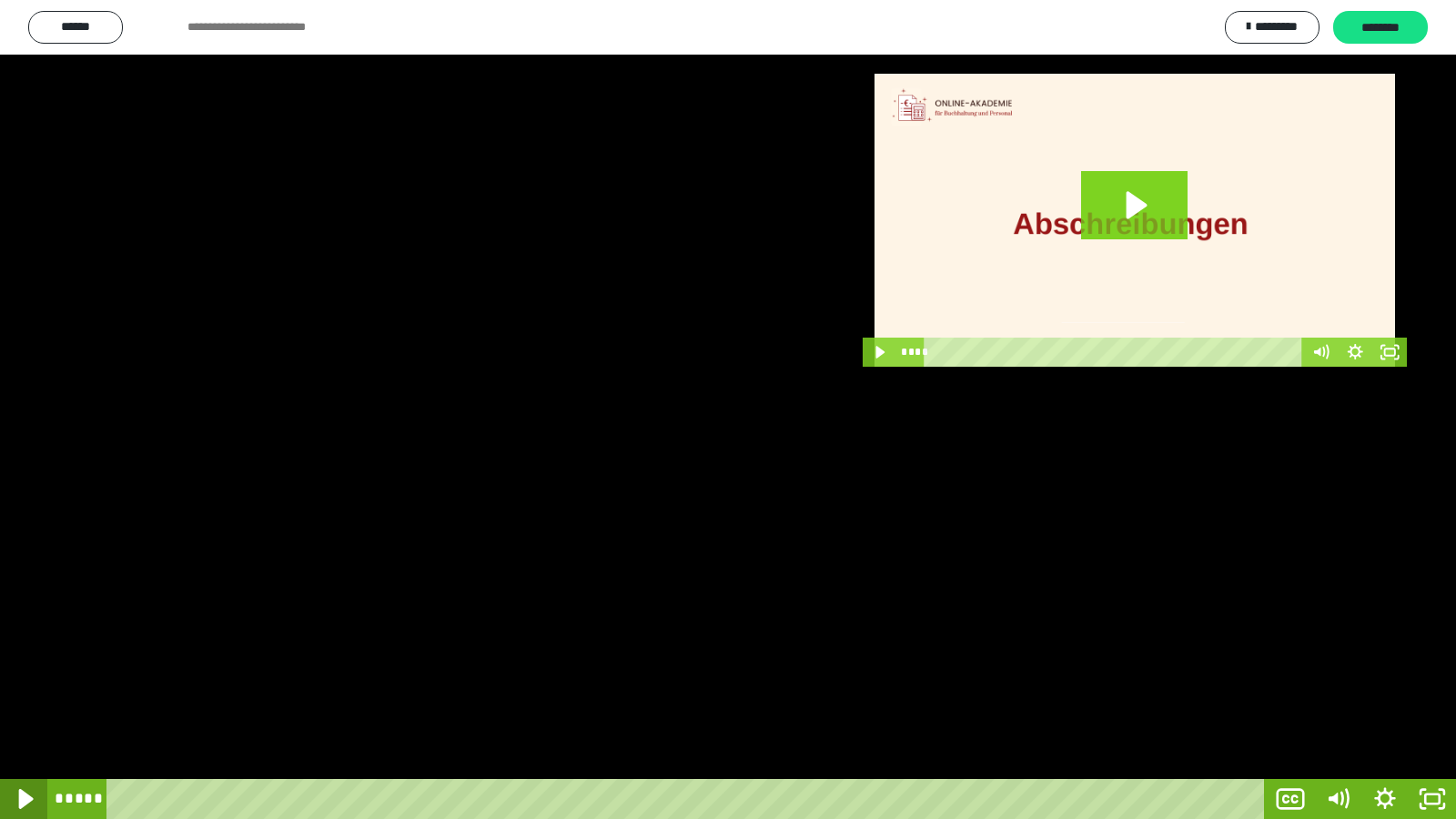 click 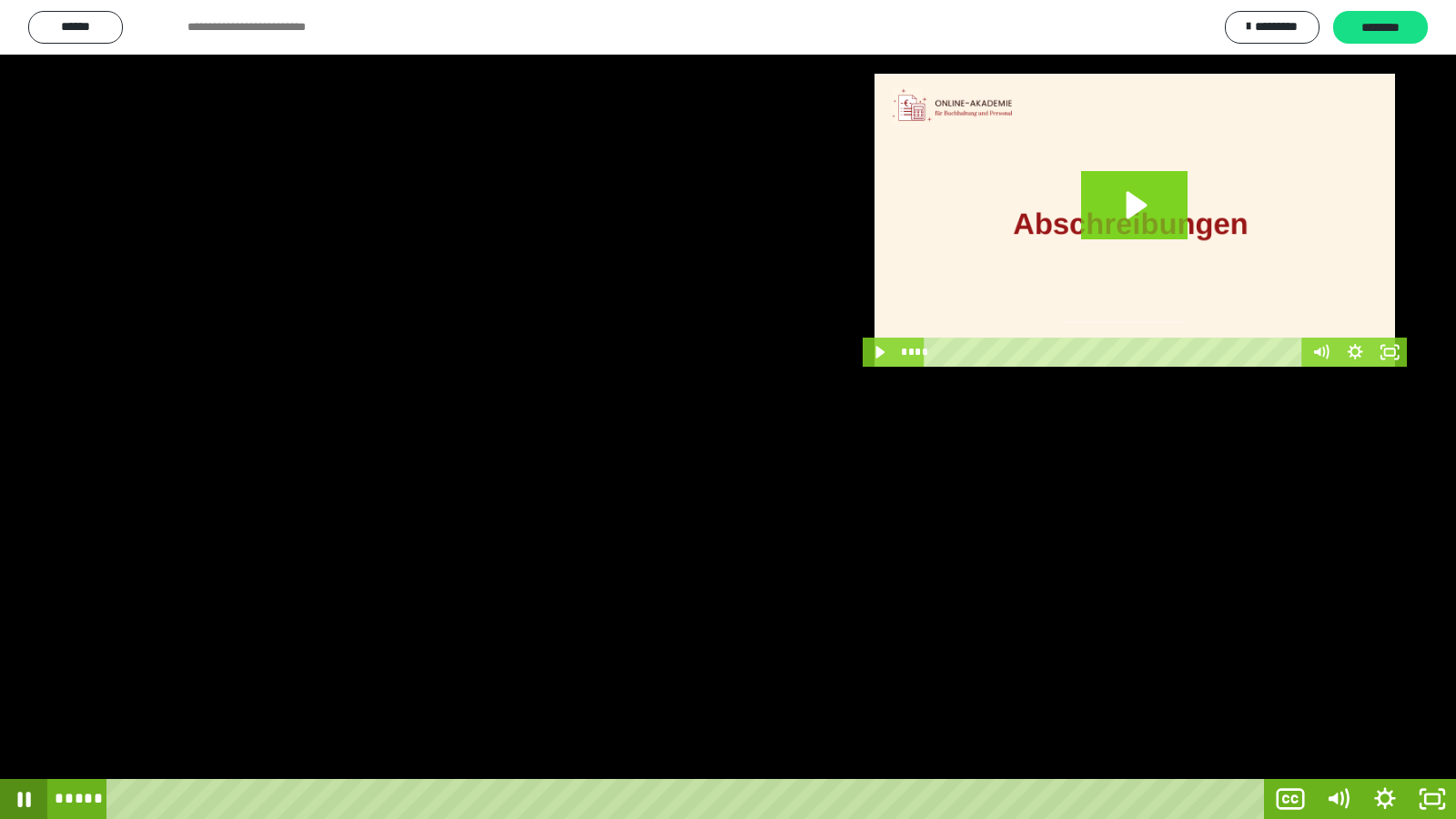 click 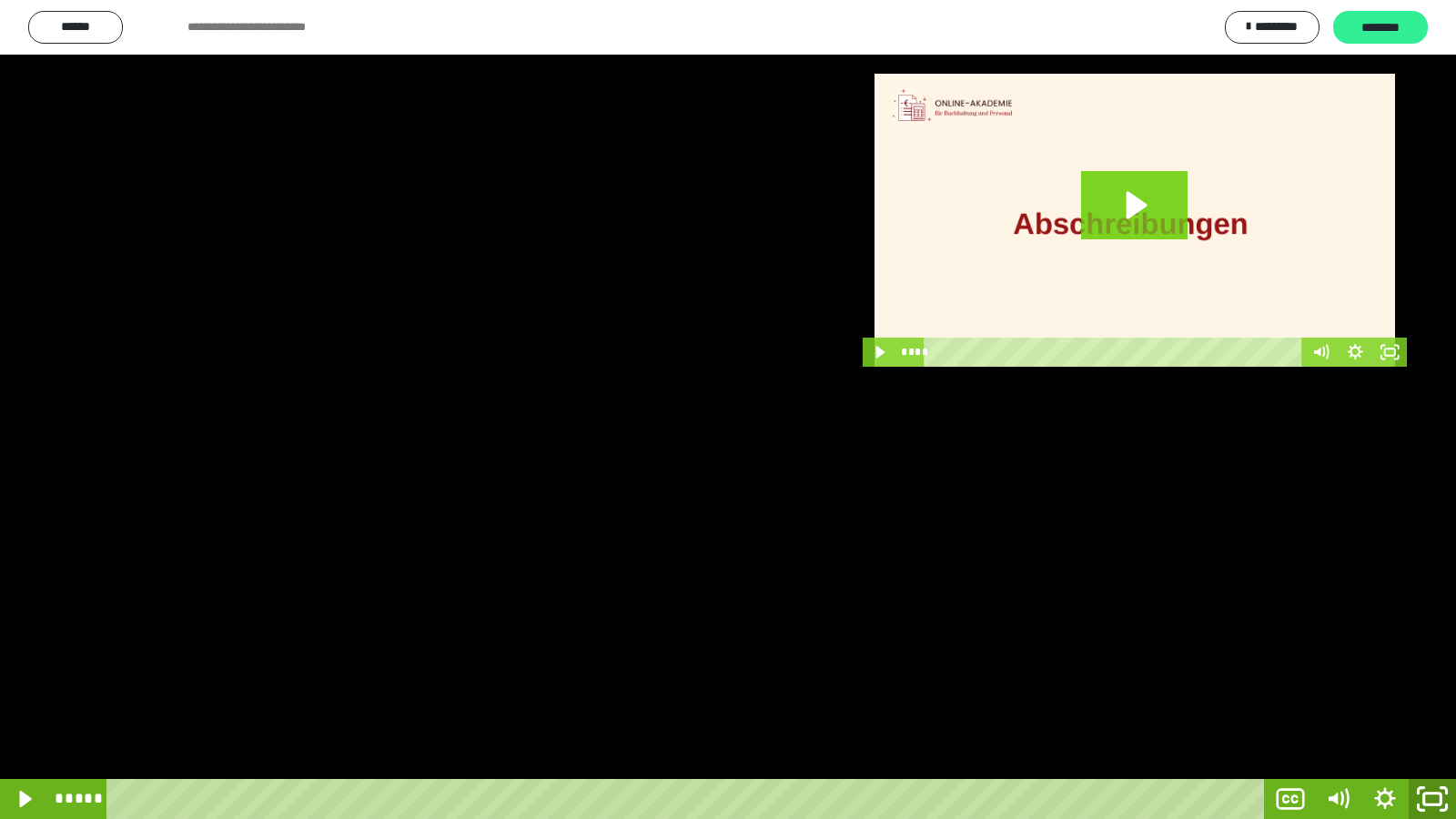 drag, startPoint x: 1431, startPoint y: 807, endPoint x: 1355, endPoint y: 13, distance: 797.629 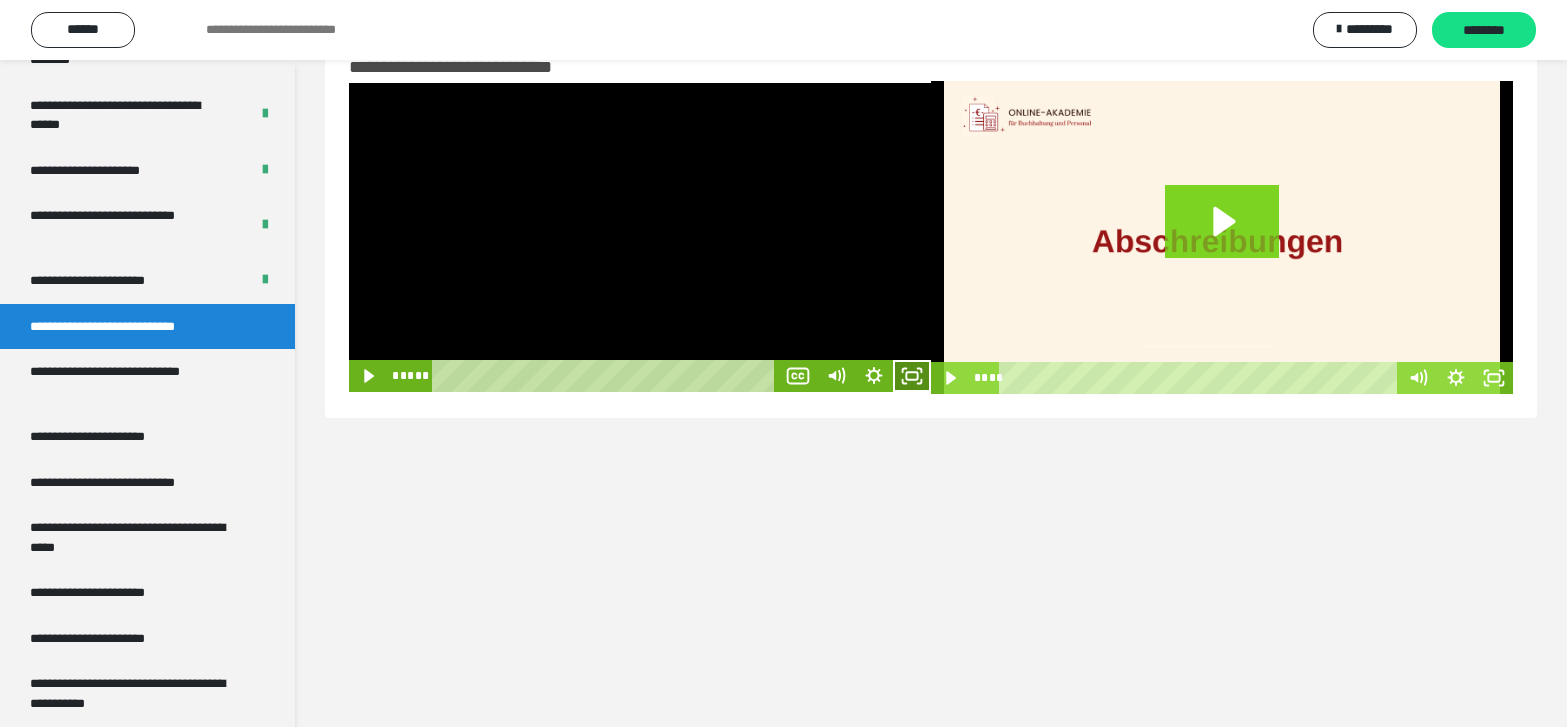 click 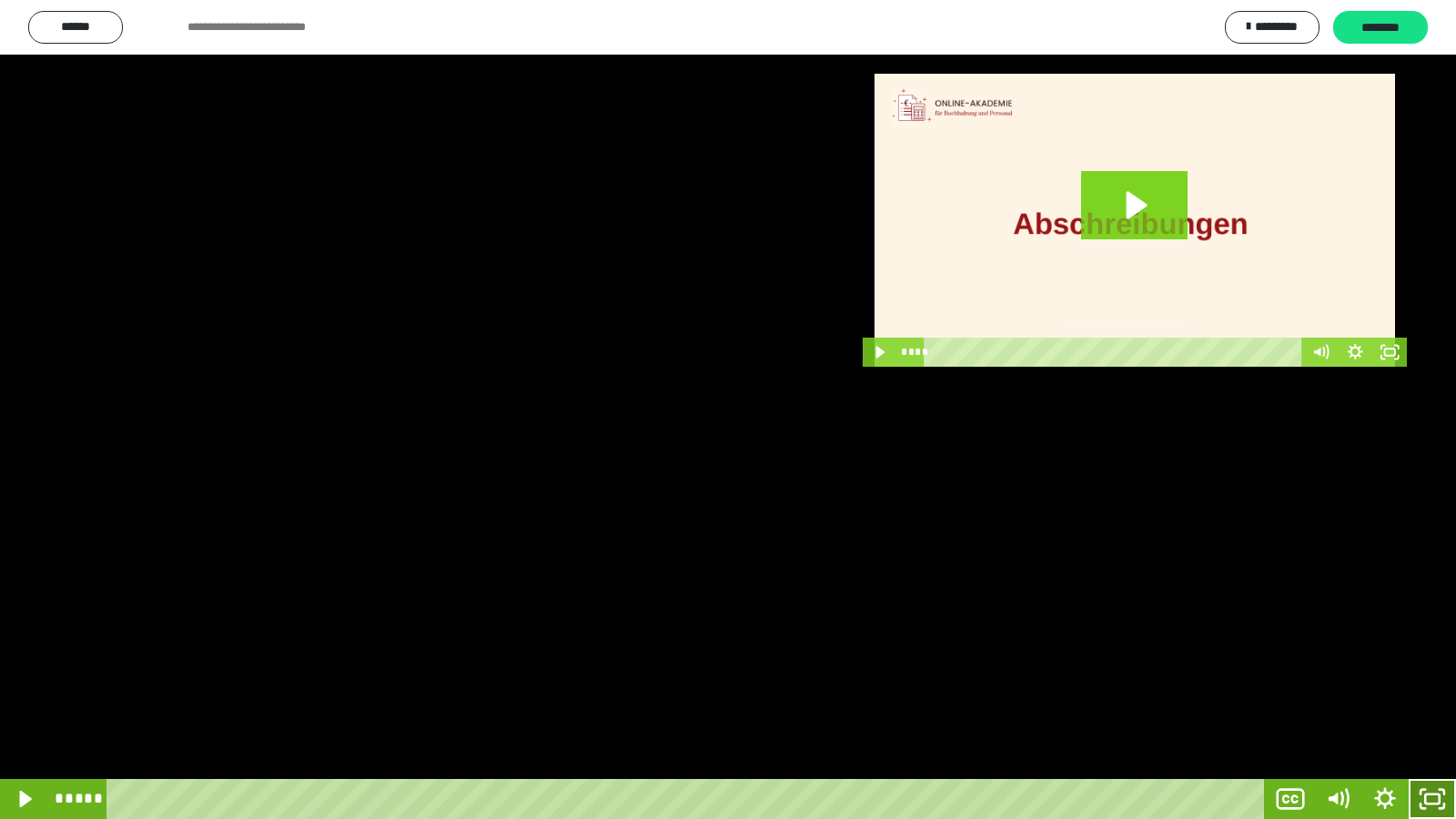click 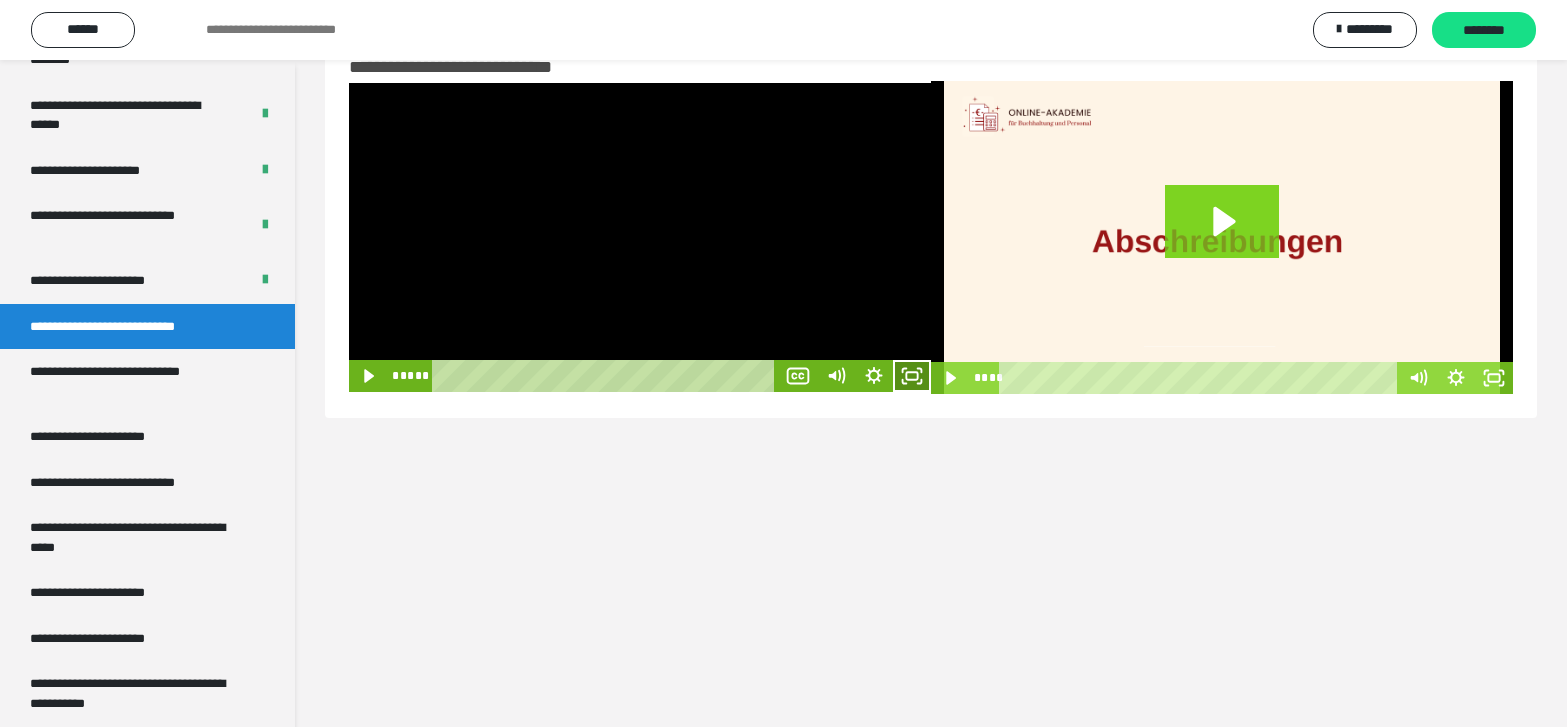 click 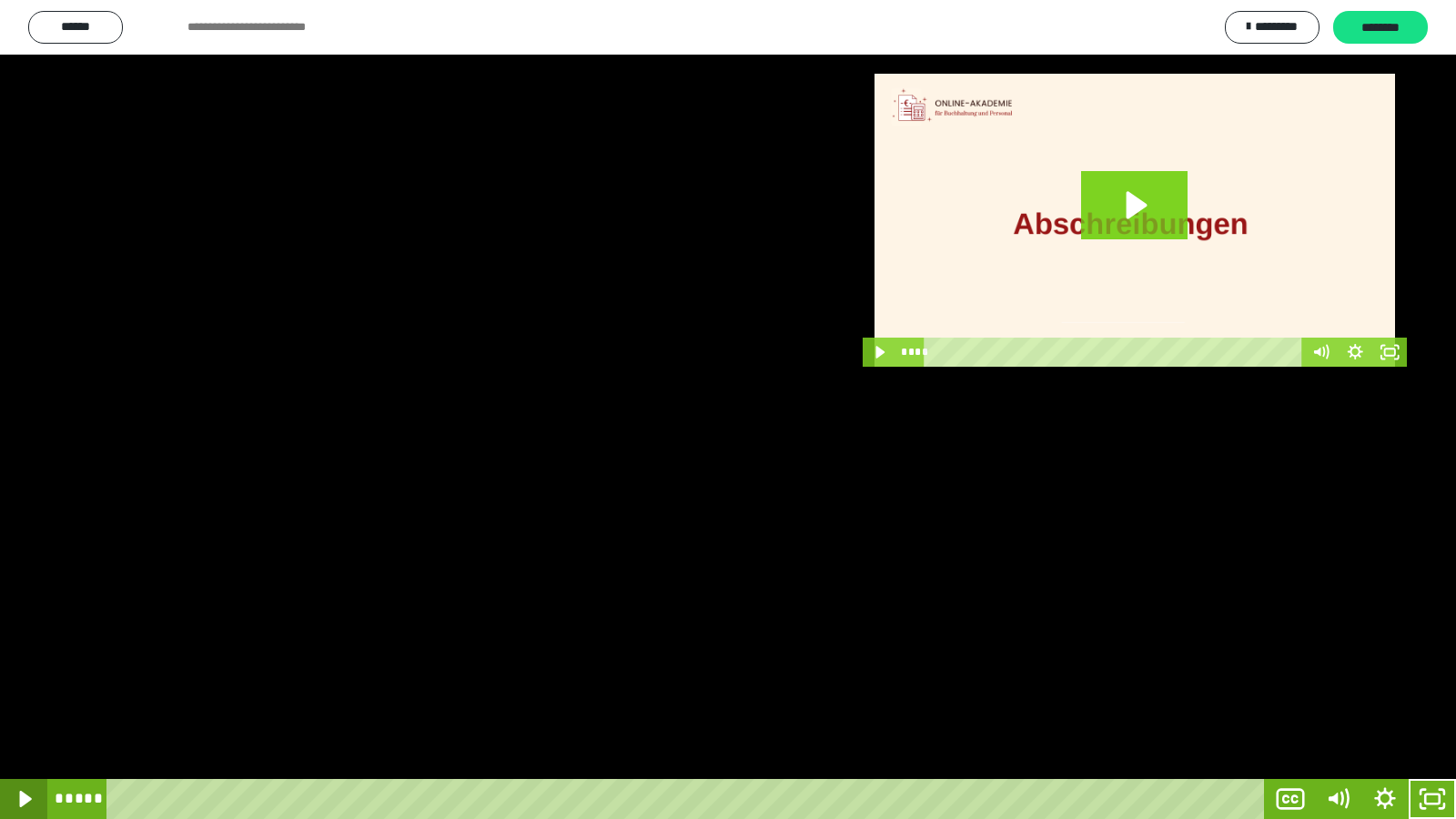 click 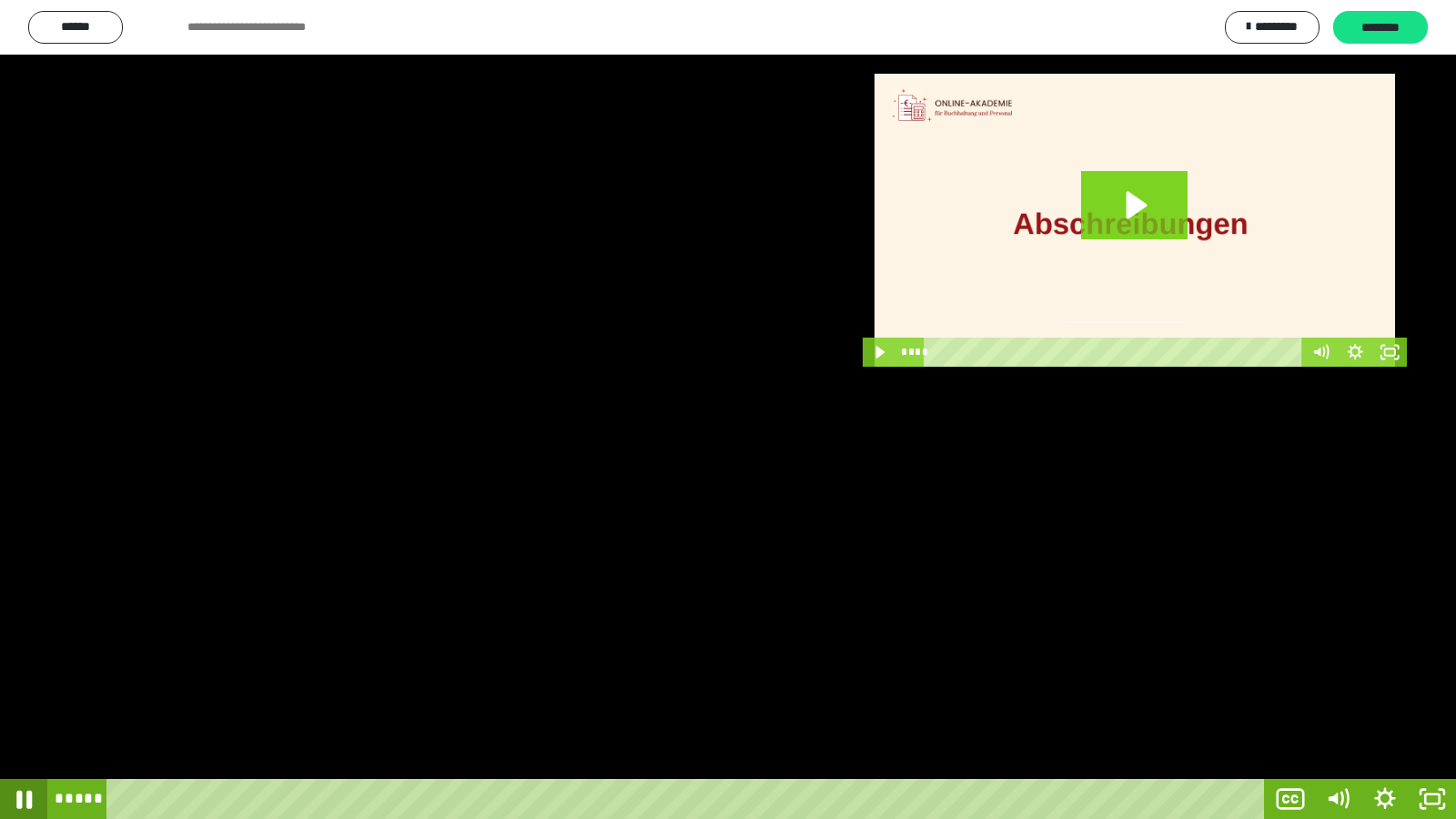click 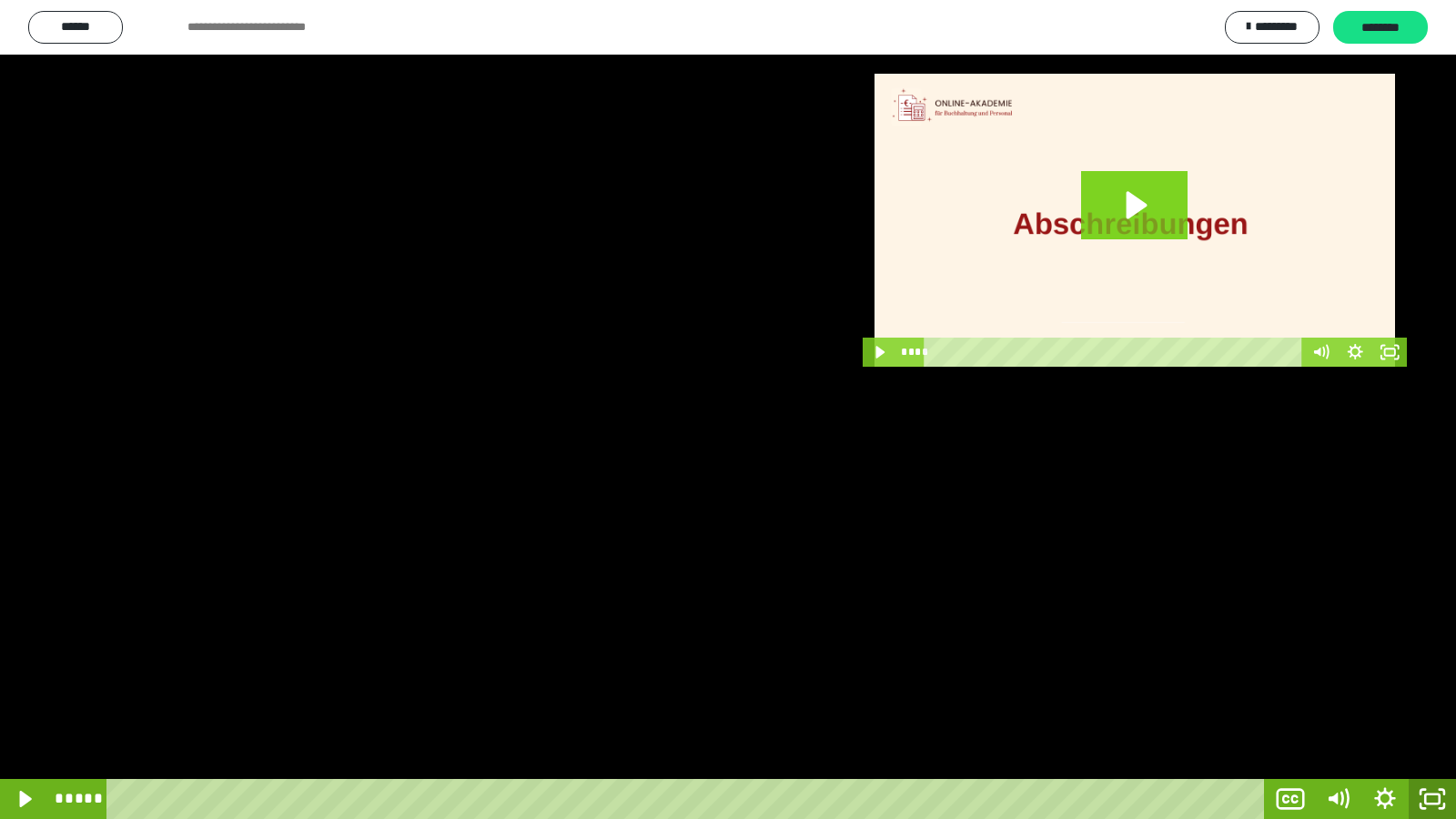 click 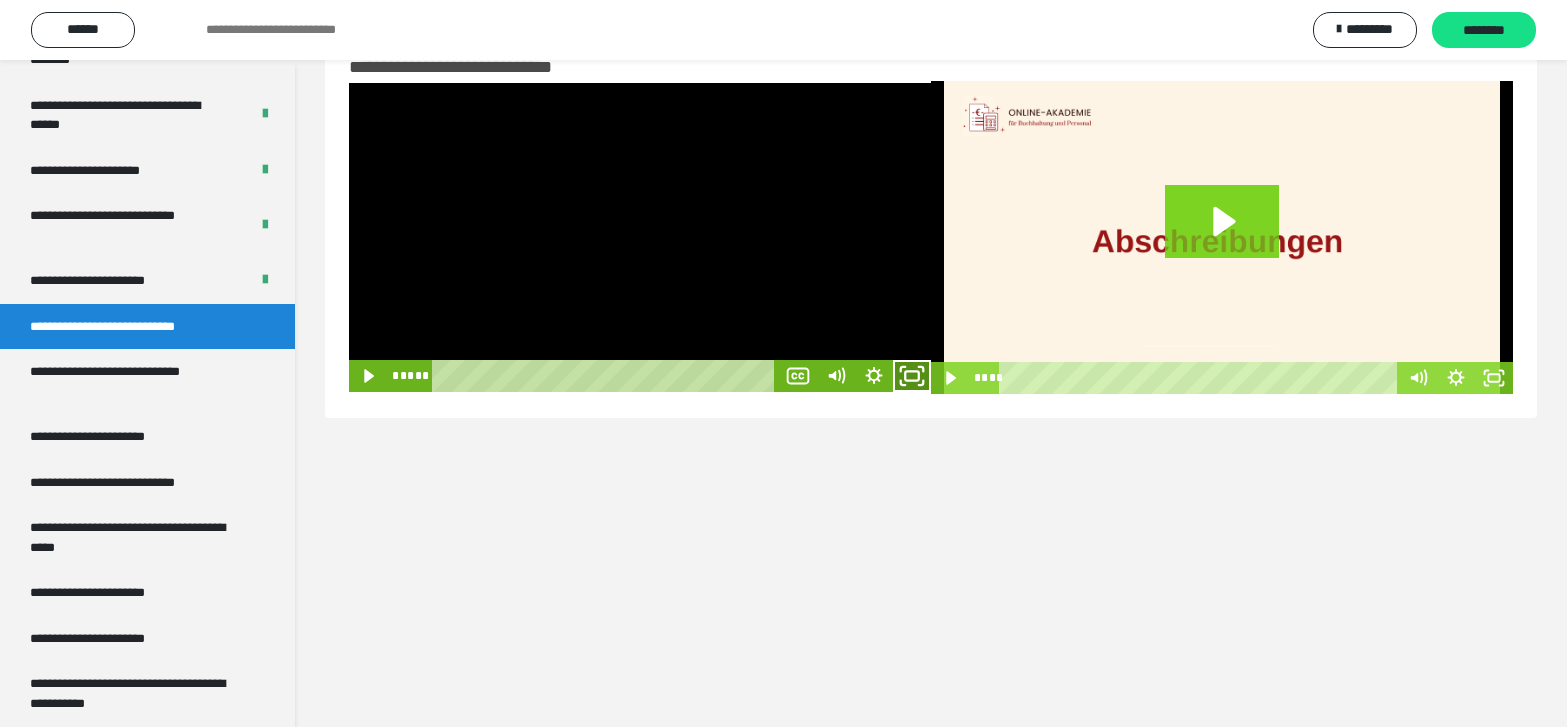 click 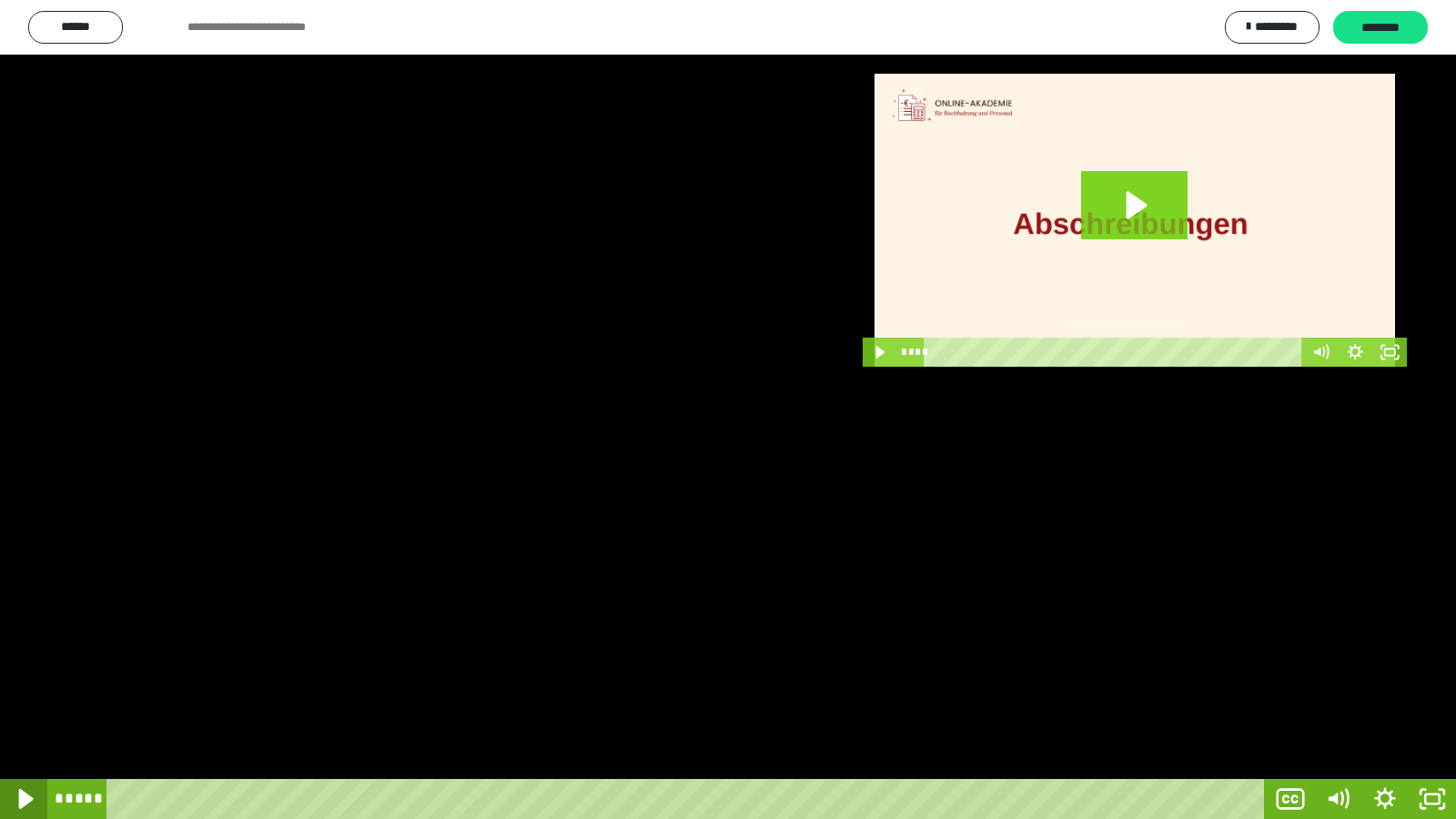 click 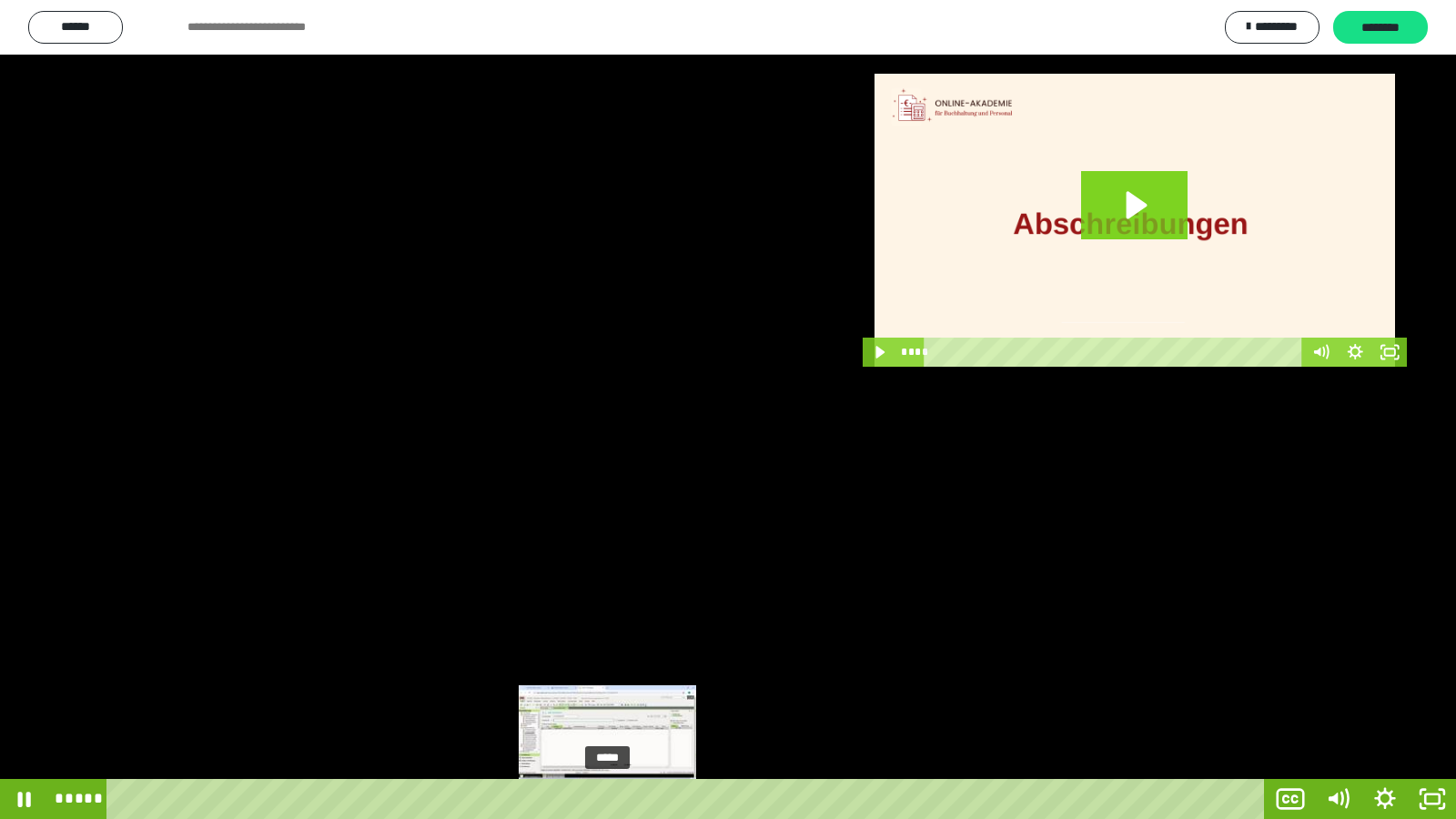 click on "*****" at bounding box center [689, 799] 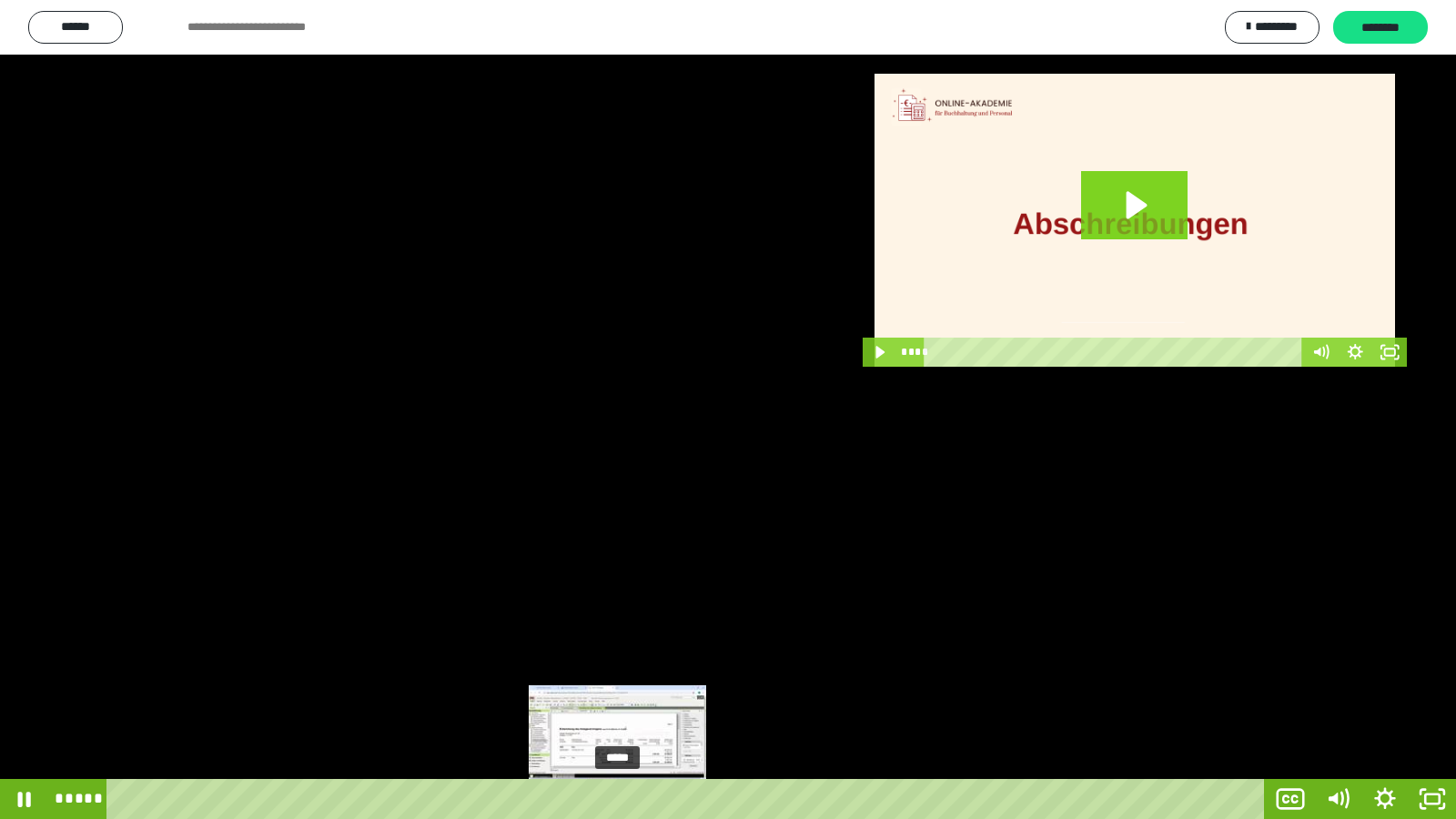 click on "*****" at bounding box center (689, 799) 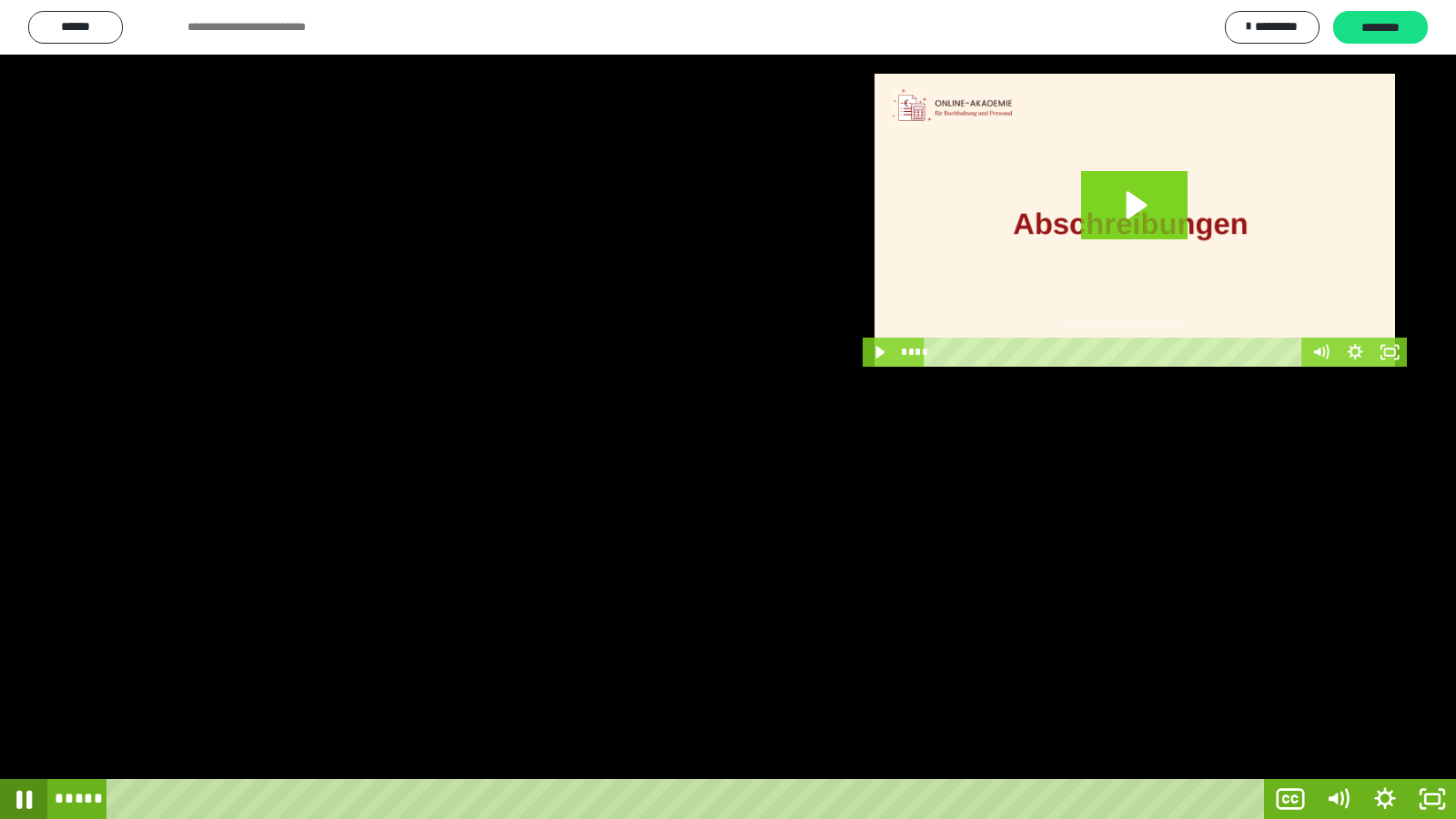 click 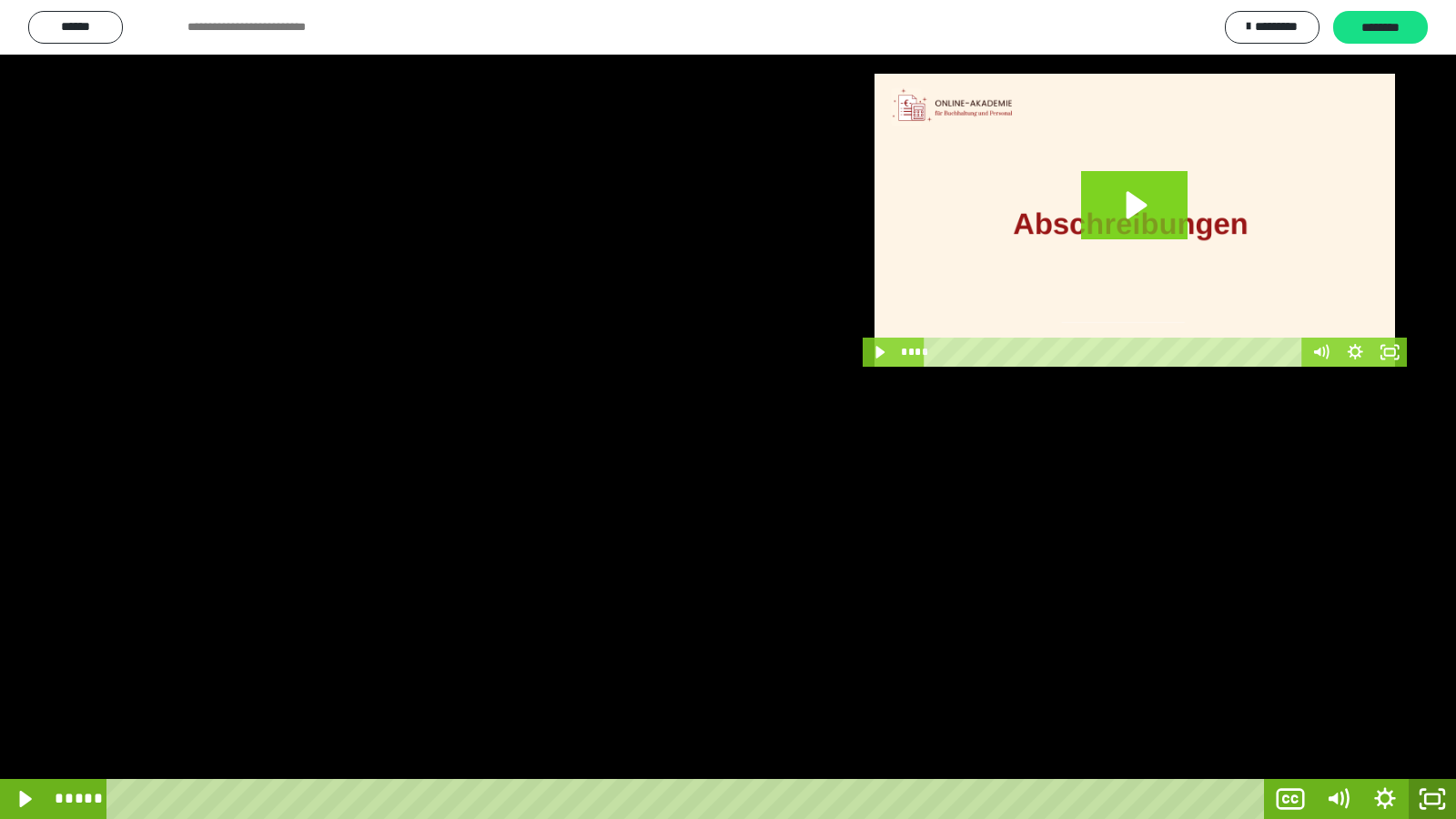 click 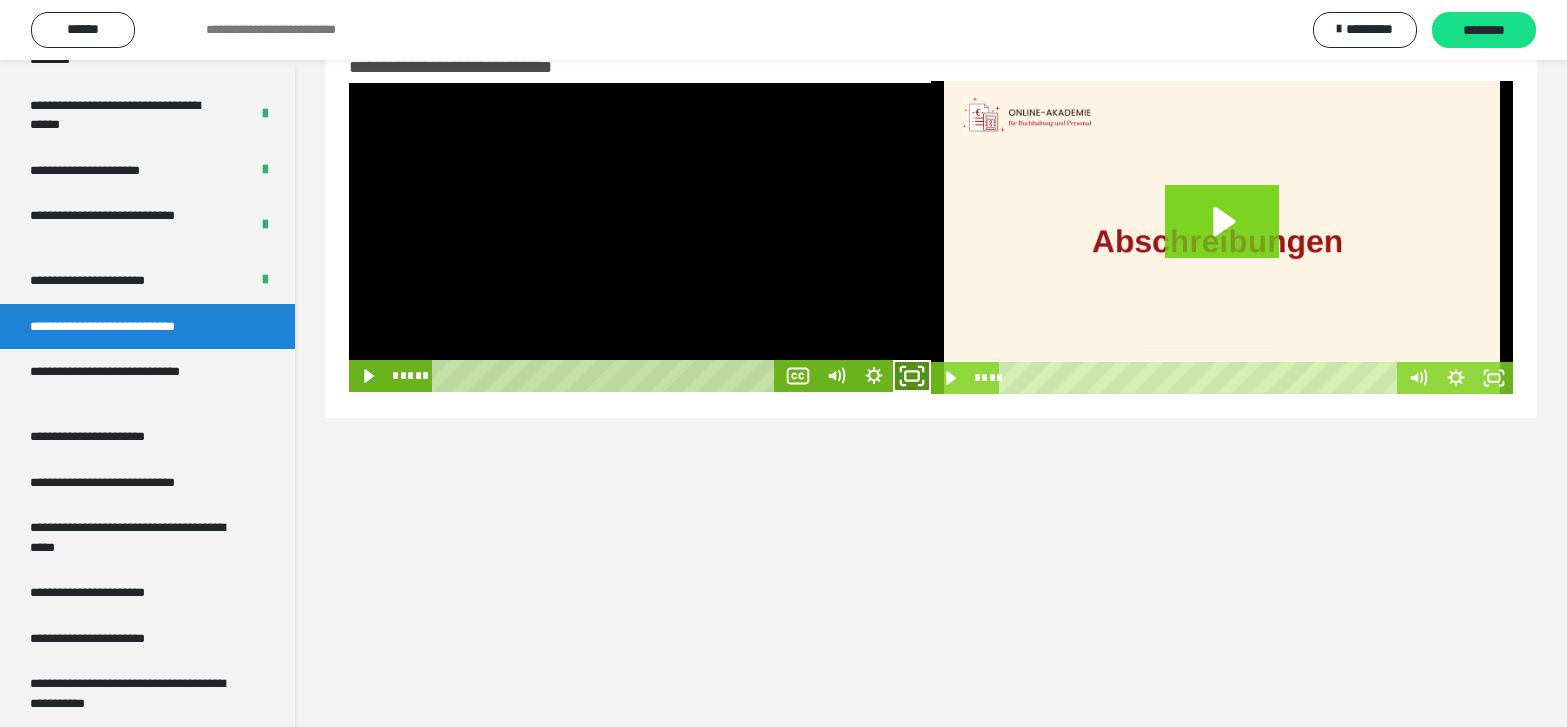 click 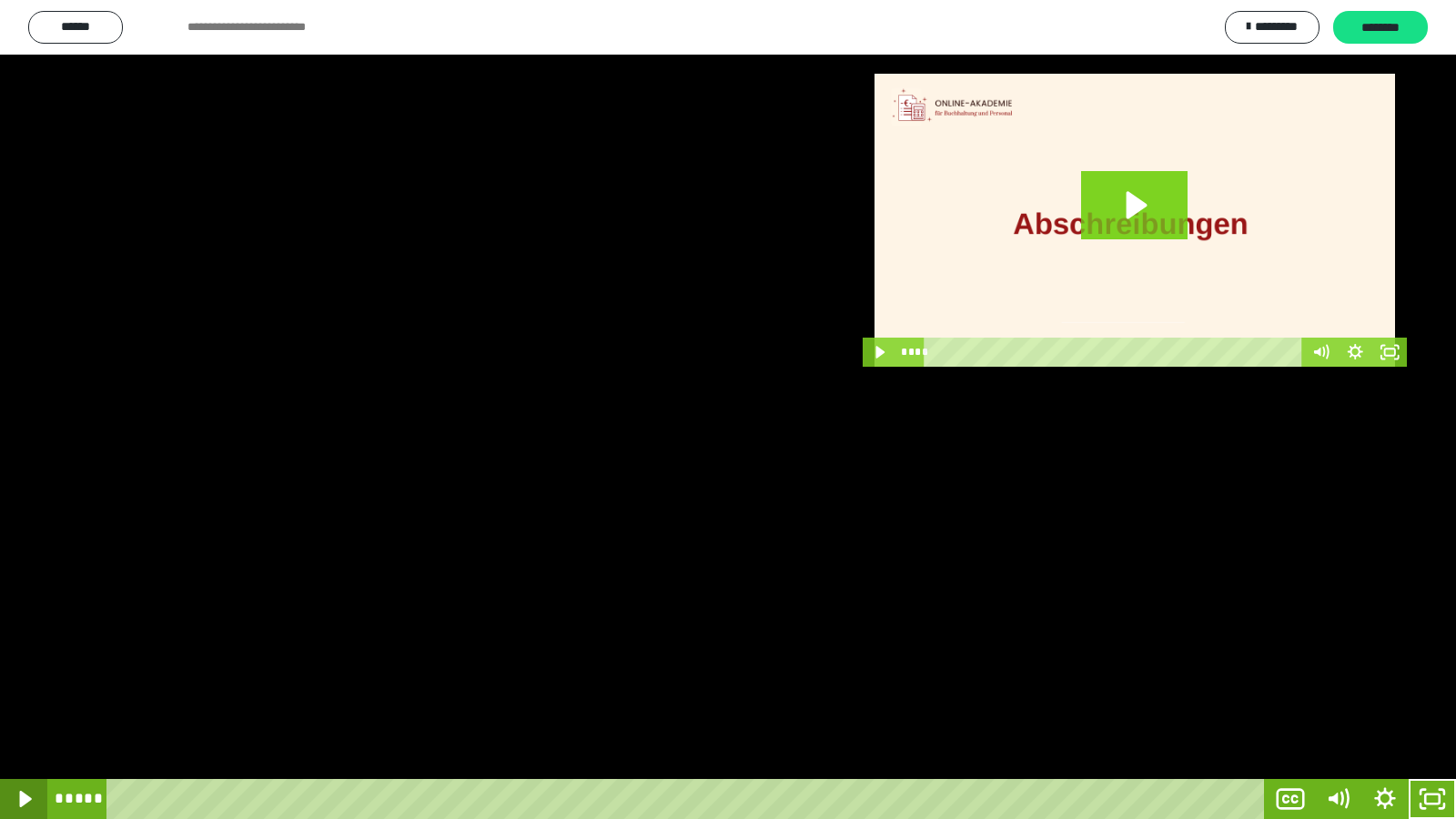 click 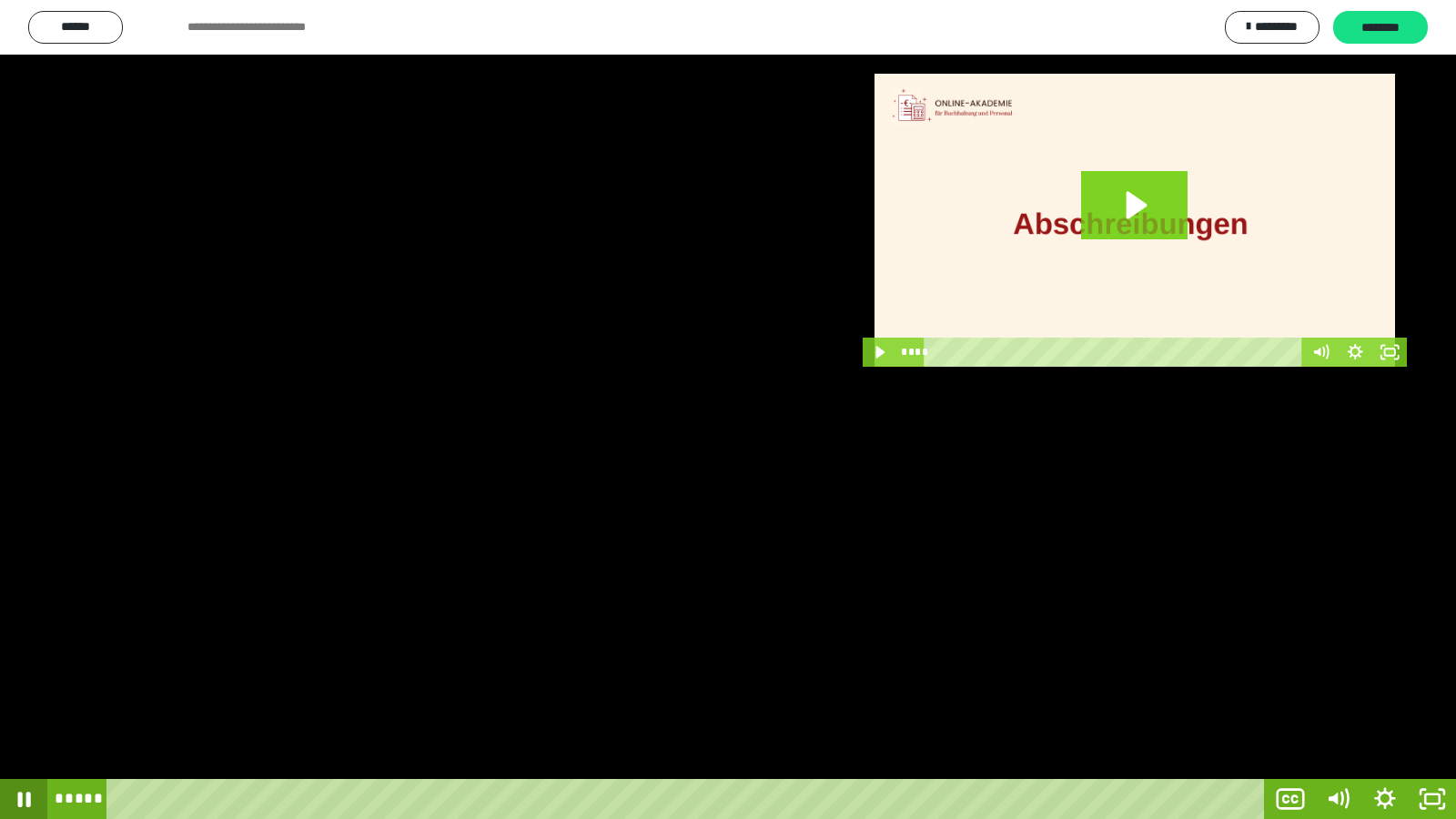 click 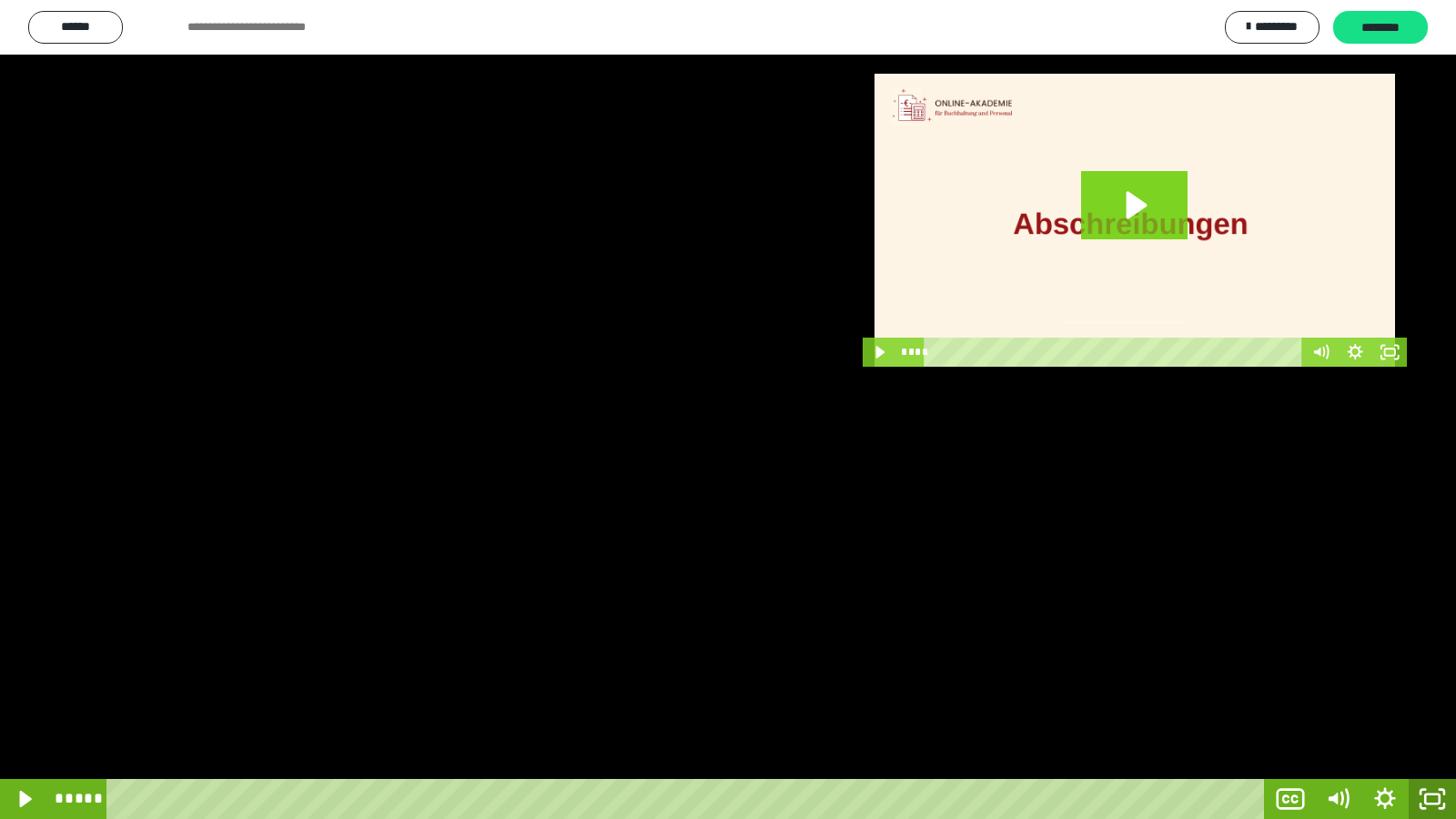 drag, startPoint x: 1433, startPoint y: 806, endPoint x: 1437, endPoint y: 774, distance: 32.249031 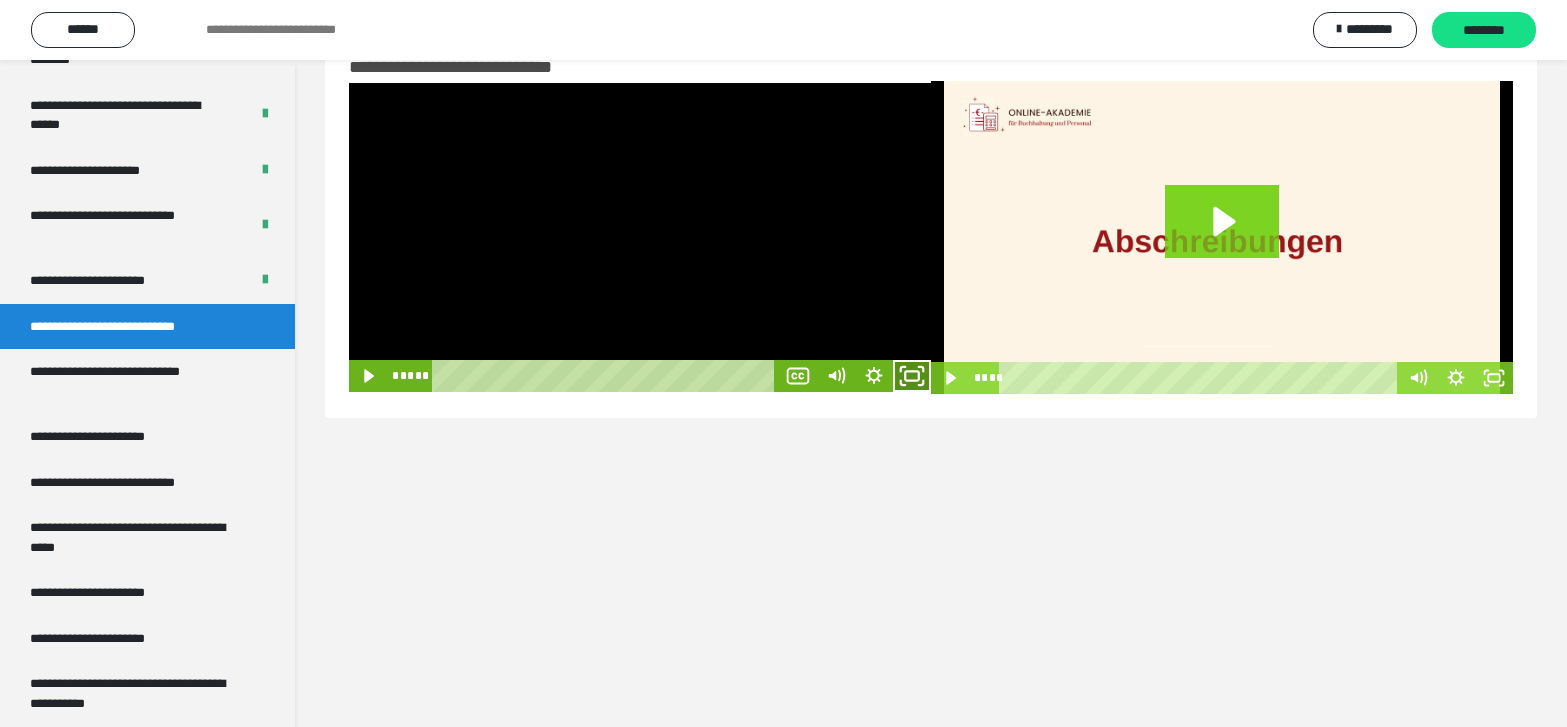 click 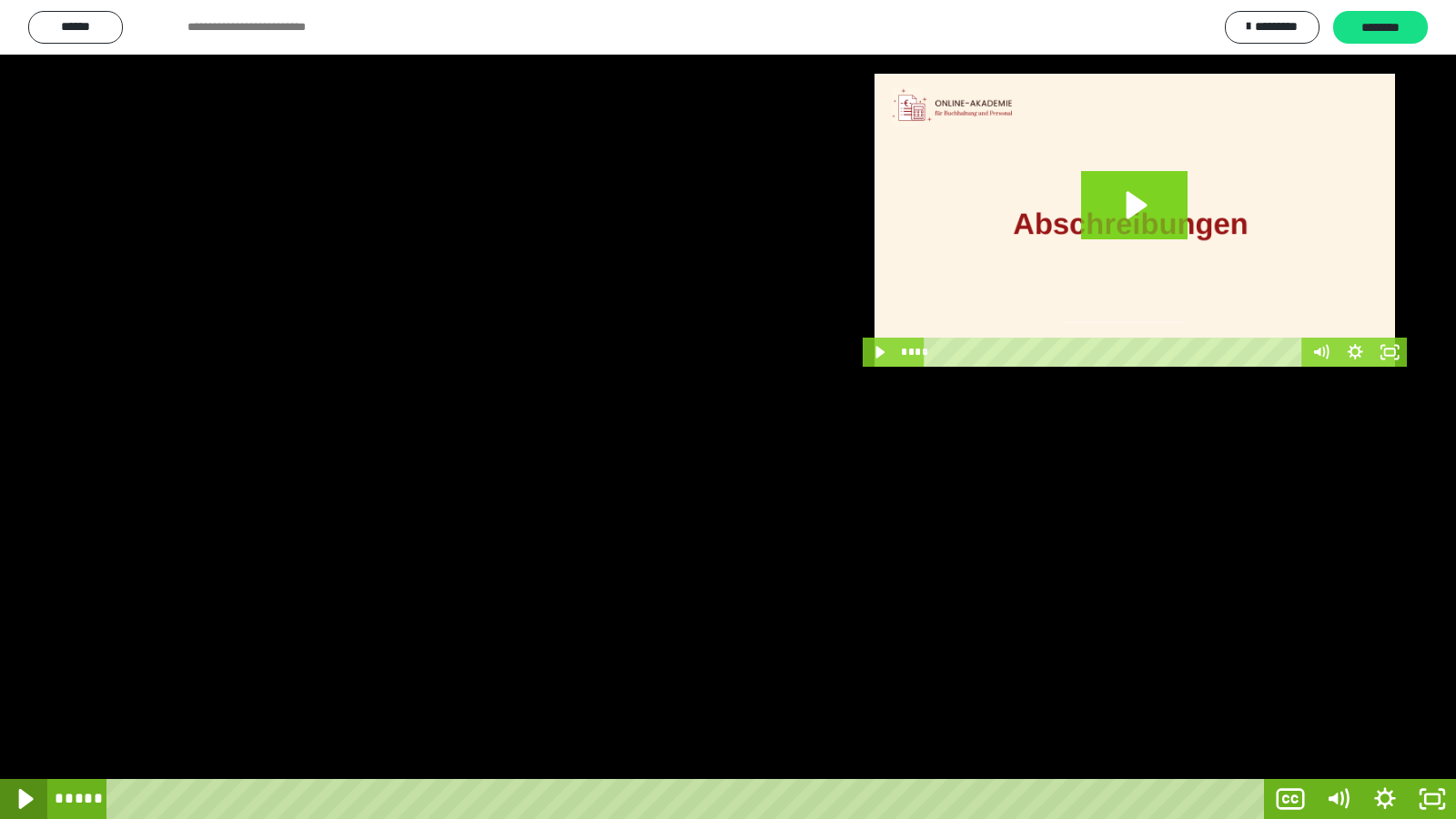click 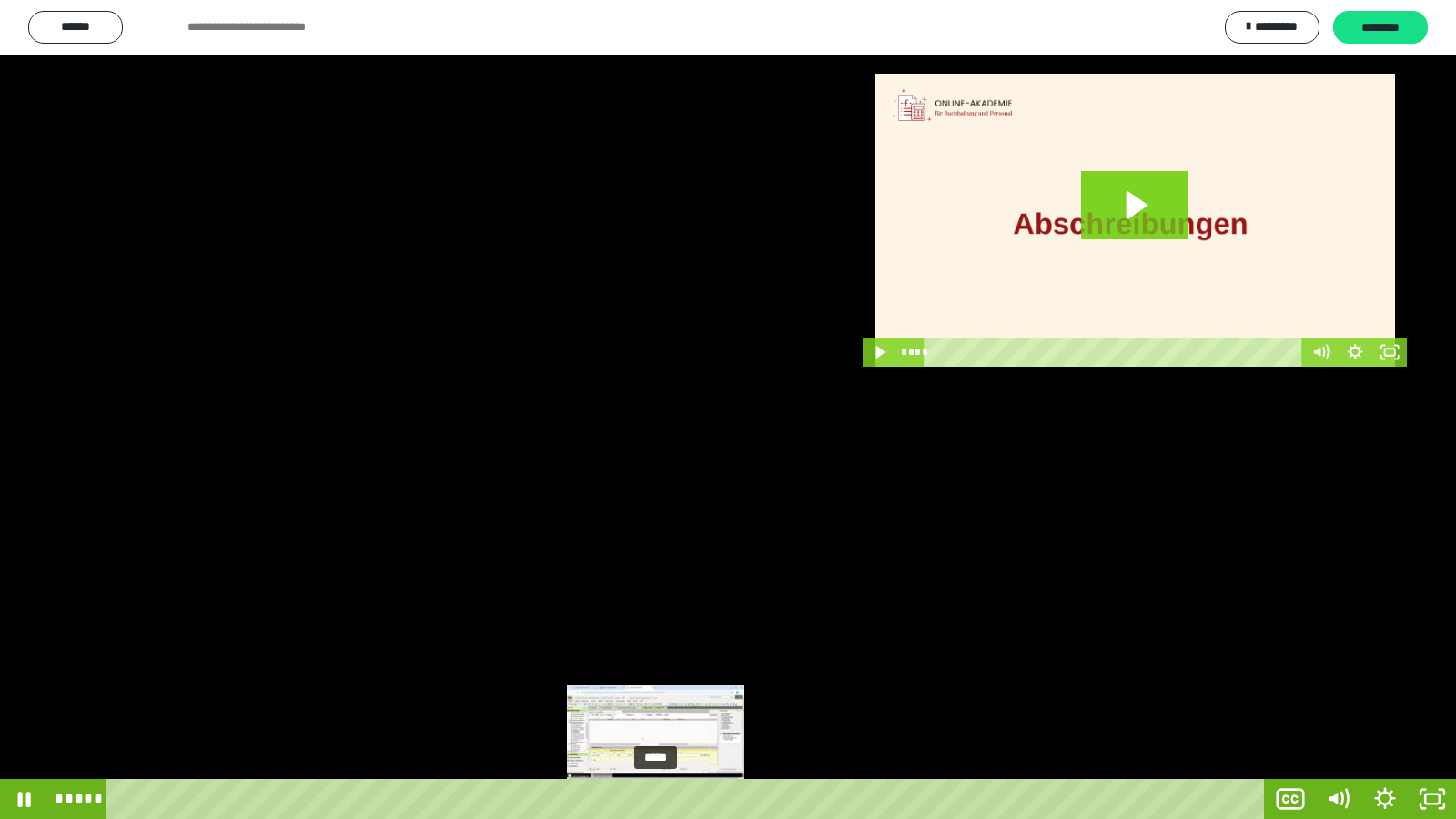 click on "*****" at bounding box center [689, 799] 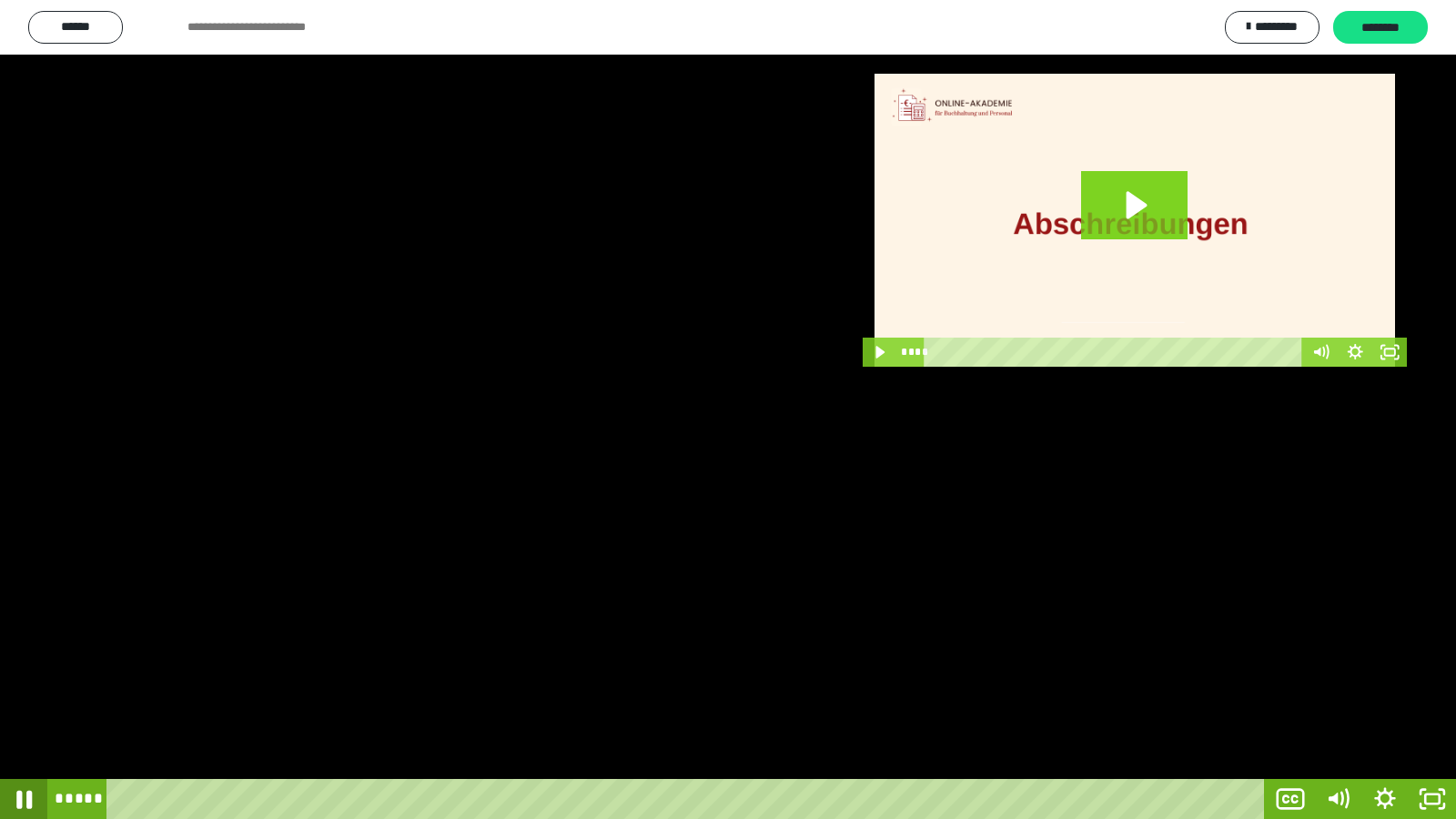 click 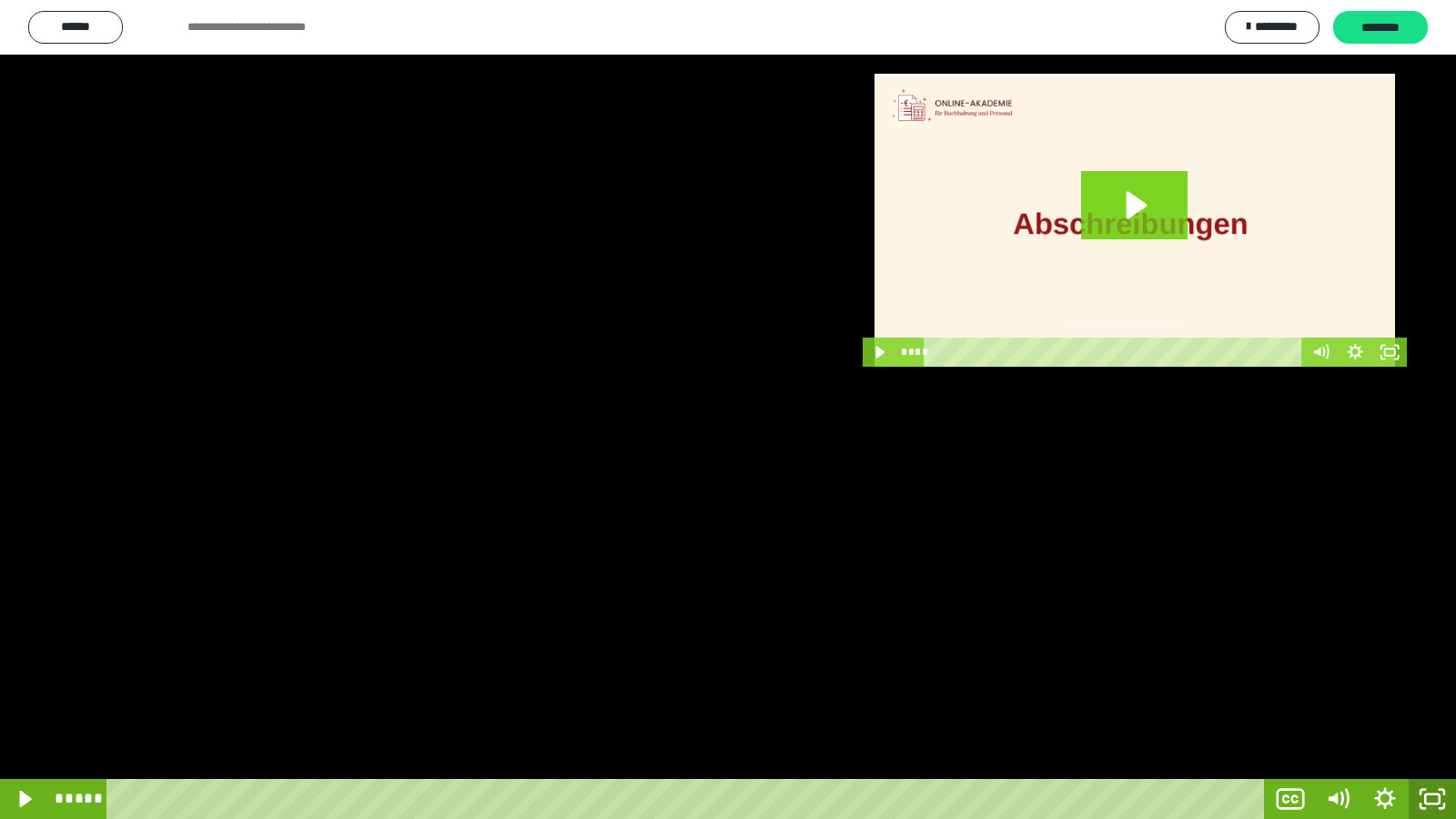 click 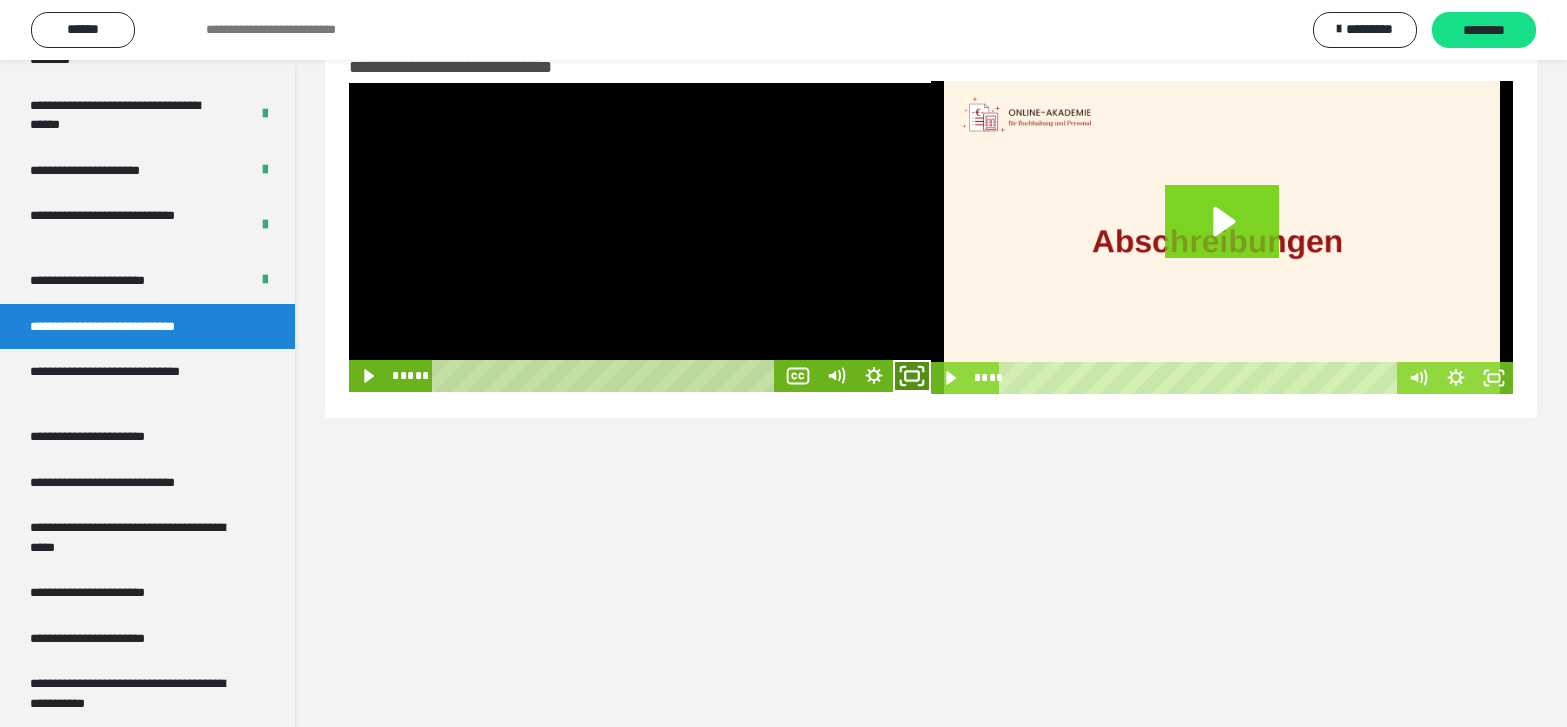 click 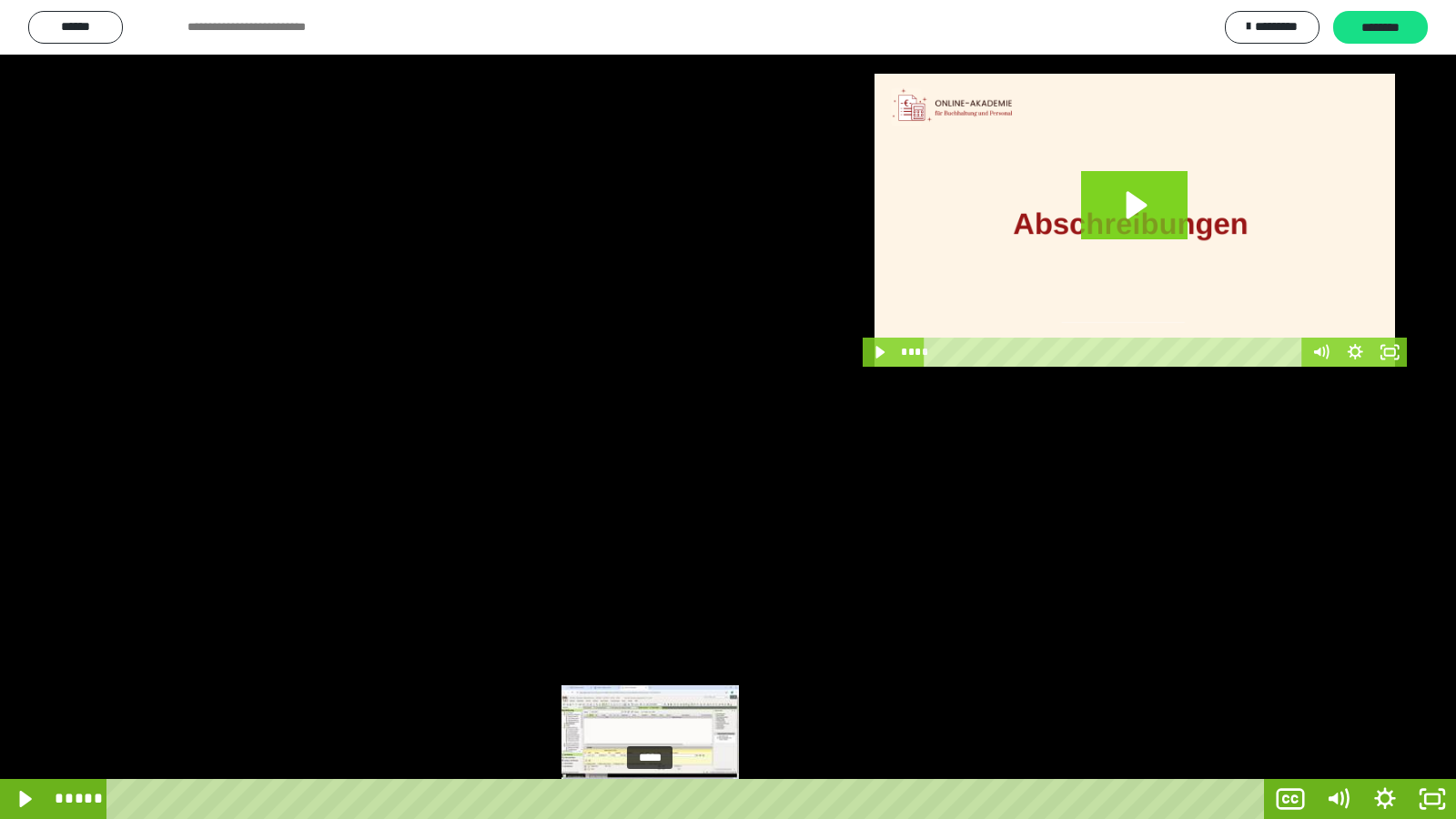 click at bounding box center [650, 799] 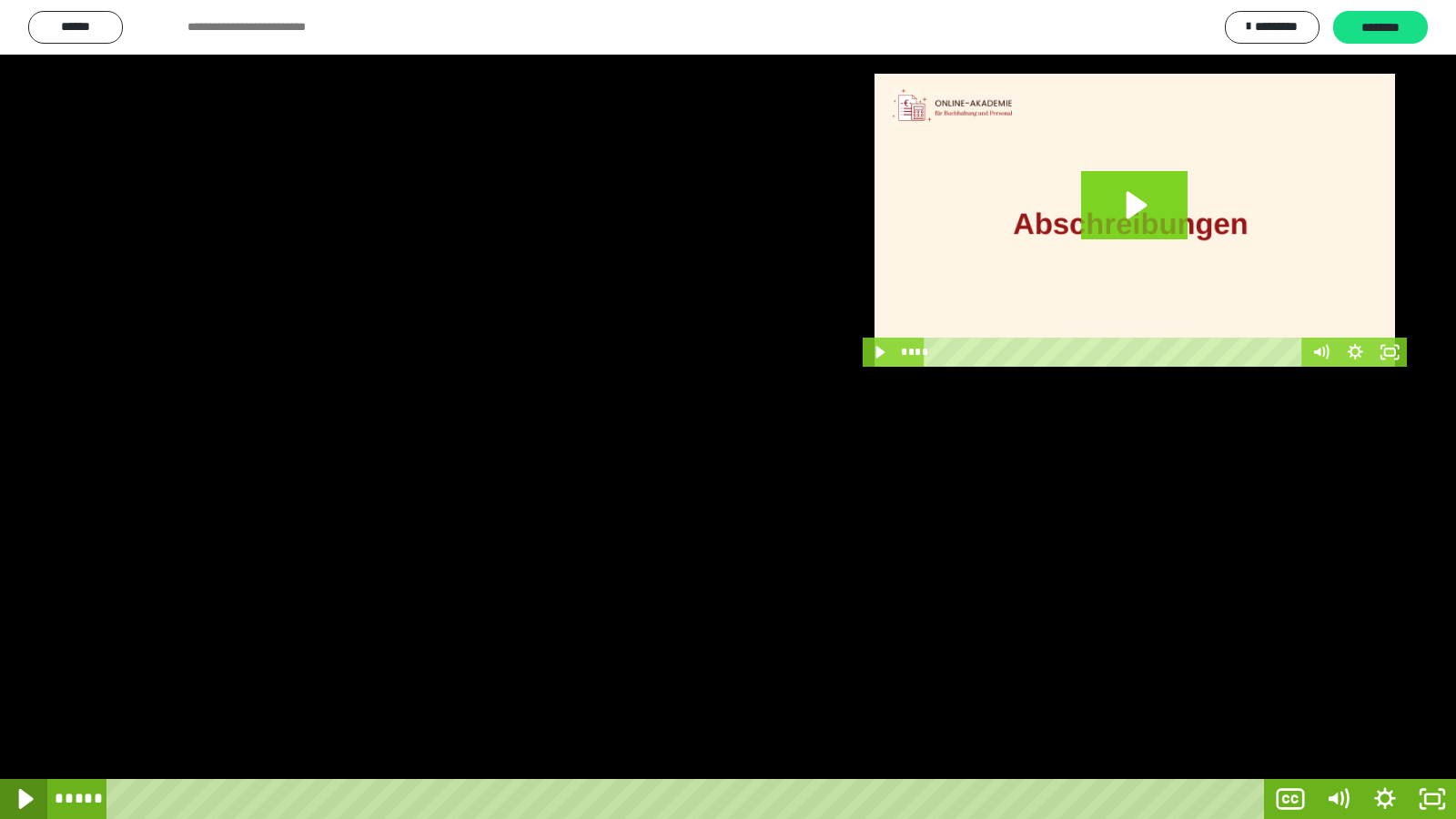 click 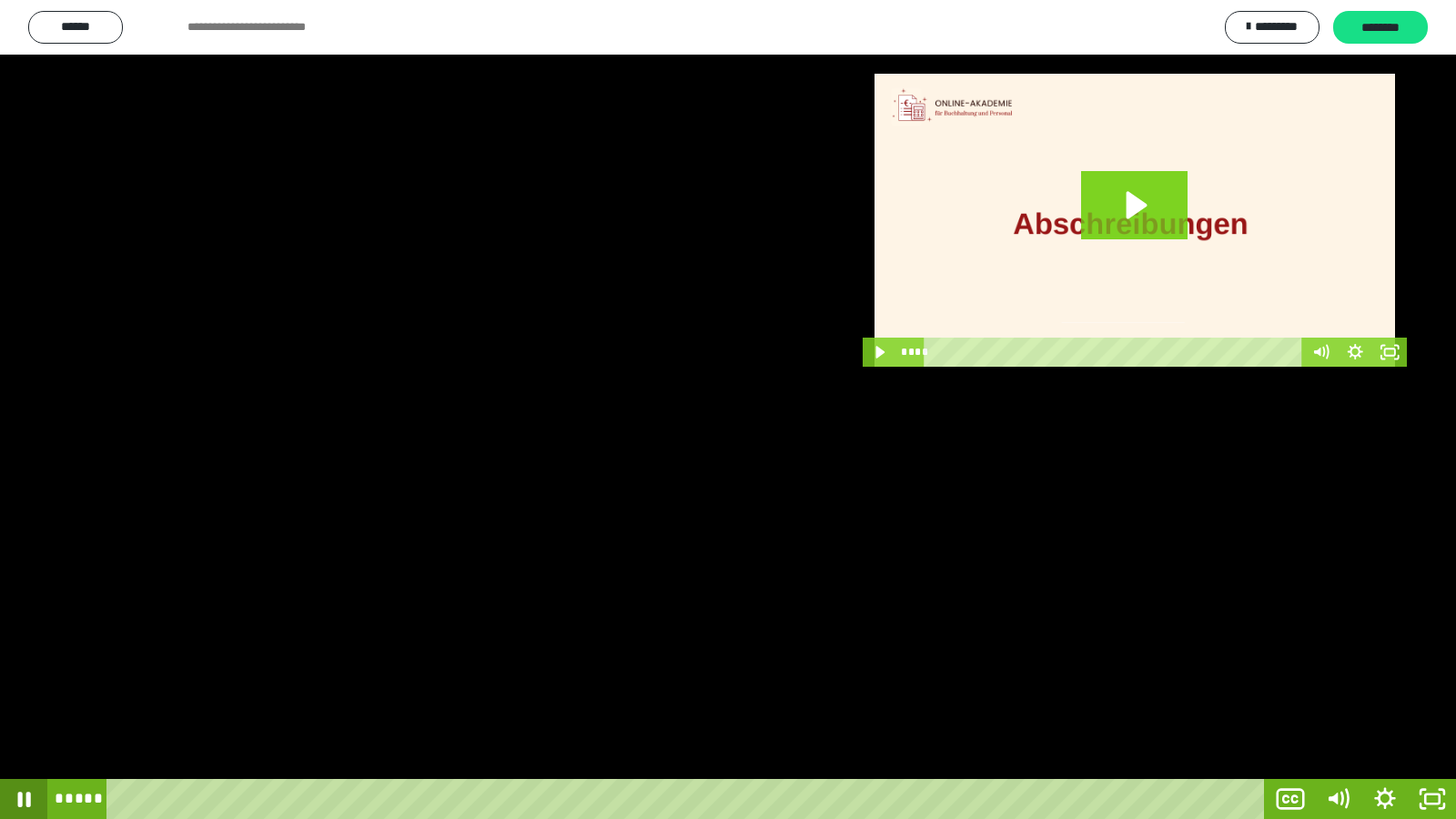 click 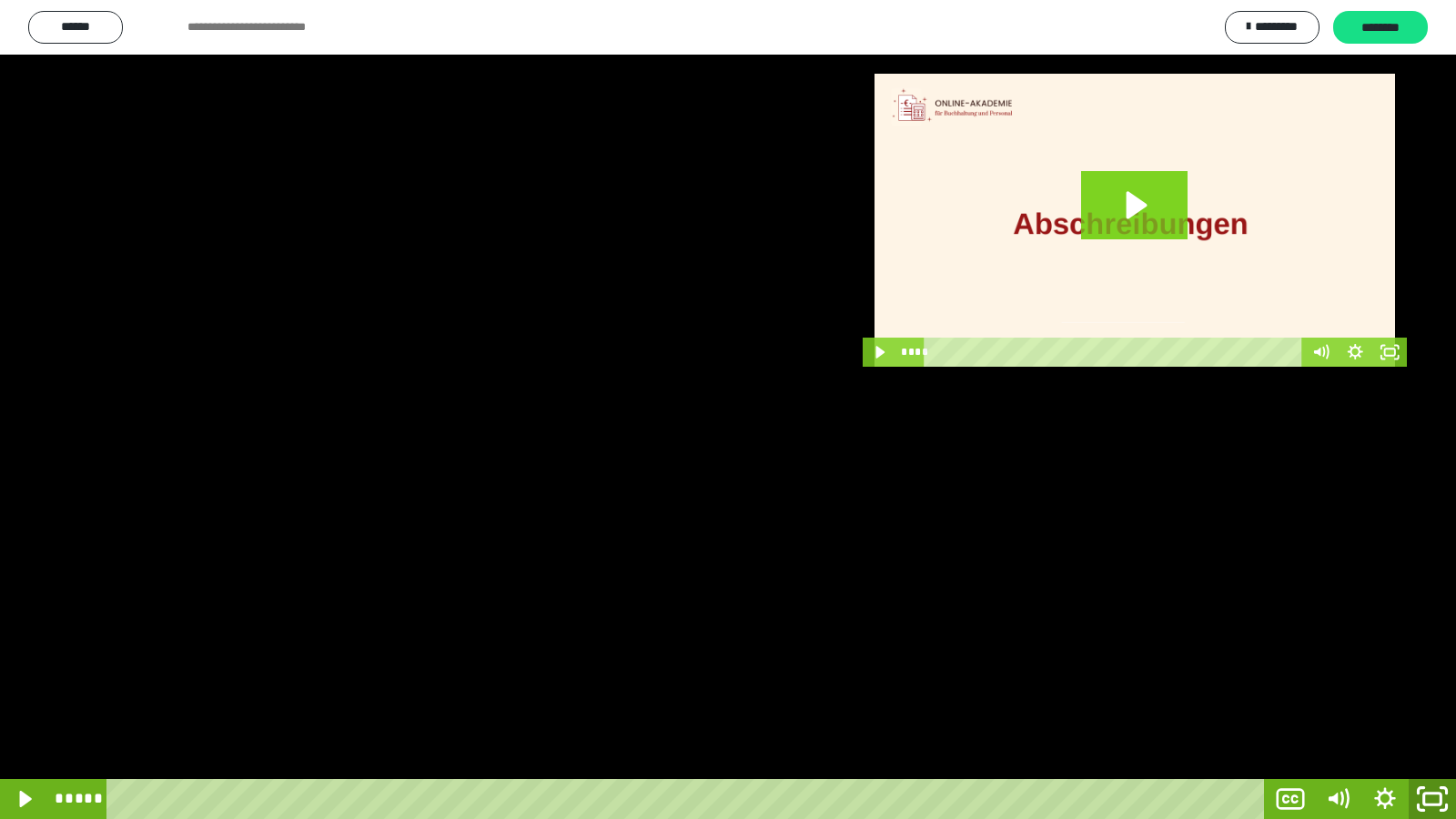 click 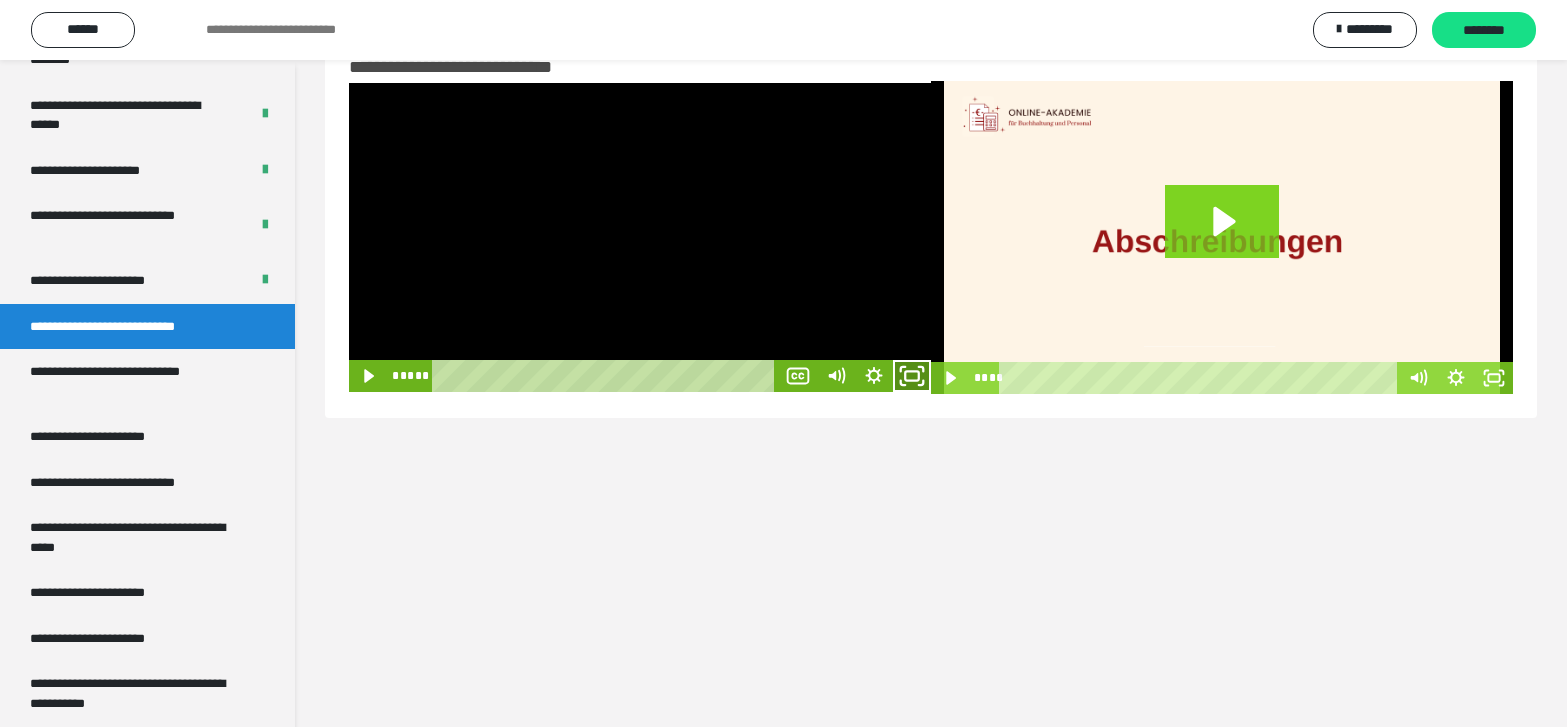 click 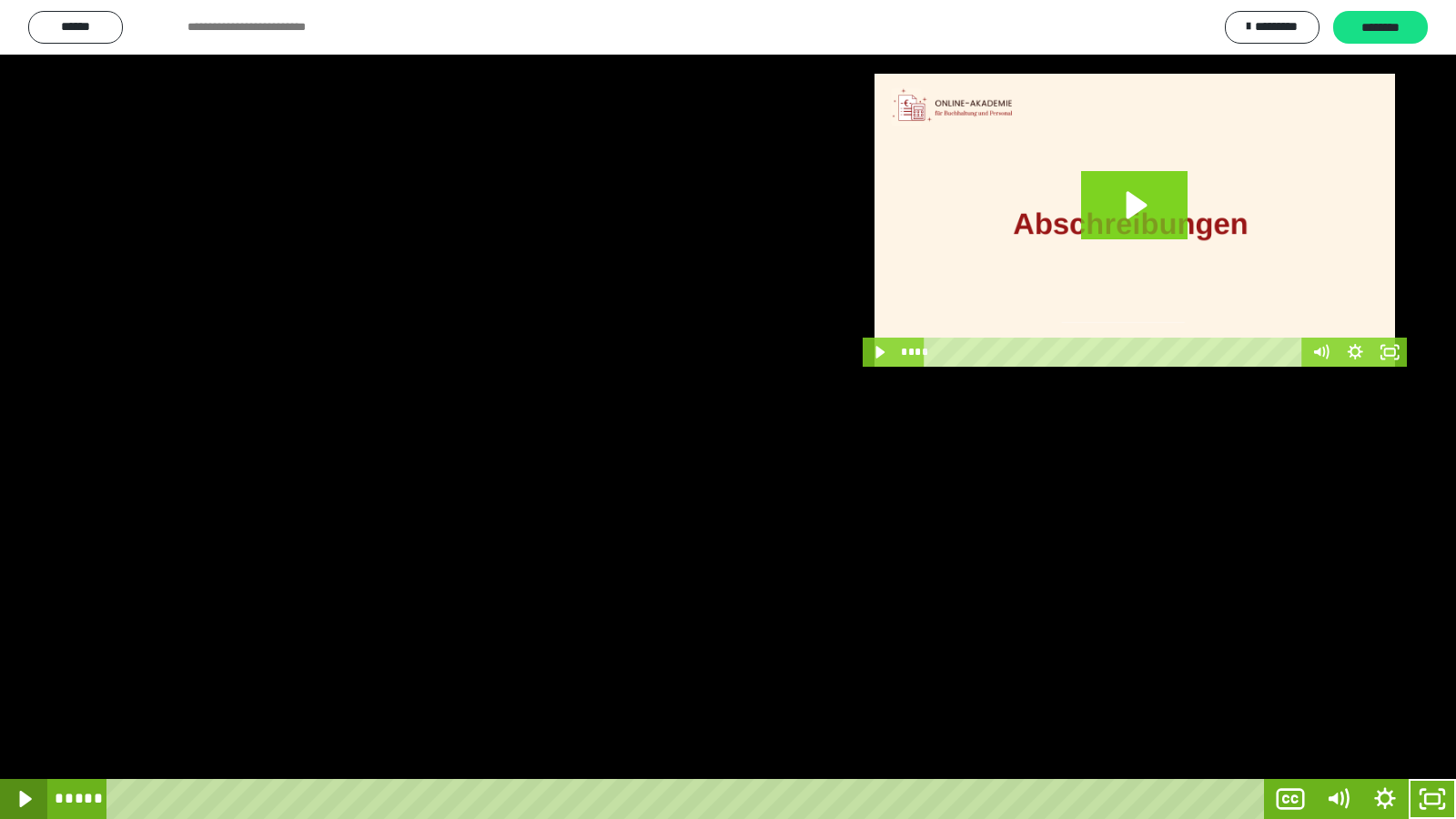 click 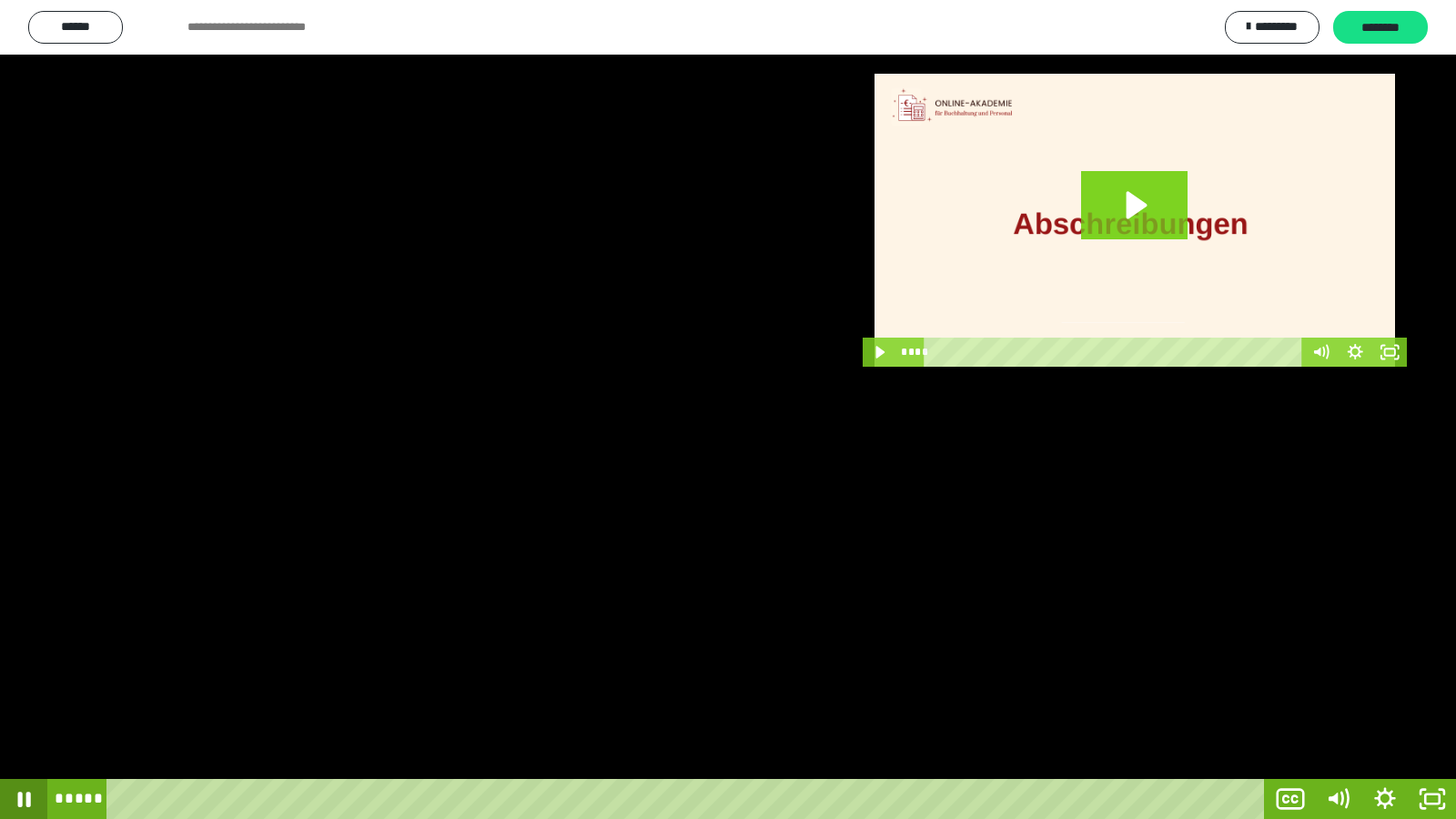 click 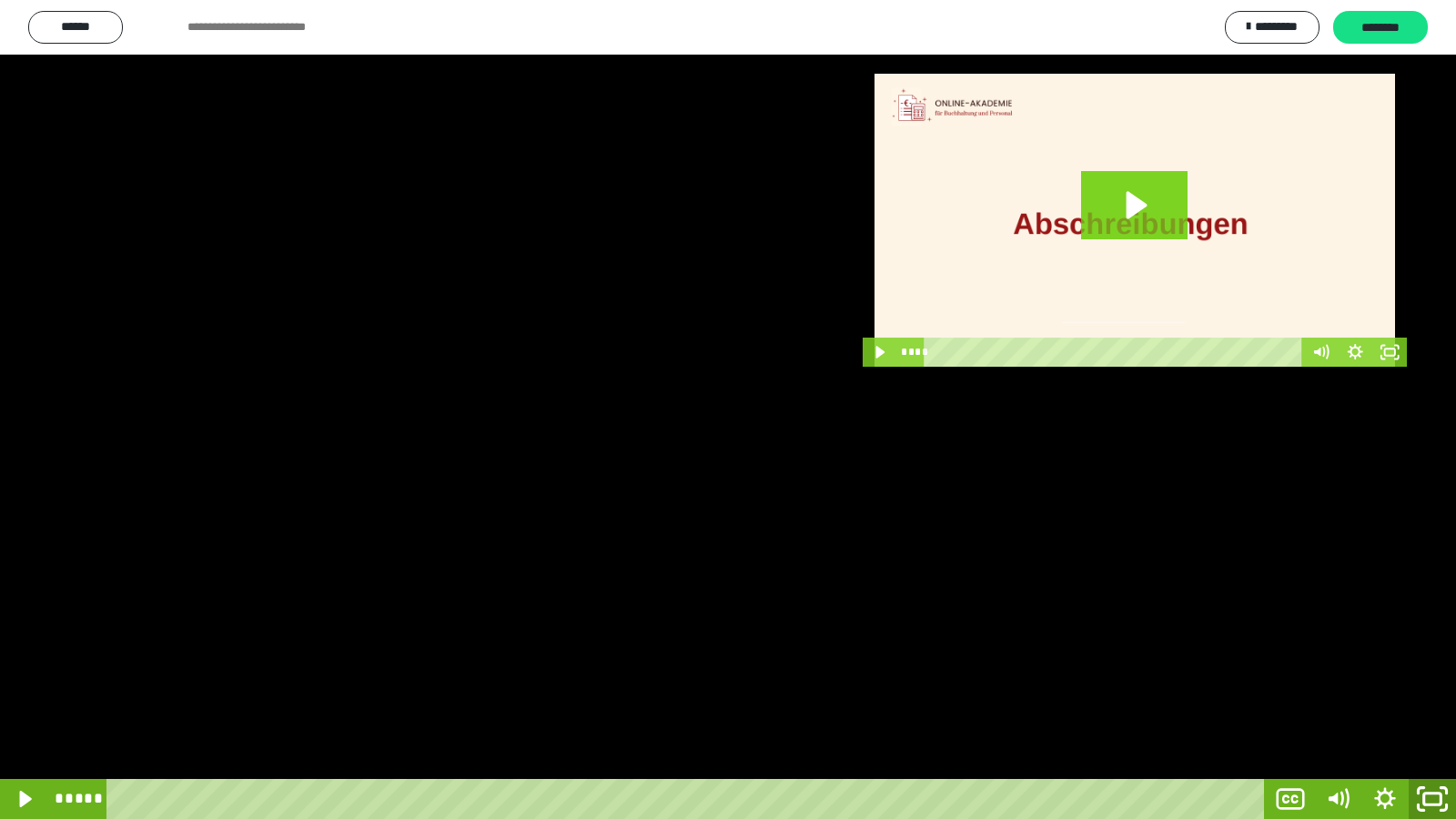 click 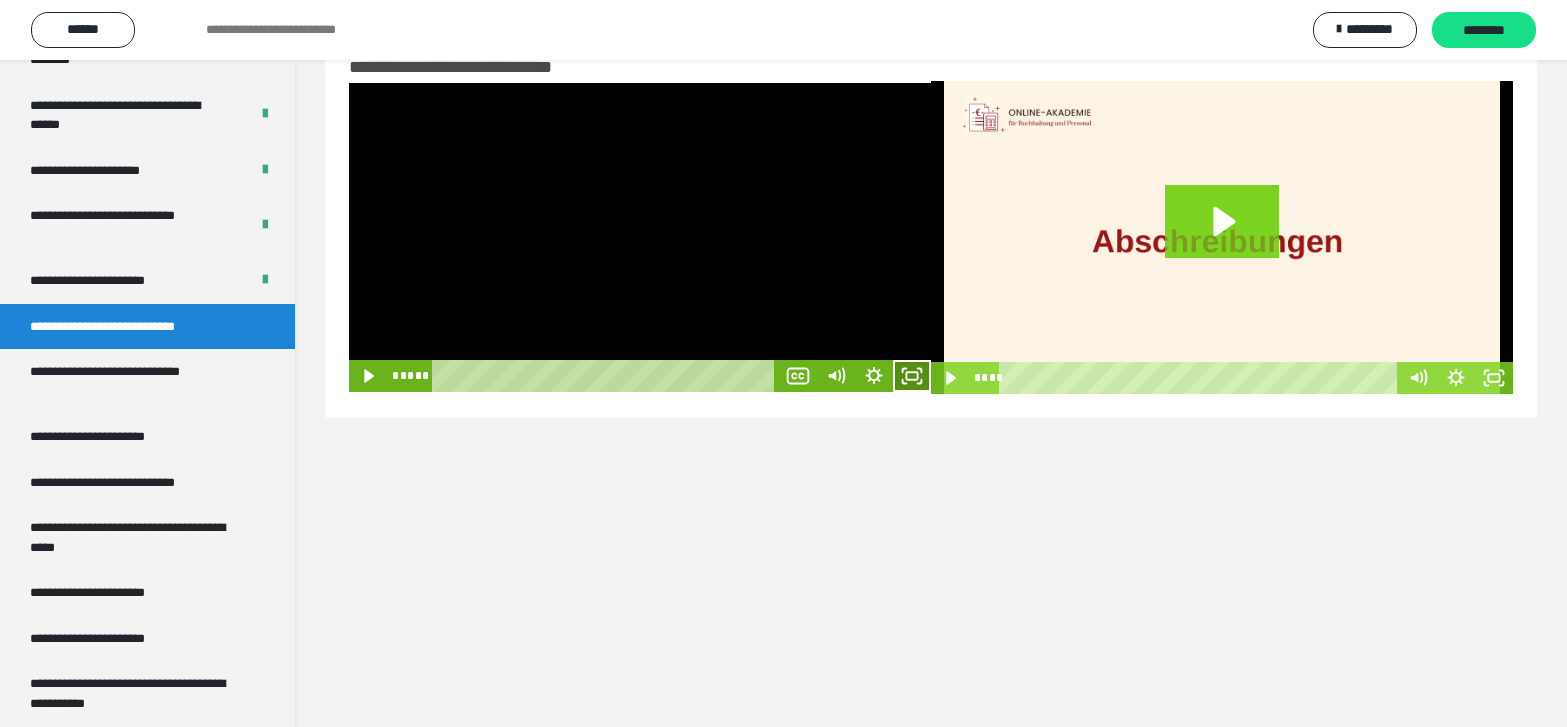 click 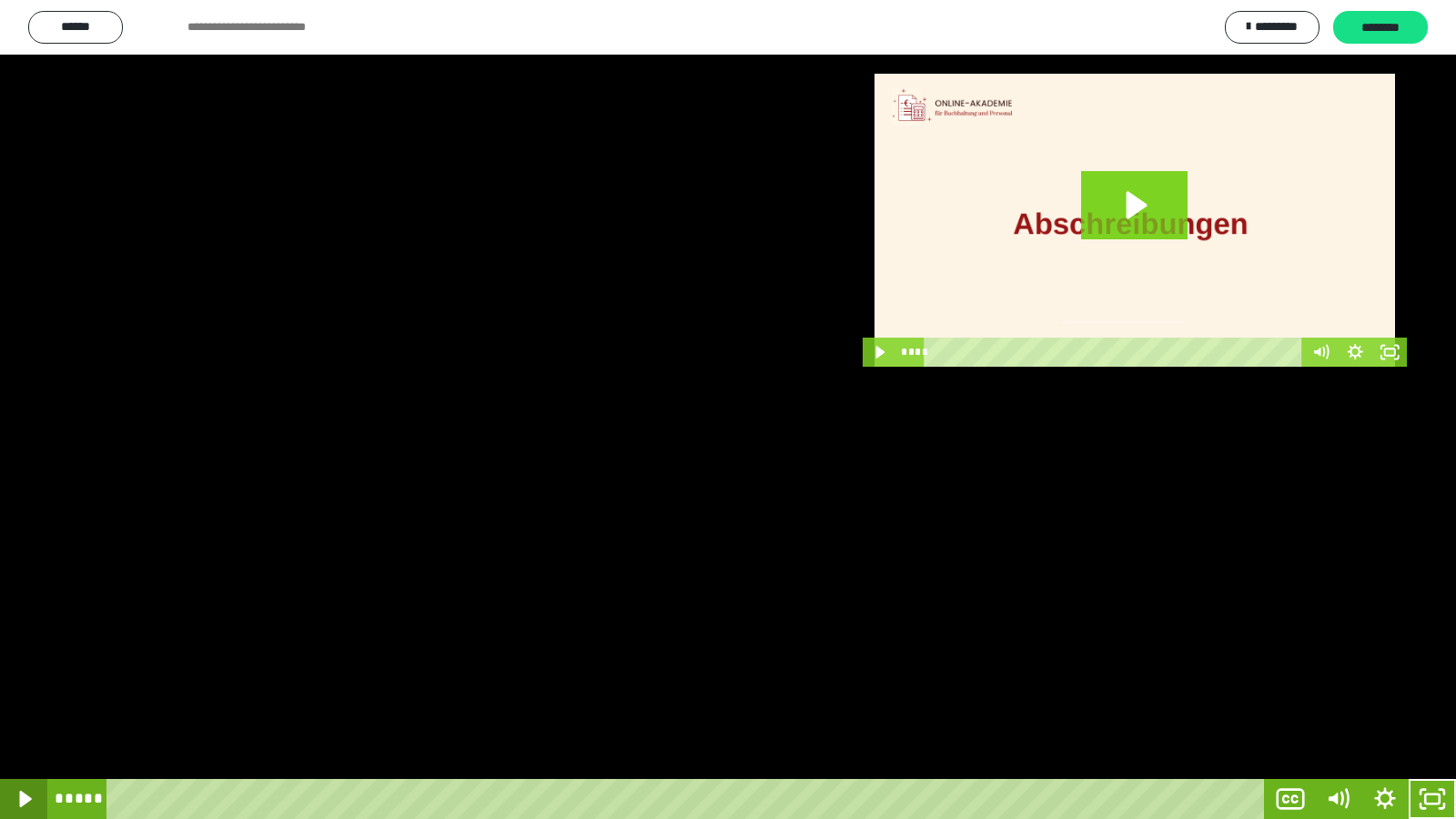 click 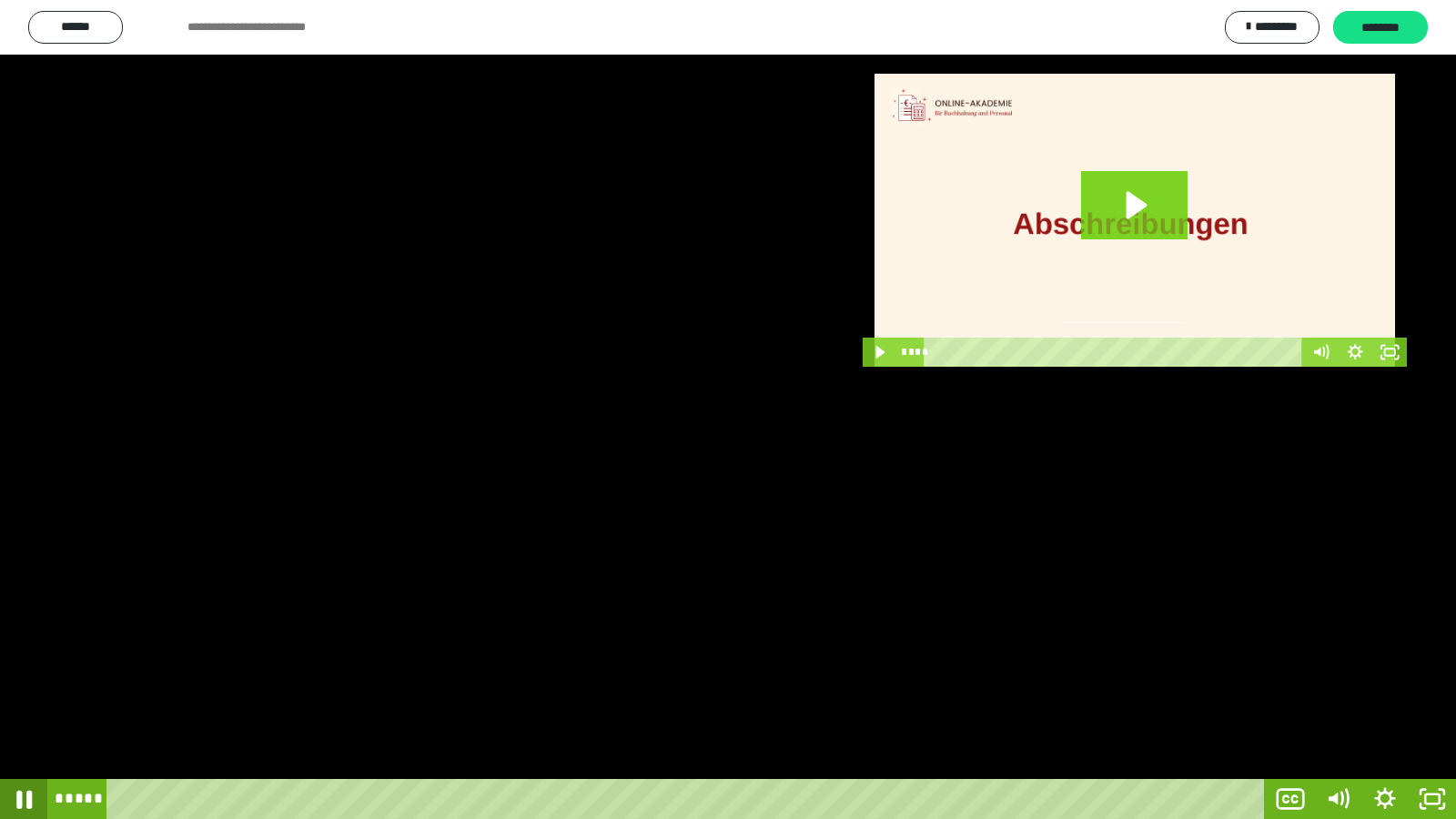 click 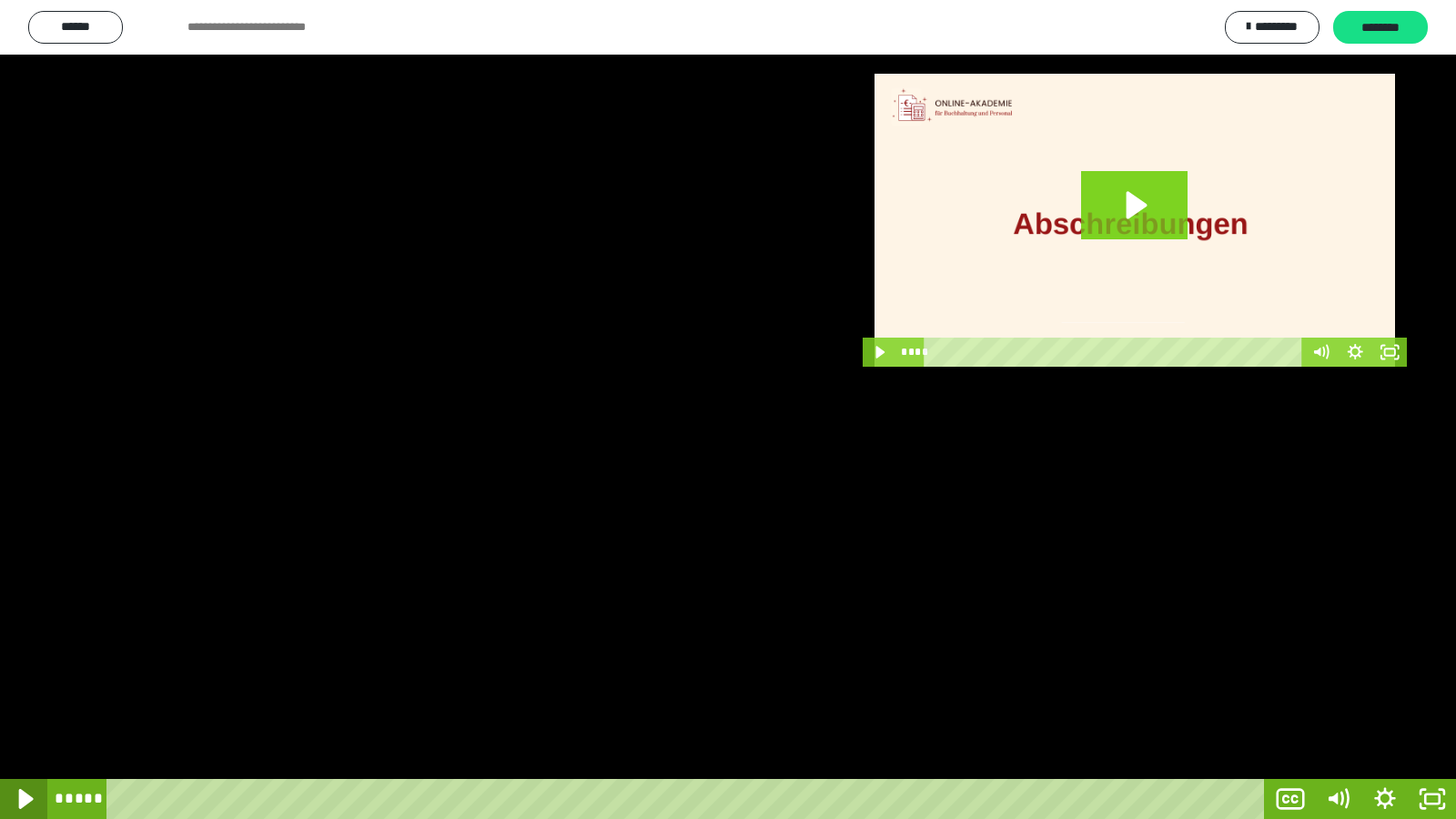 click 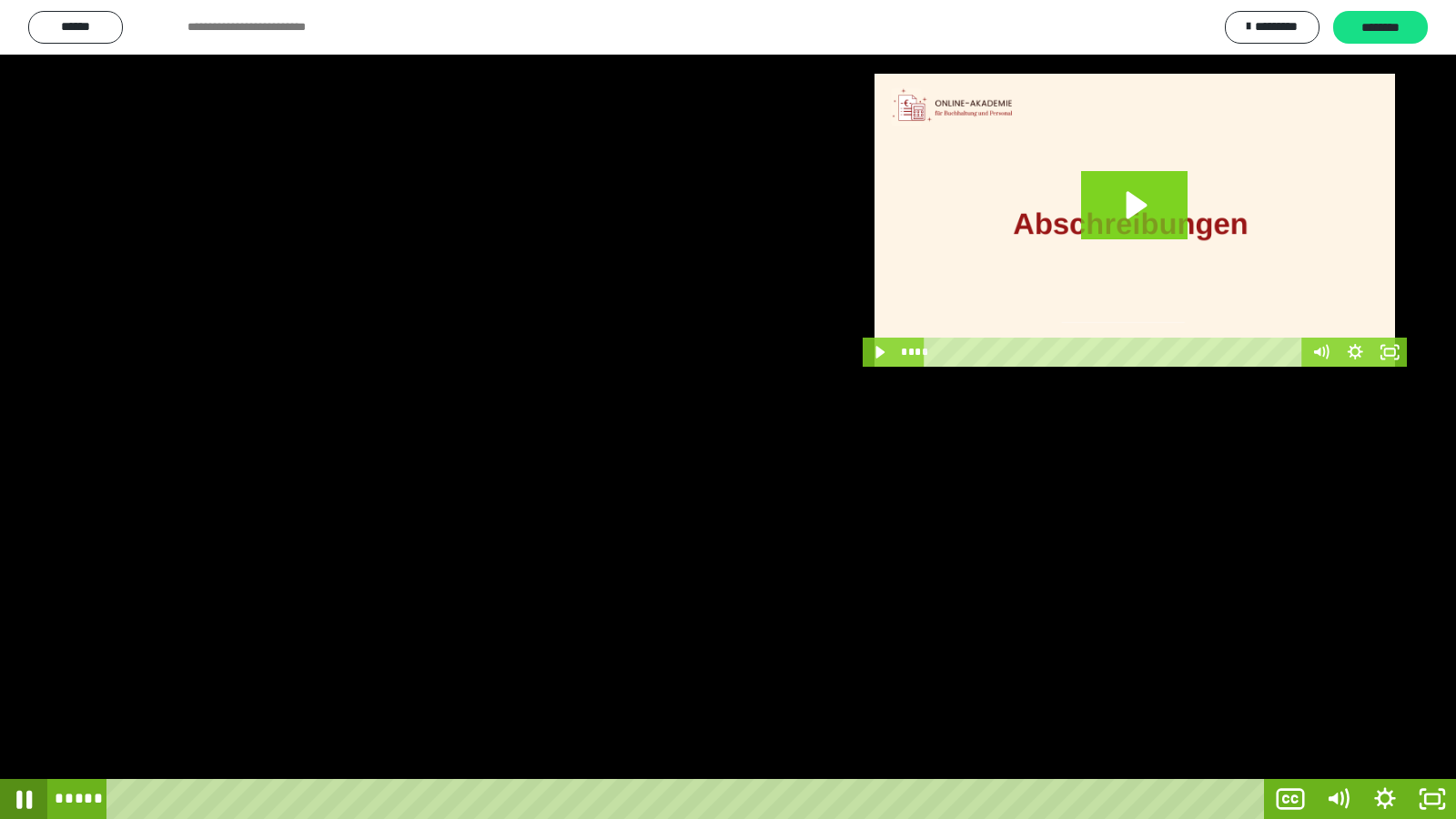 click 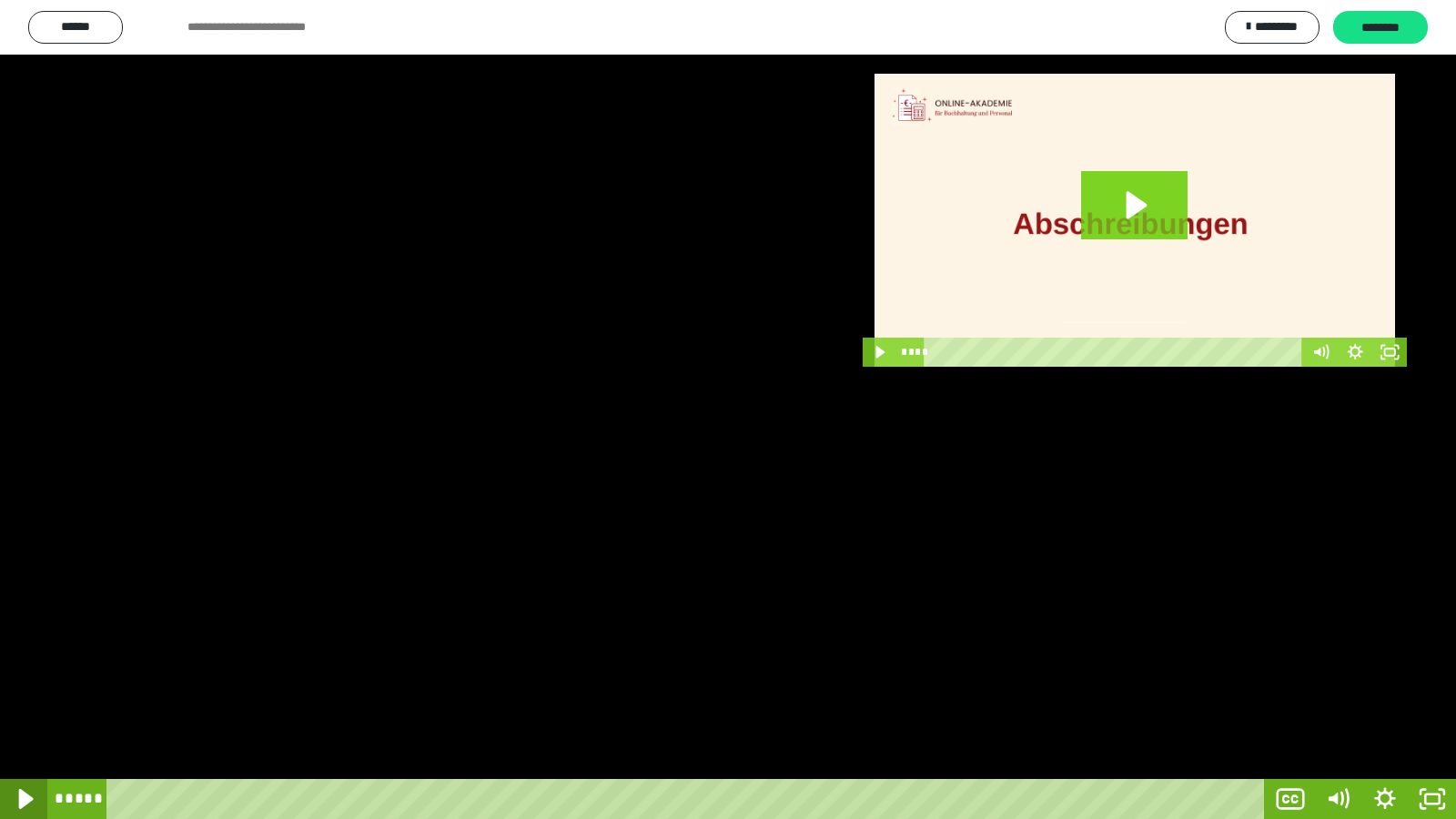click 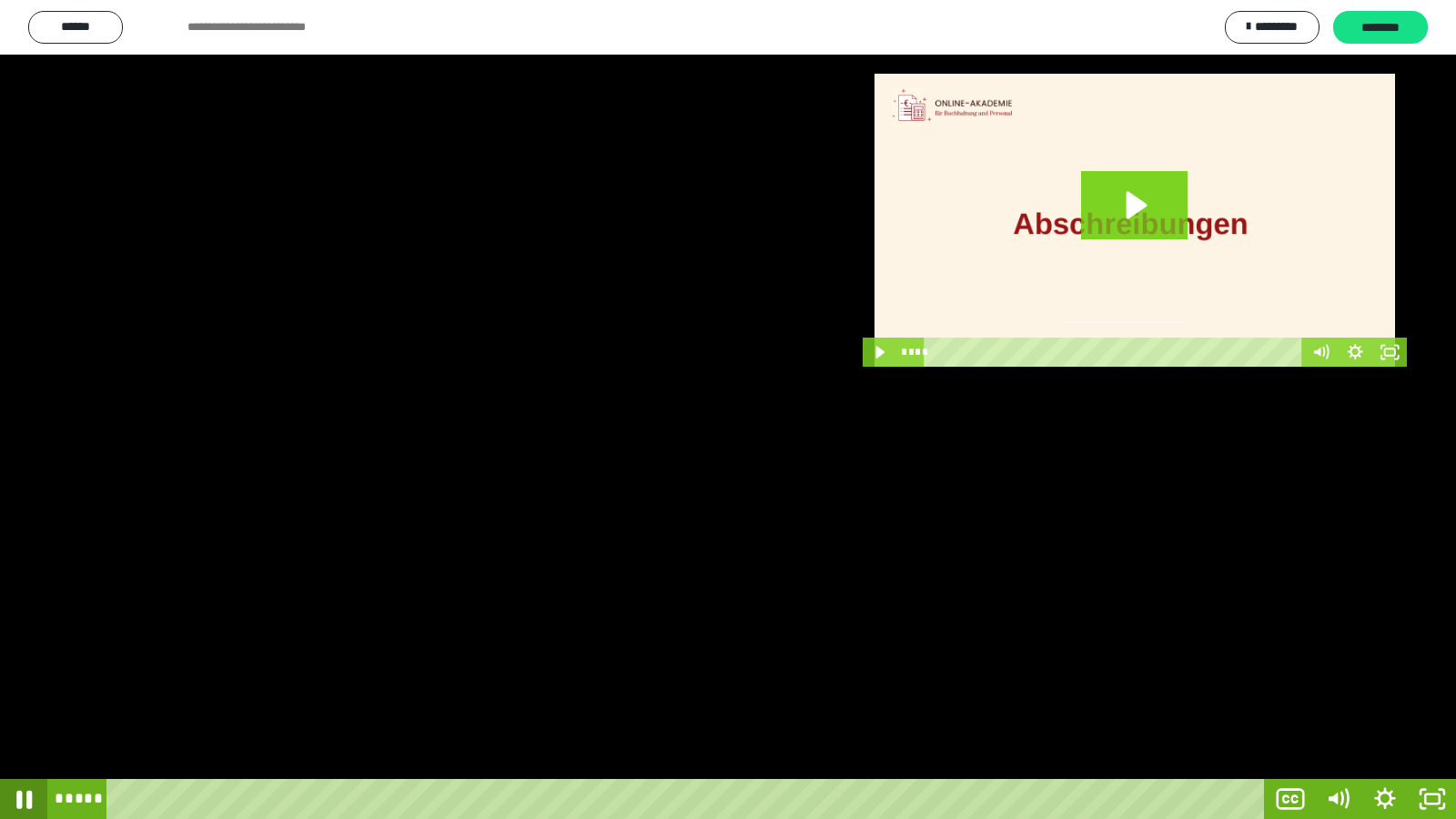 click 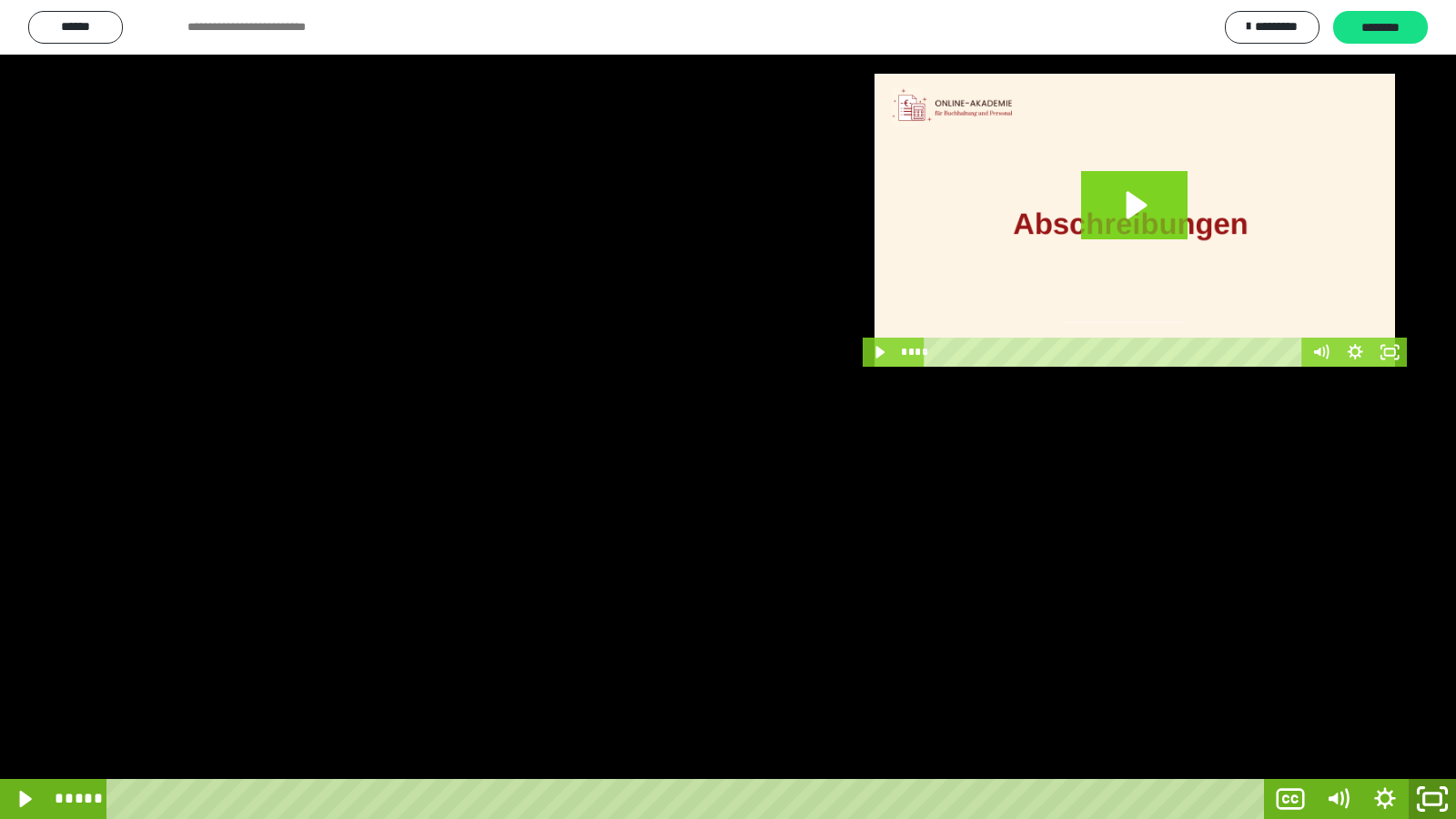 click 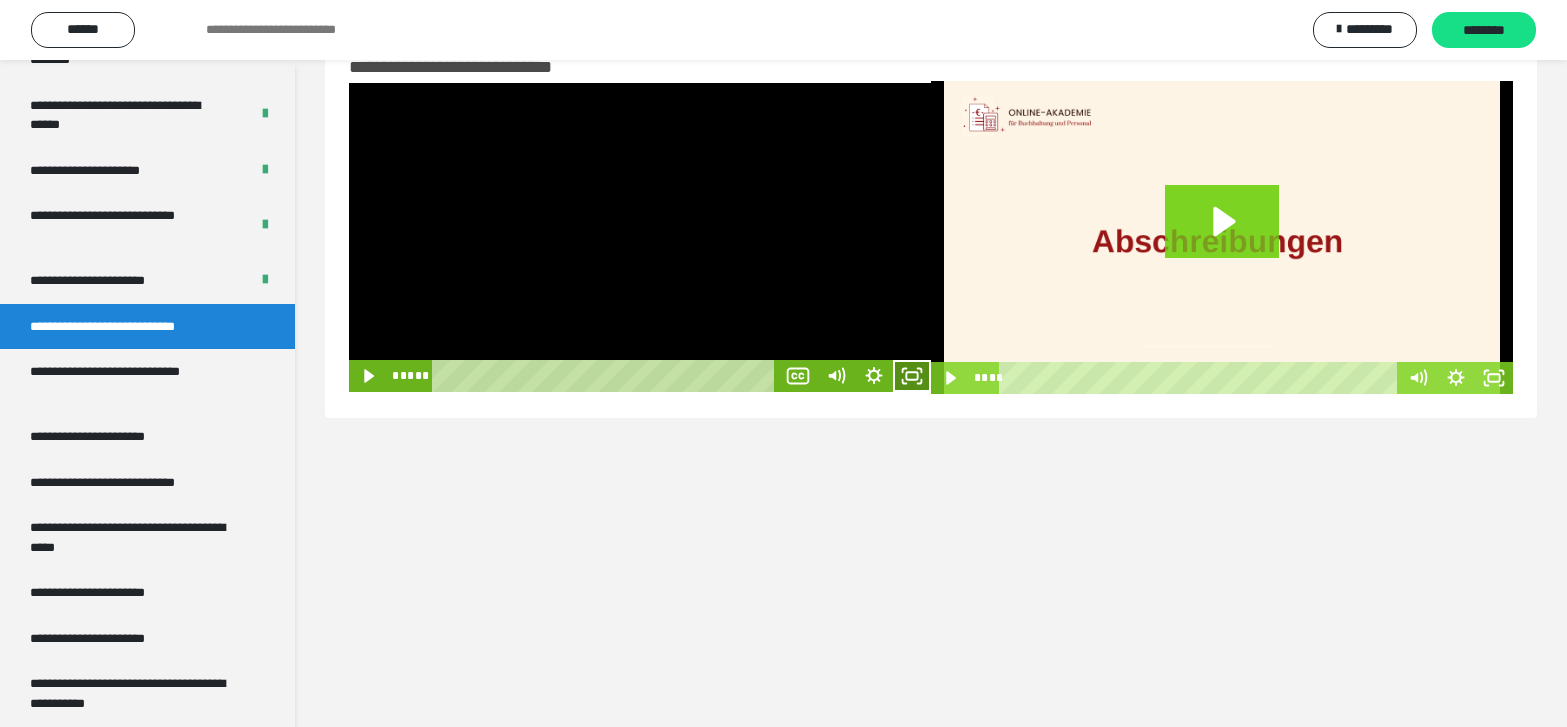 click 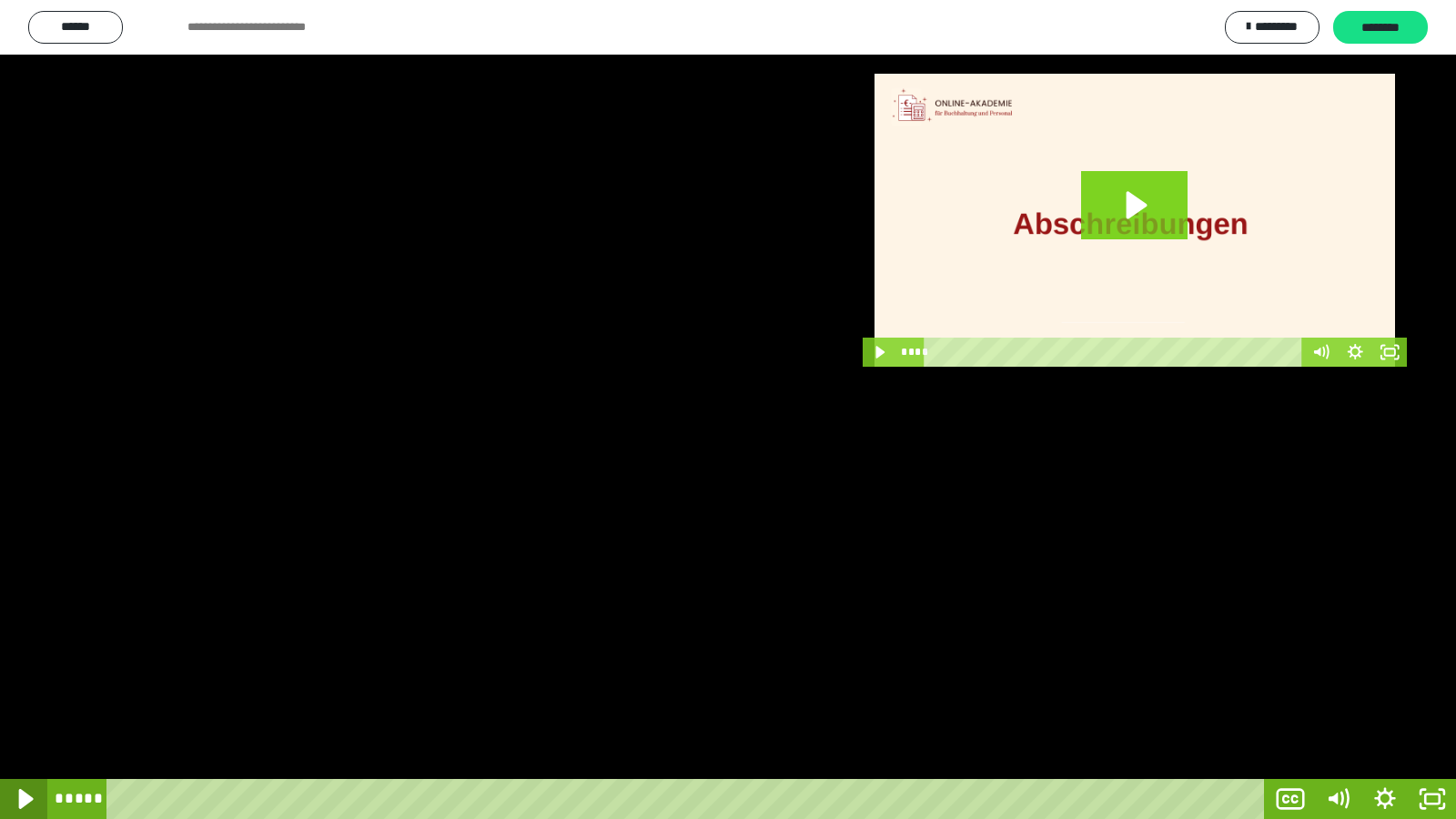 click 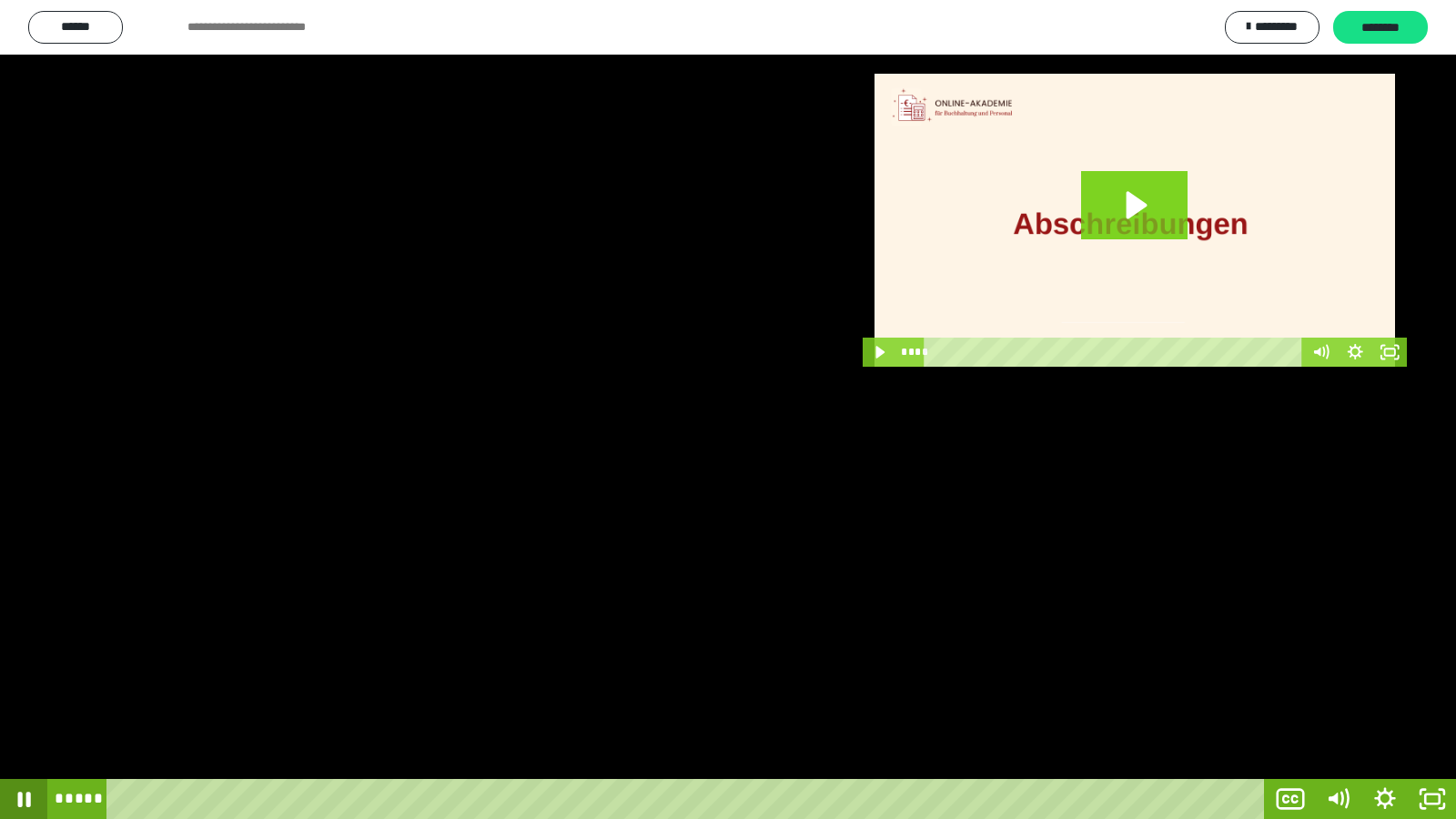 type 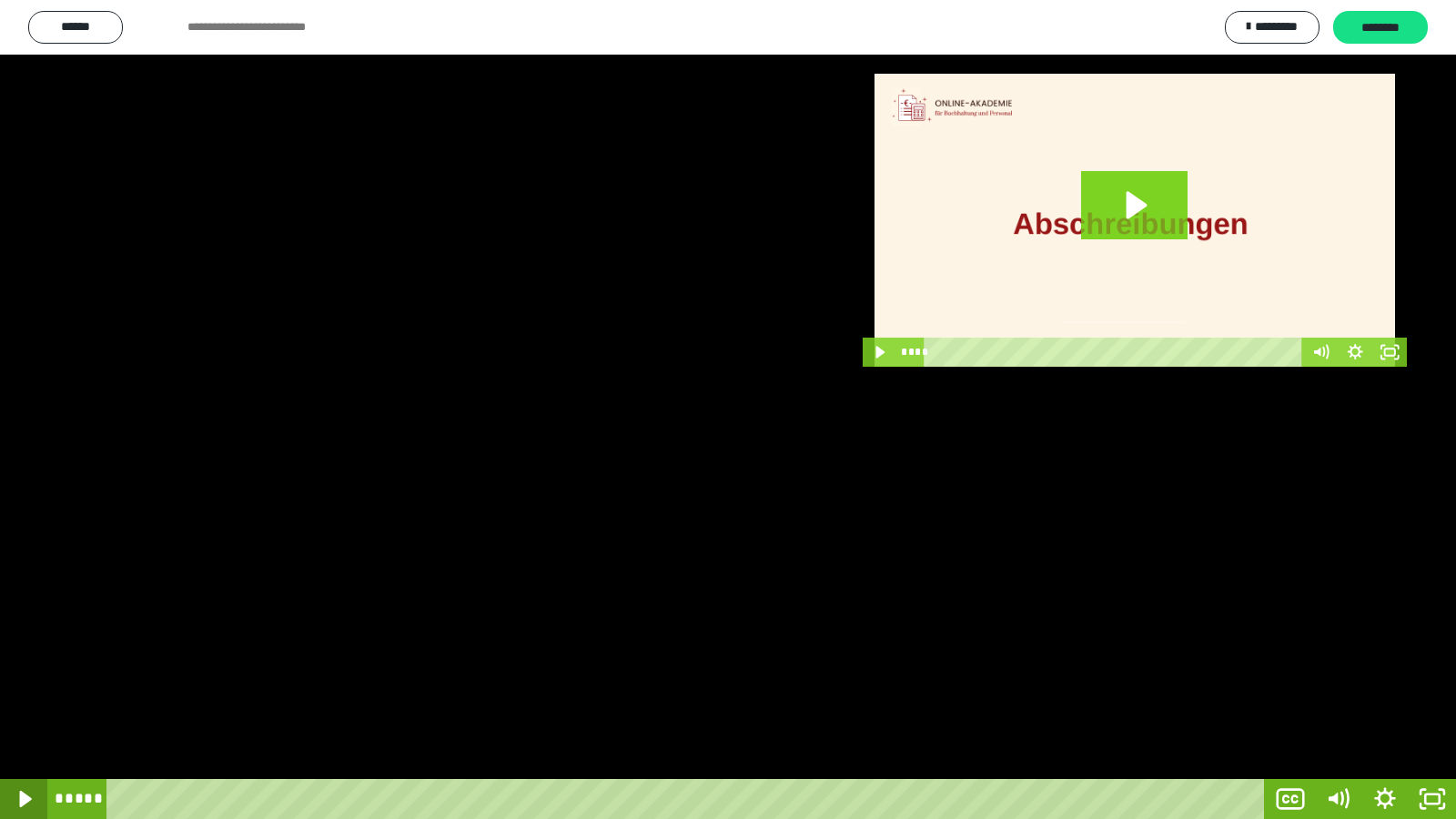click 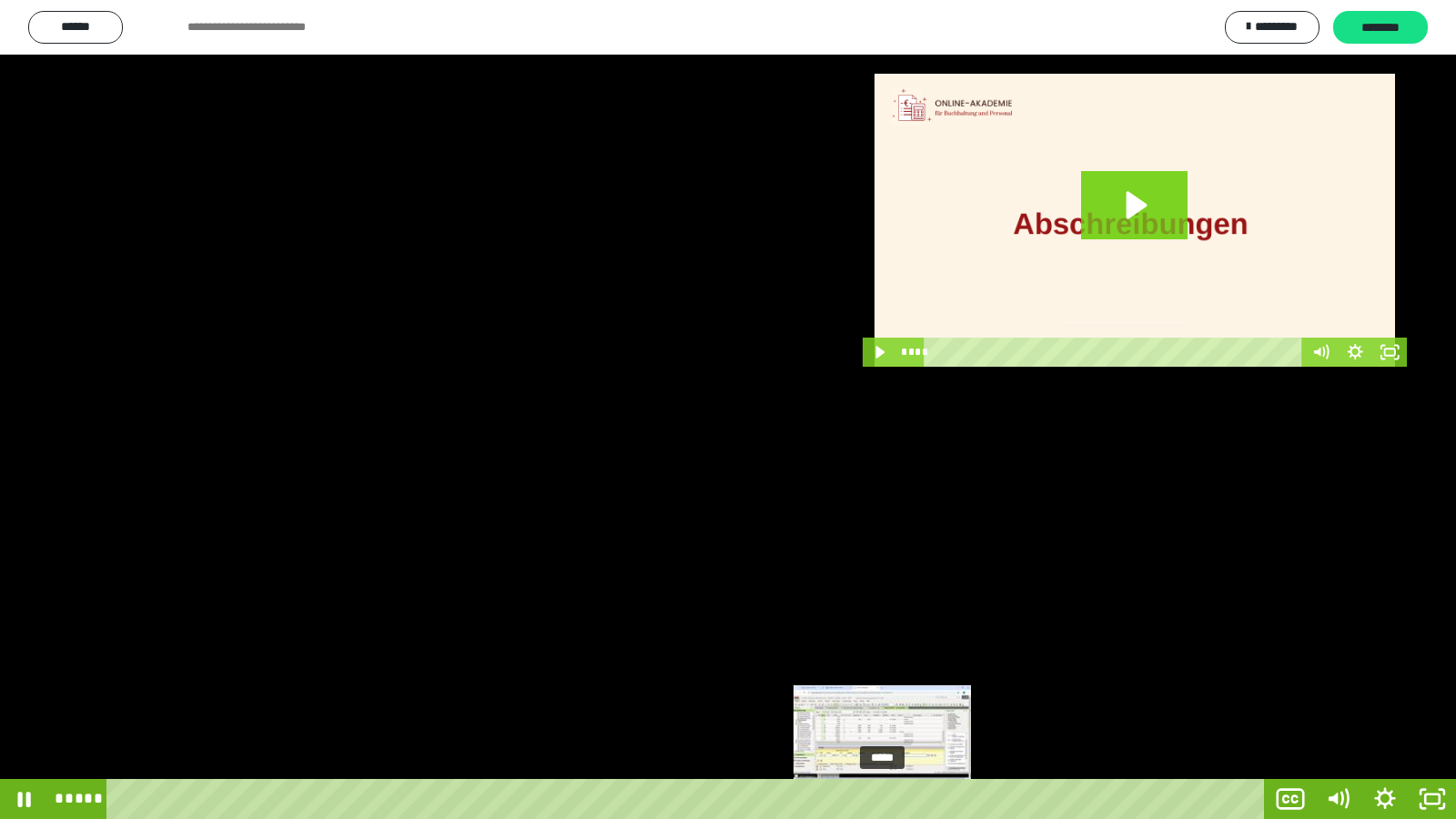 click on "*****" at bounding box center [689, 799] 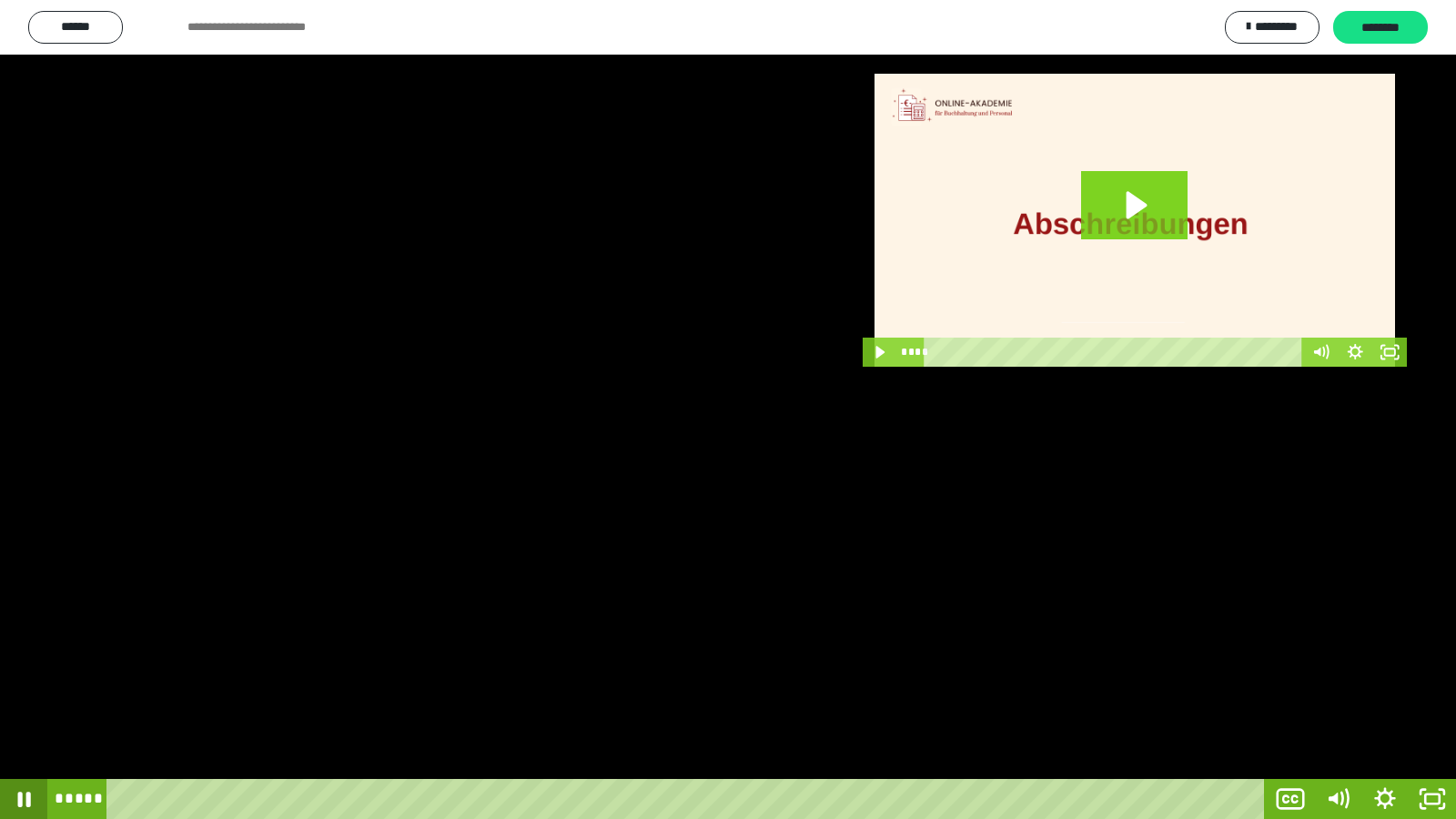 click 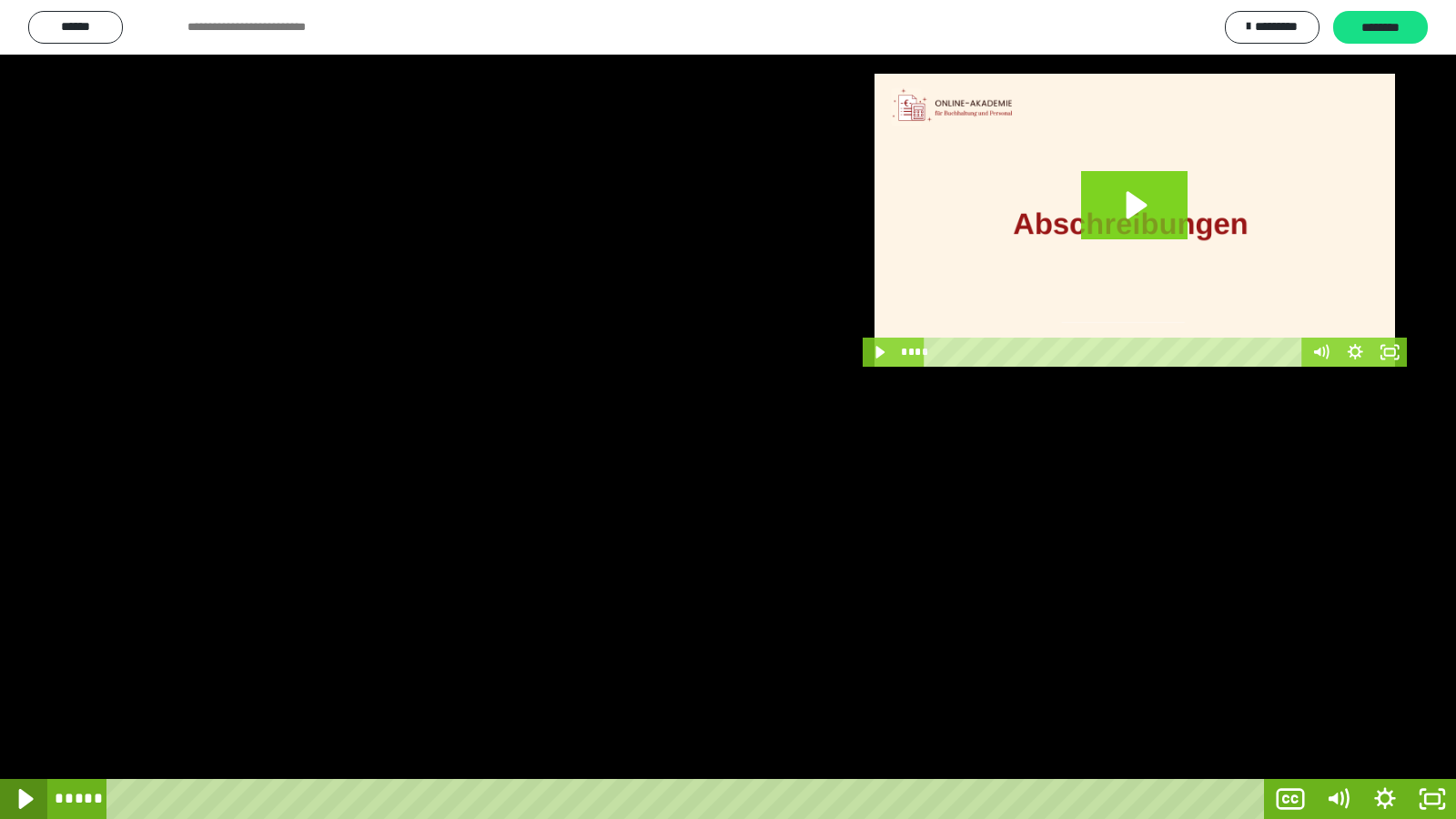 click 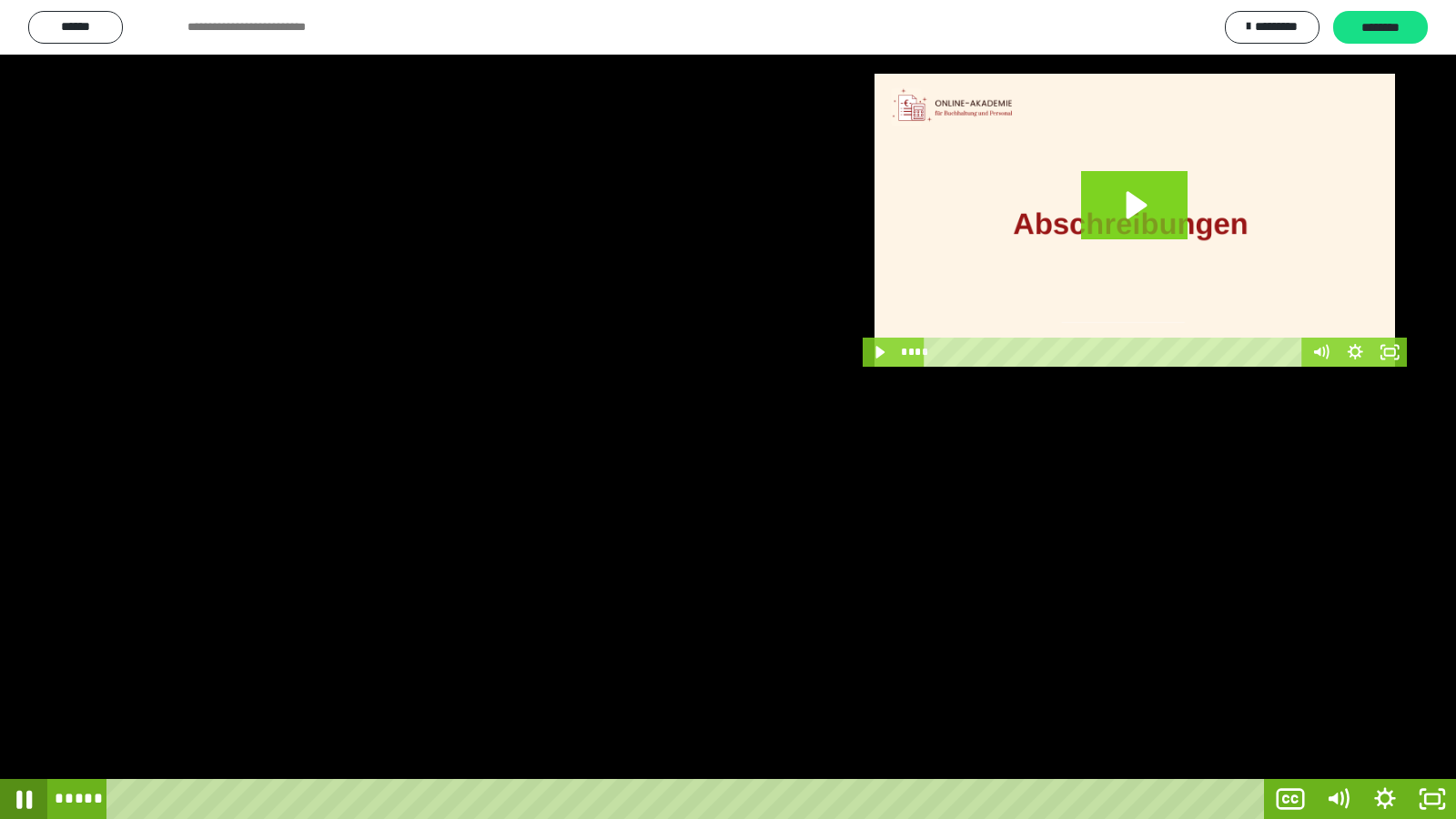 click 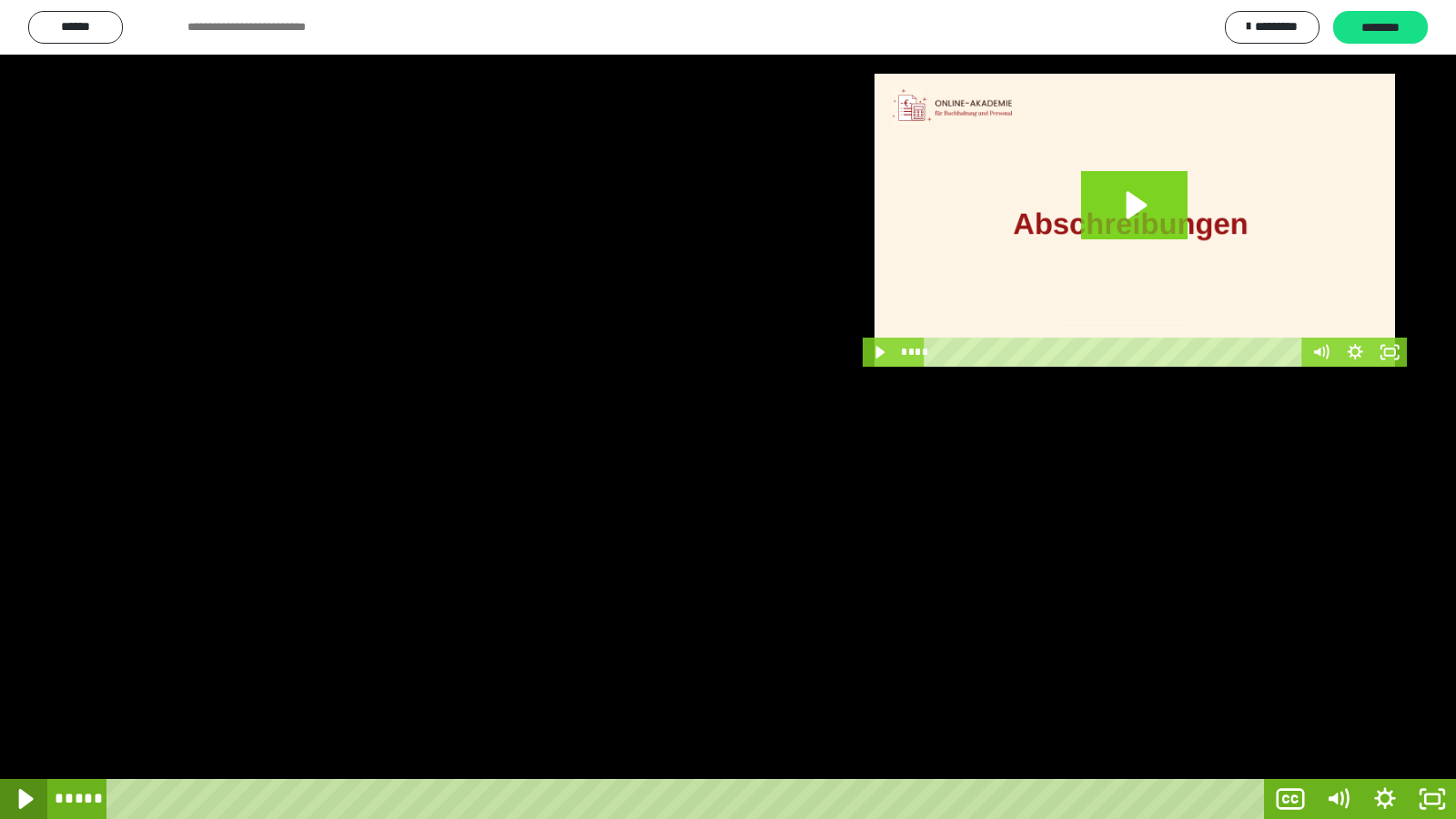 click 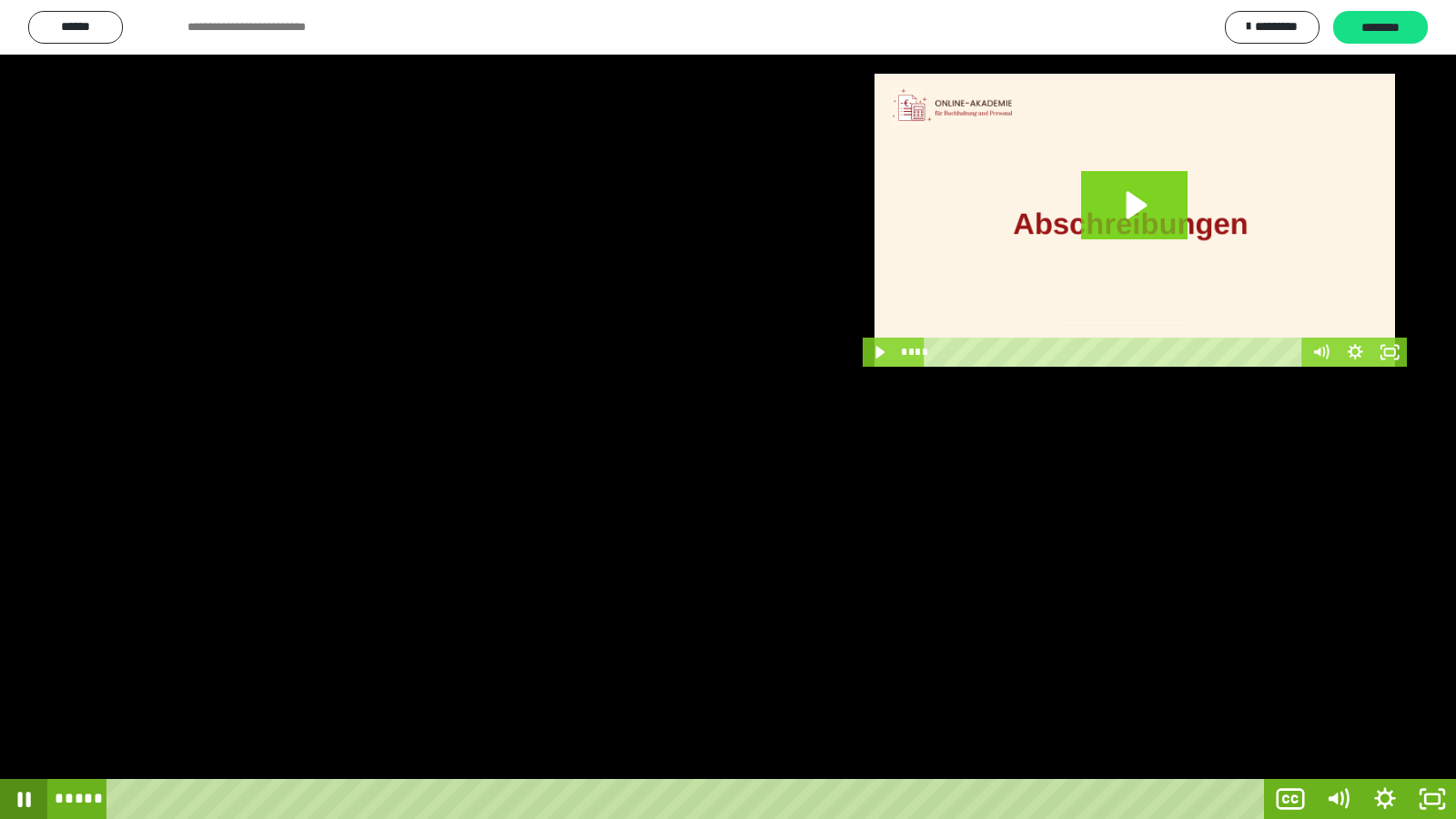 click 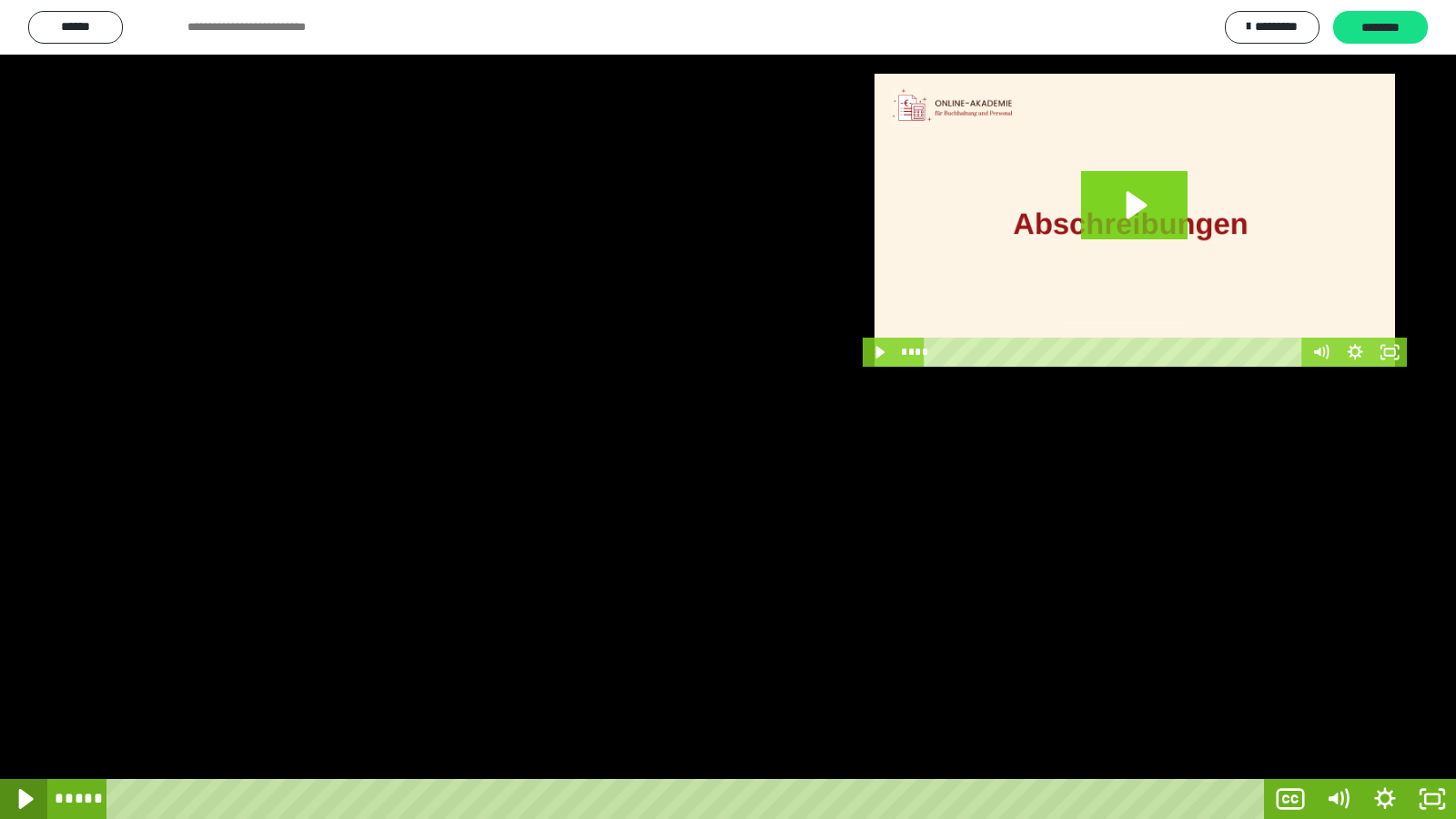 click 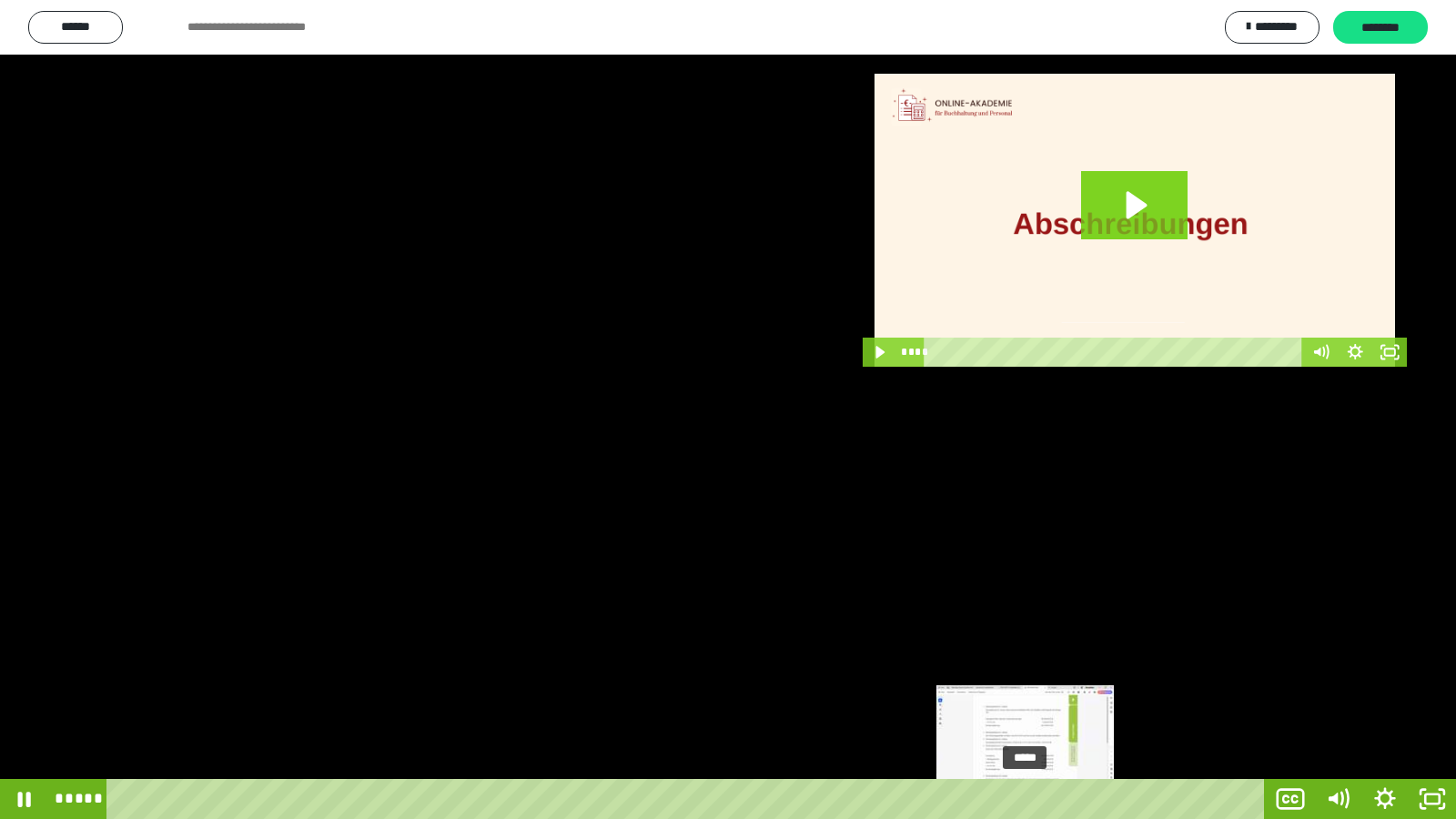 click on "*****" at bounding box center (689, 799) 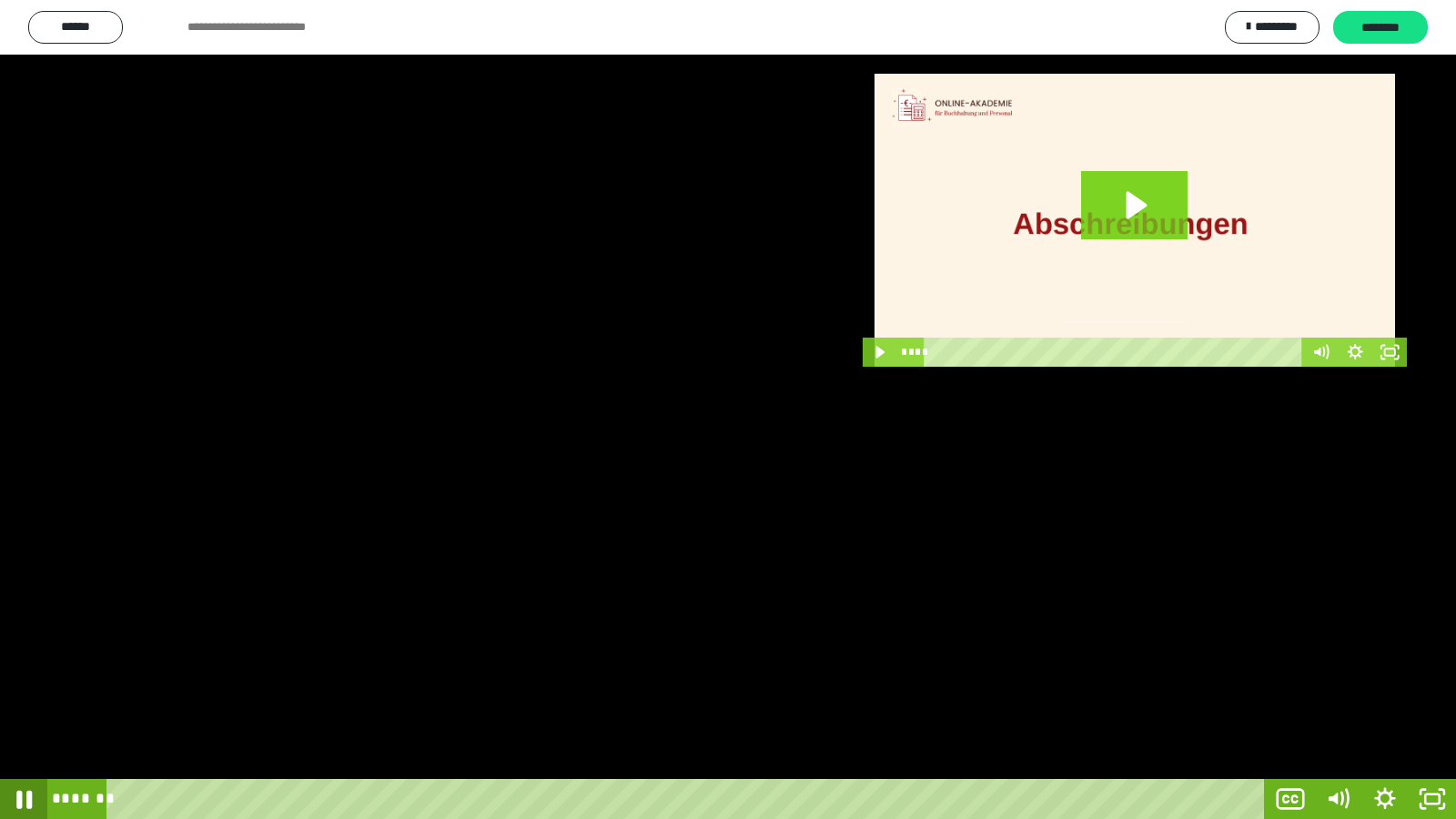 click 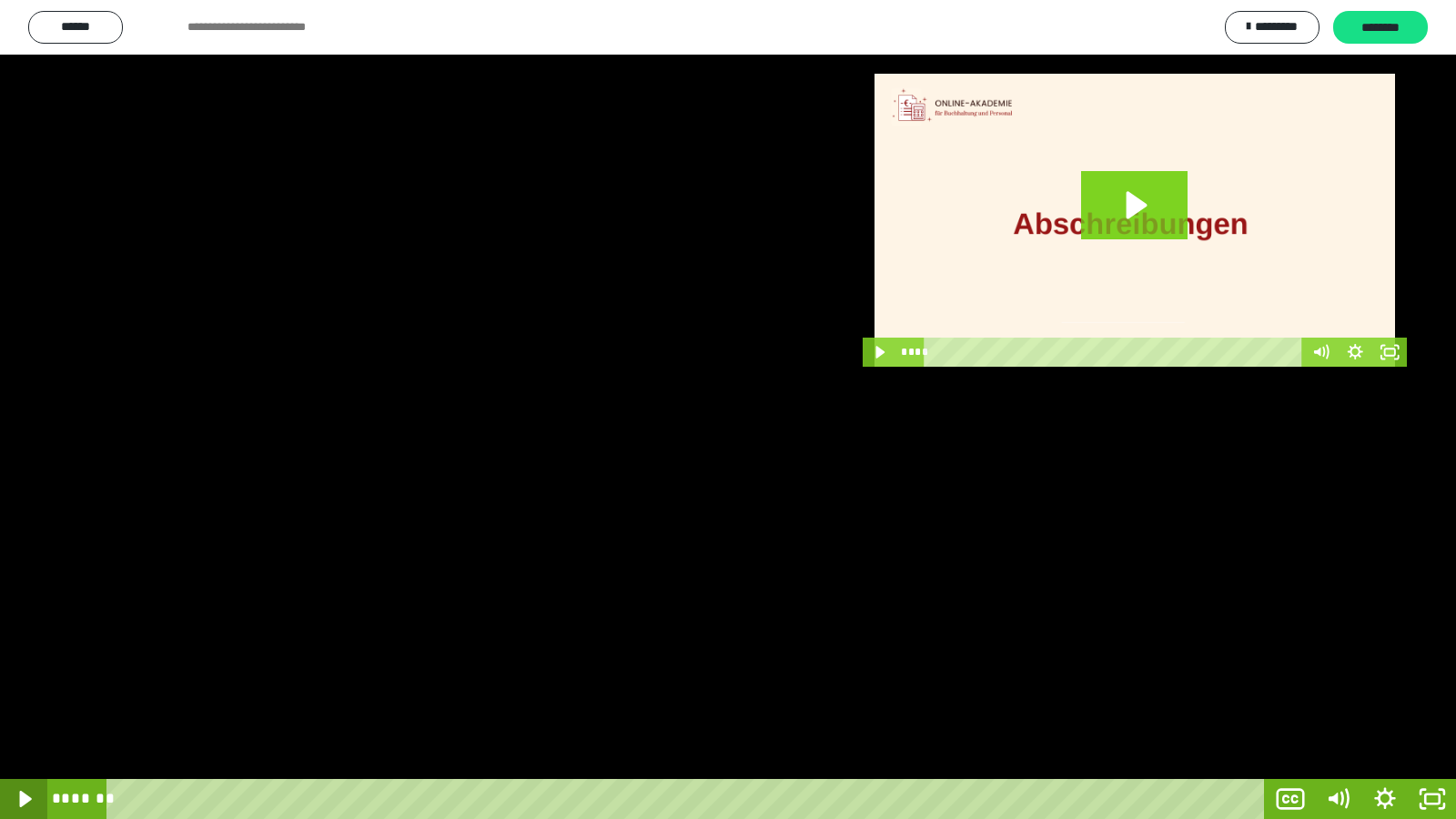 click 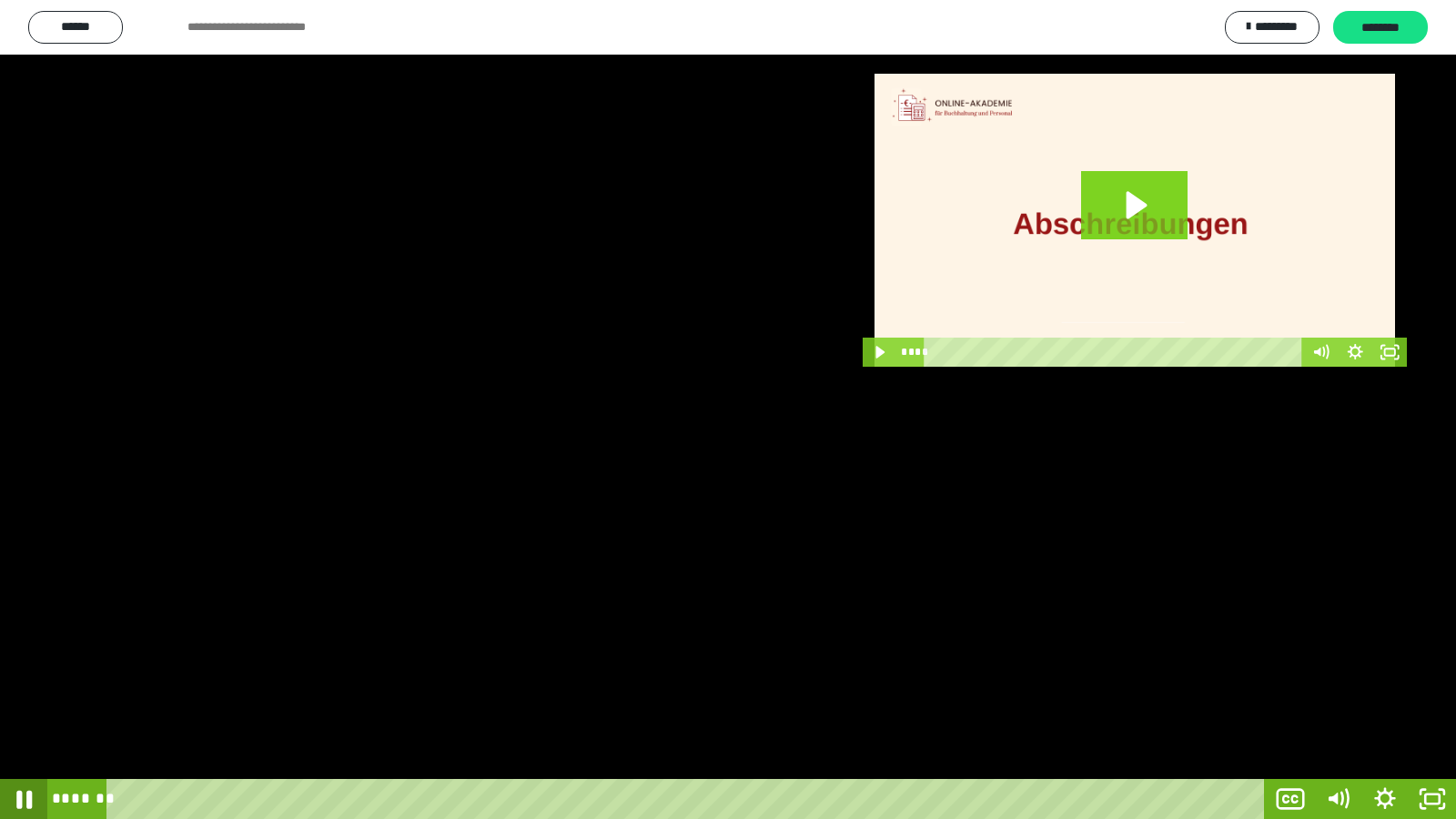 click 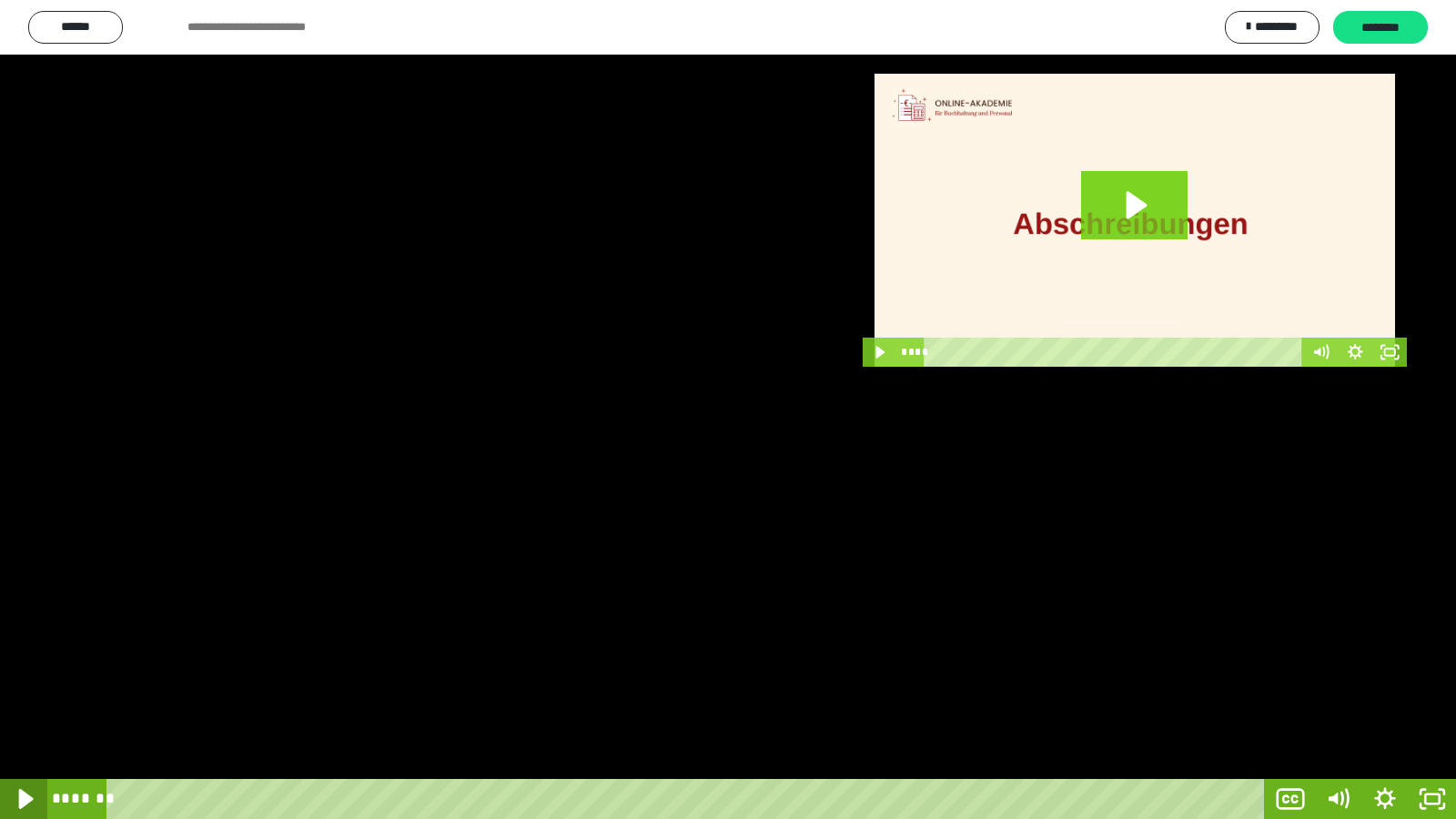 click 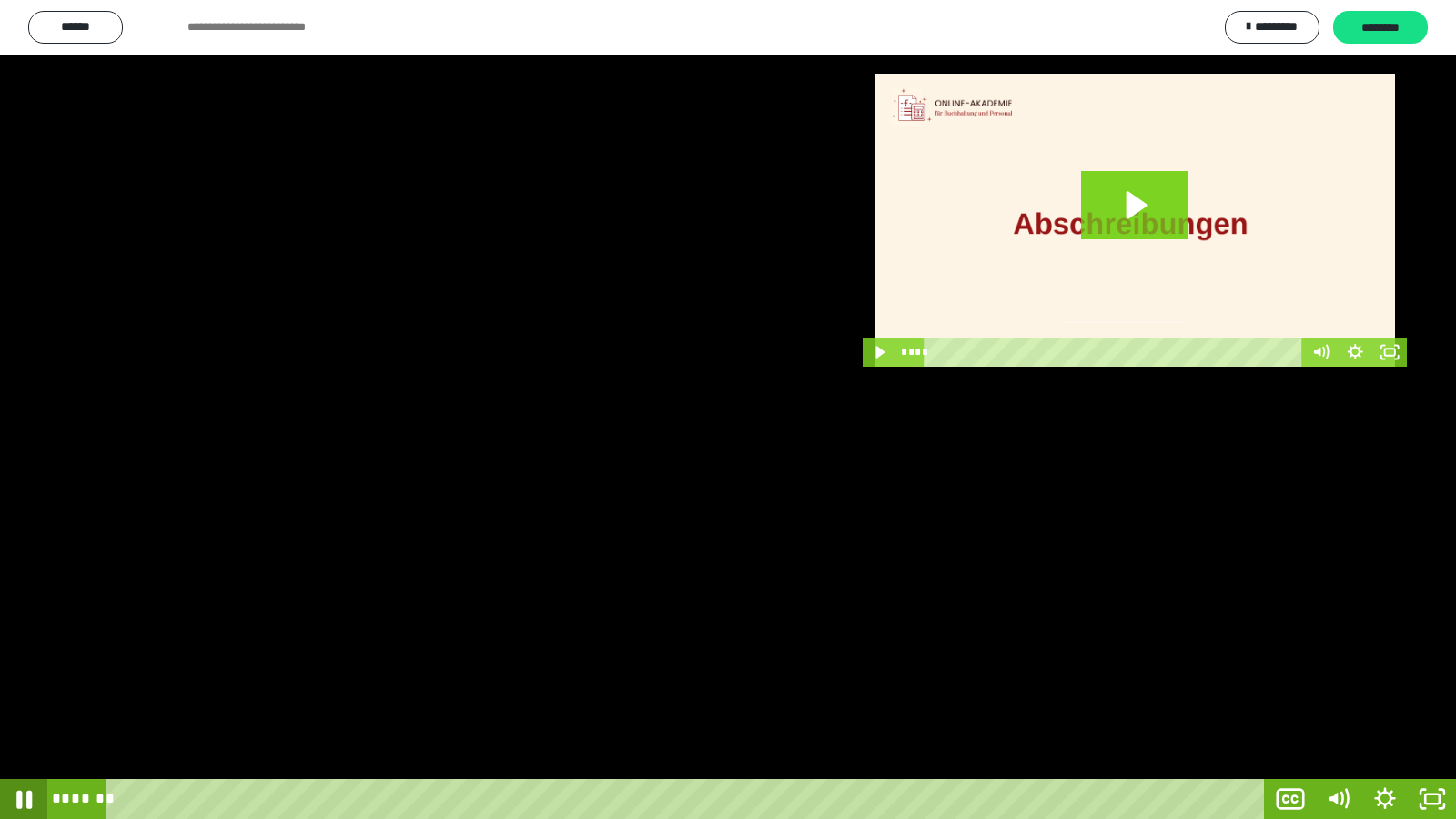 click 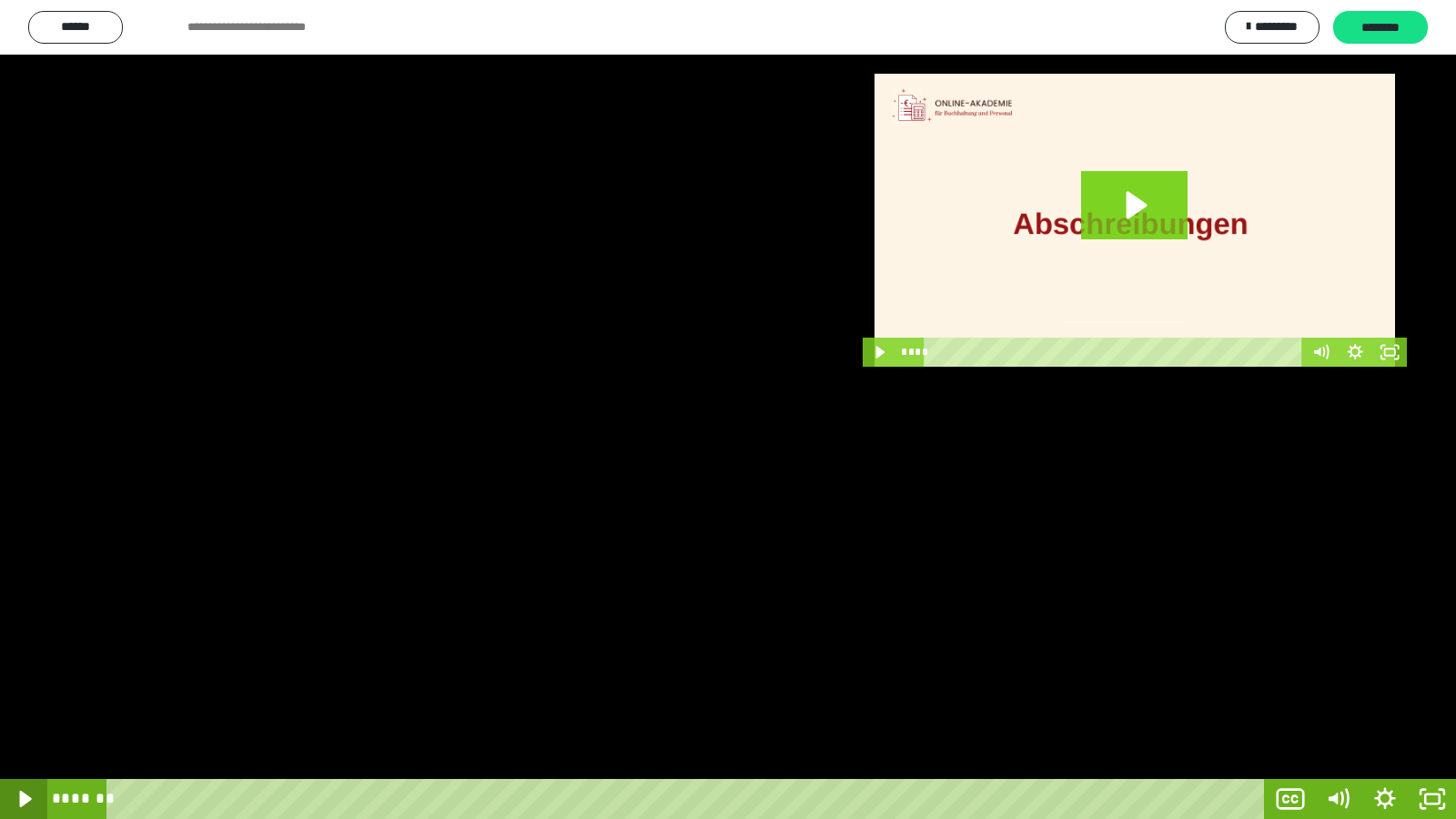 click 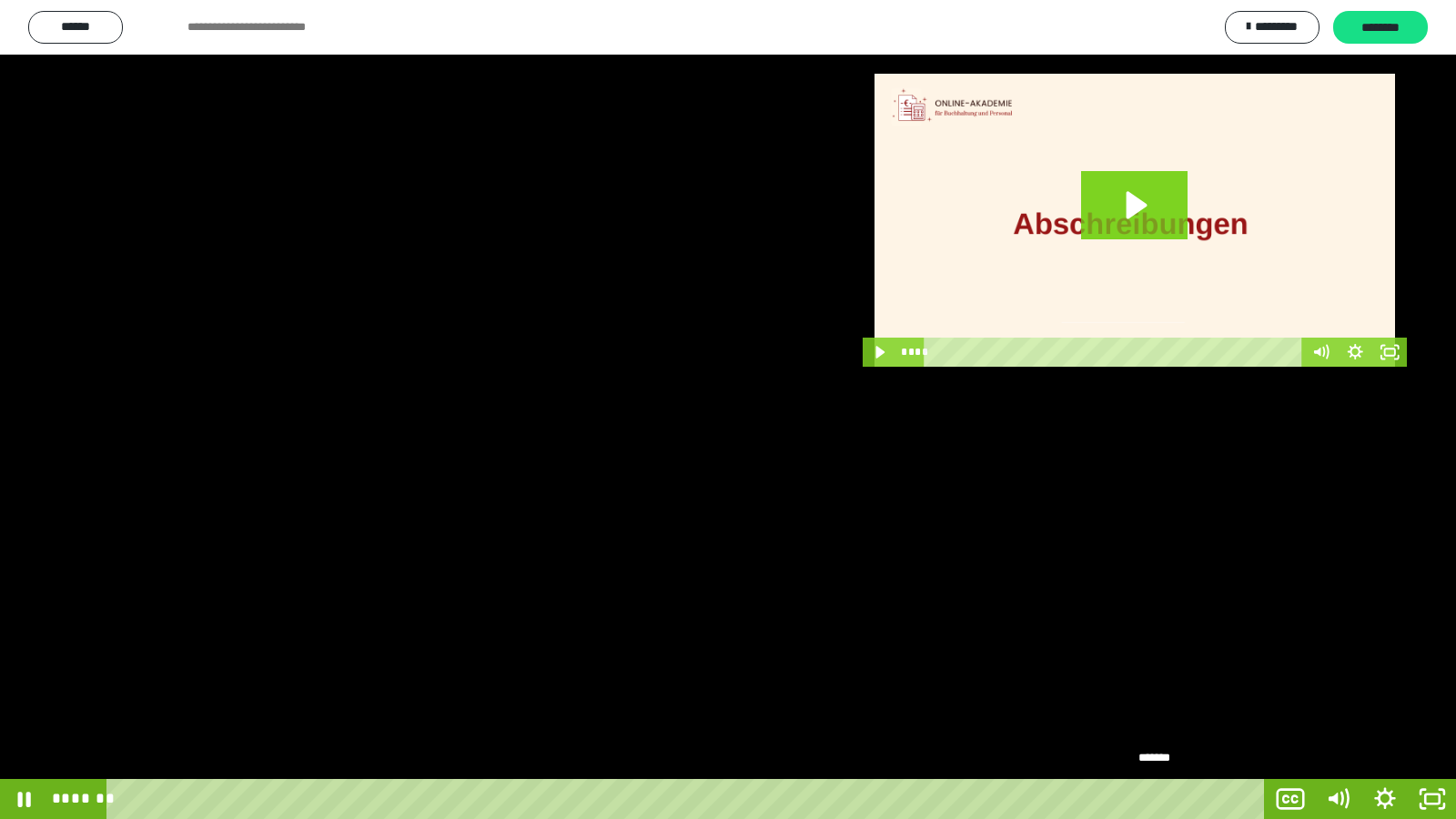click at bounding box center (1161, 799) 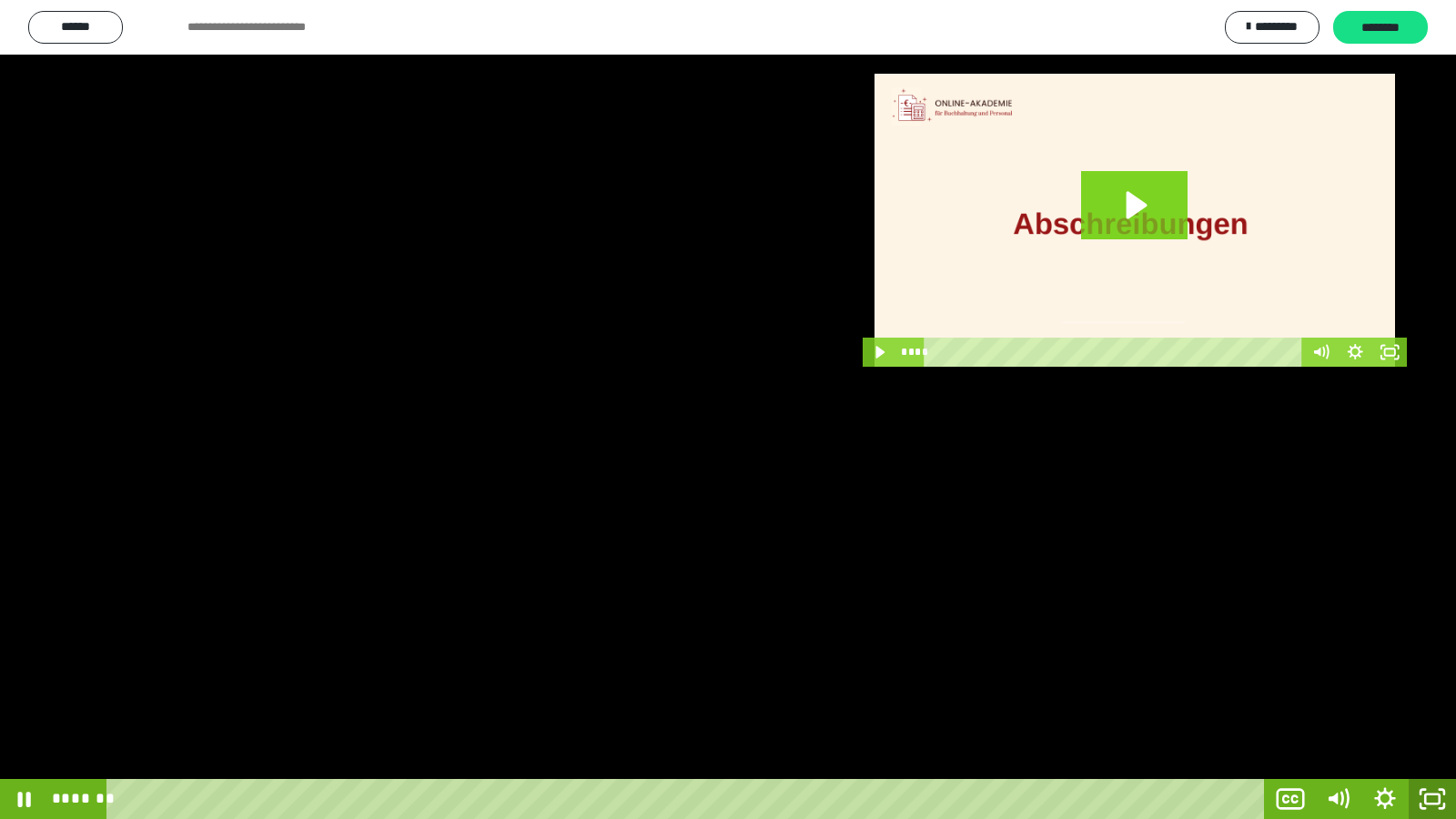 click 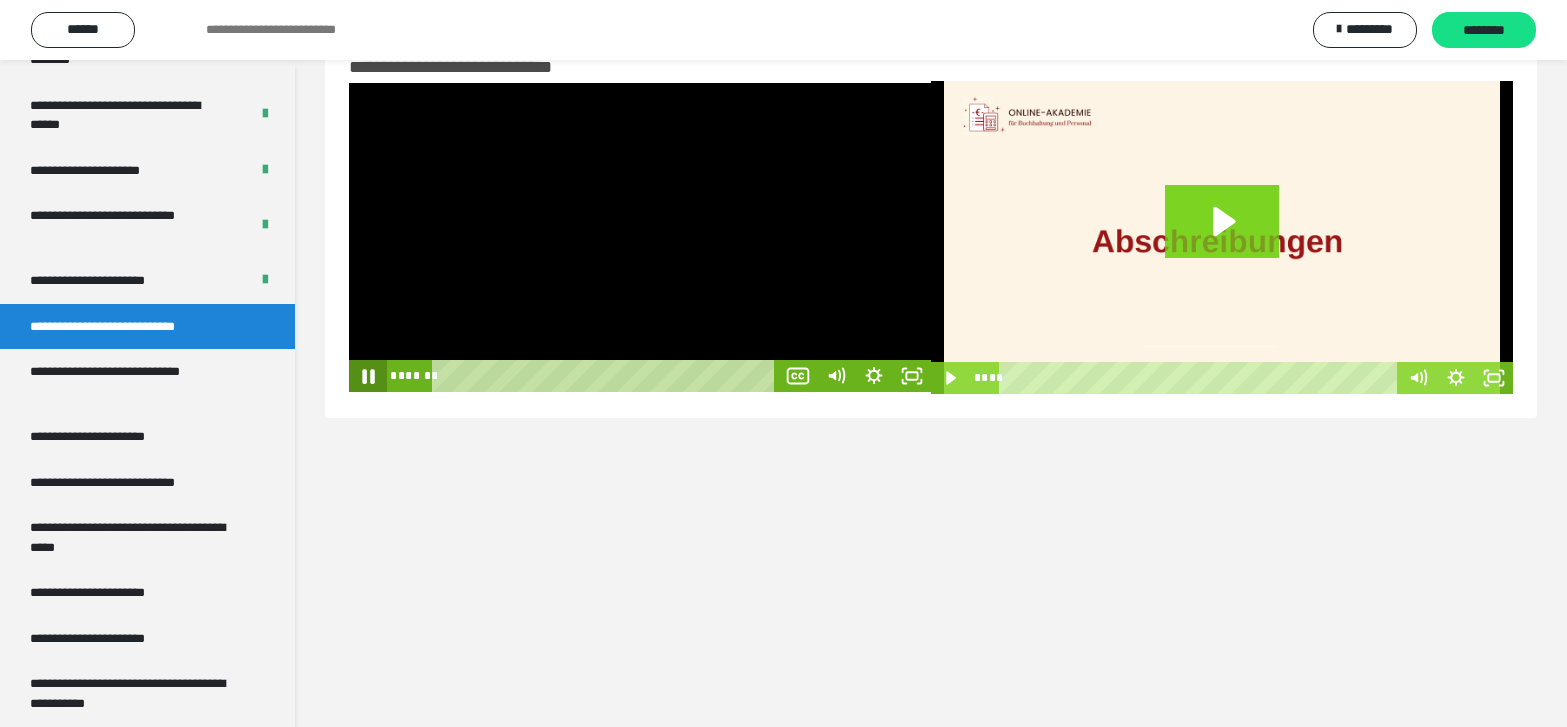 click 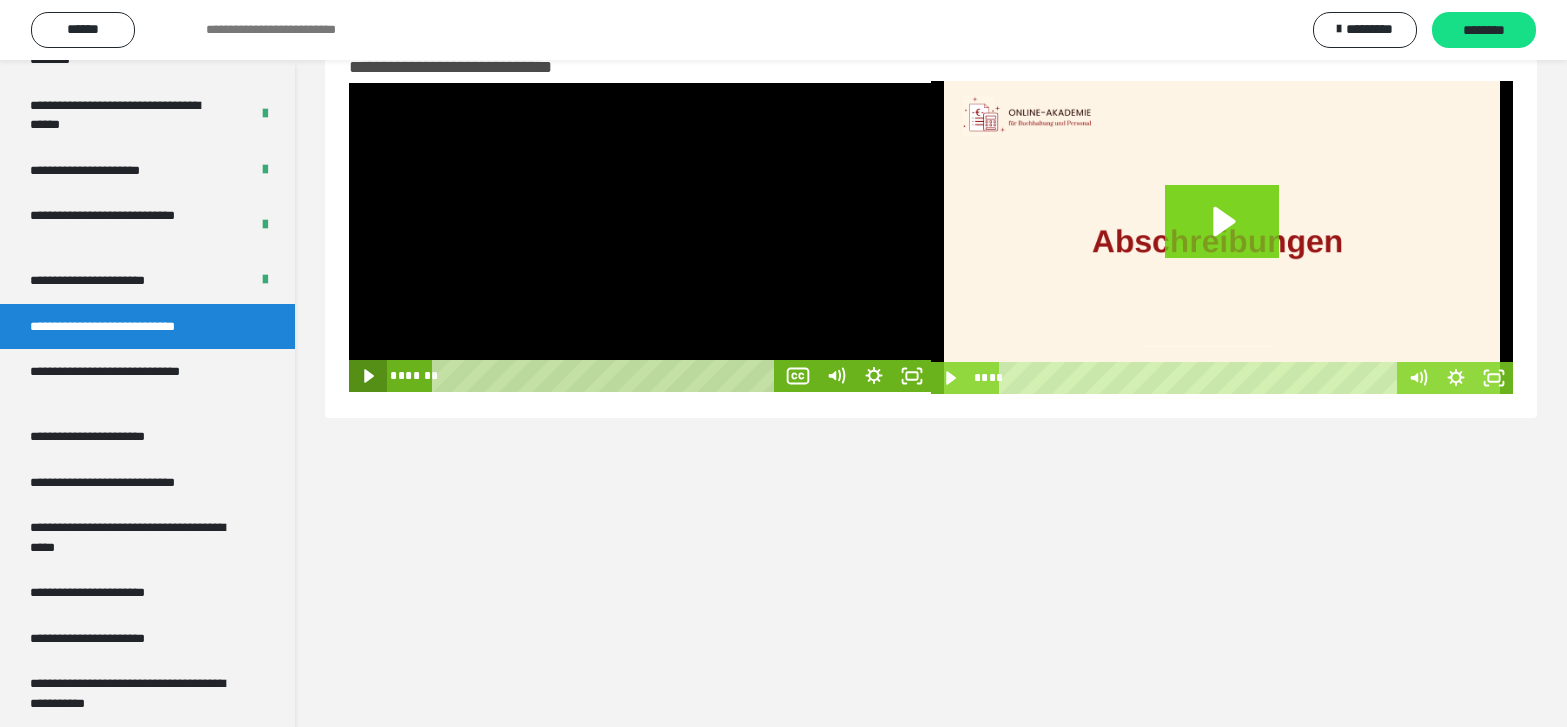 click 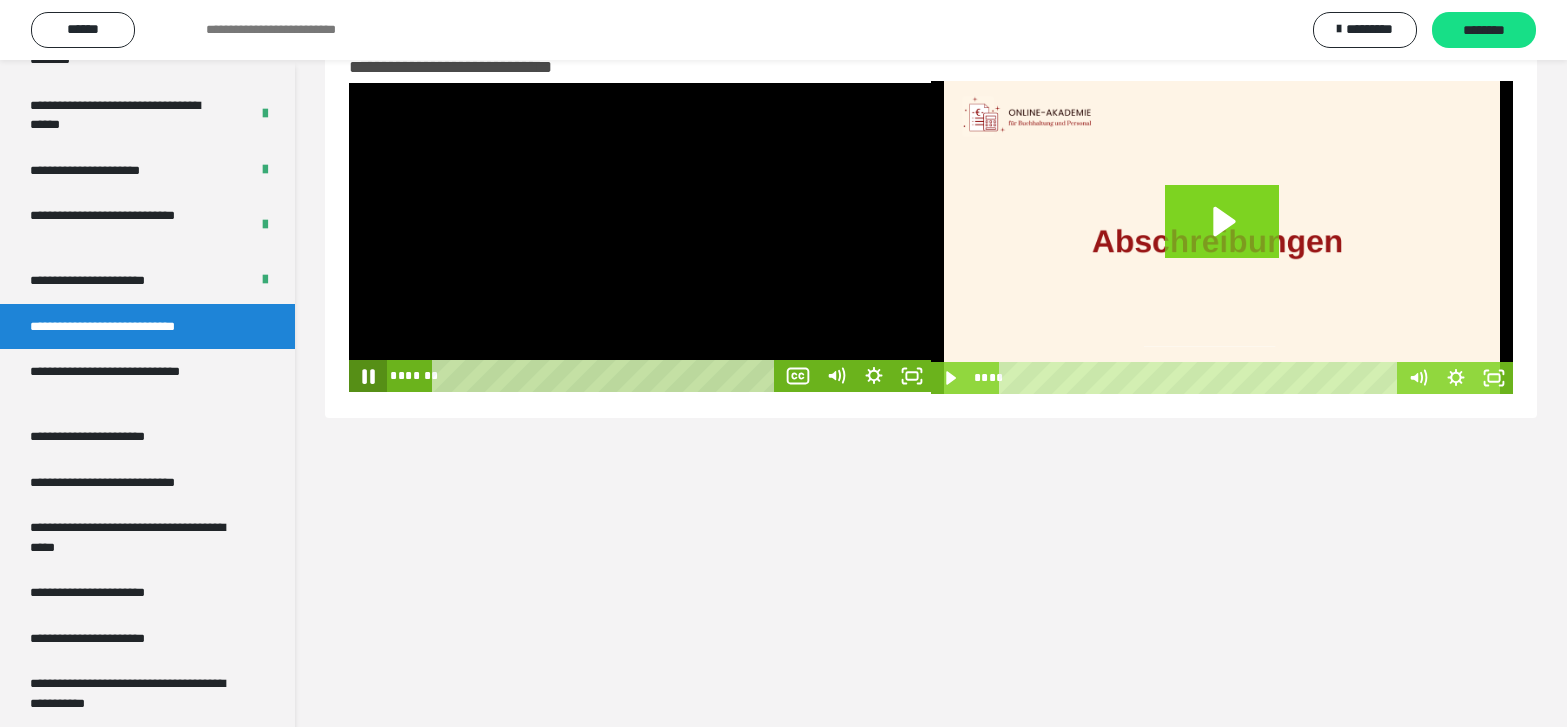 click 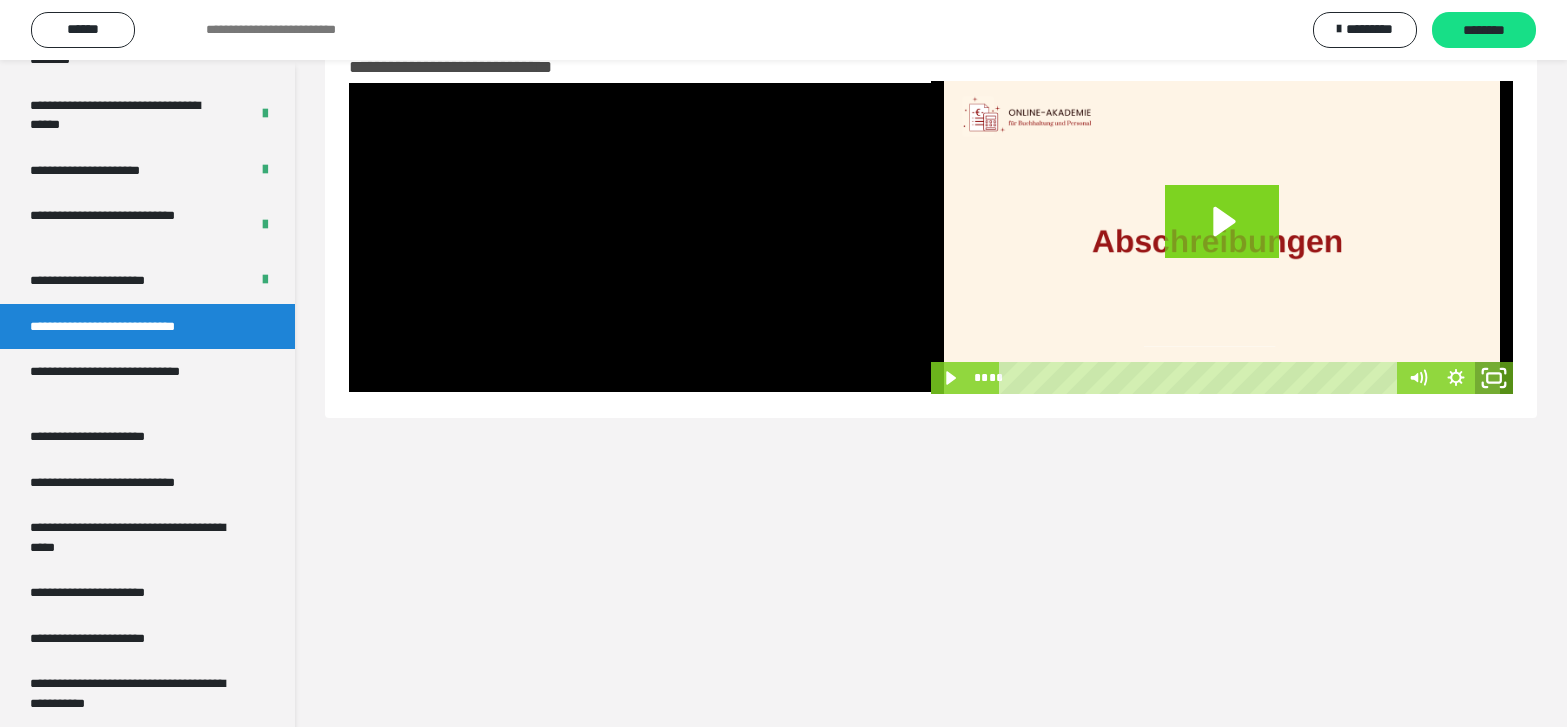 click 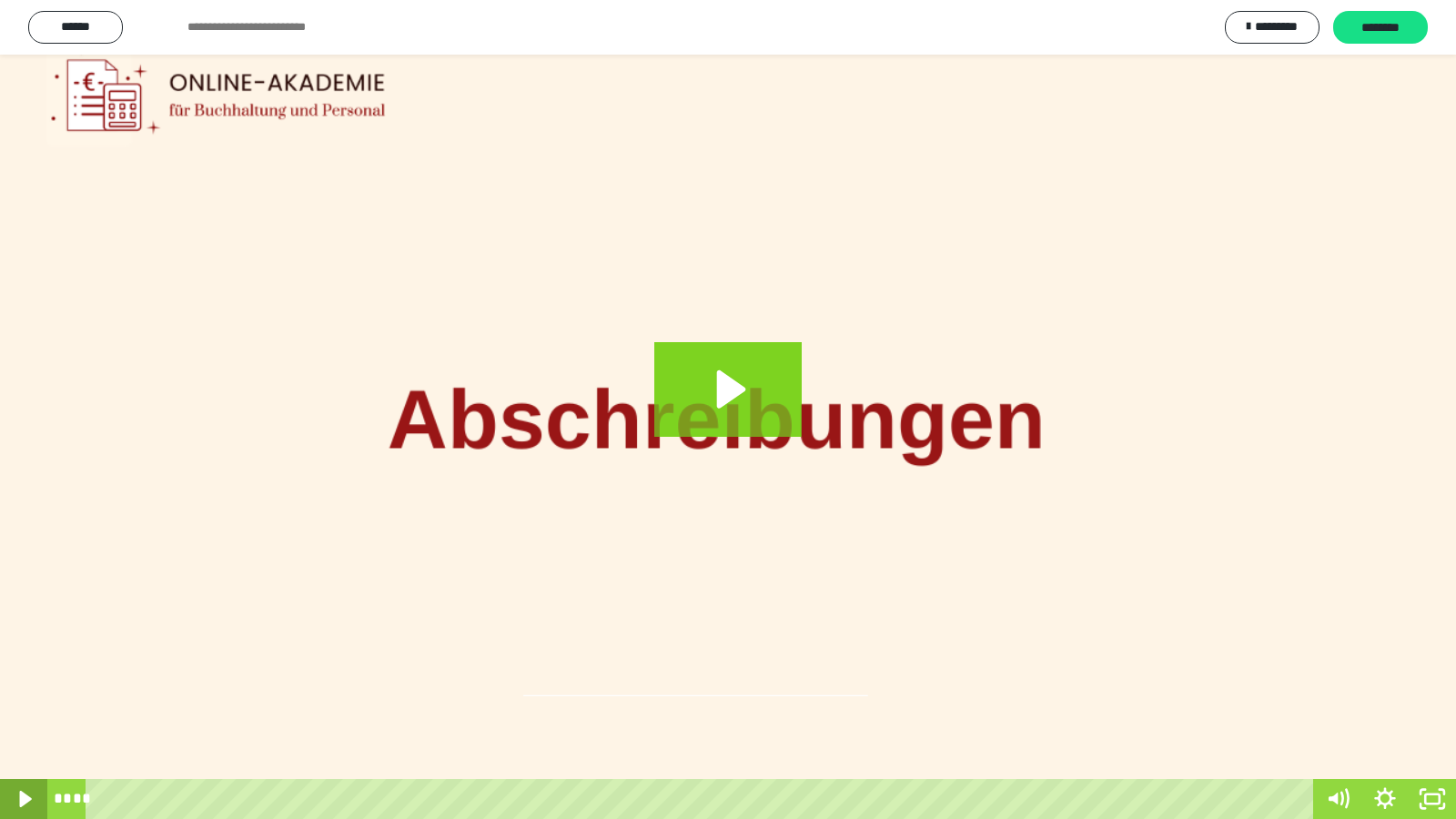 click 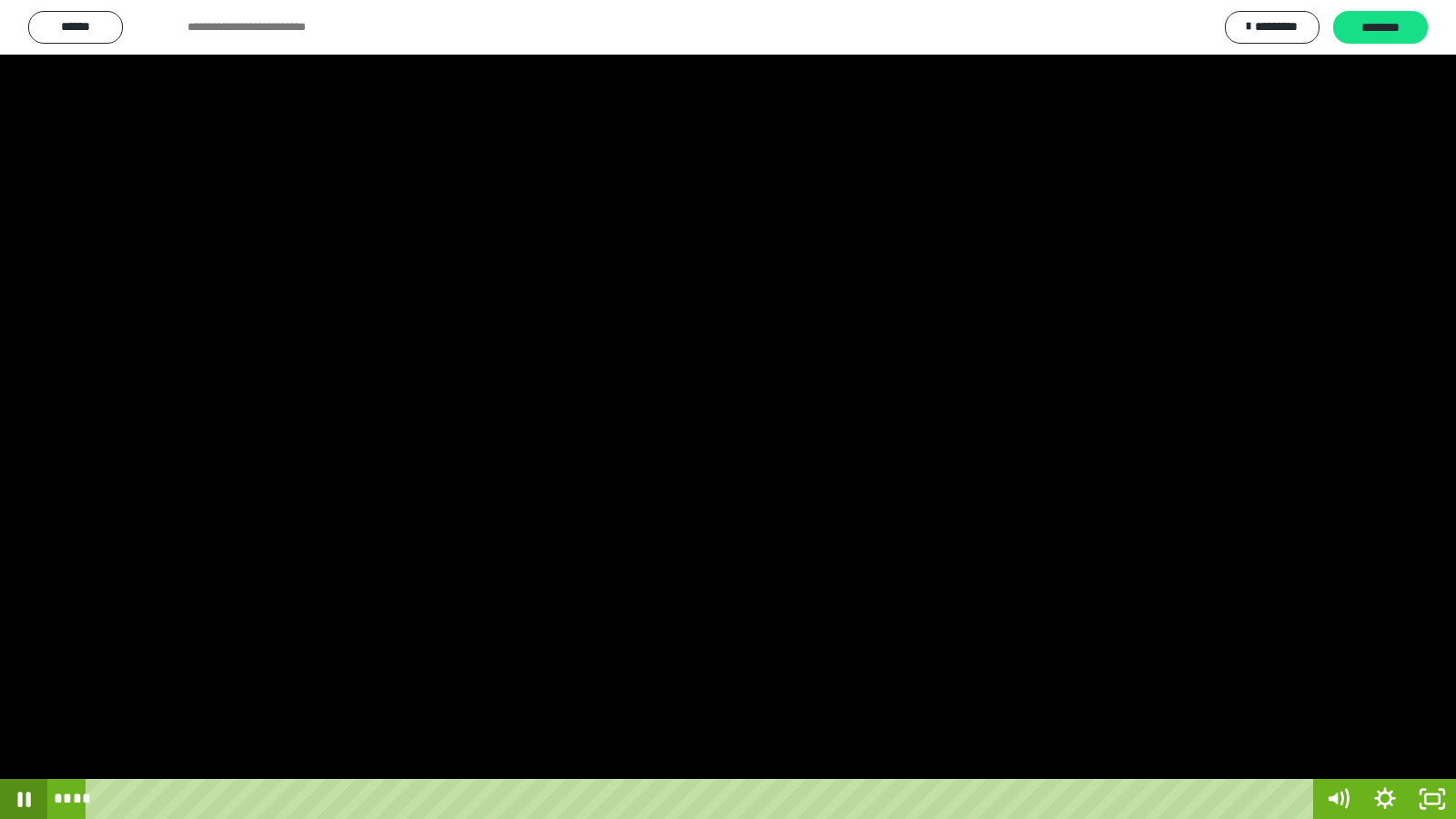click 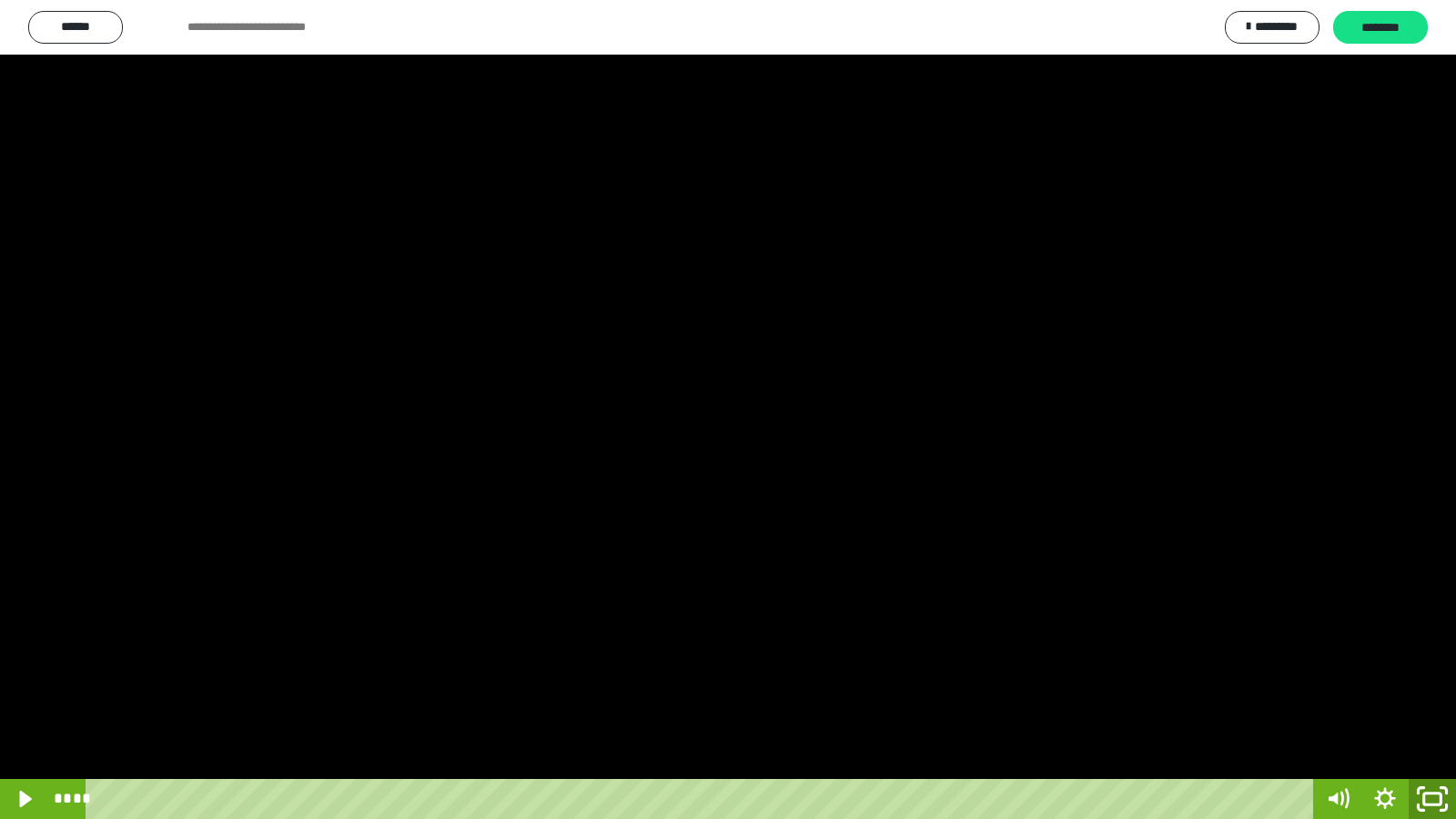 click 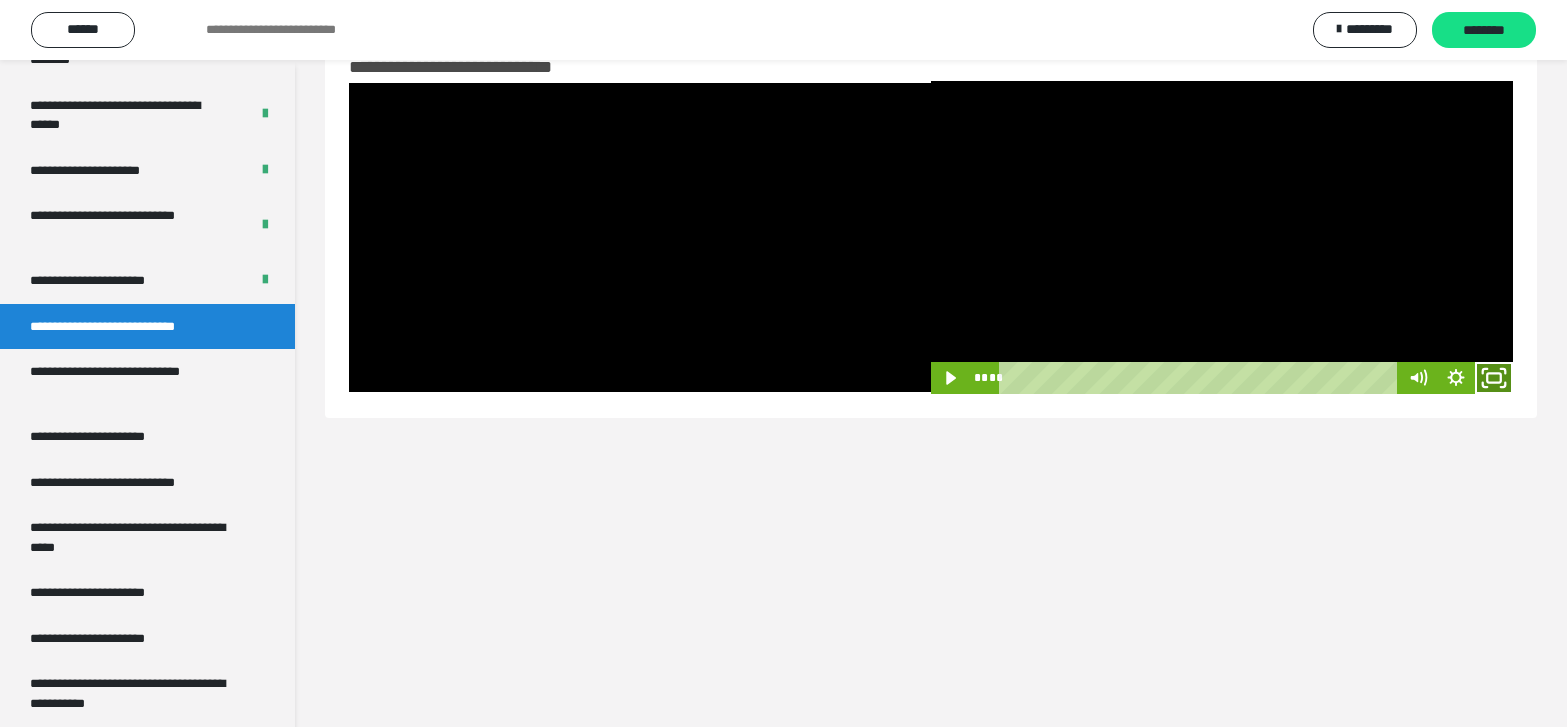 click 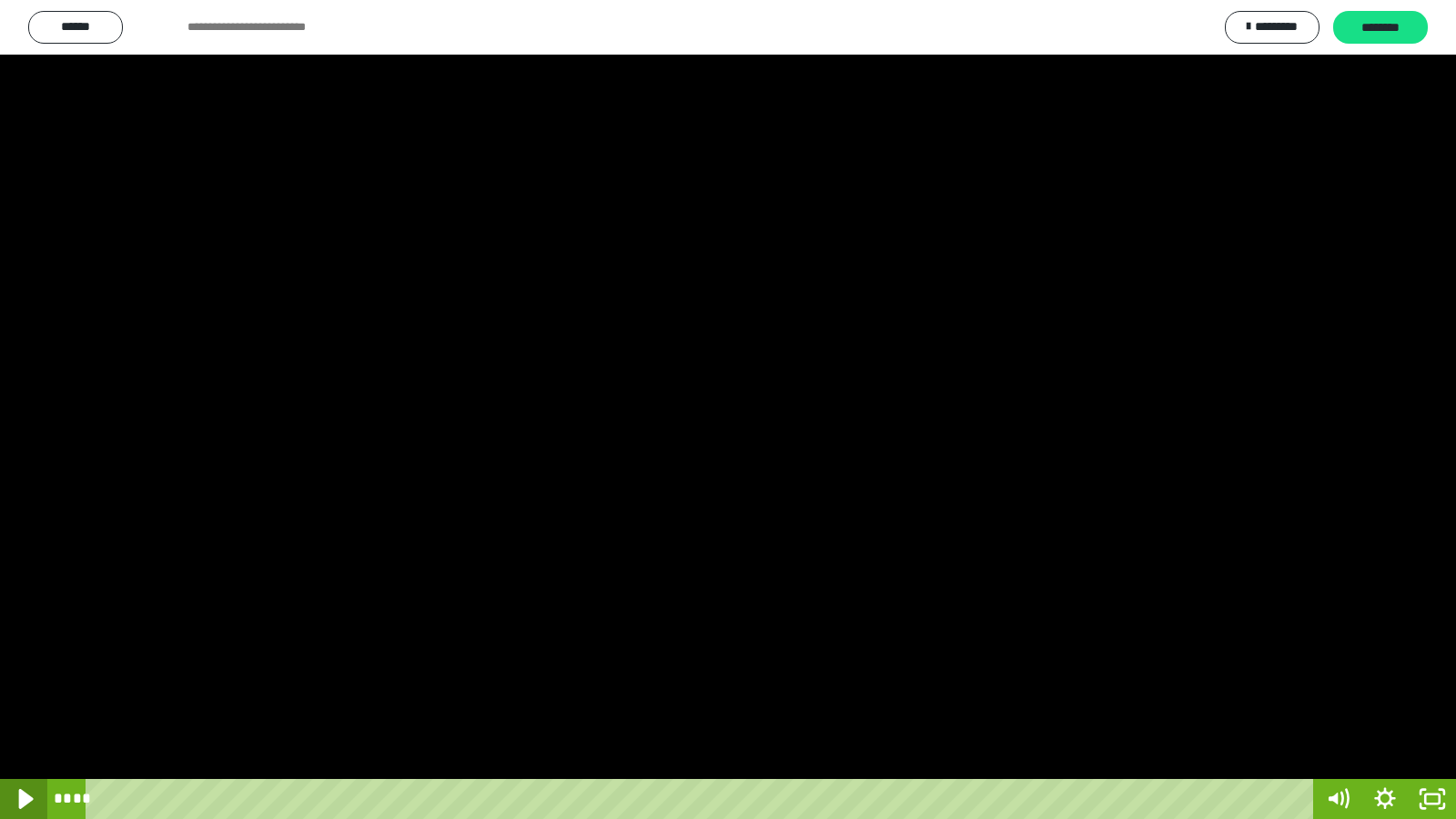 click 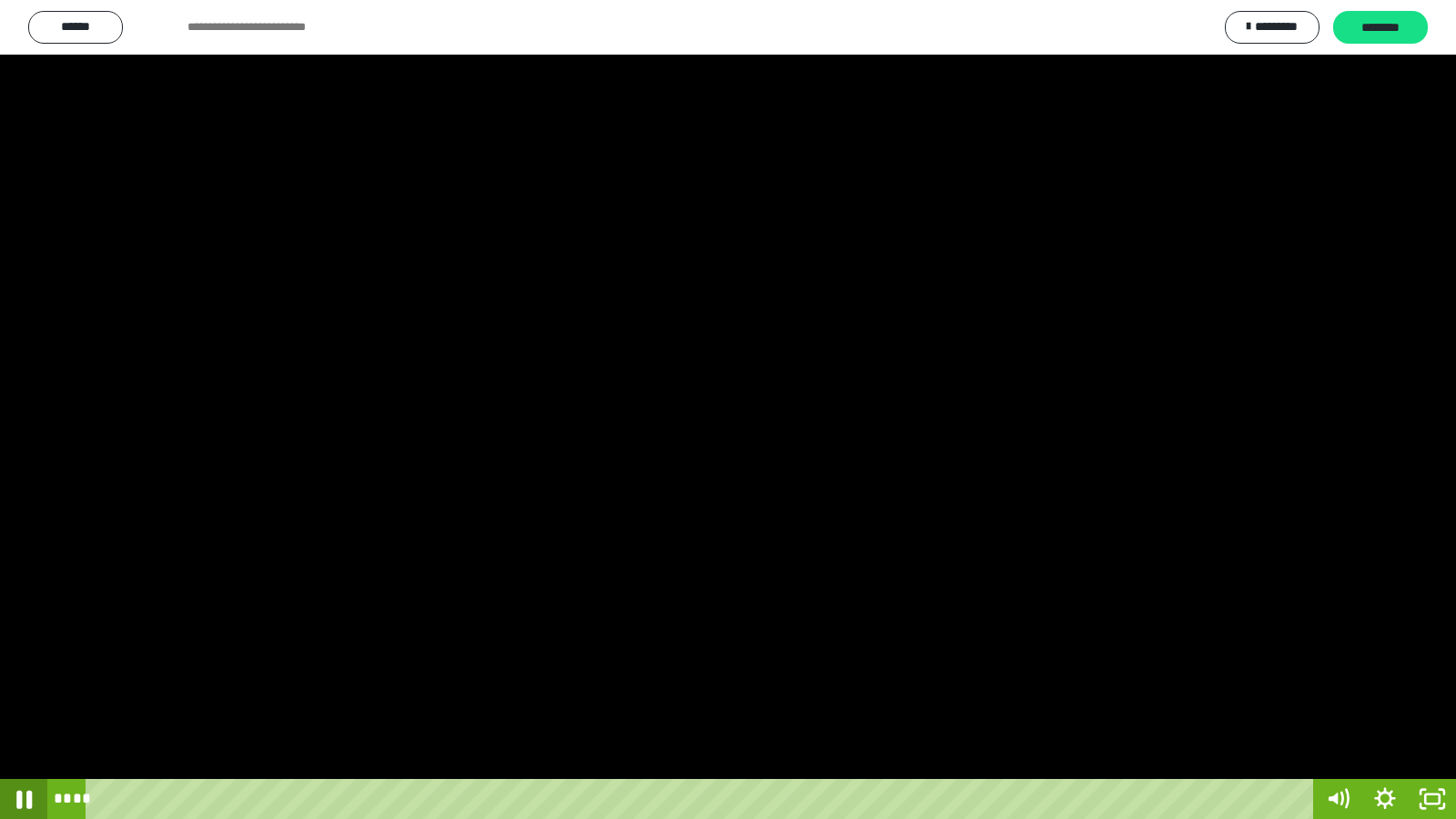 click 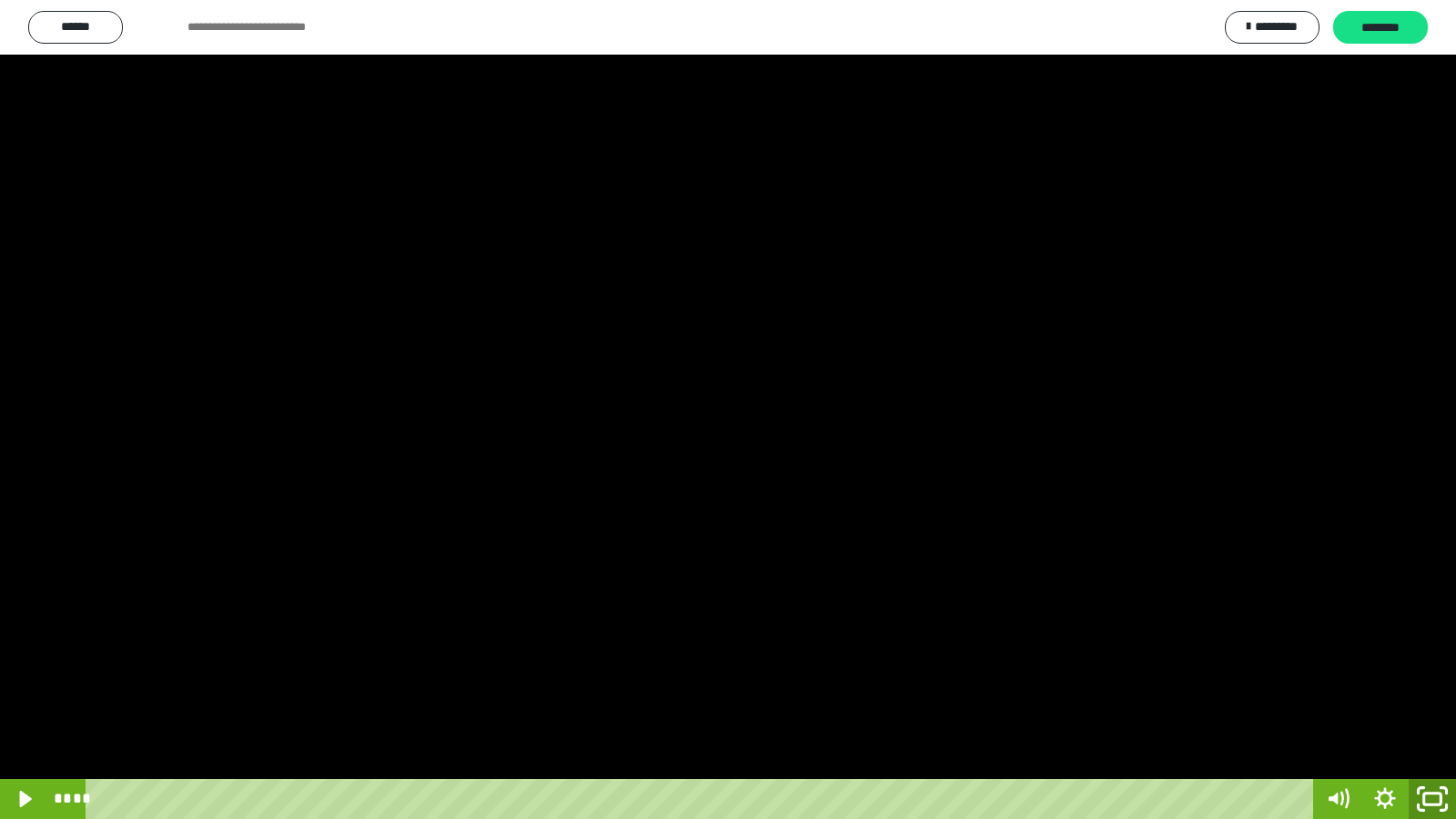 click 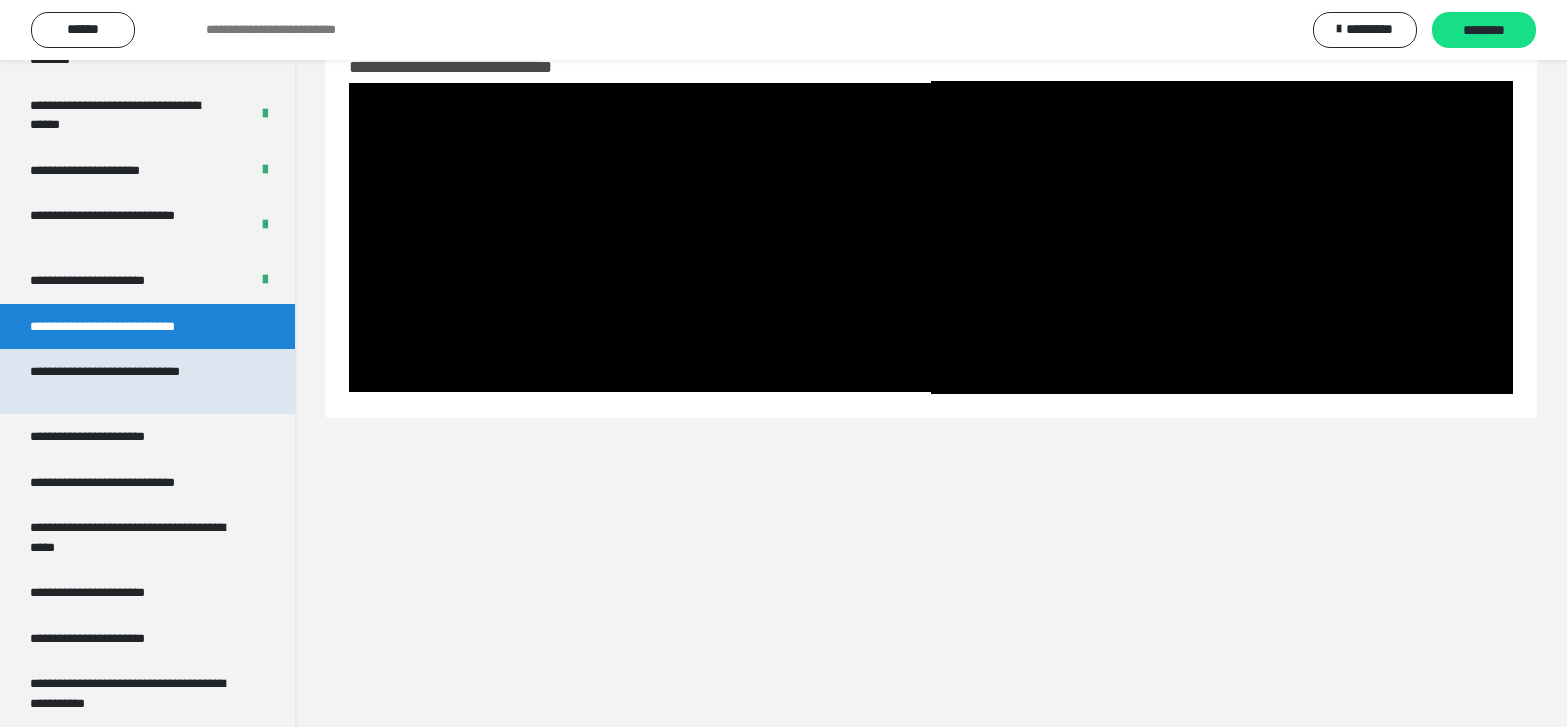 click on "**********" at bounding box center [132, 381] 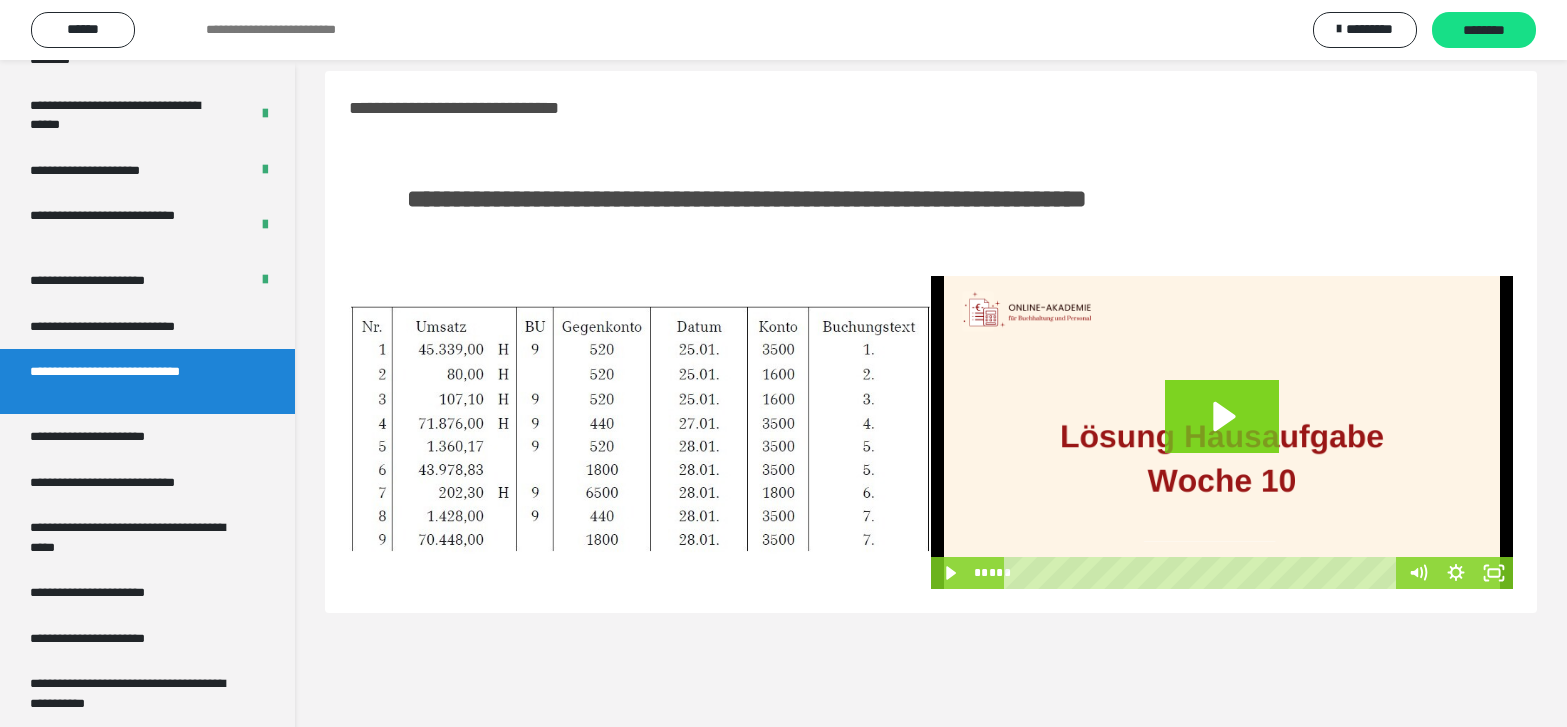 scroll, scrollTop: 0, scrollLeft: 0, axis: both 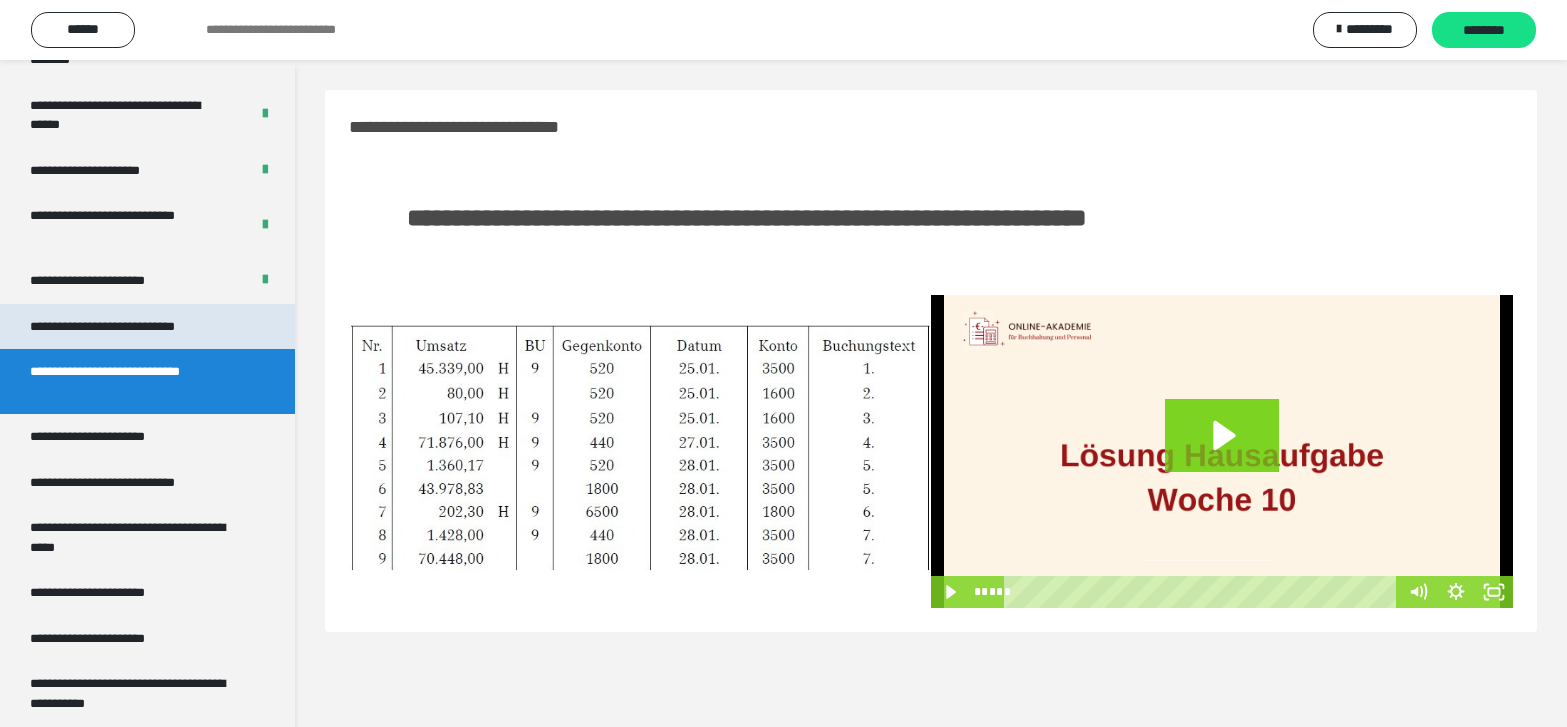 click on "**********" at bounding box center [131, 327] 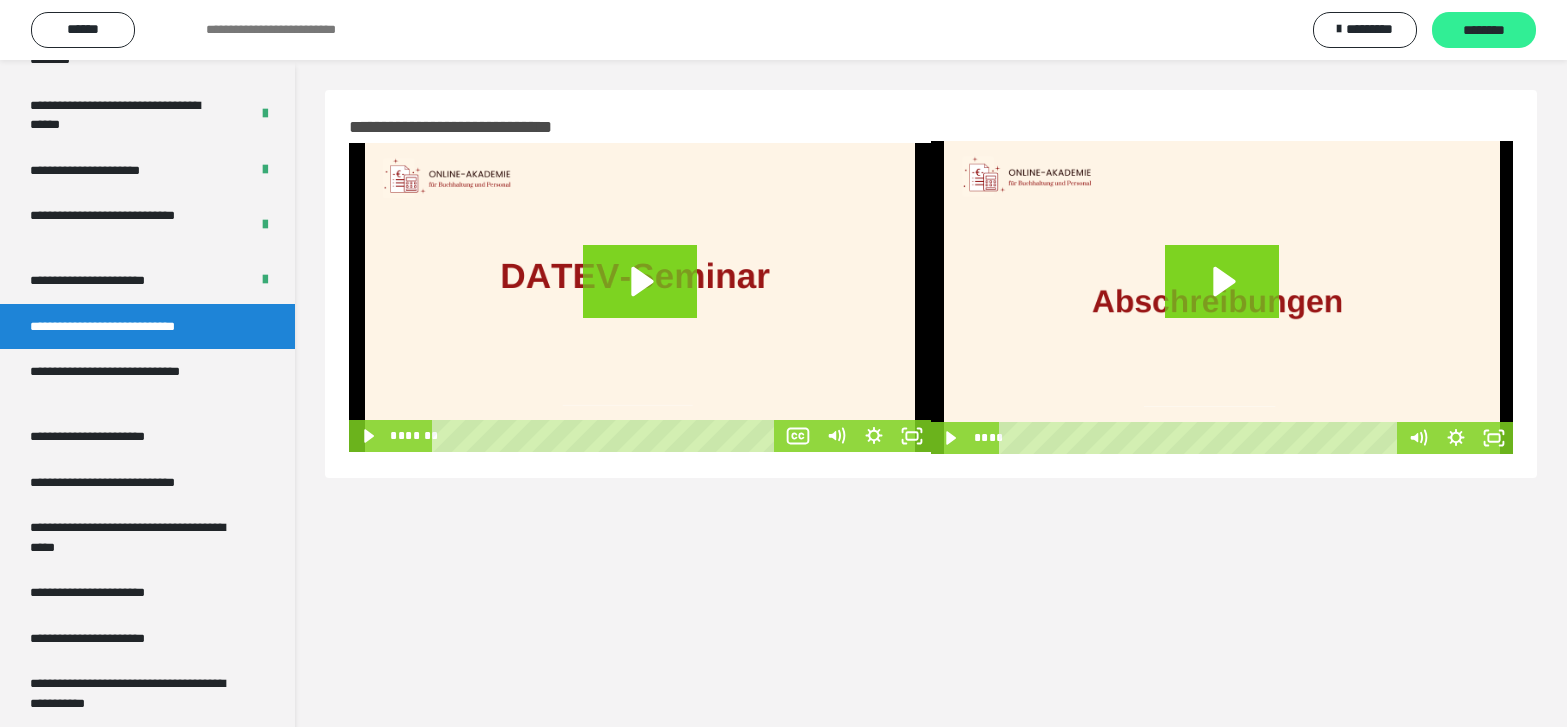 click on "********" at bounding box center [1484, 31] 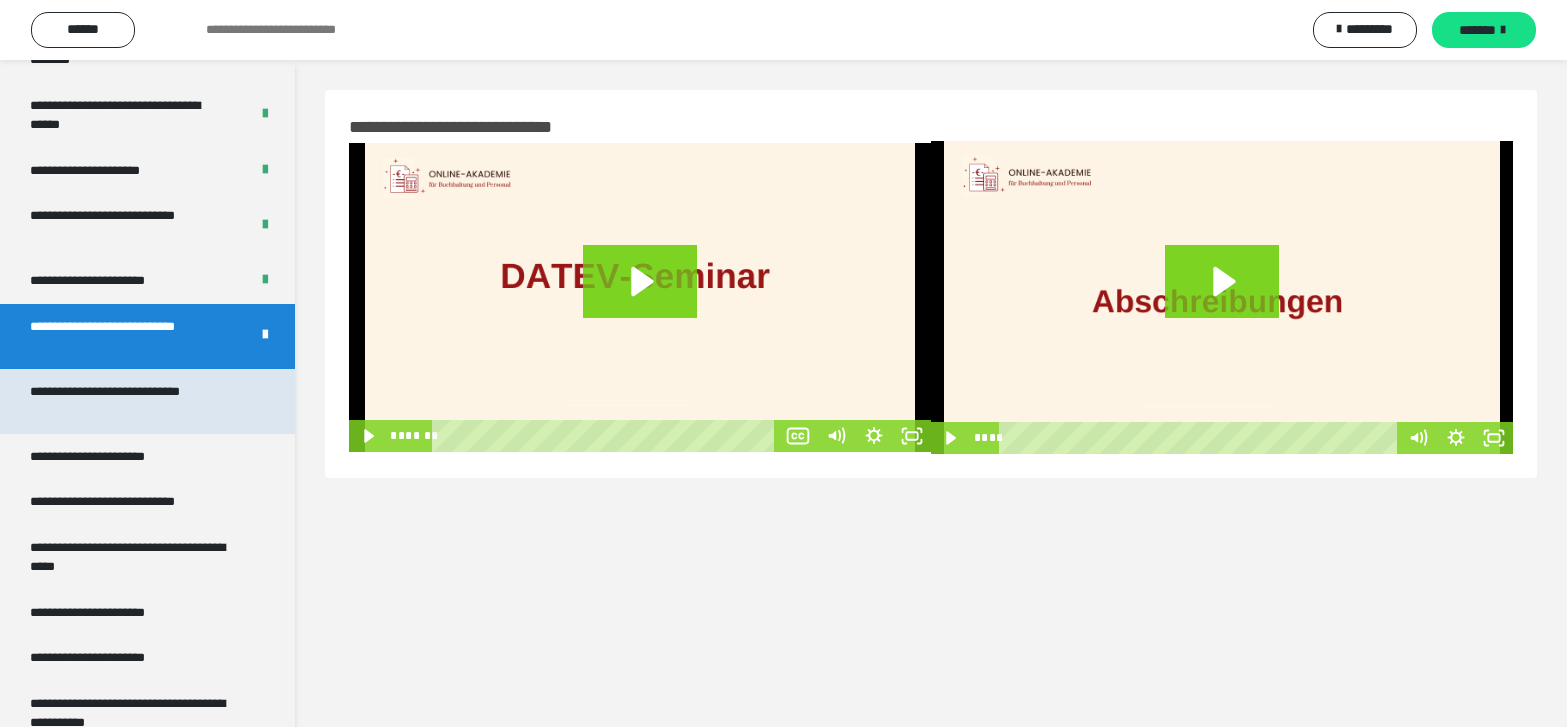 click on "**********" at bounding box center (132, 401) 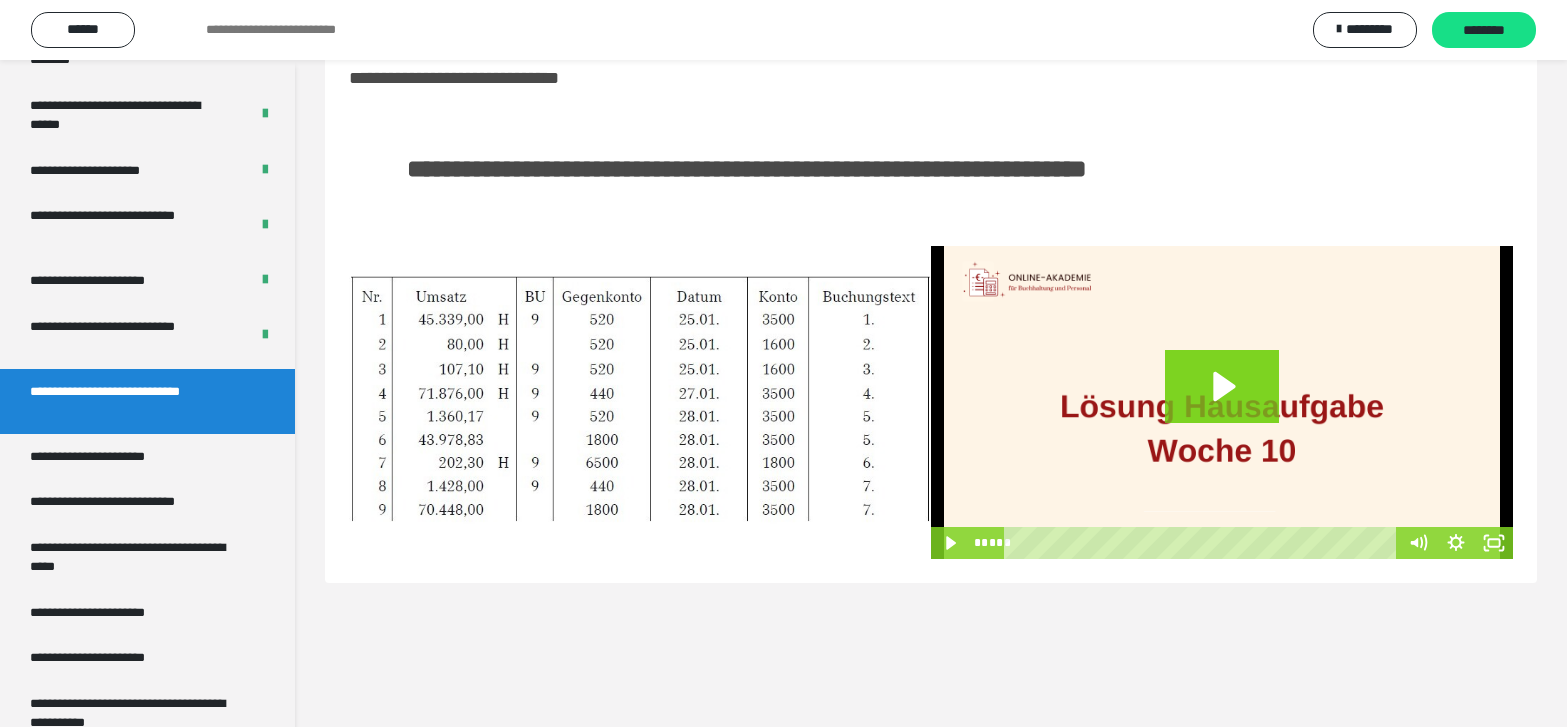 scroll, scrollTop: 60, scrollLeft: 0, axis: vertical 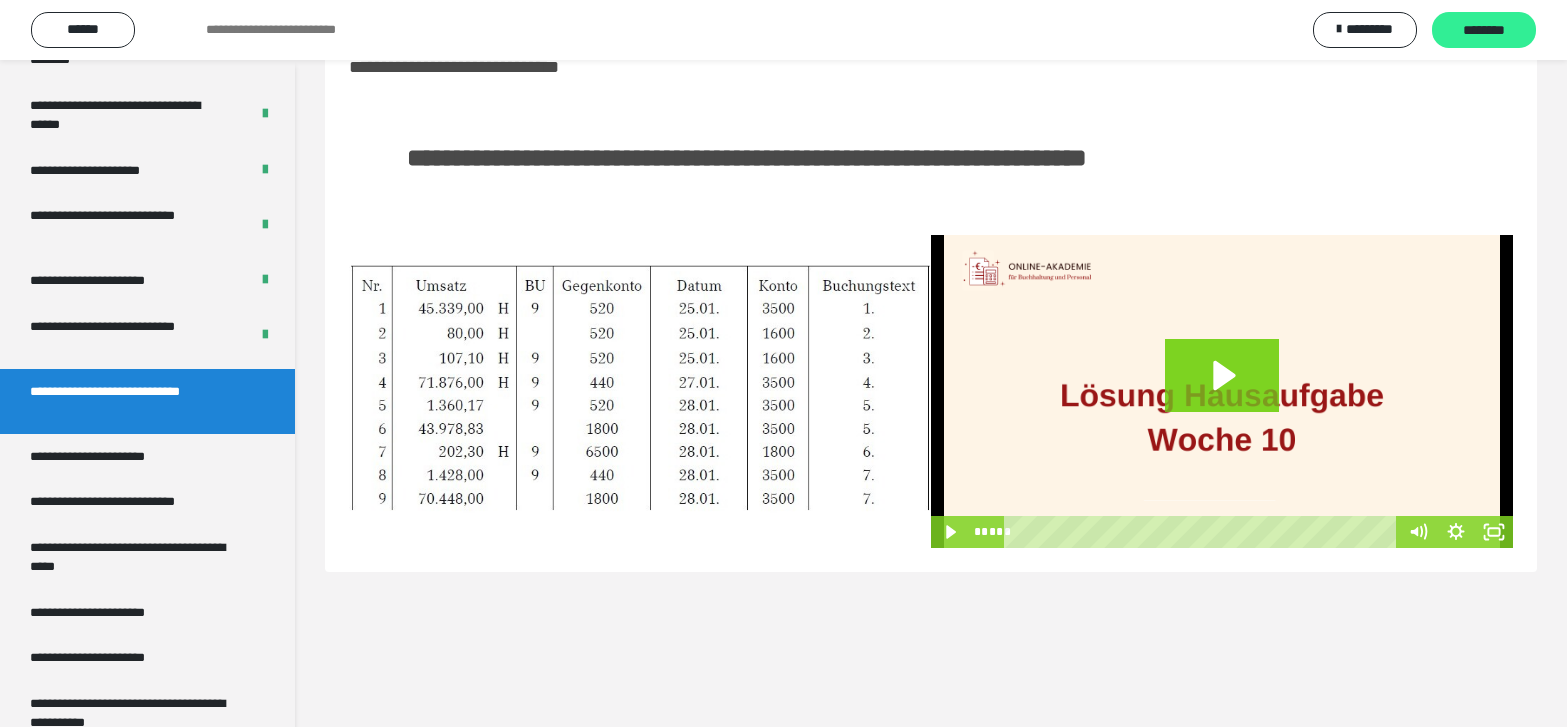click on "********" at bounding box center [1484, 31] 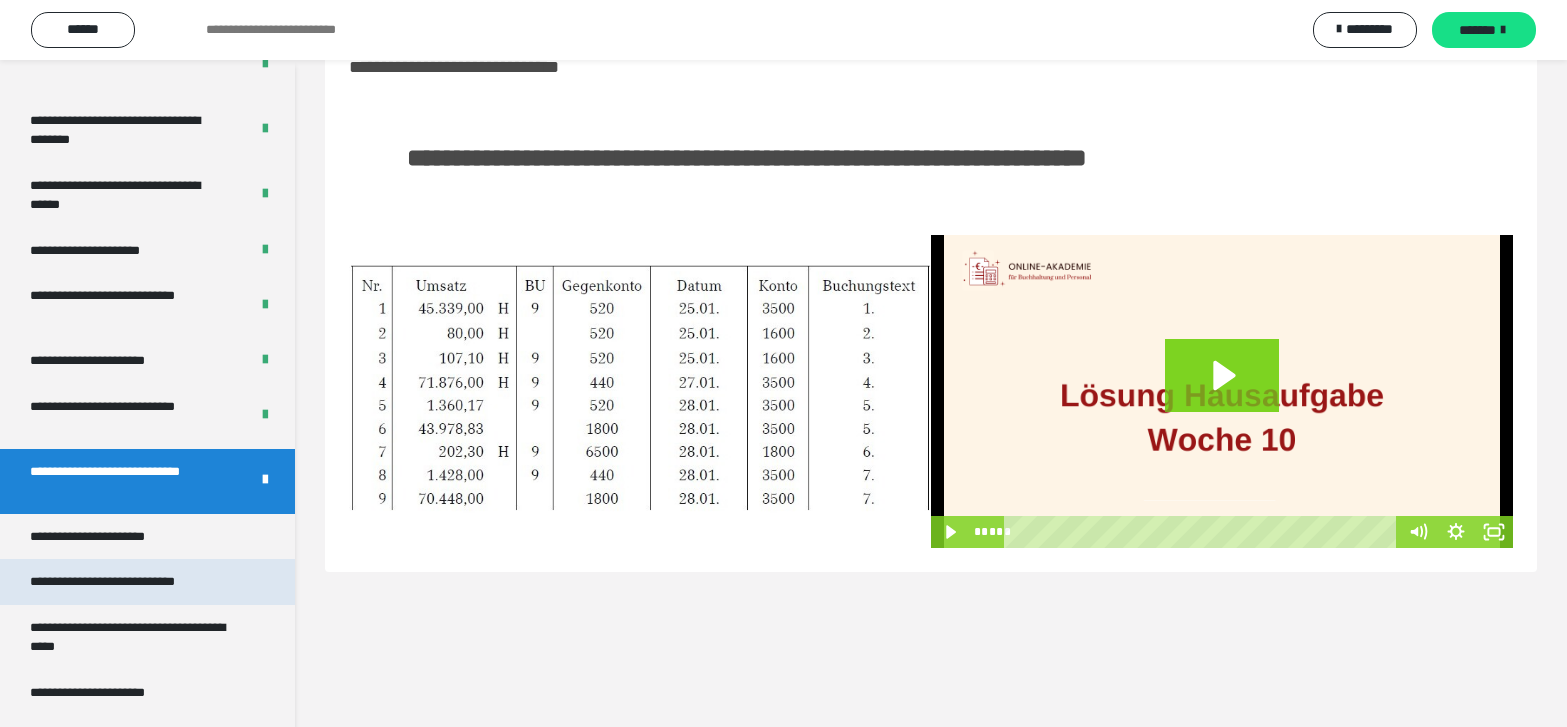 scroll, scrollTop: 3643, scrollLeft: 0, axis: vertical 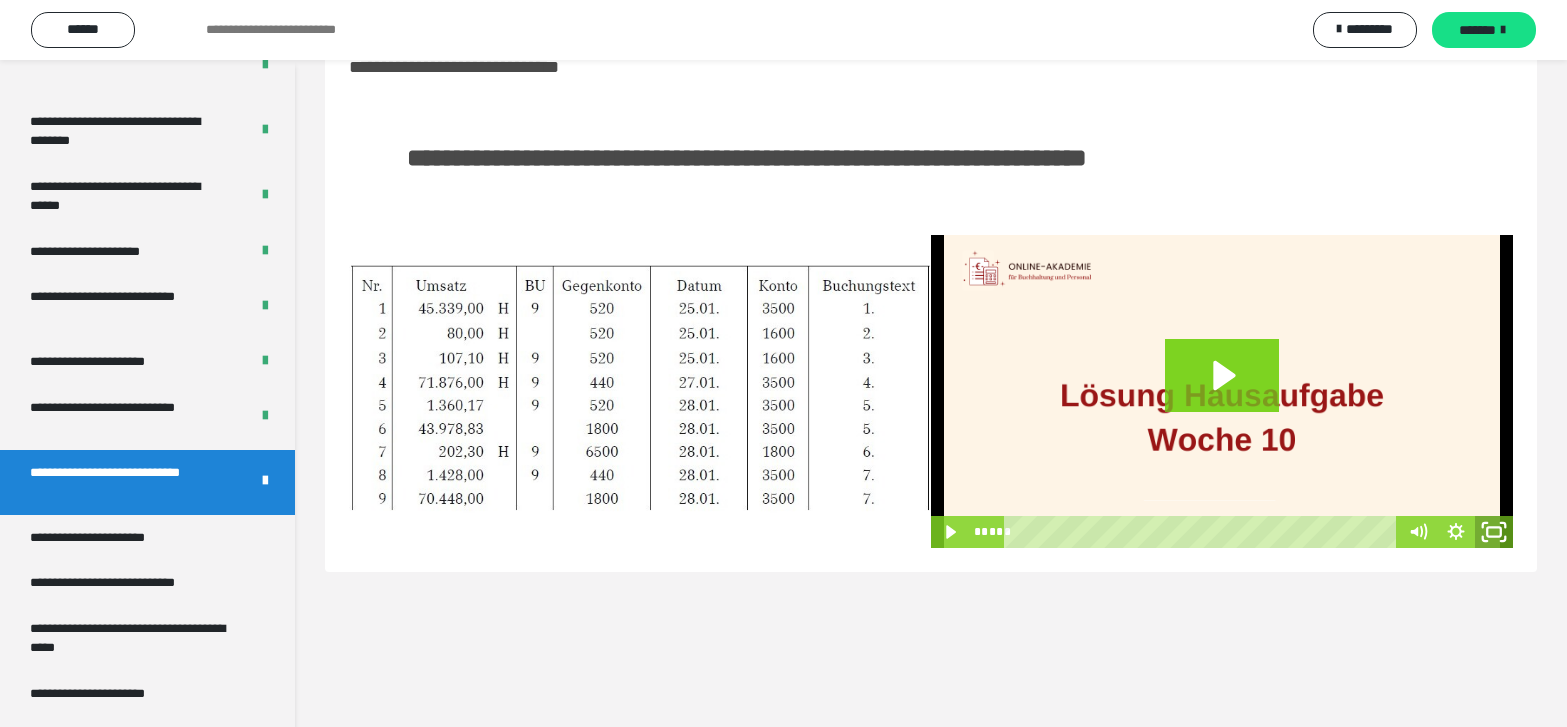 click 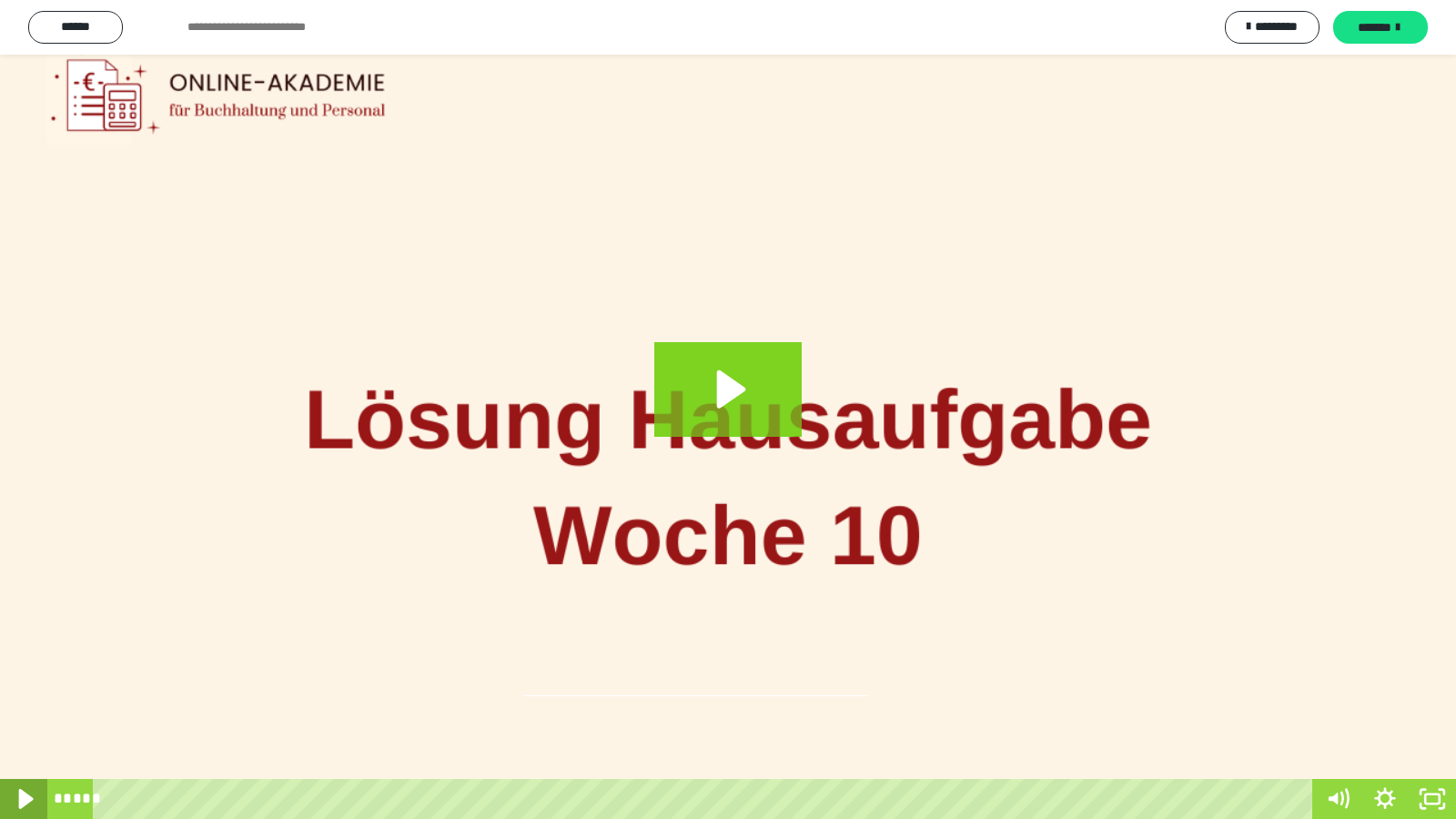click 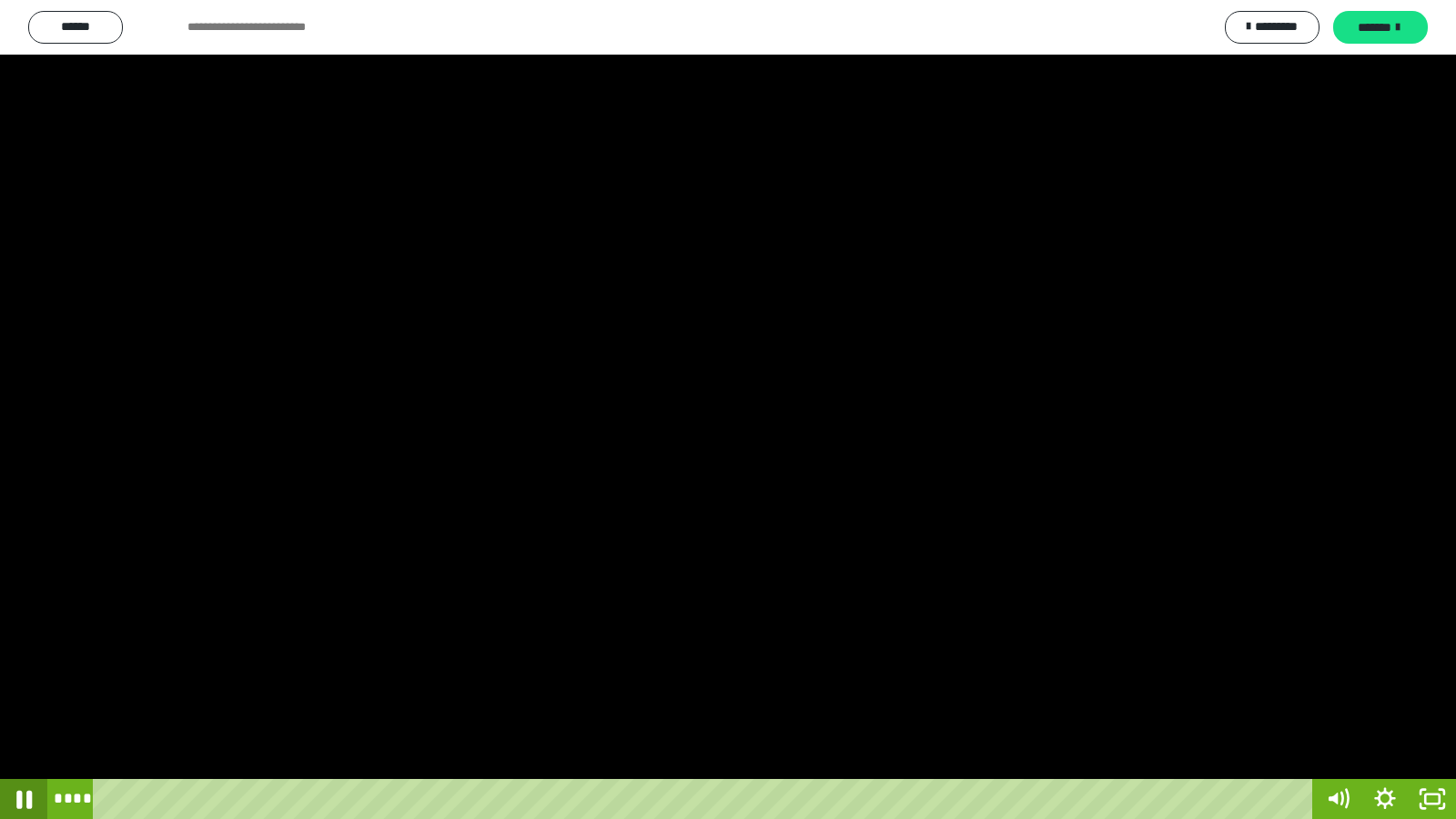 click 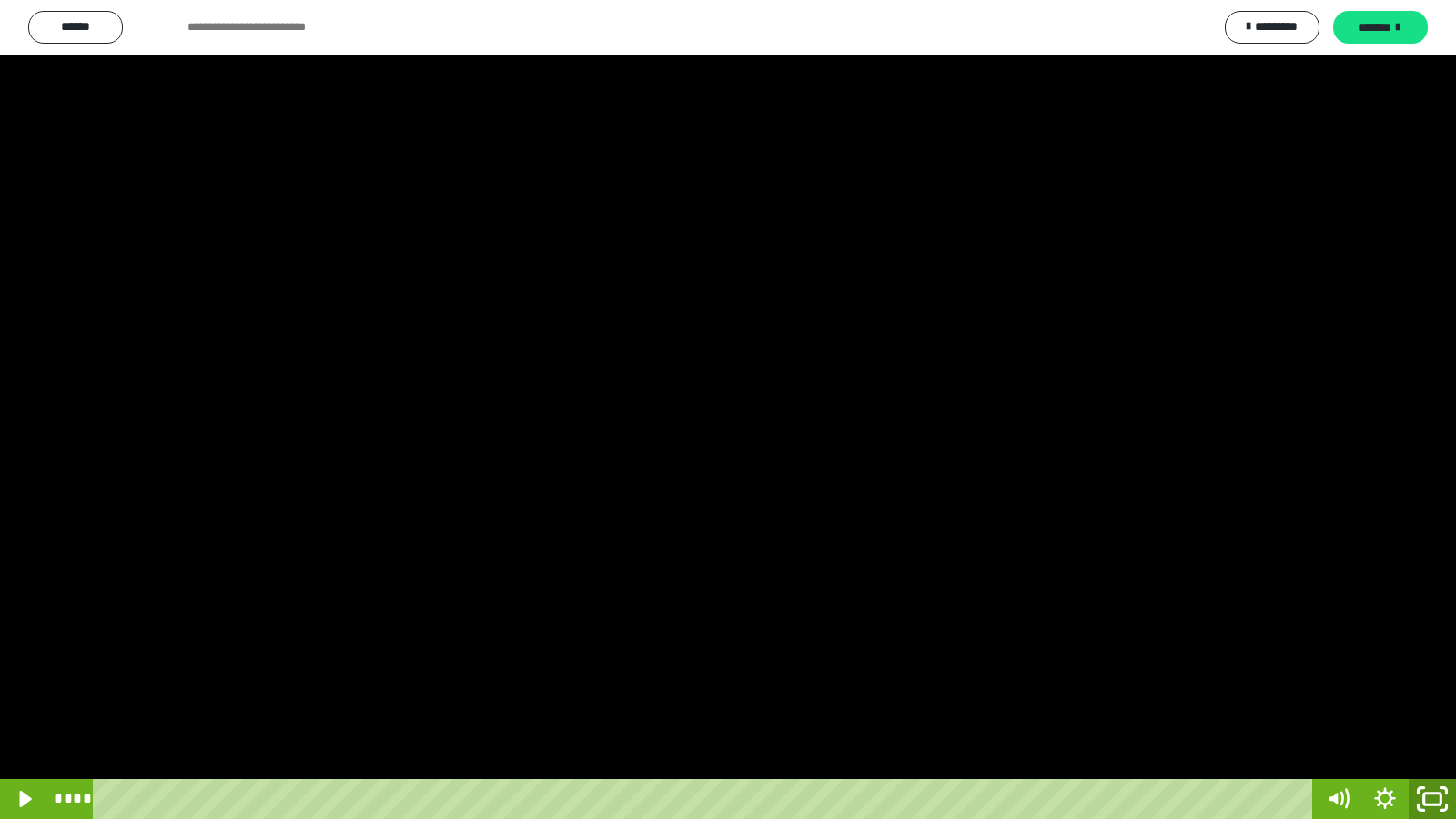 click 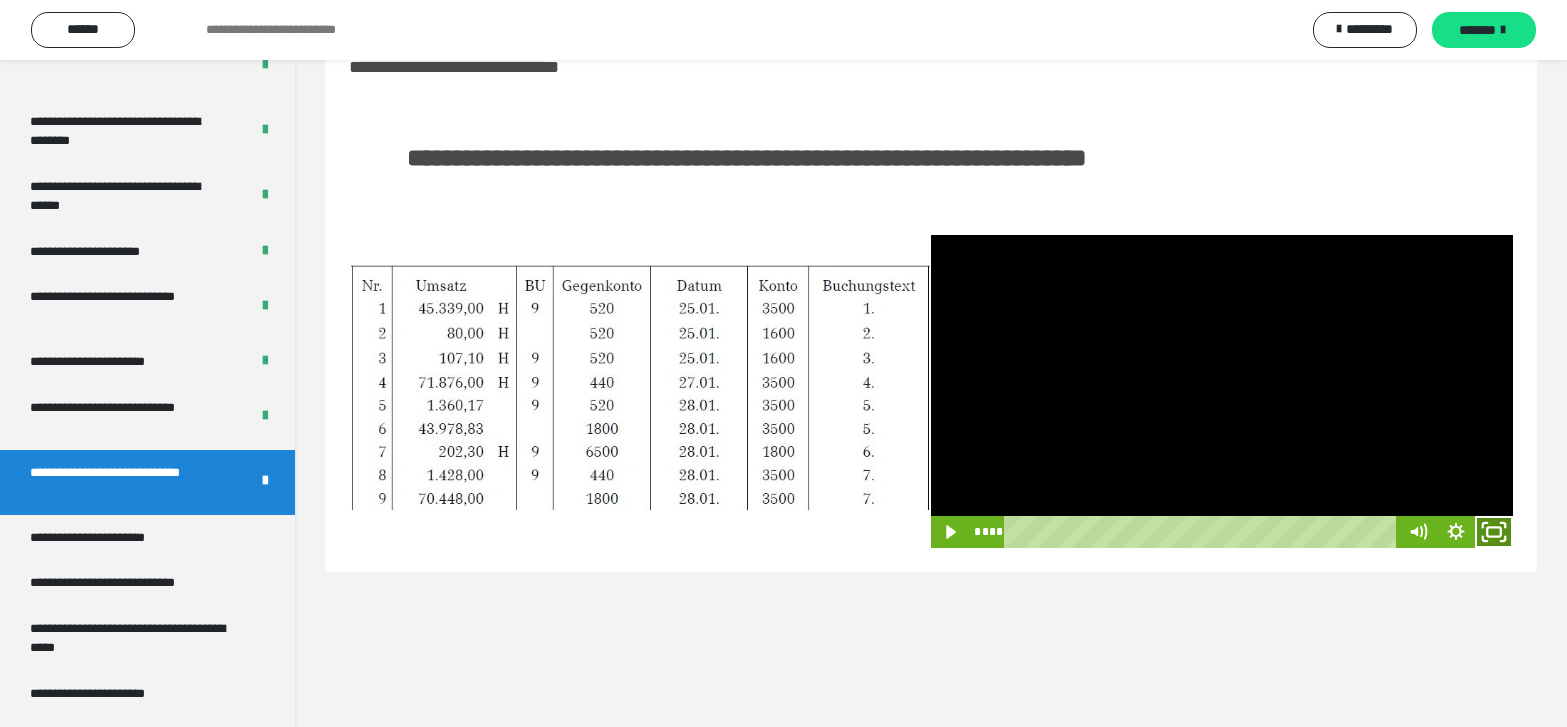 click 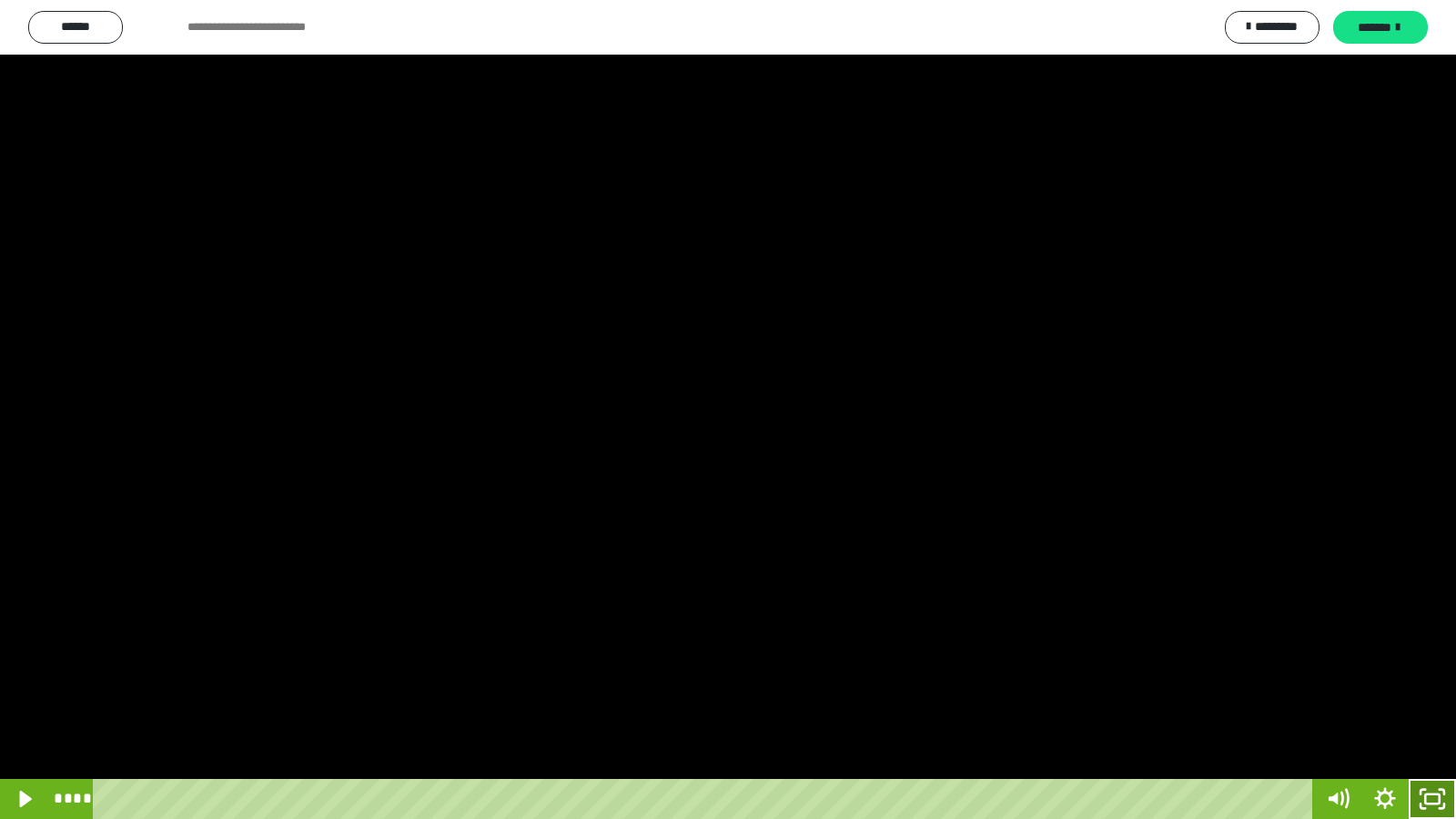 click 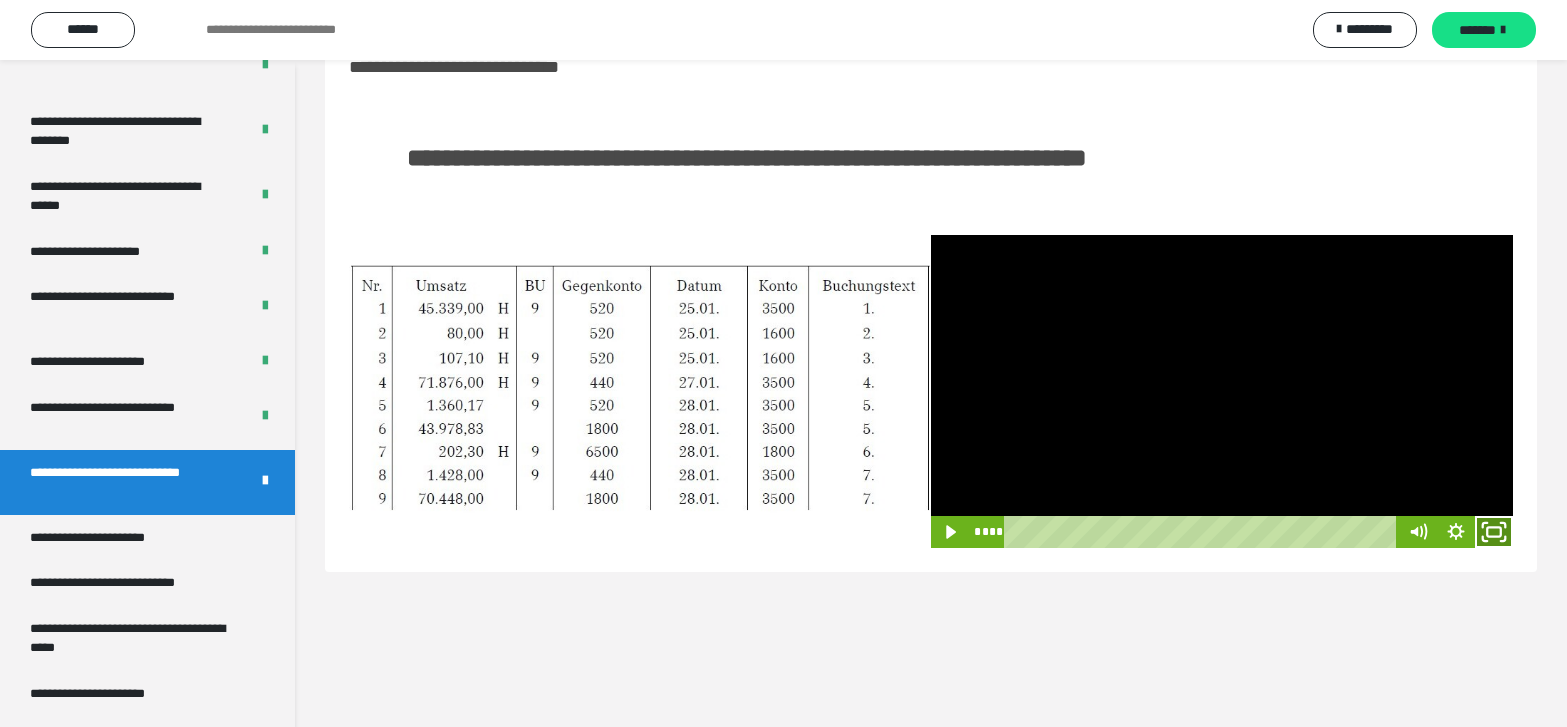 click 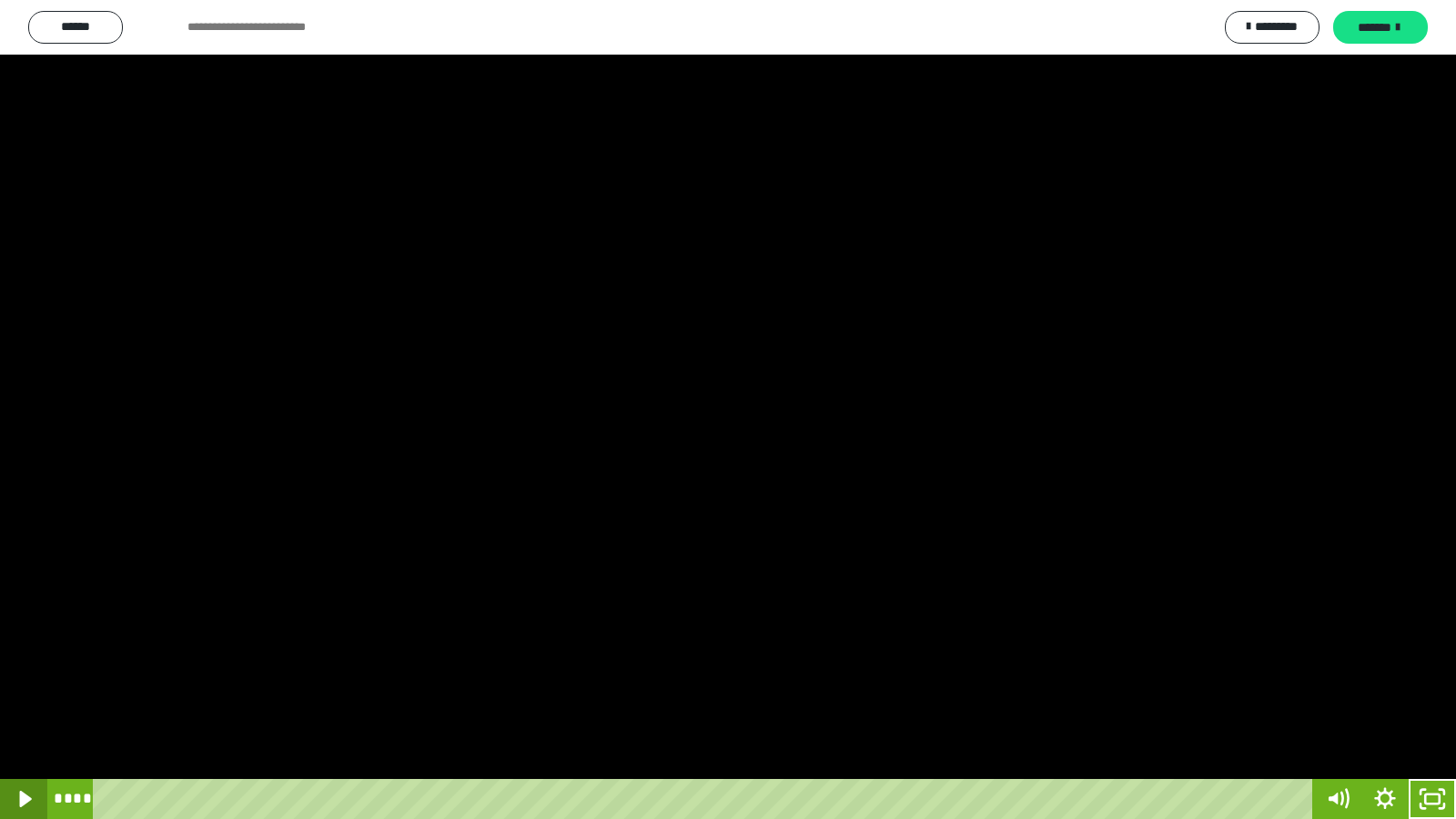 click 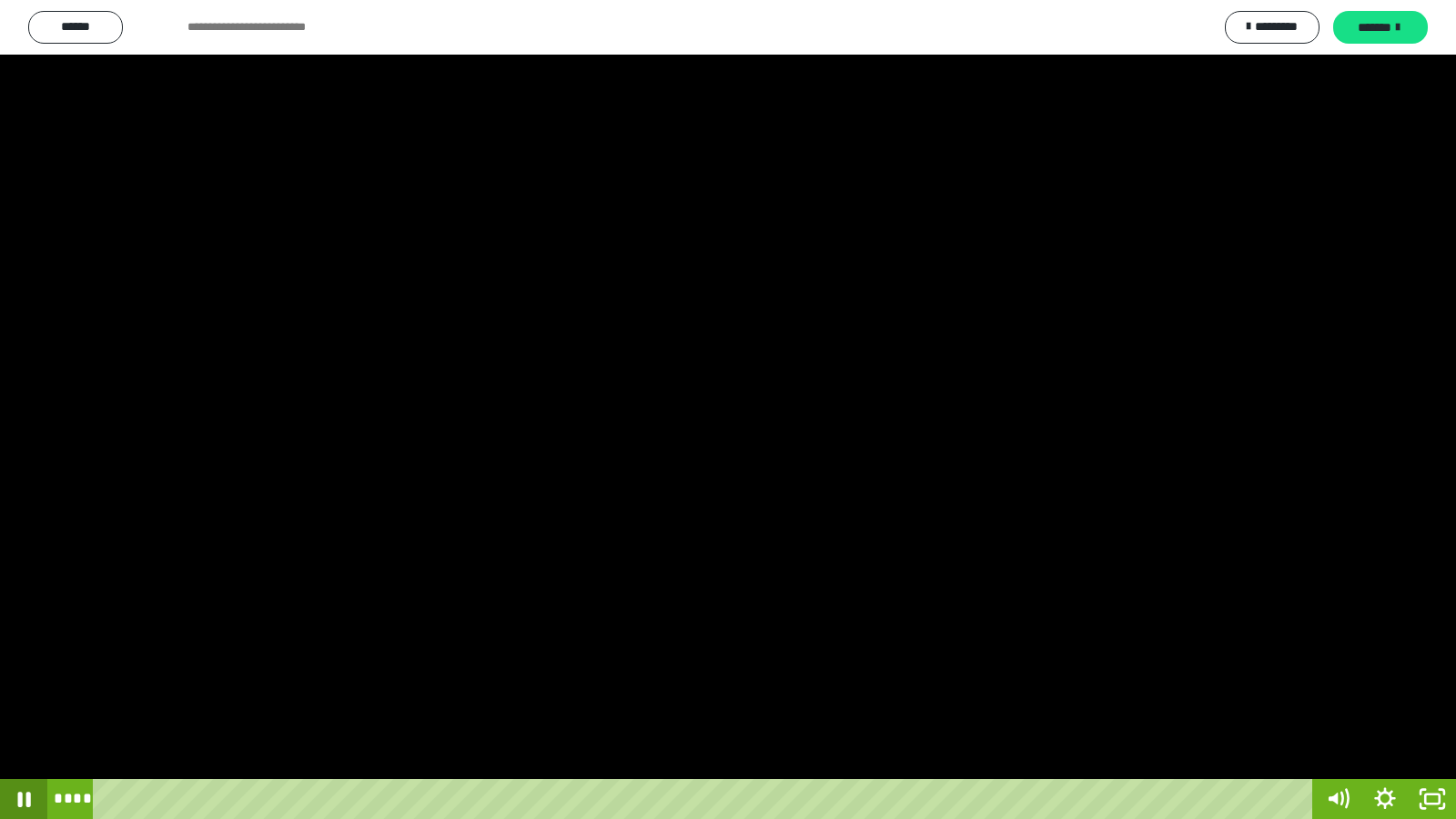 click 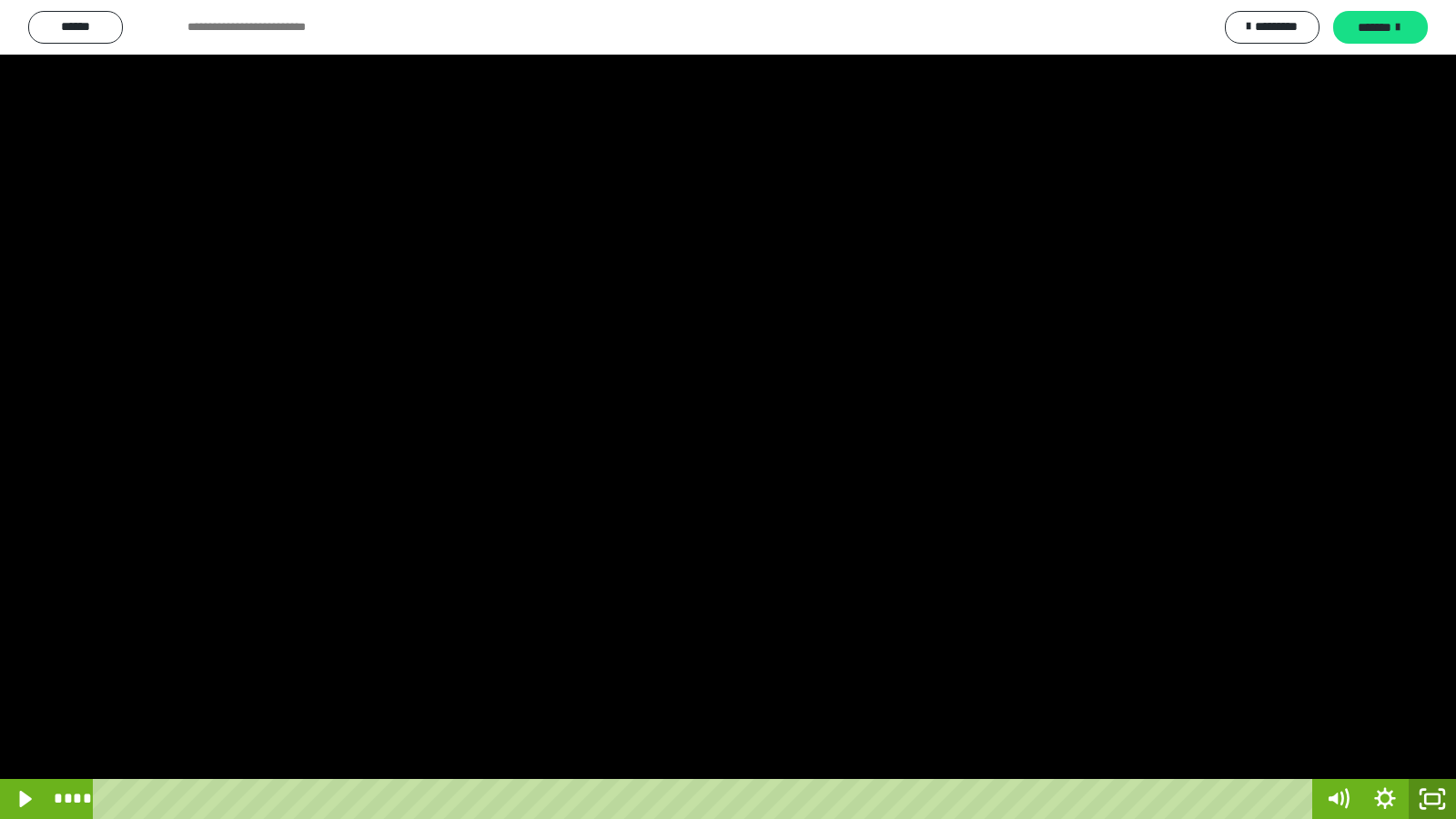 click 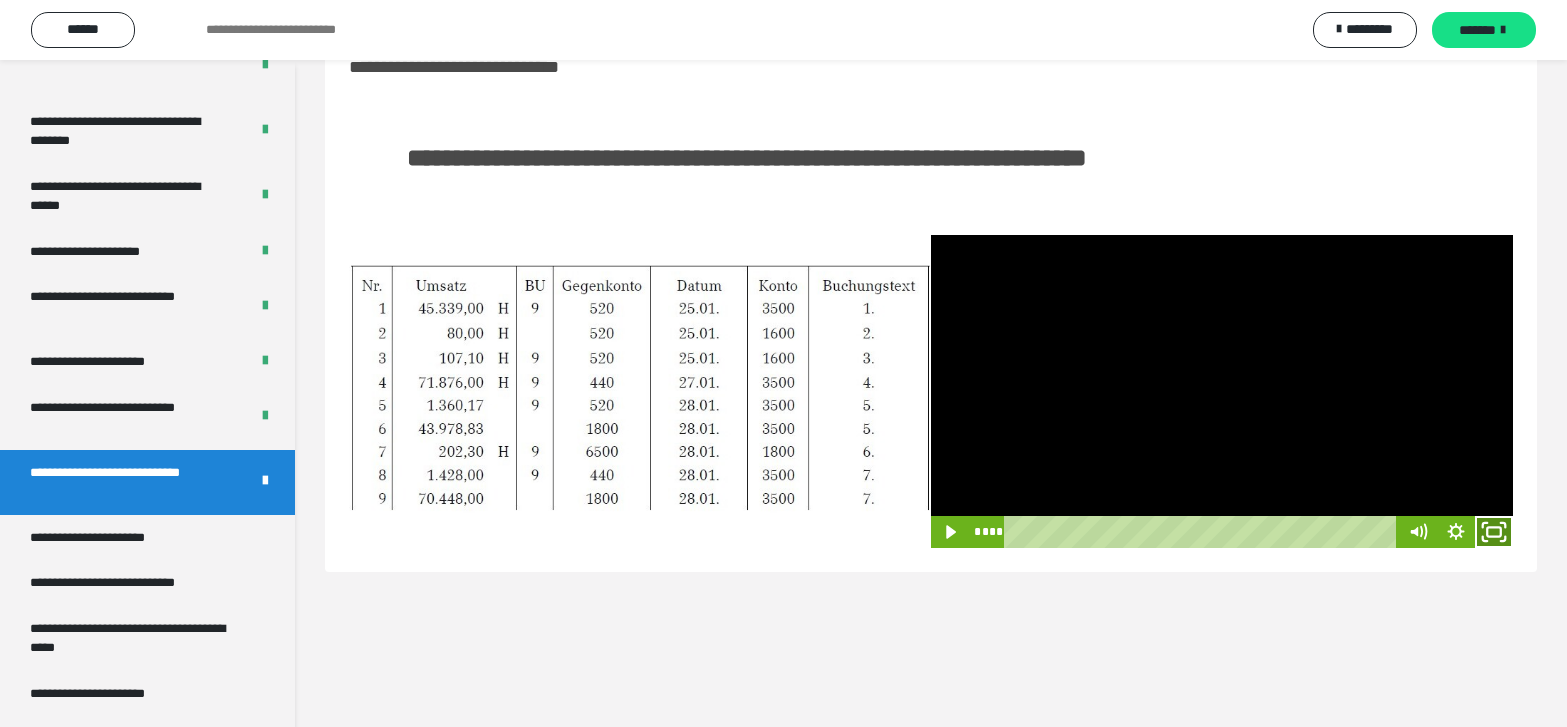click 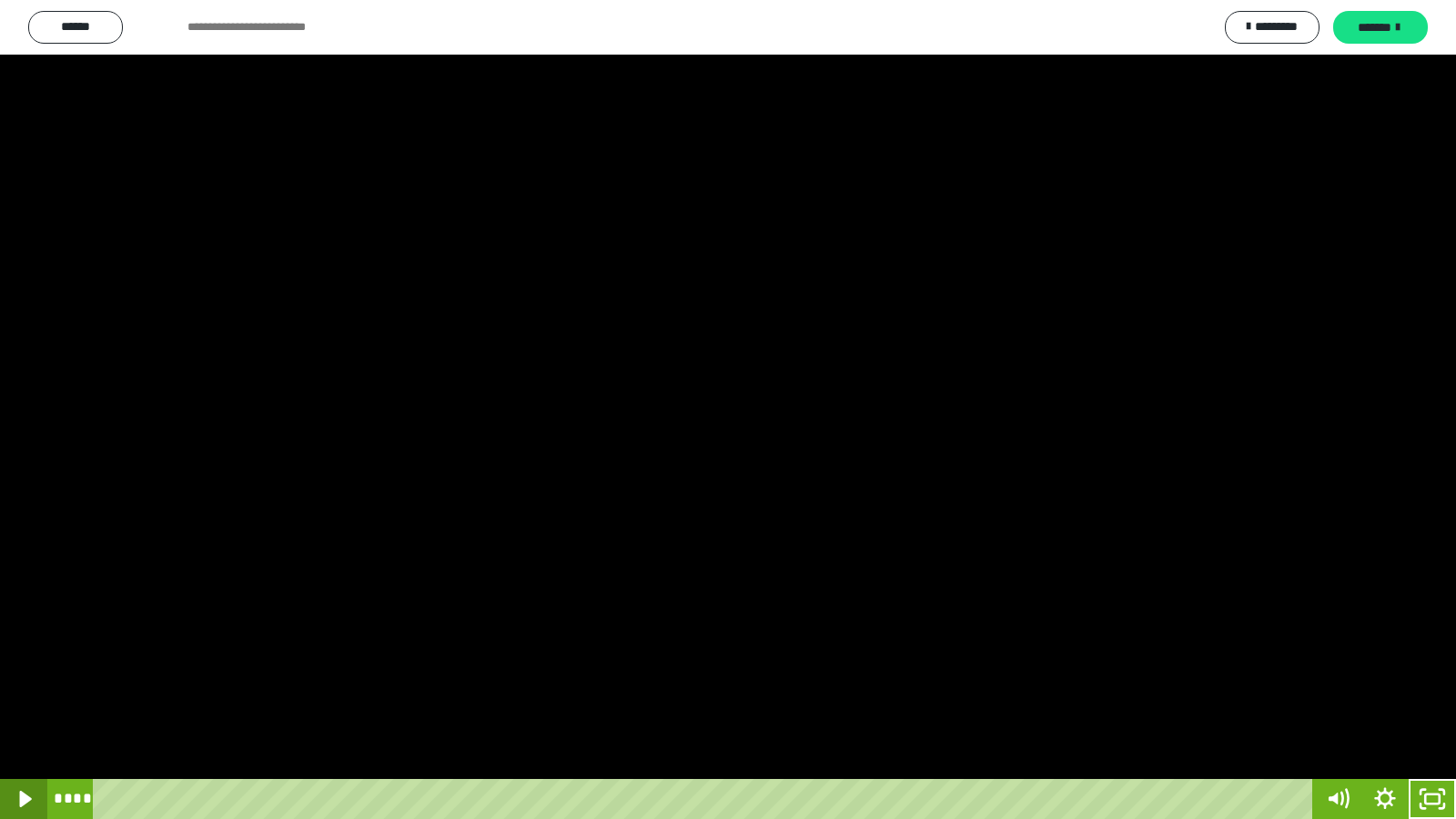 click 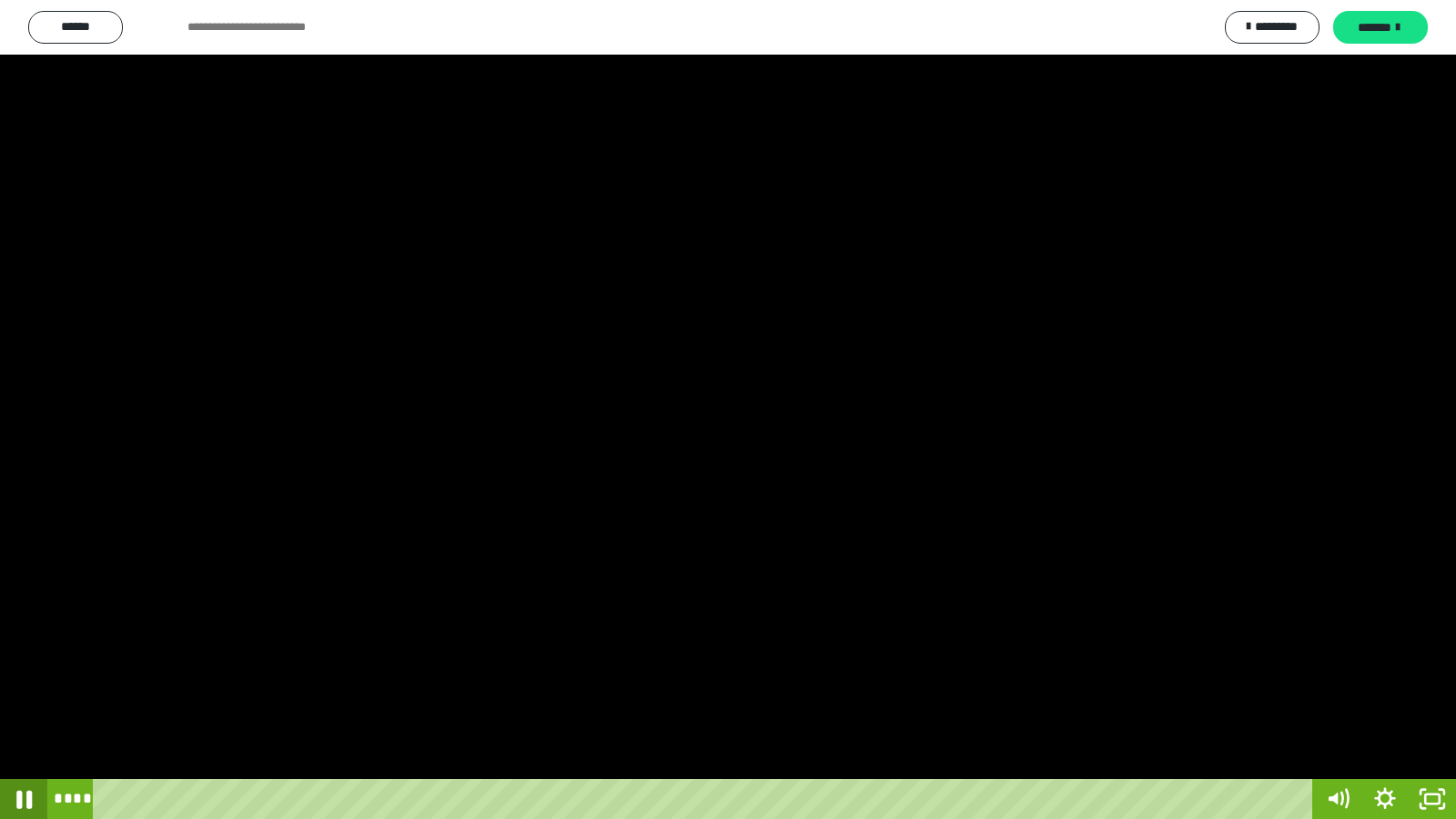 click 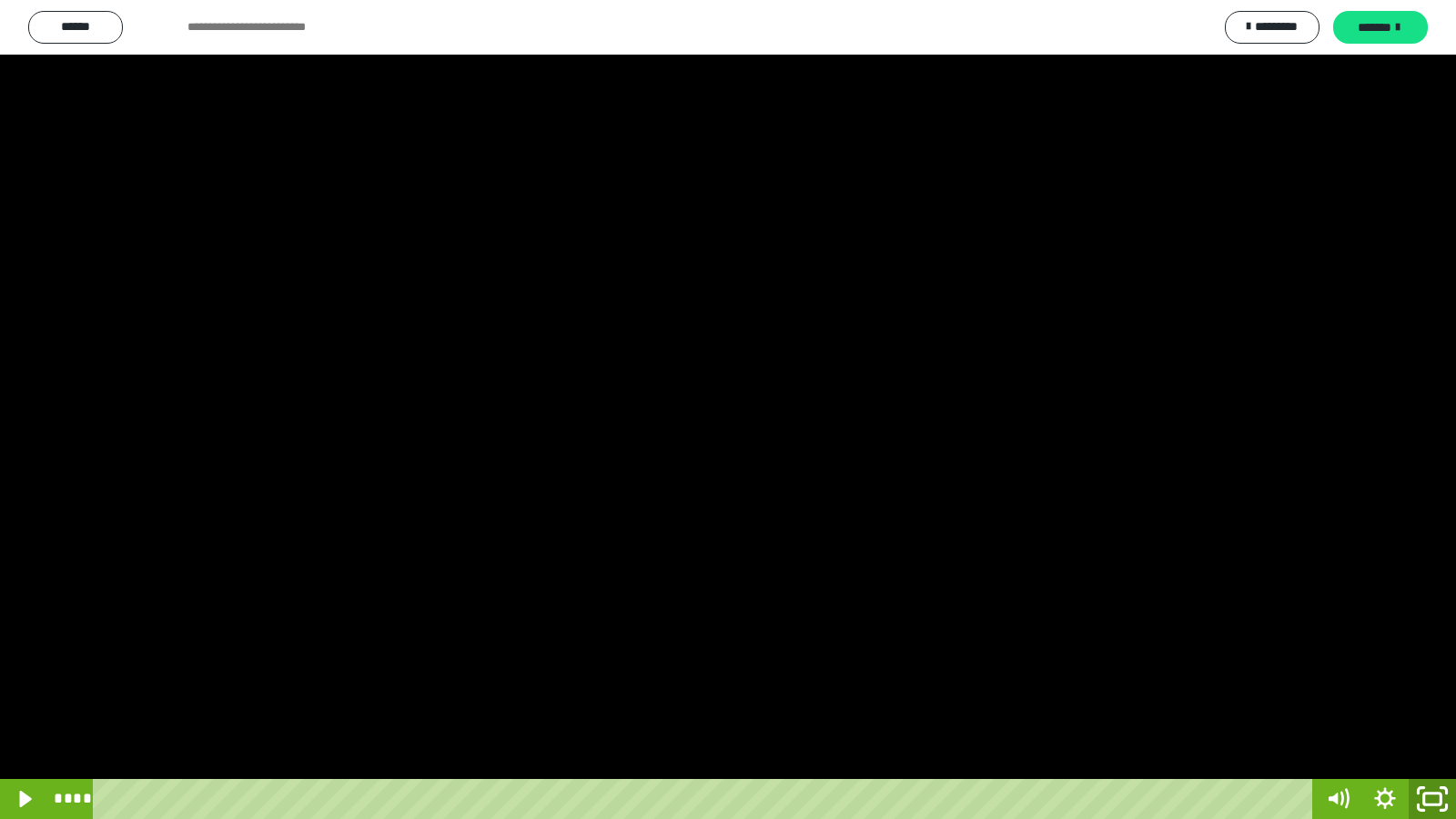 click 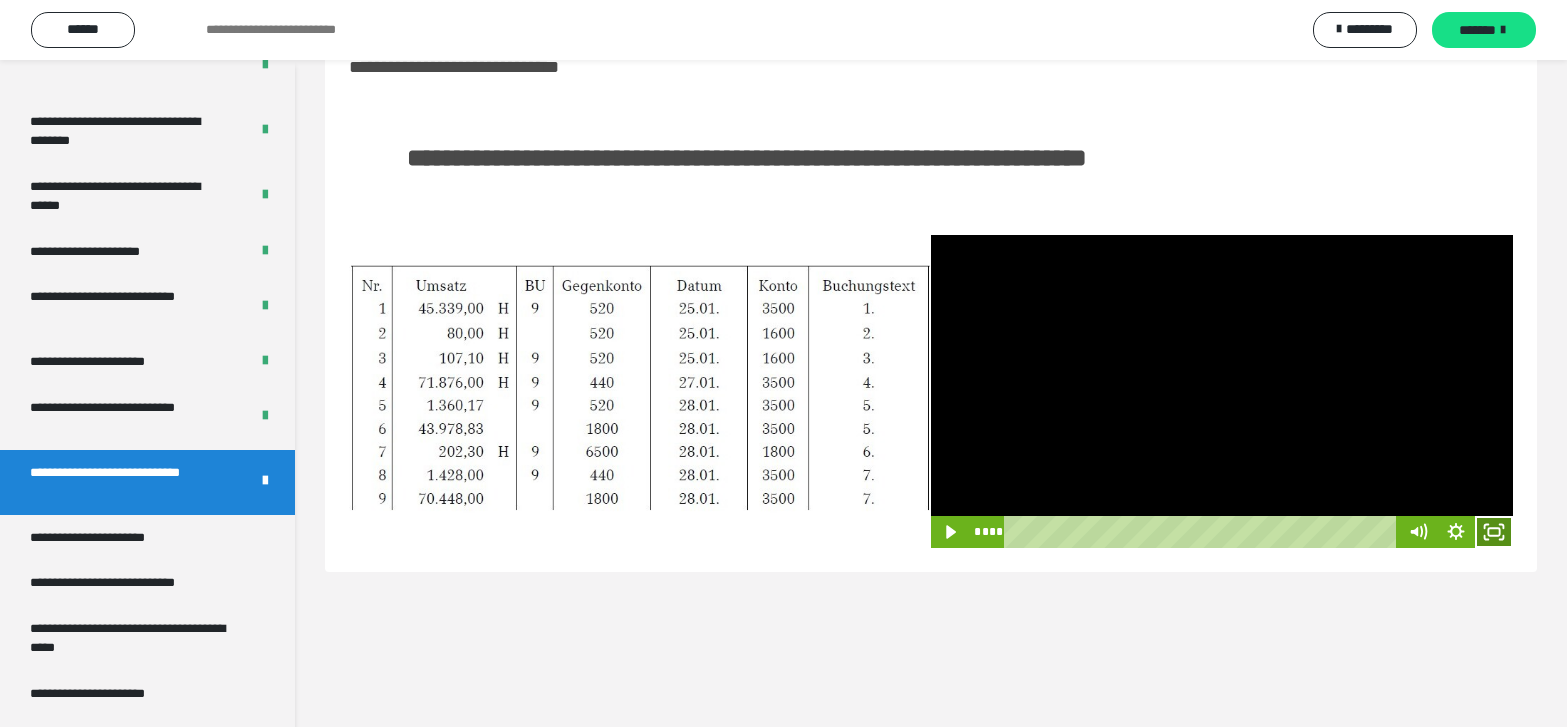 click 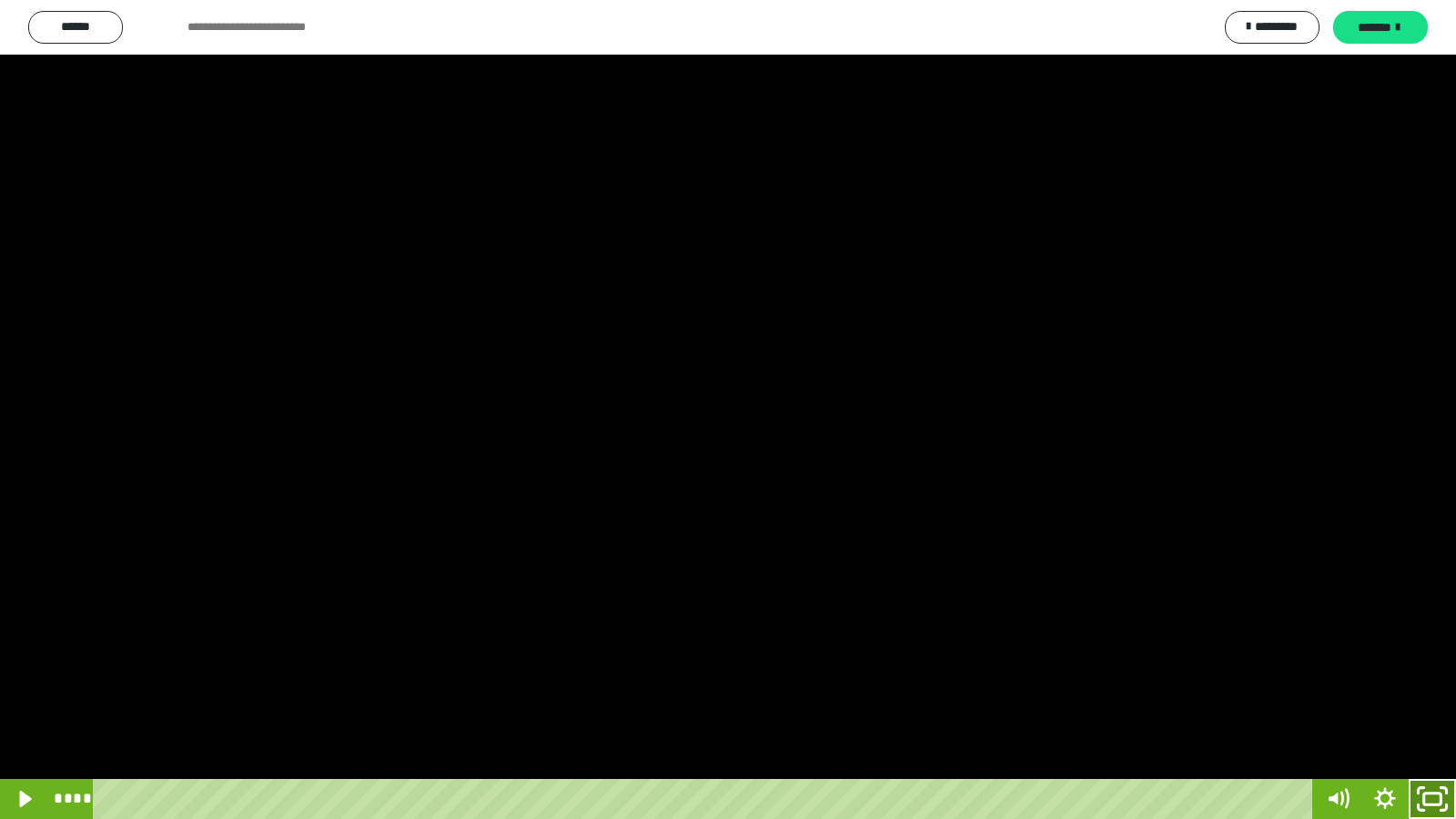 drag, startPoint x: 1440, startPoint y: 794, endPoint x: 1425, endPoint y: 754, distance: 42.72002 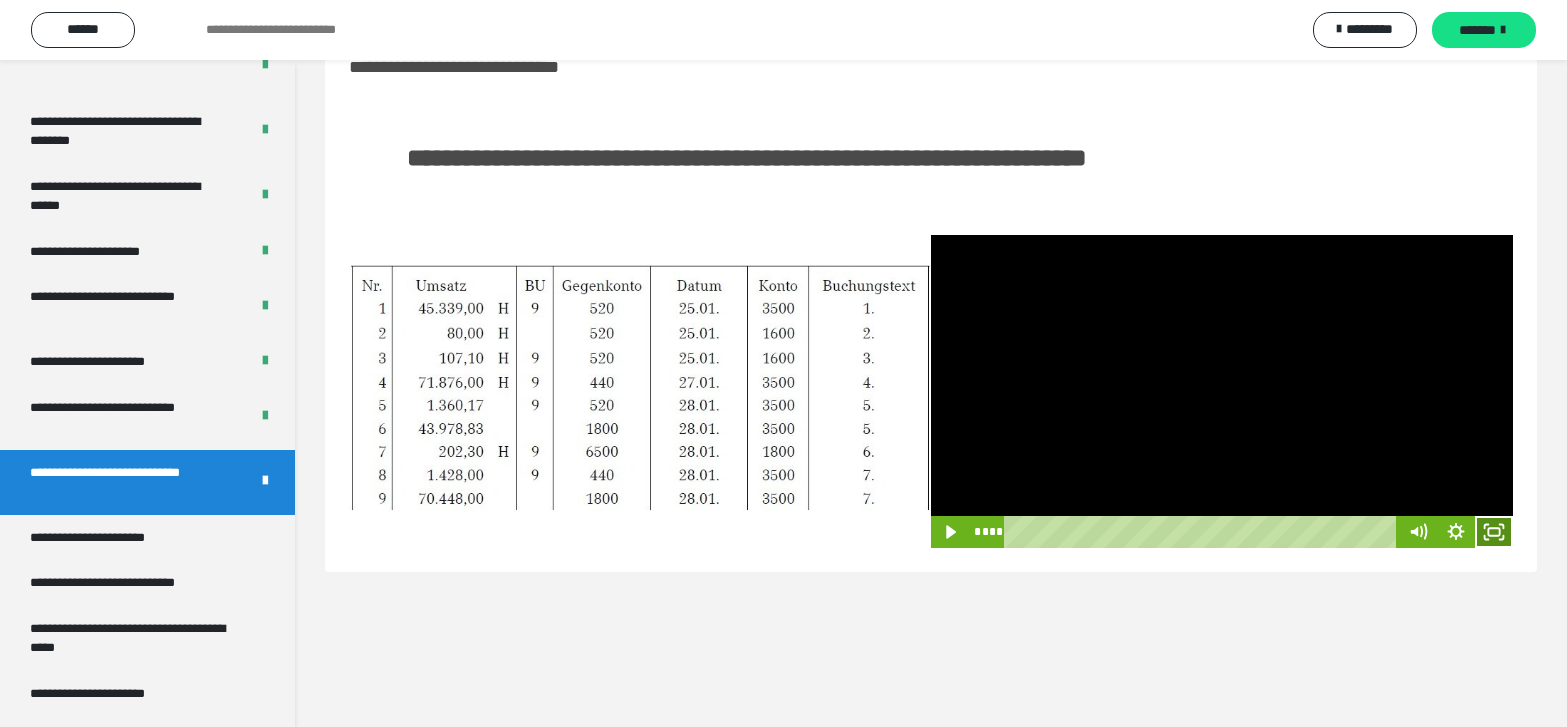 click 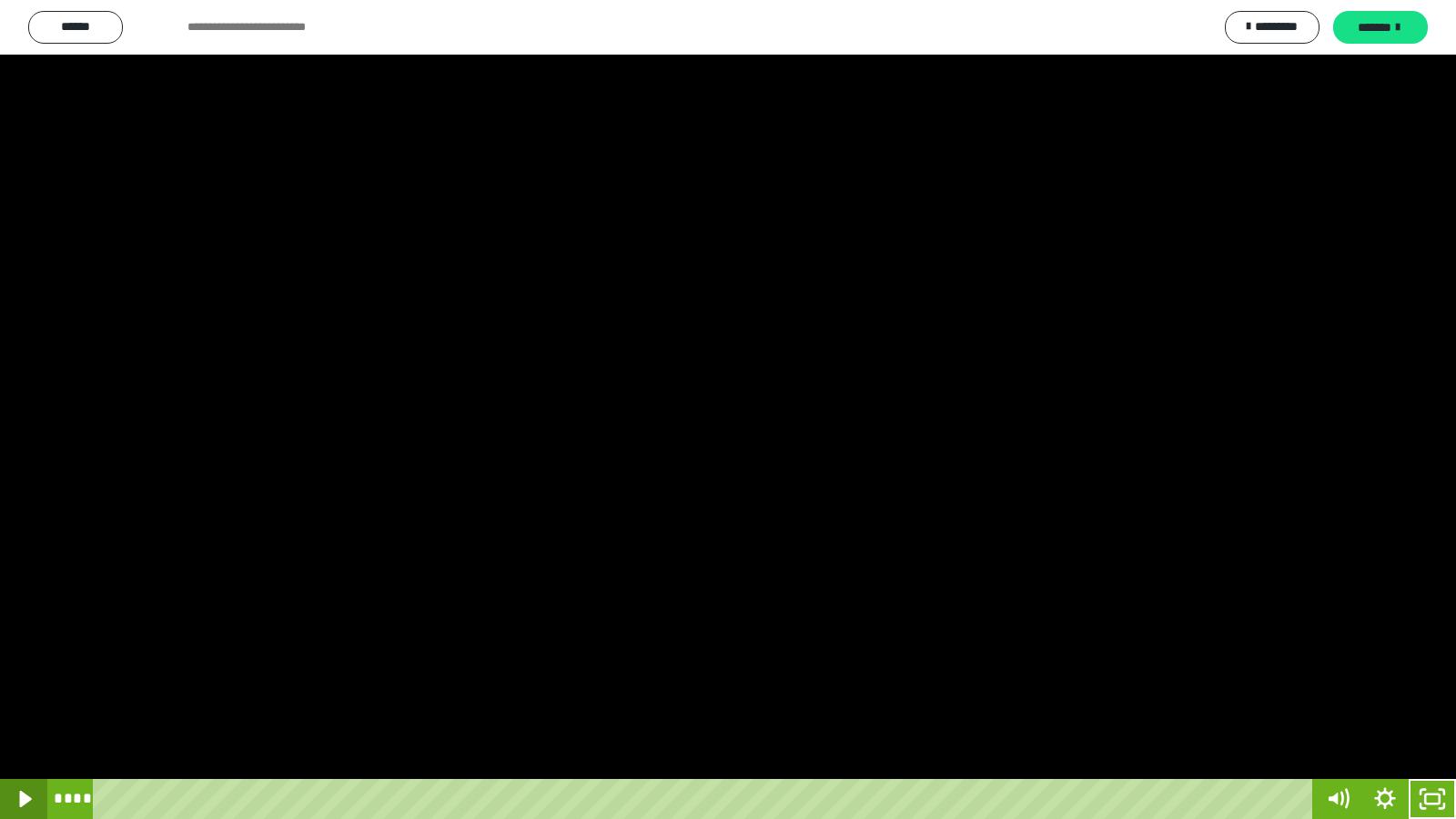 click 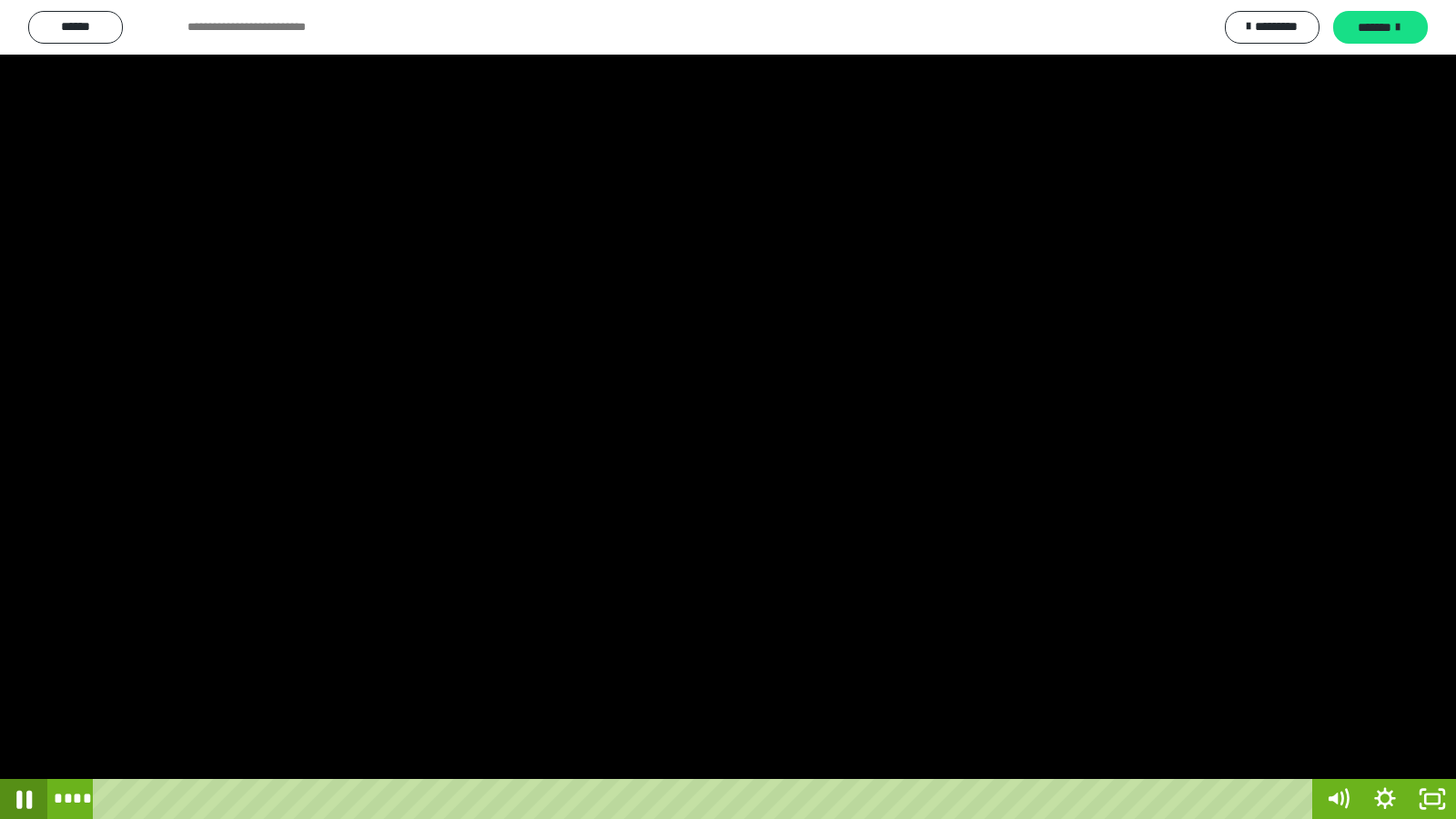click 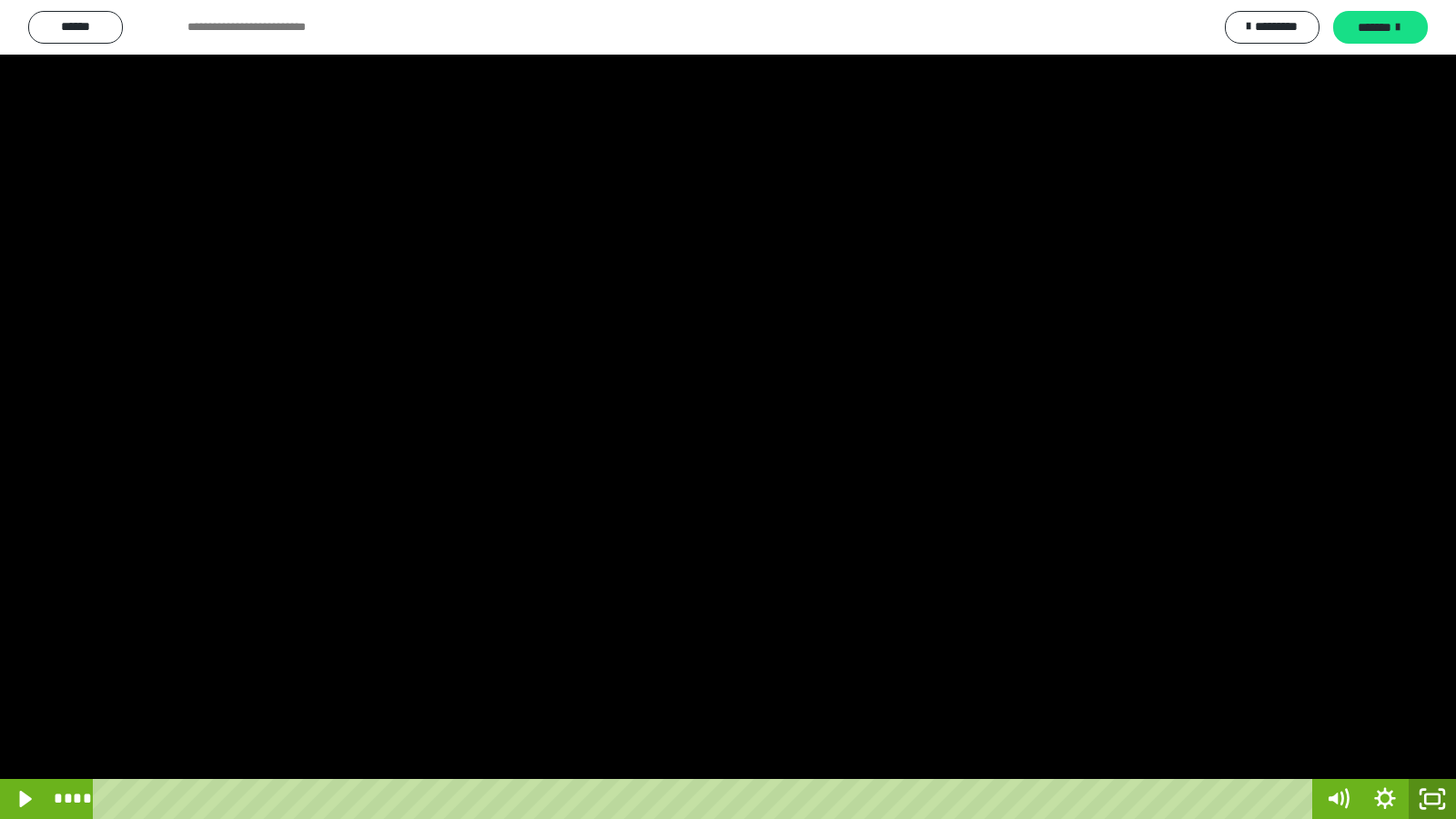 click 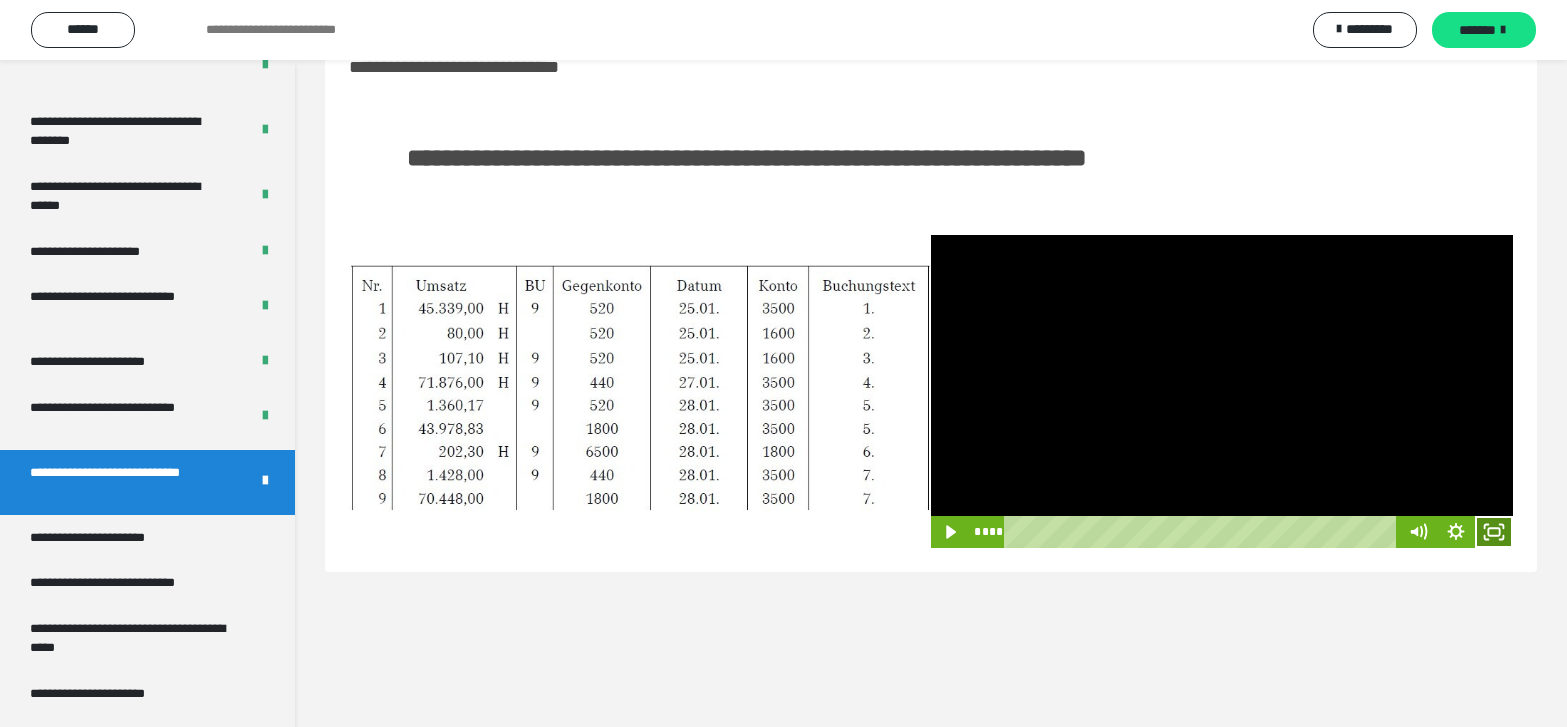 click 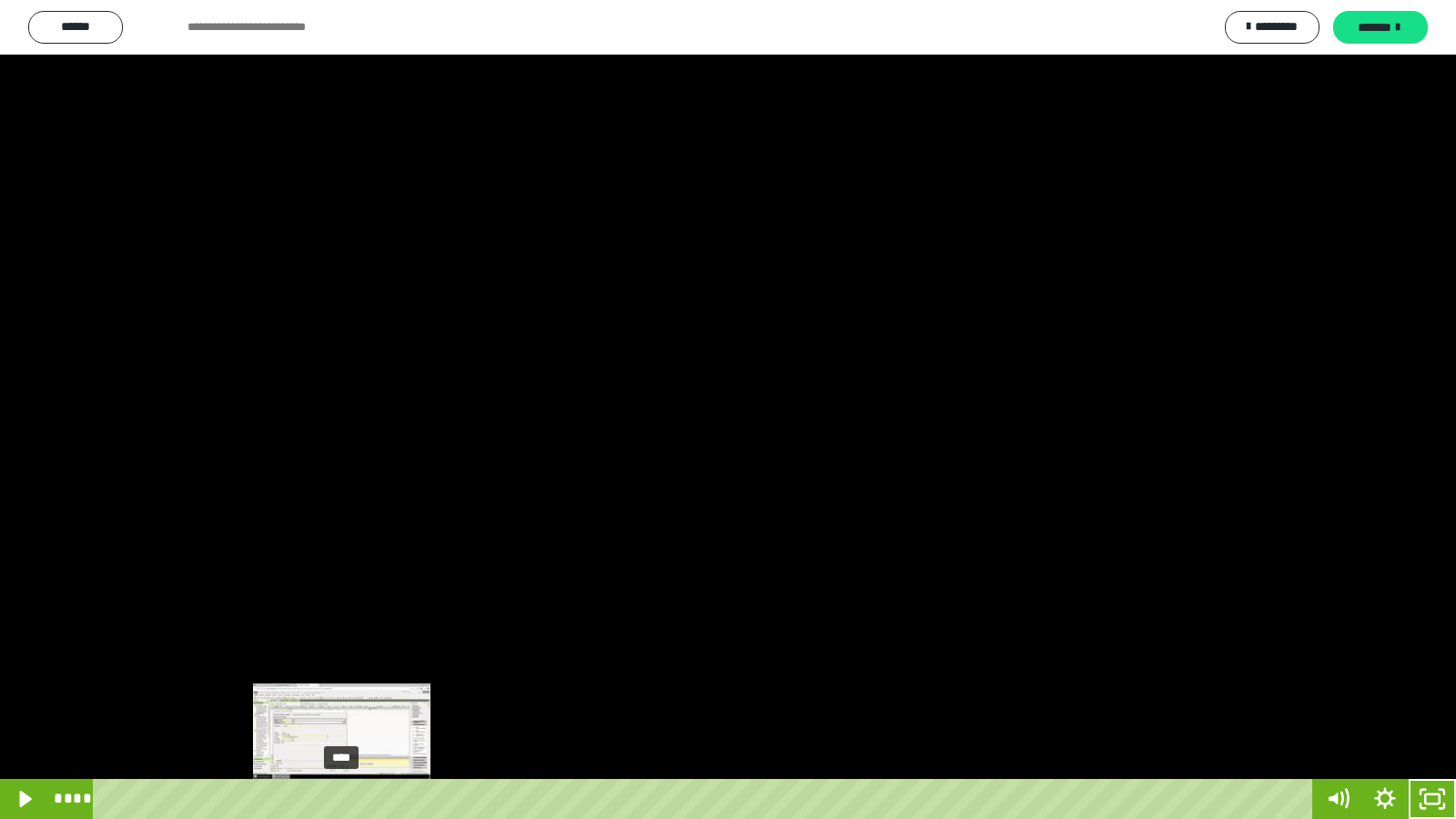 click at bounding box center (348, 799) 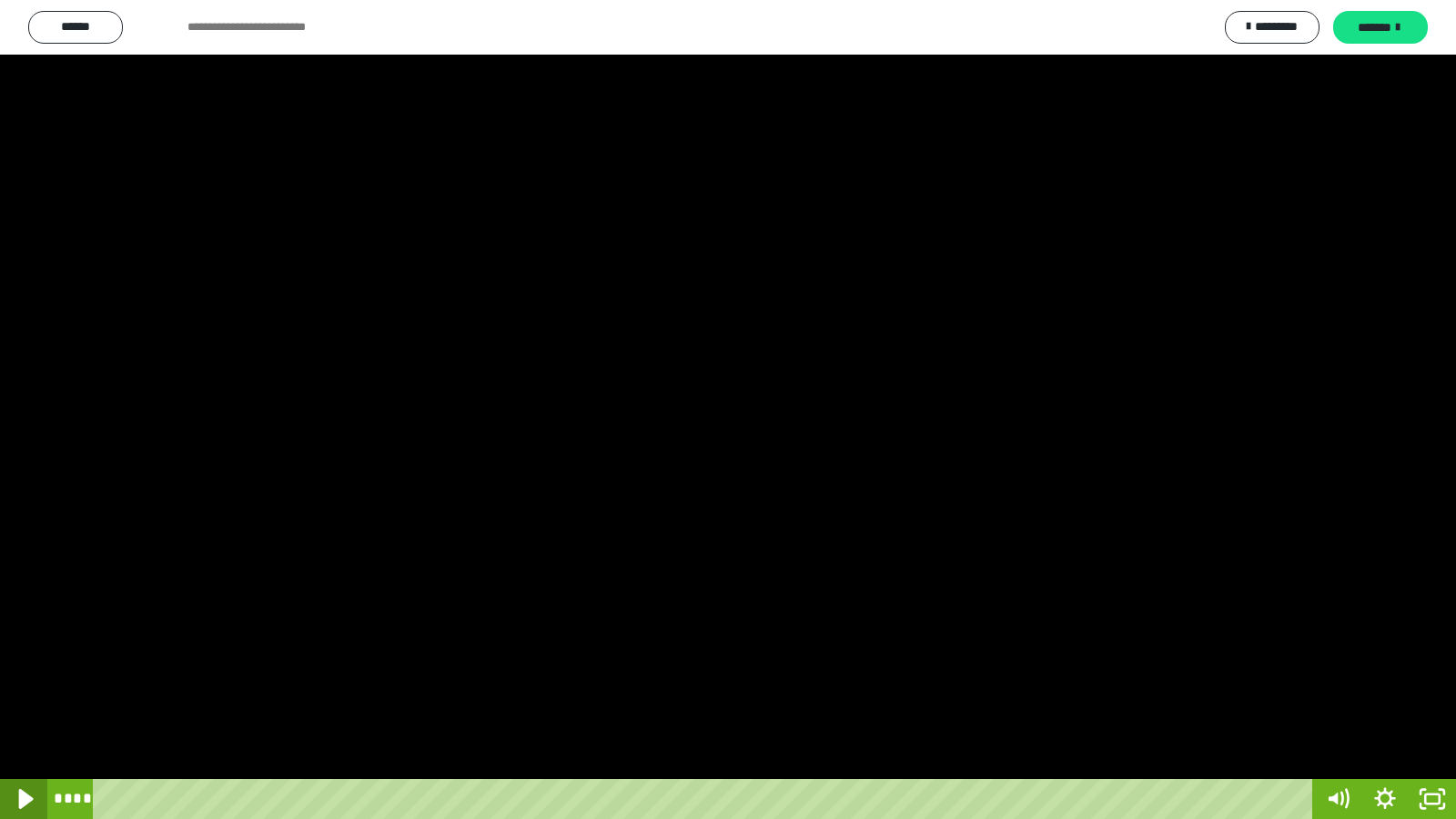 click 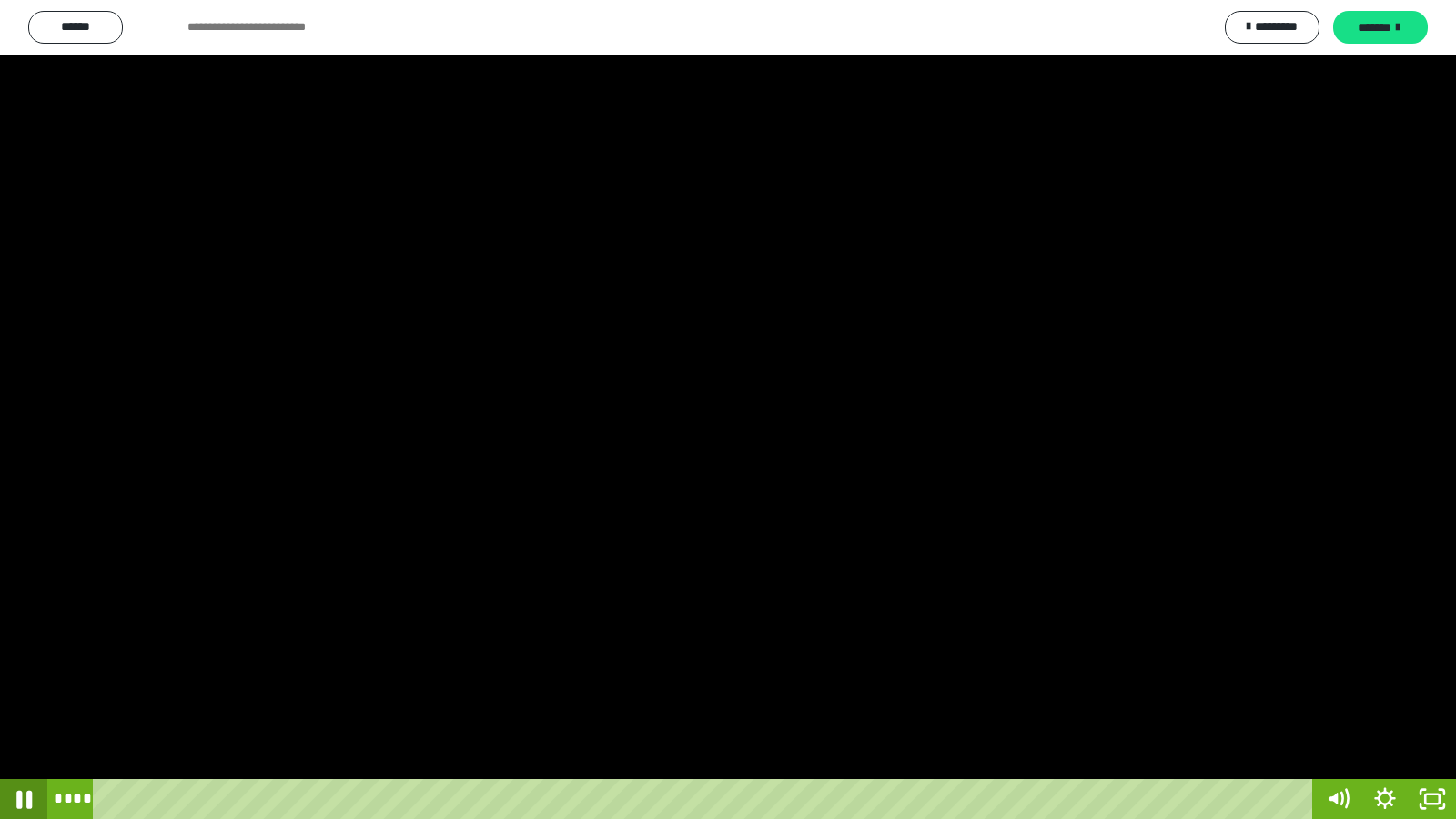 click 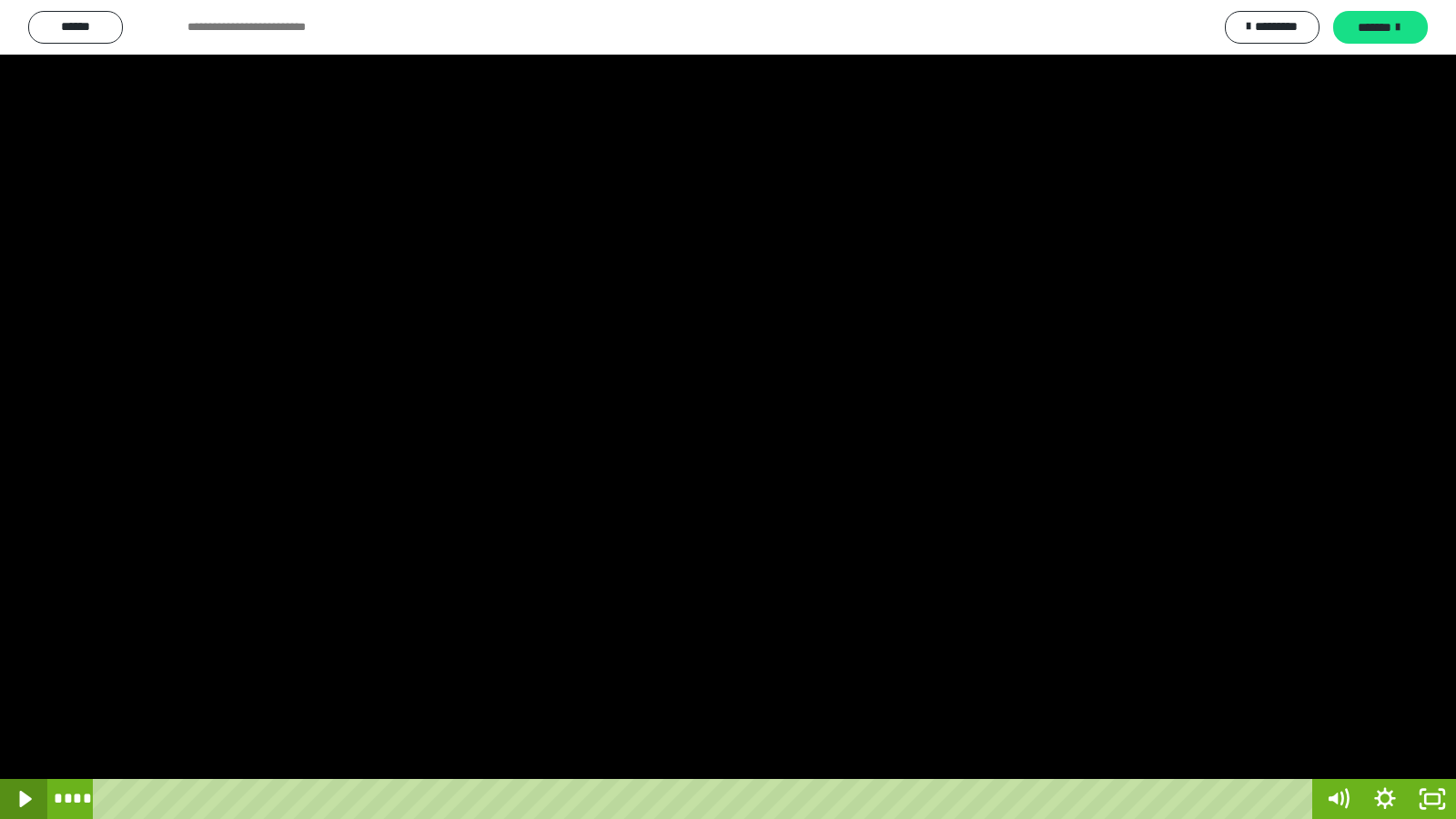 click 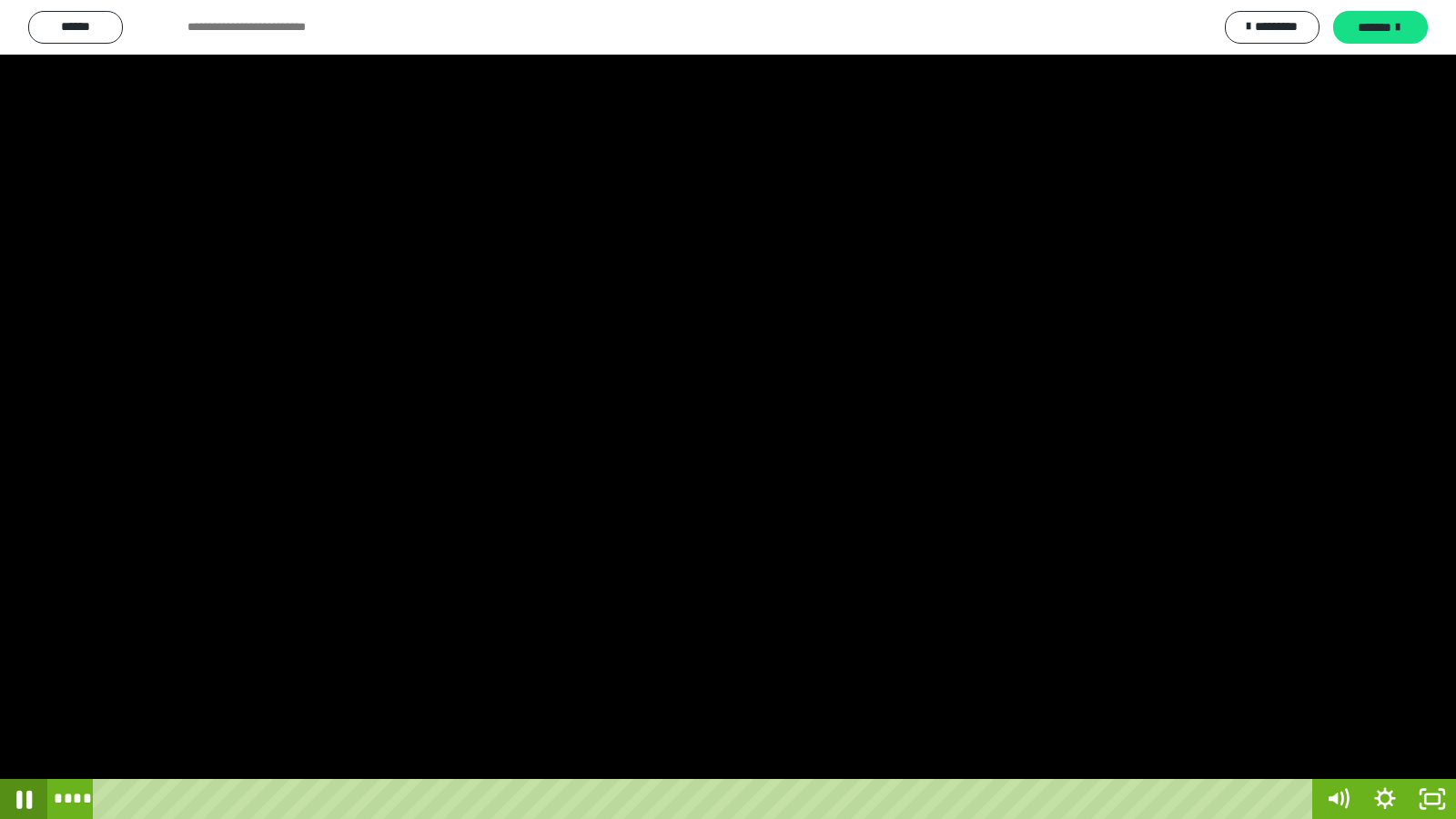 click 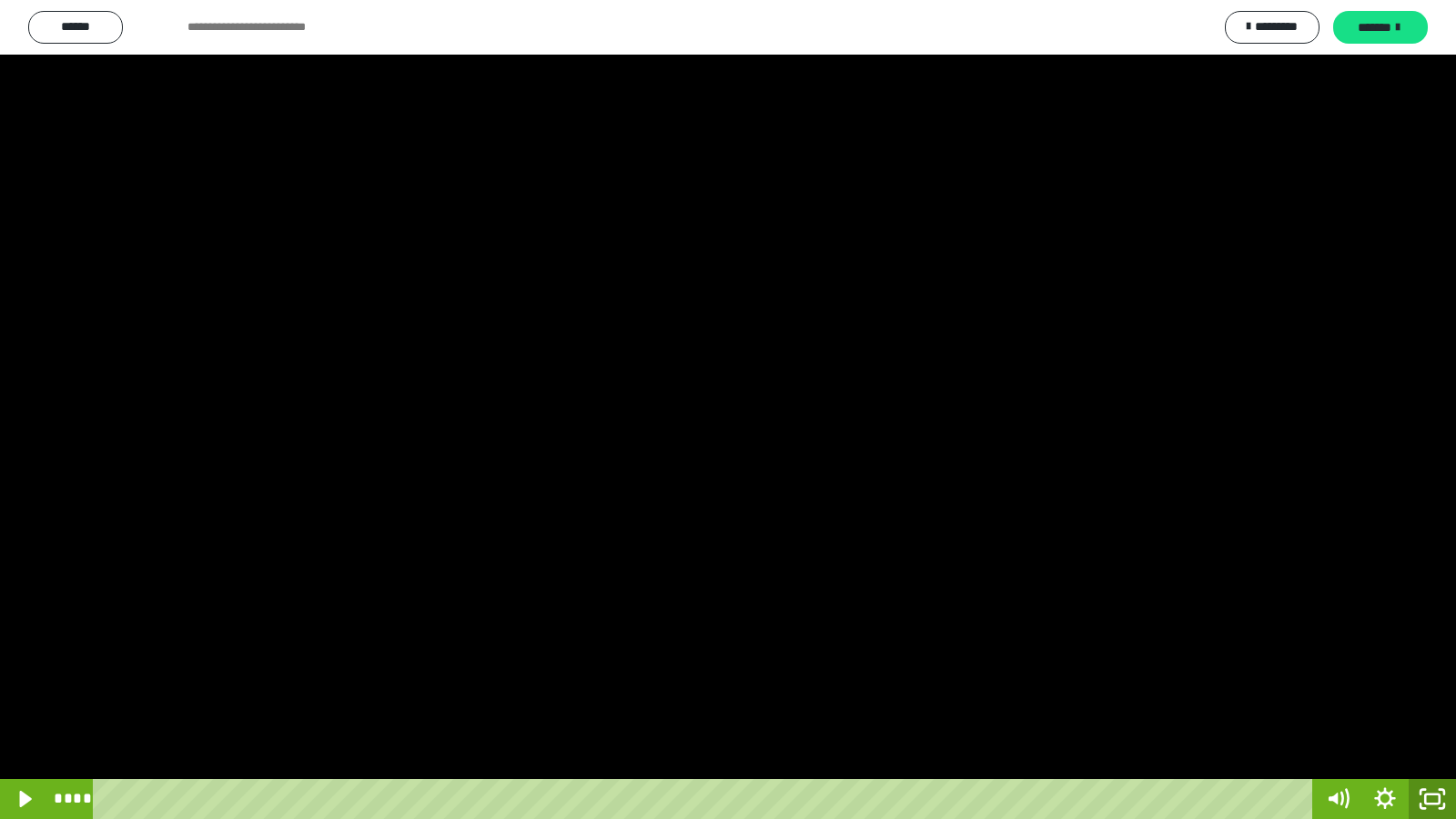 drag, startPoint x: 1427, startPoint y: 803, endPoint x: 1134, endPoint y: 29, distance: 827.60196 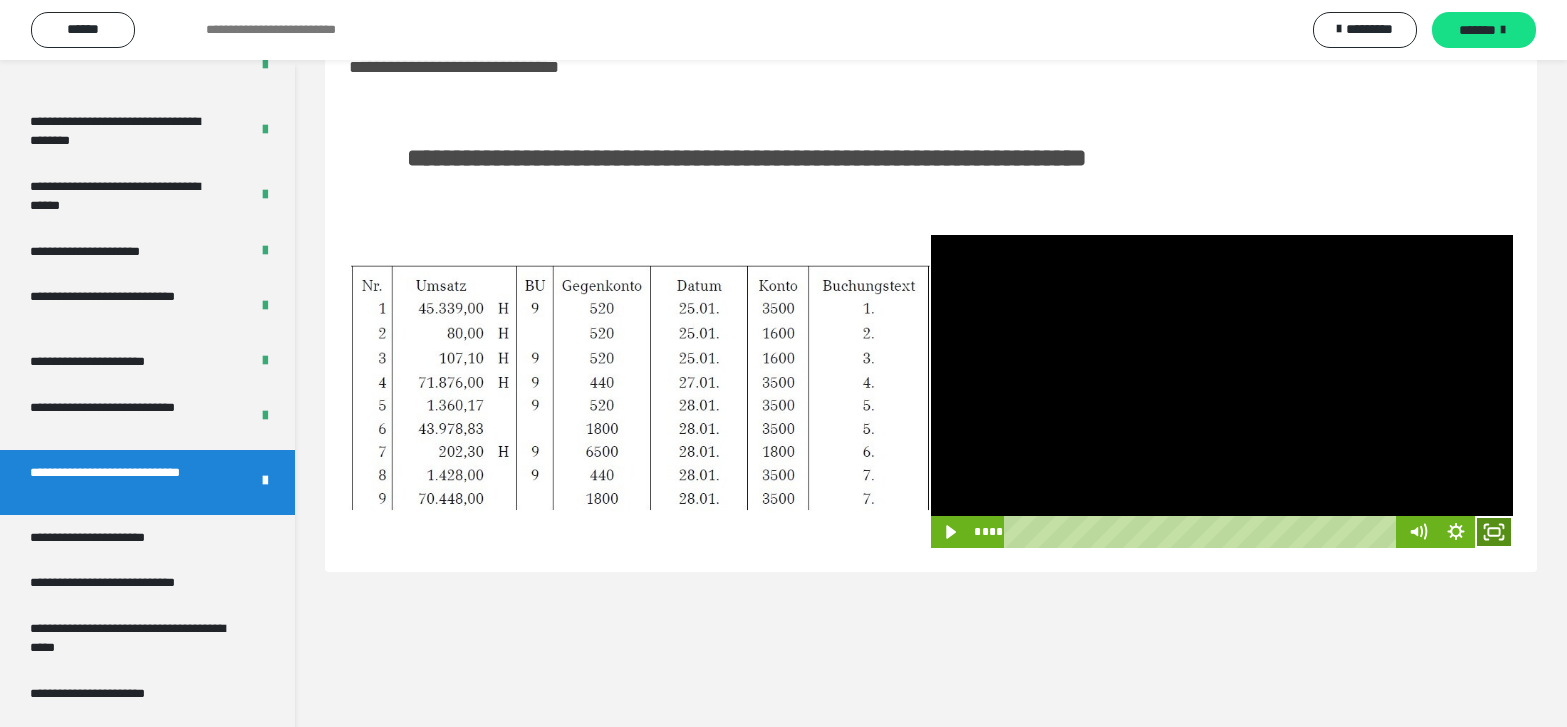 click 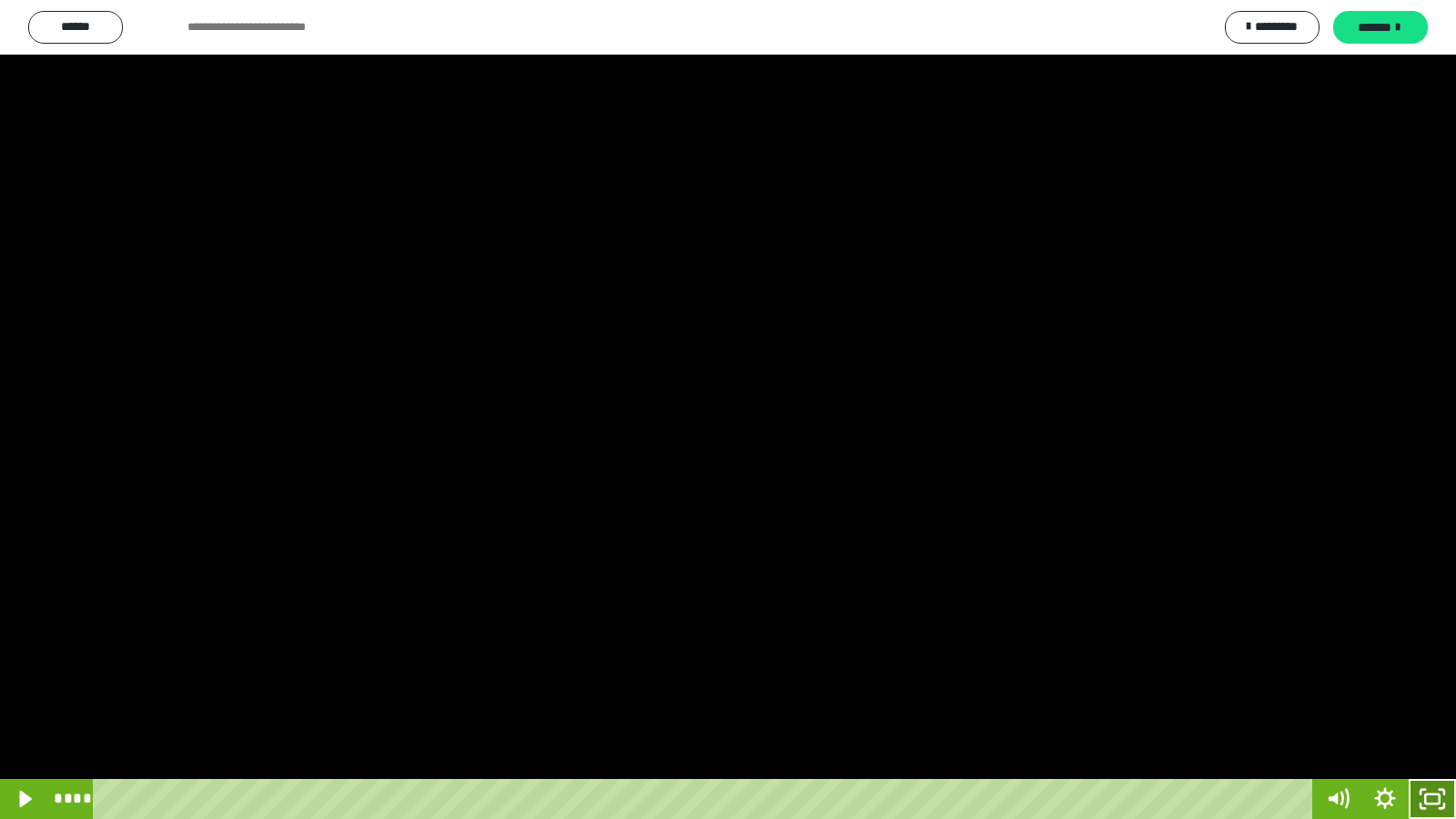 click 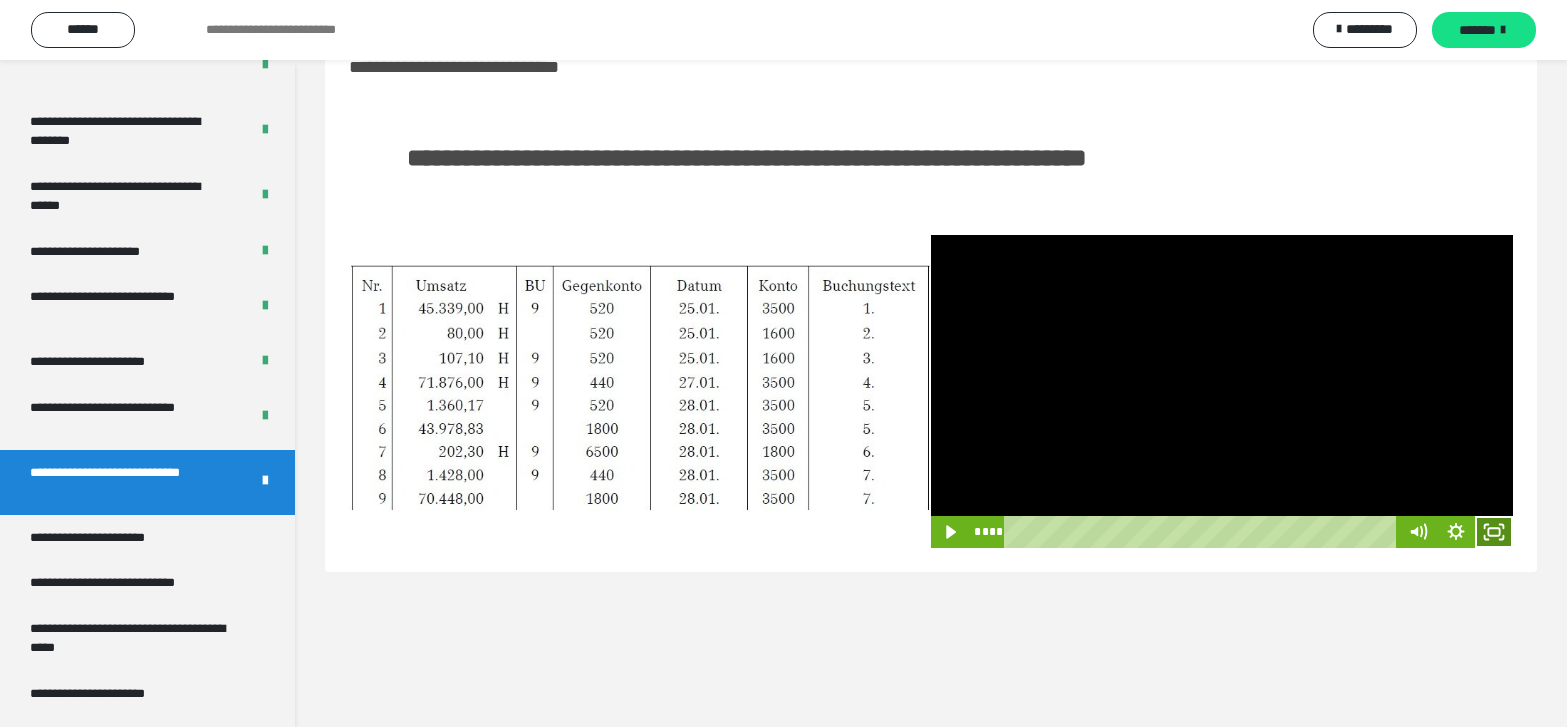 click 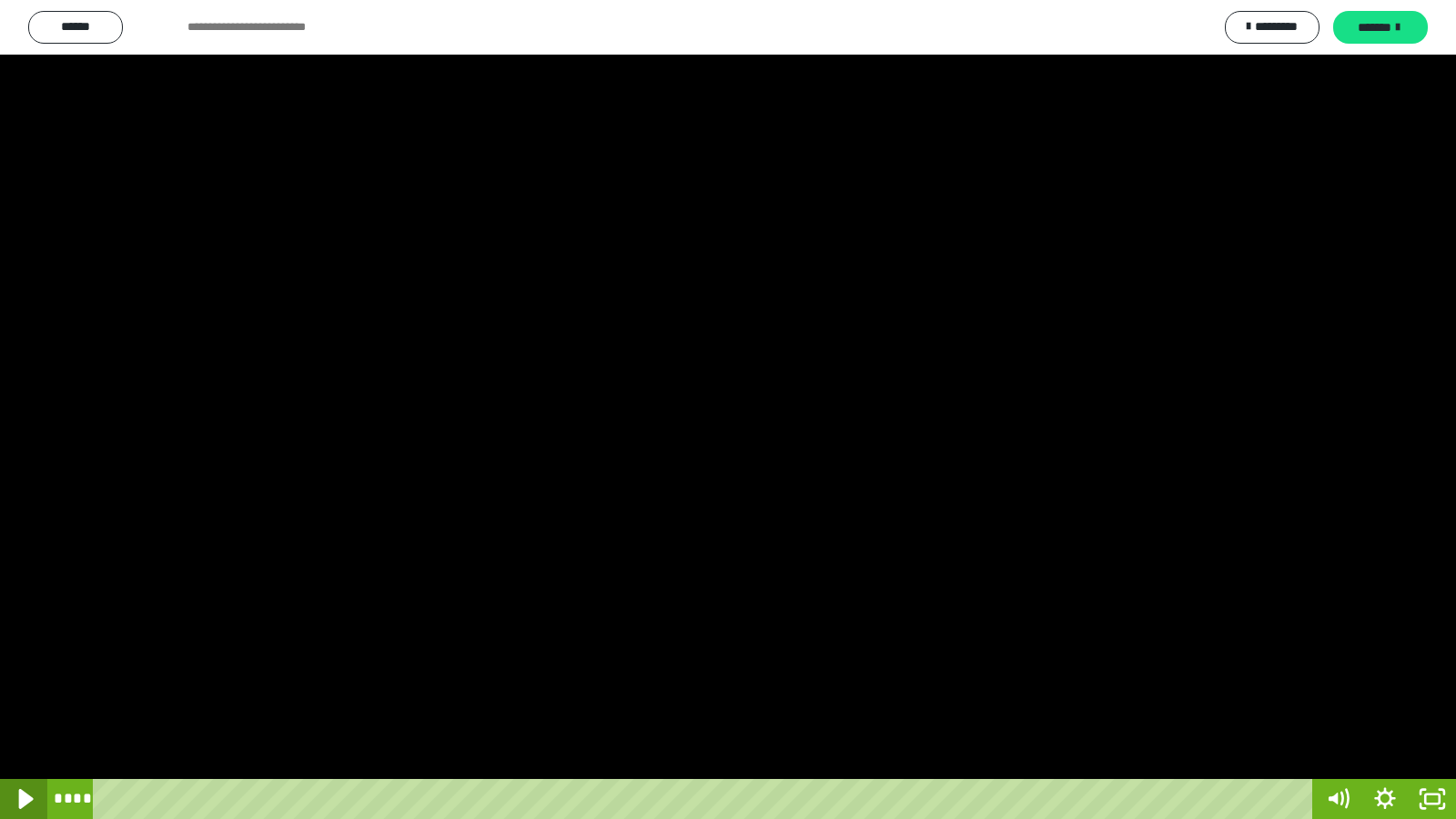 click 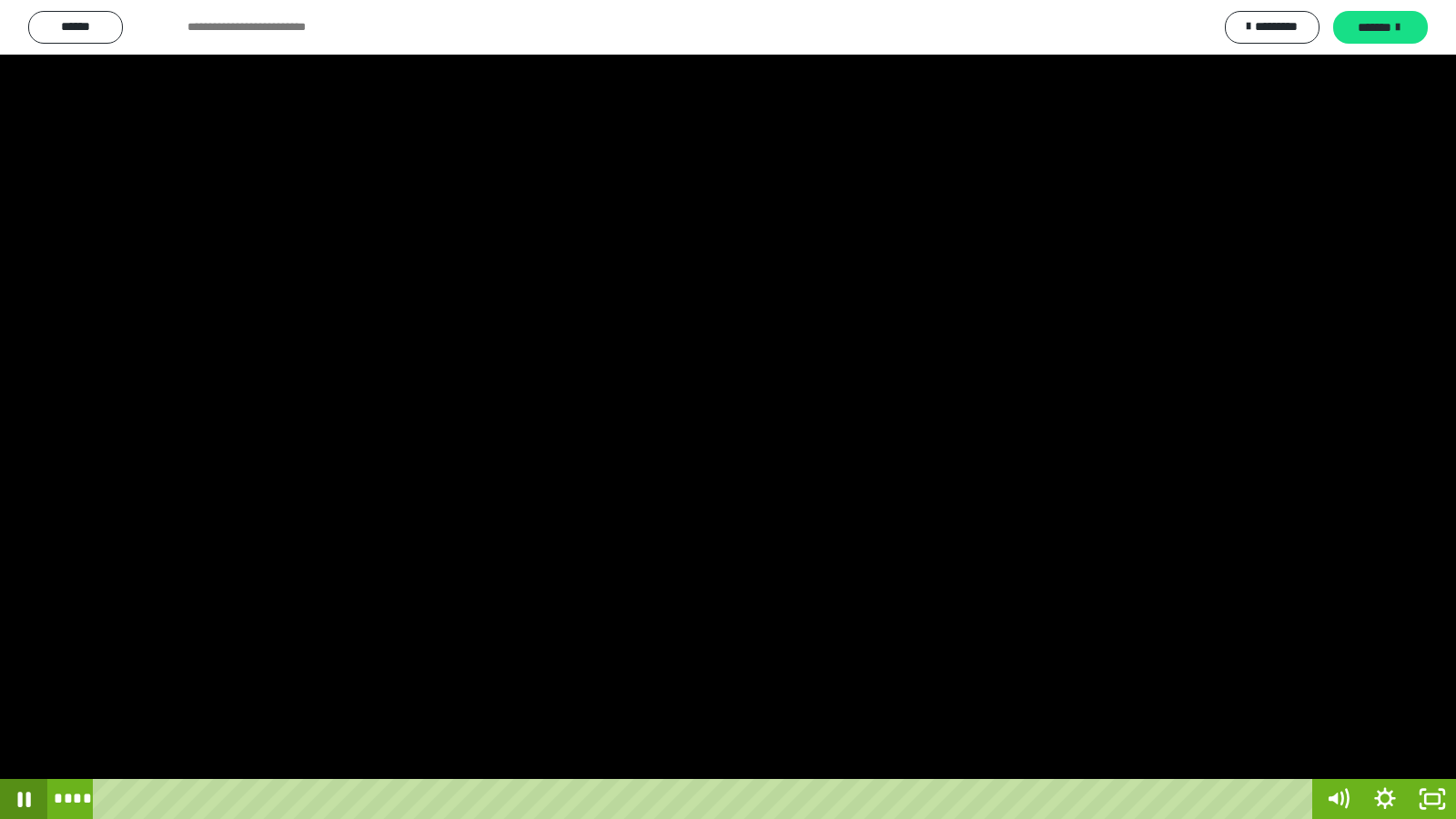 click 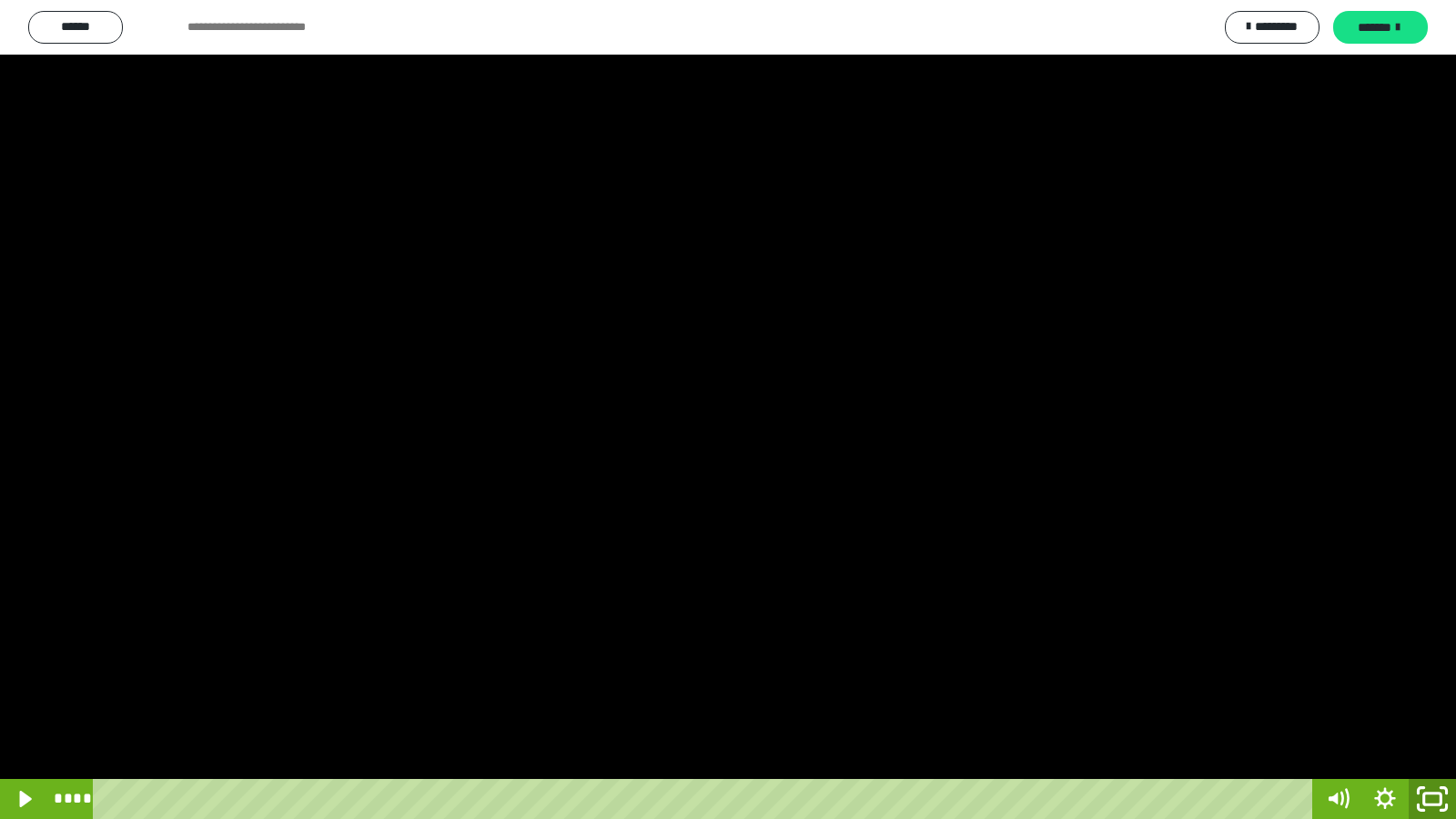 drag, startPoint x: 1435, startPoint y: 794, endPoint x: 1290, endPoint y: 268, distance: 545.6198 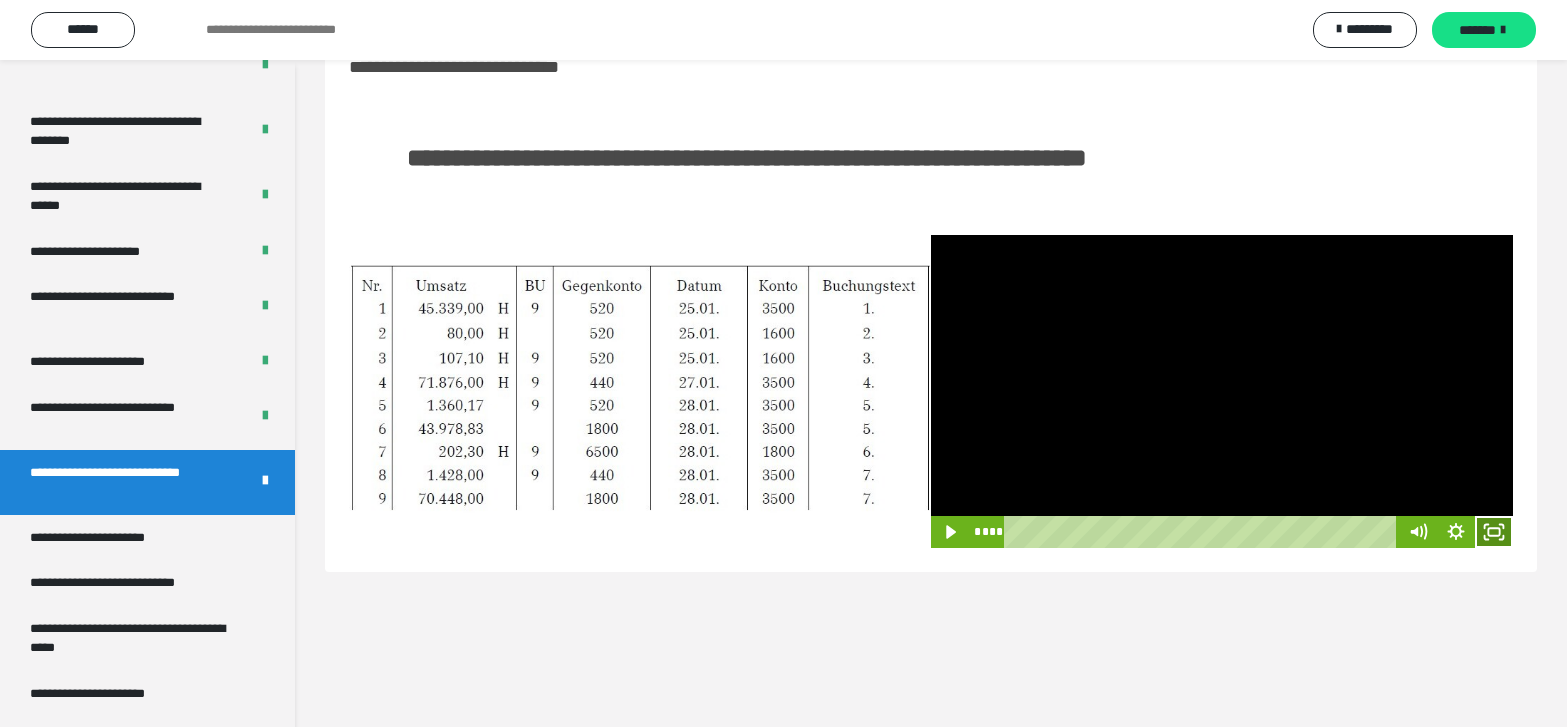 click 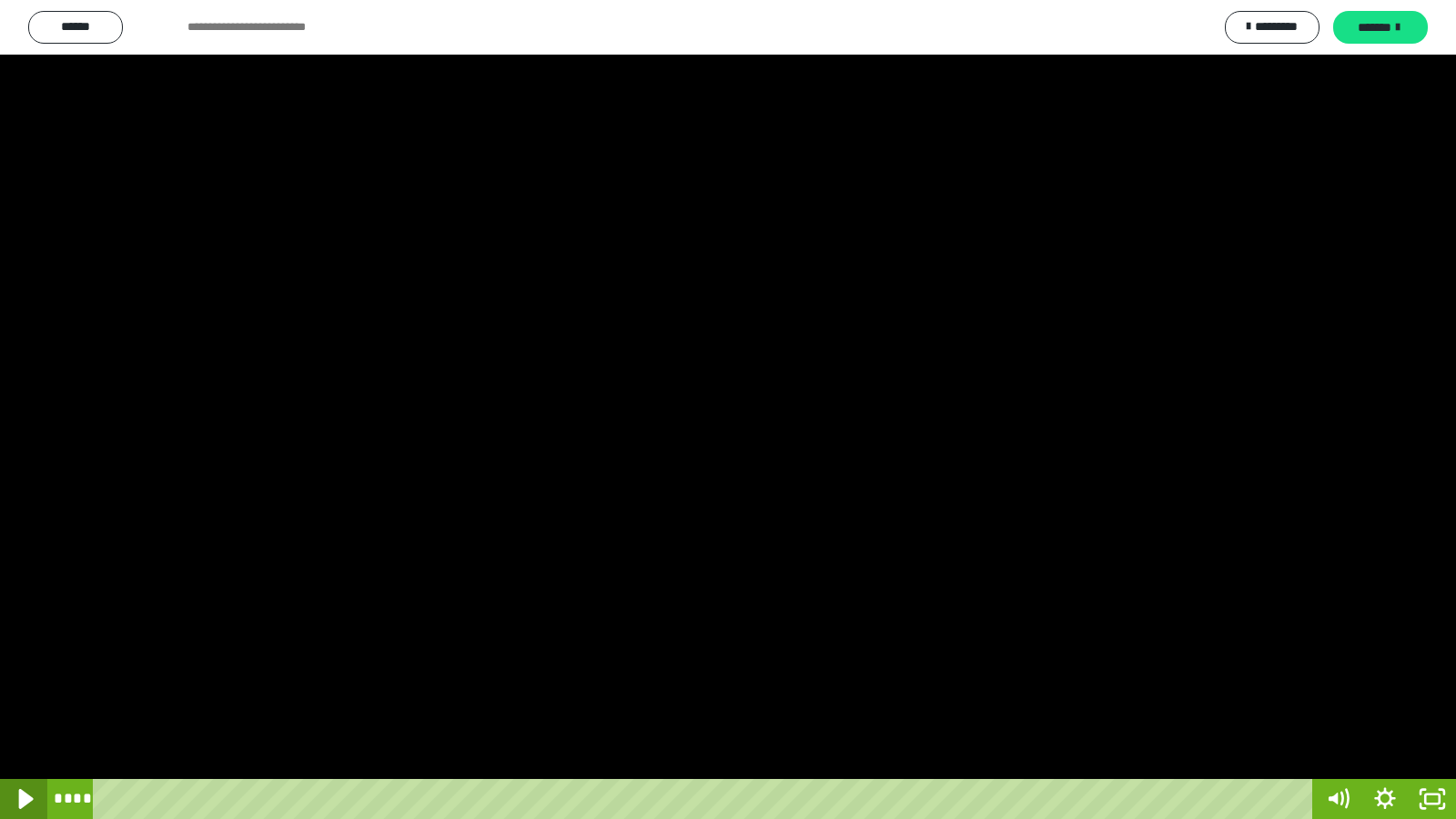 click 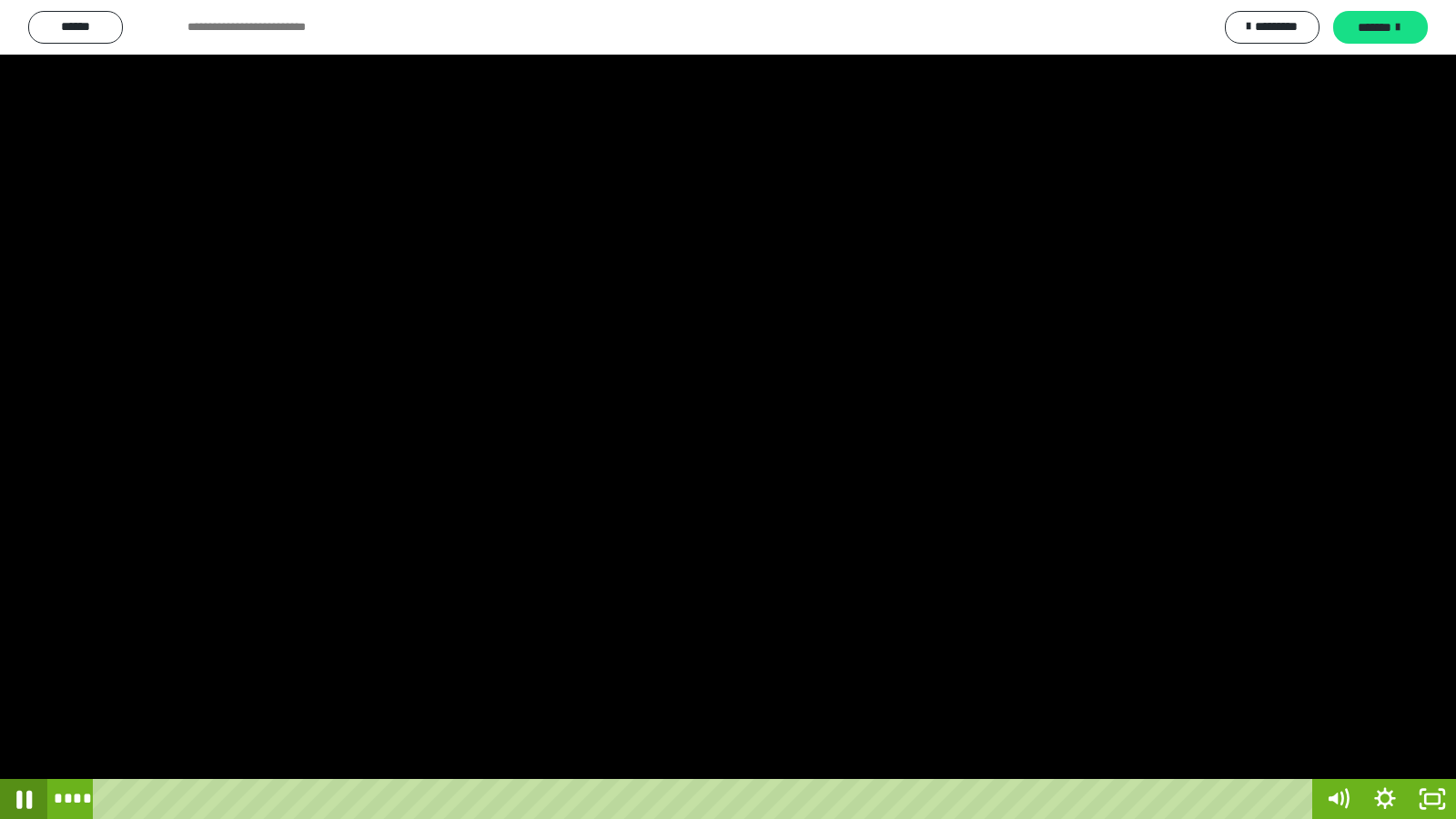 click 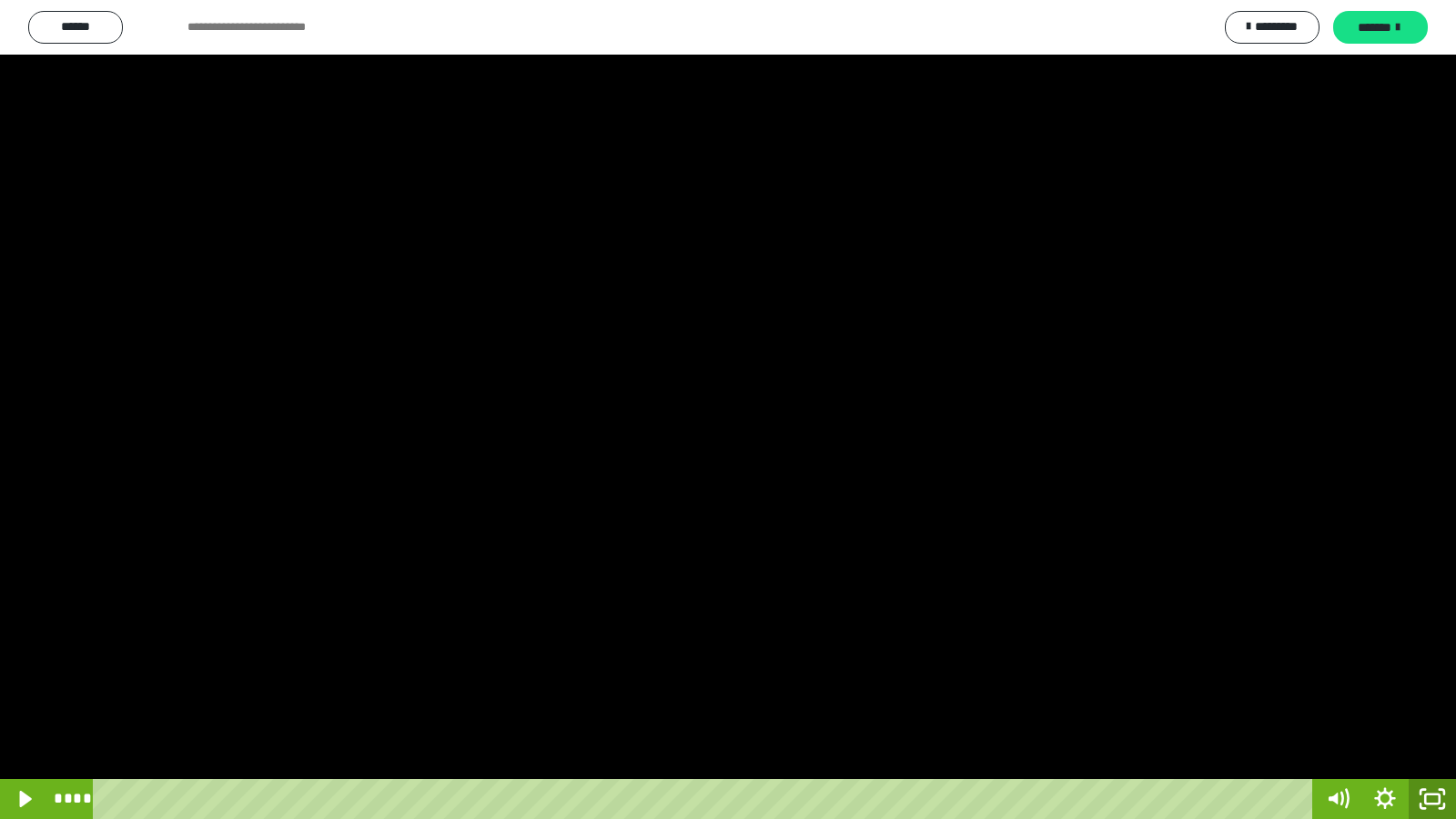 click 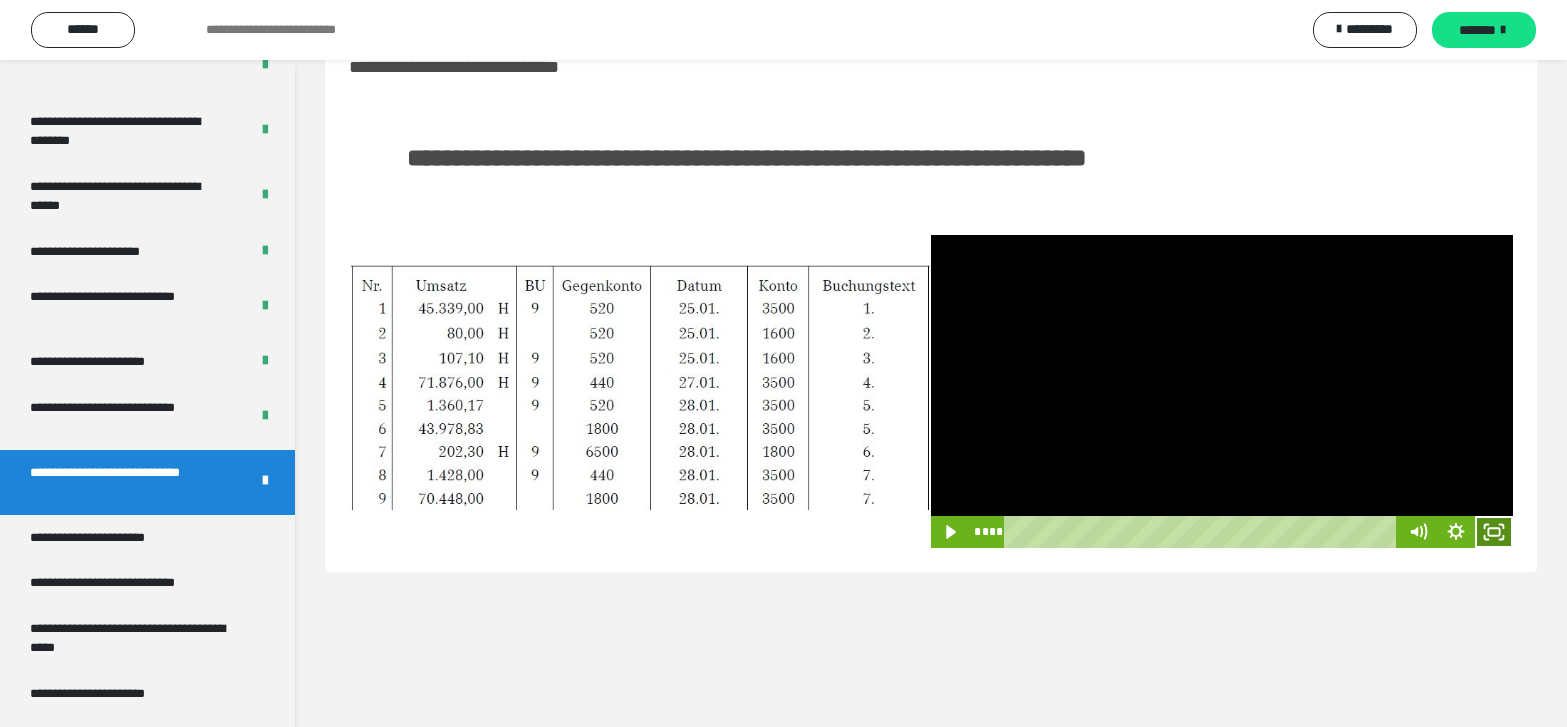 click 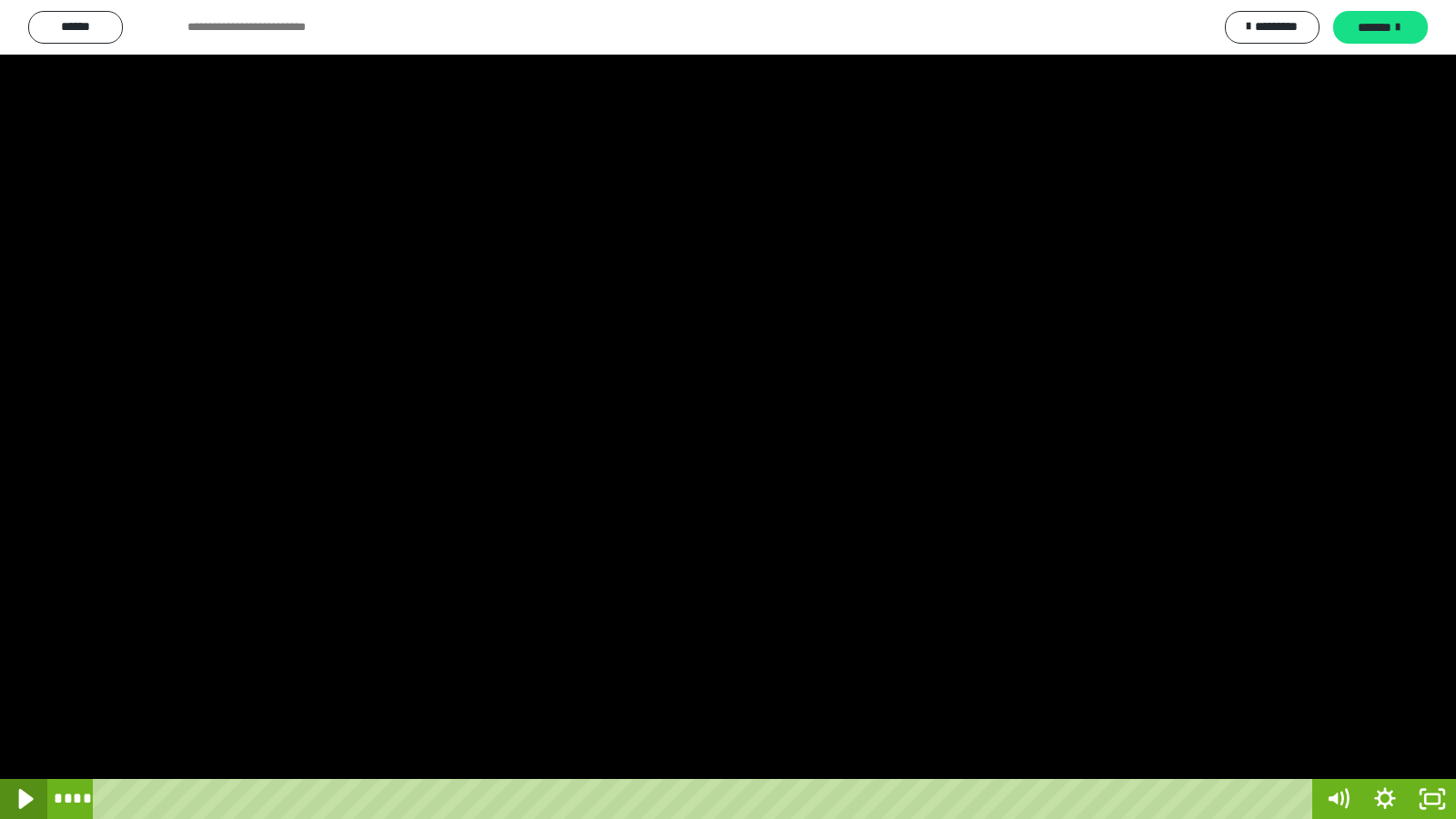 click 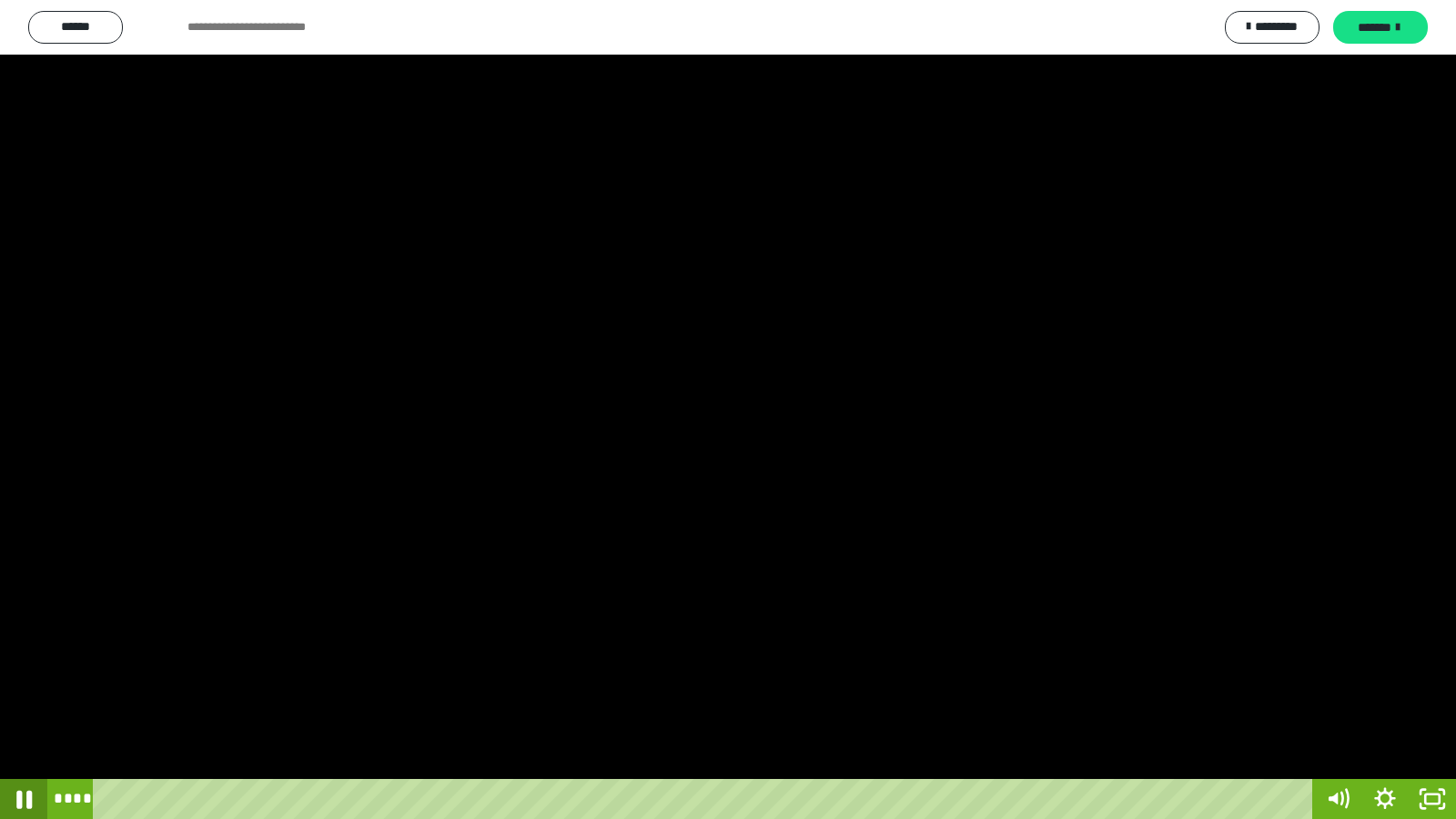 click 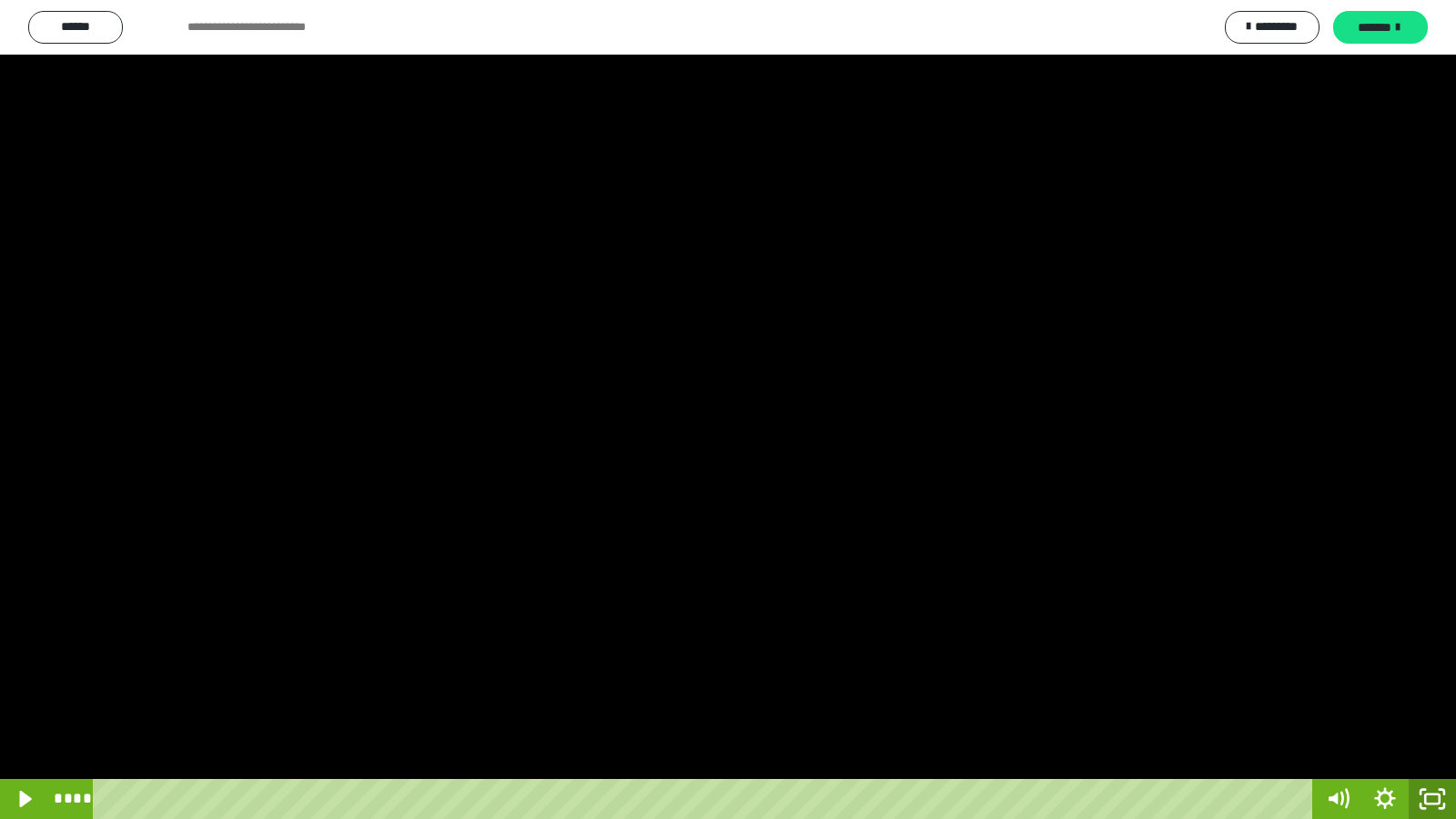 click 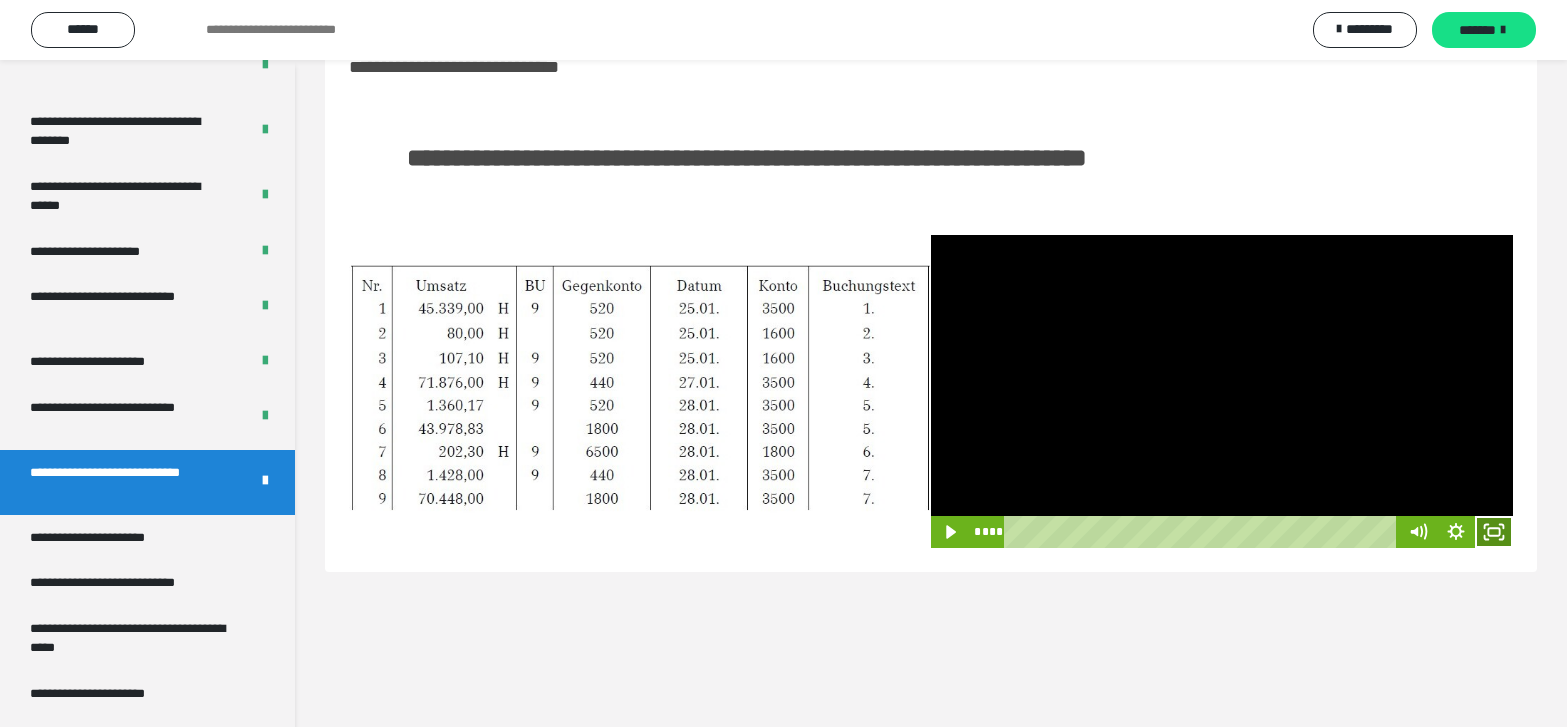 click 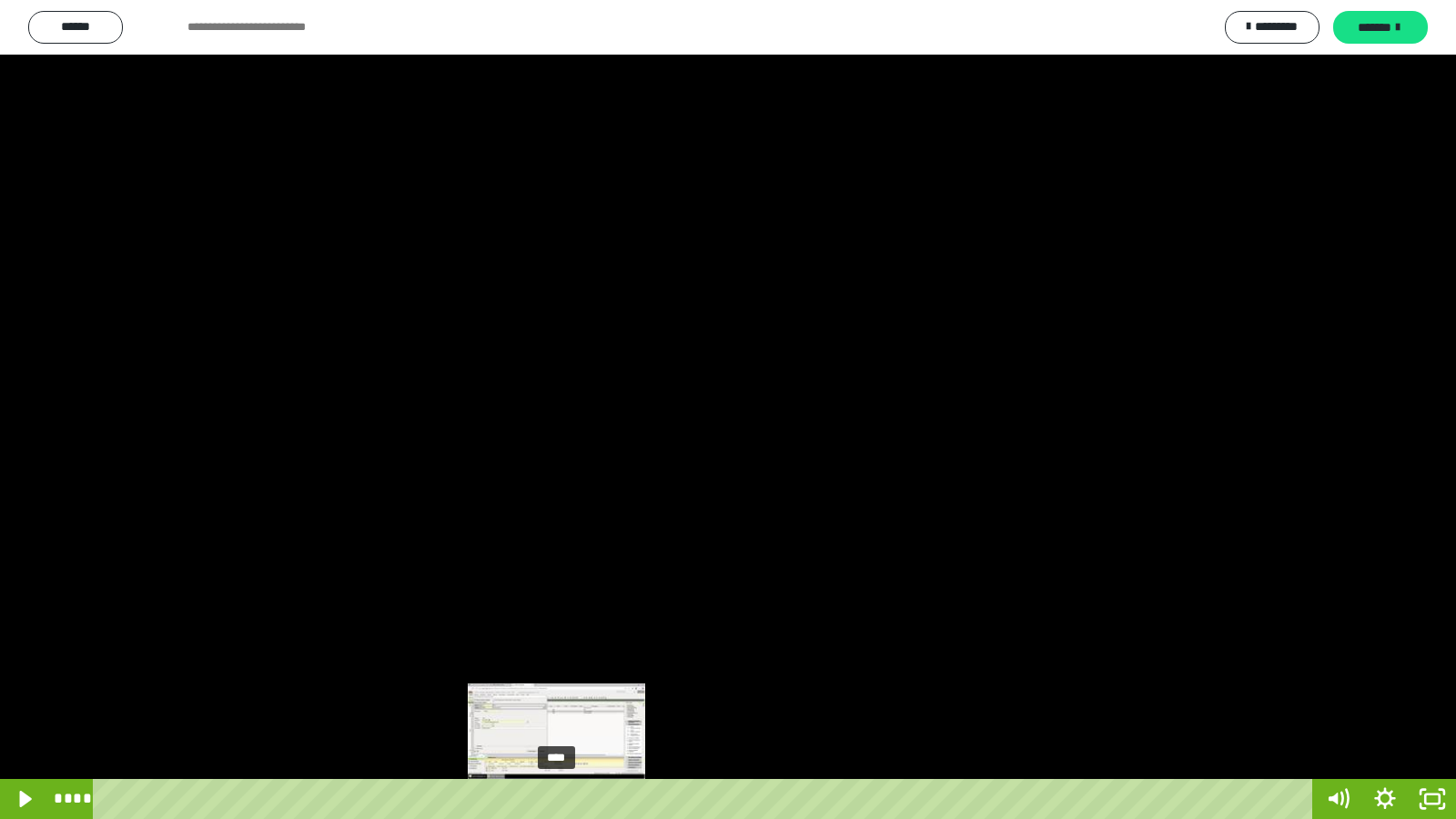 click on "****" at bounding box center [706, 799] 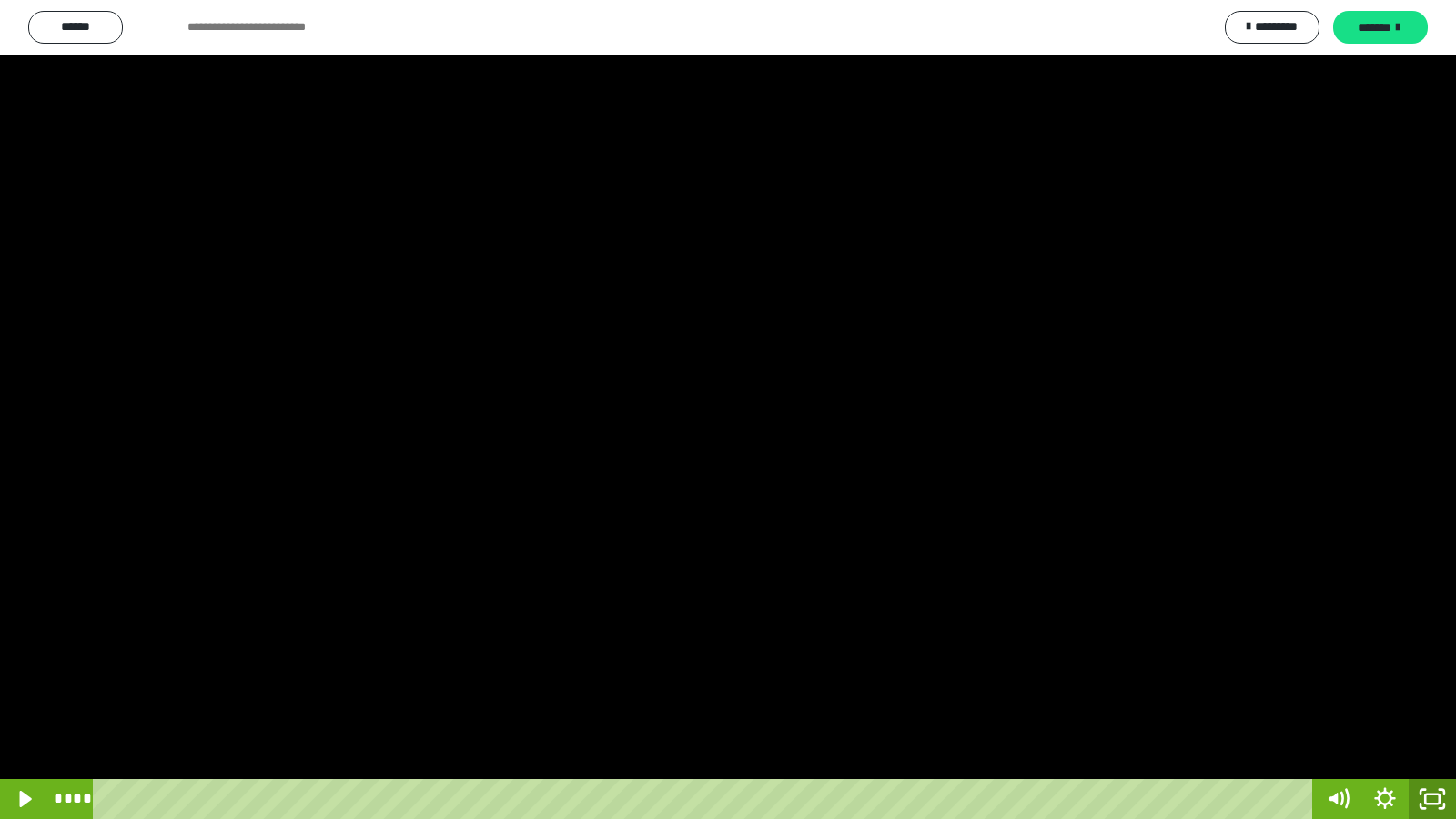 click 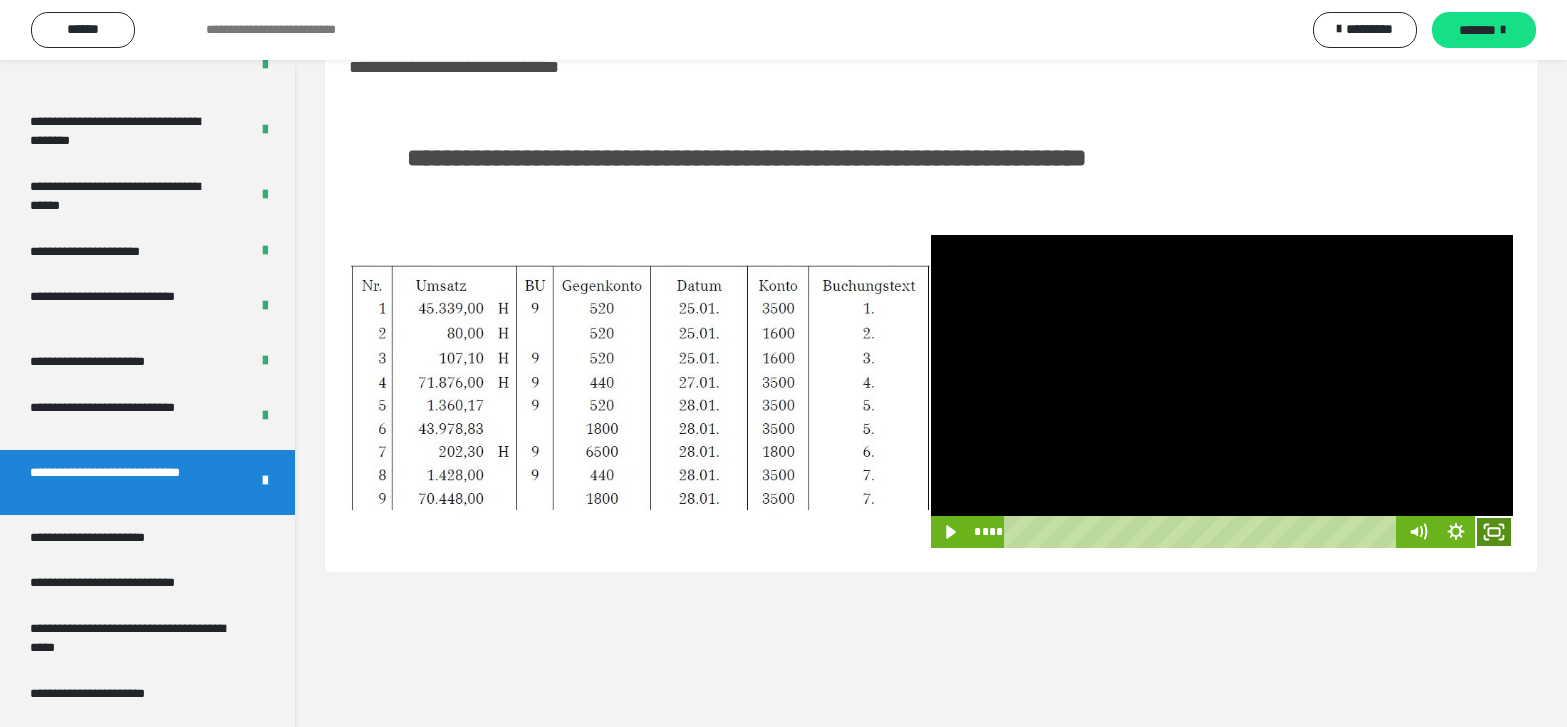 click 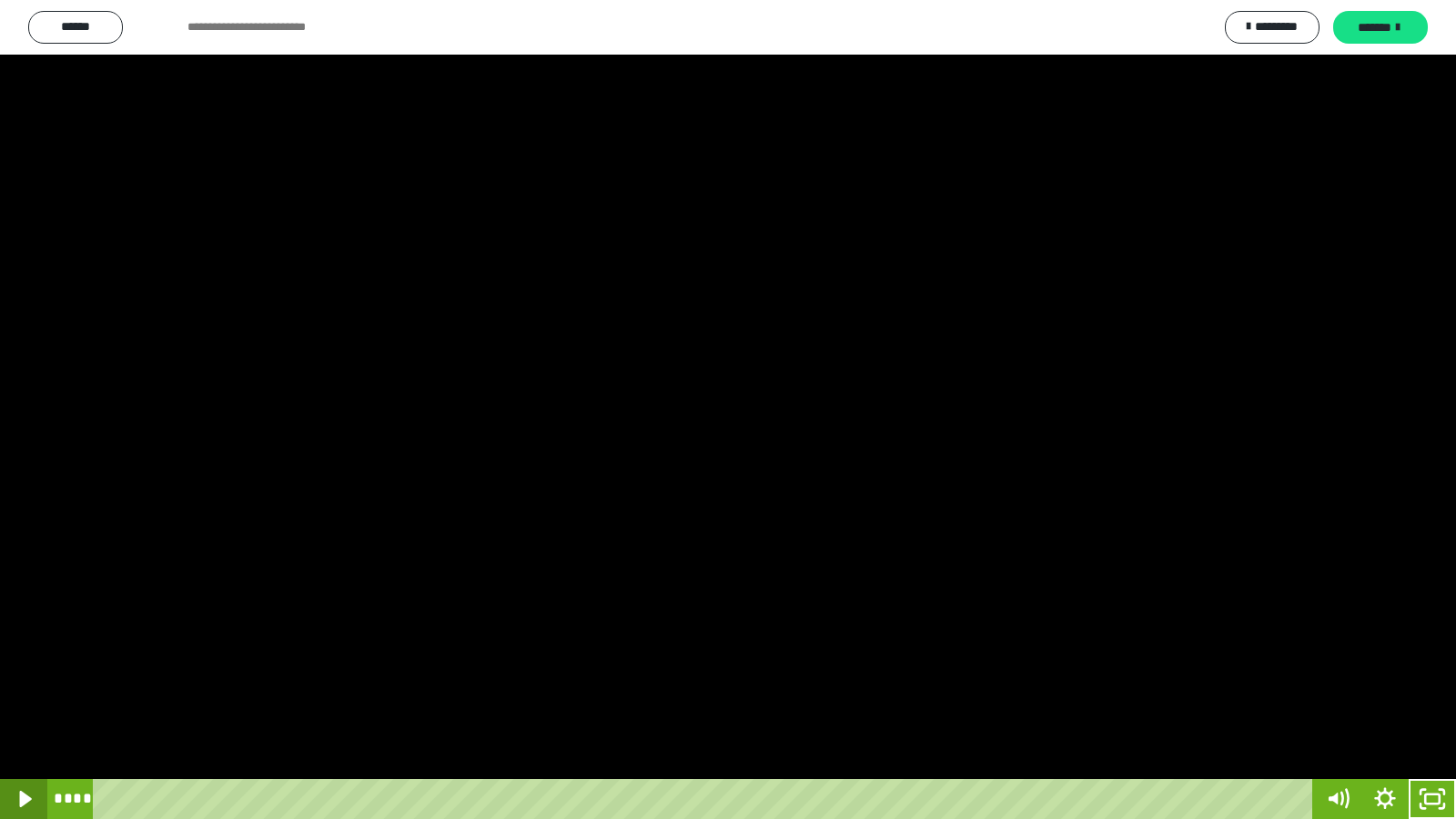 click 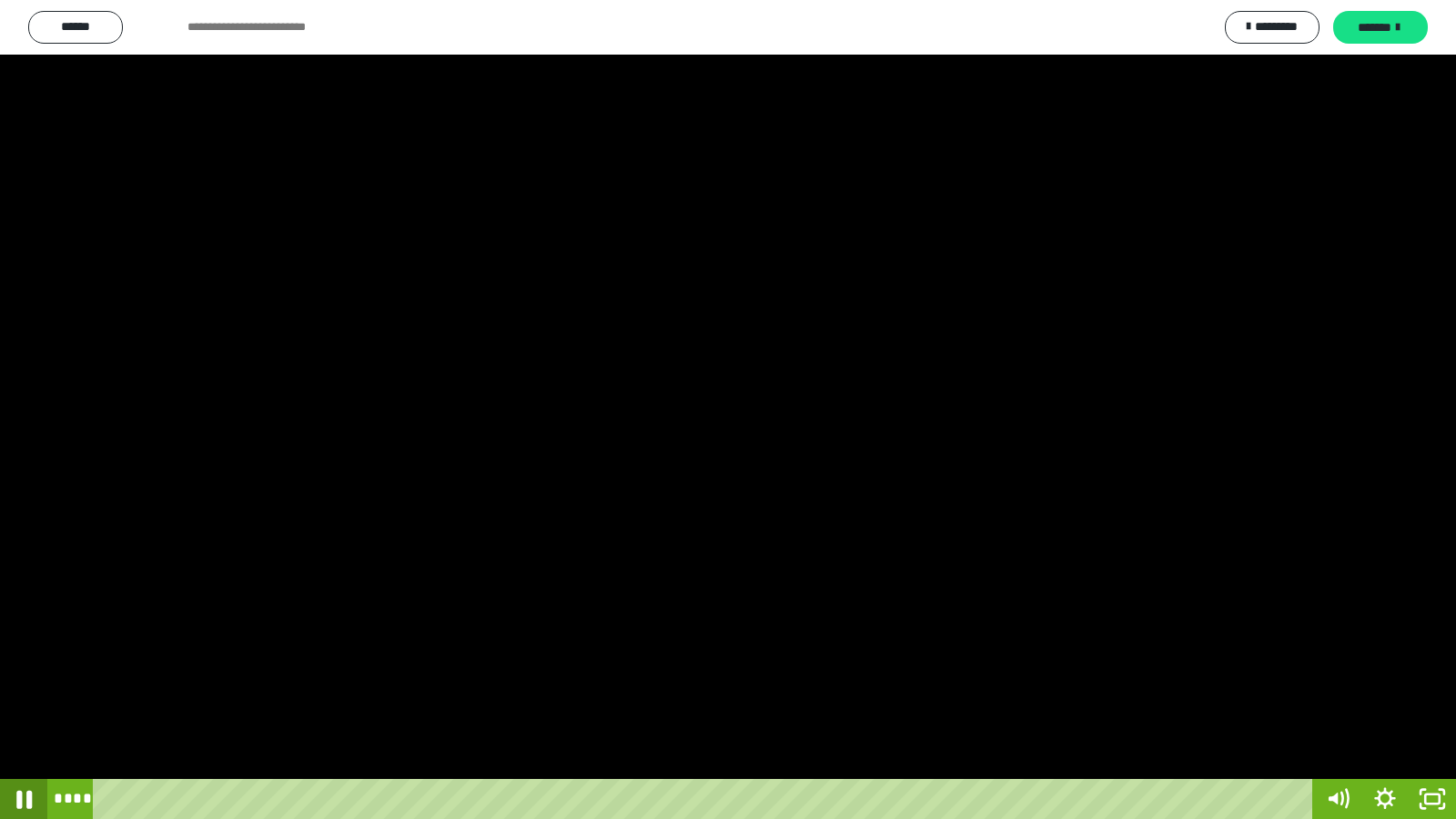 click 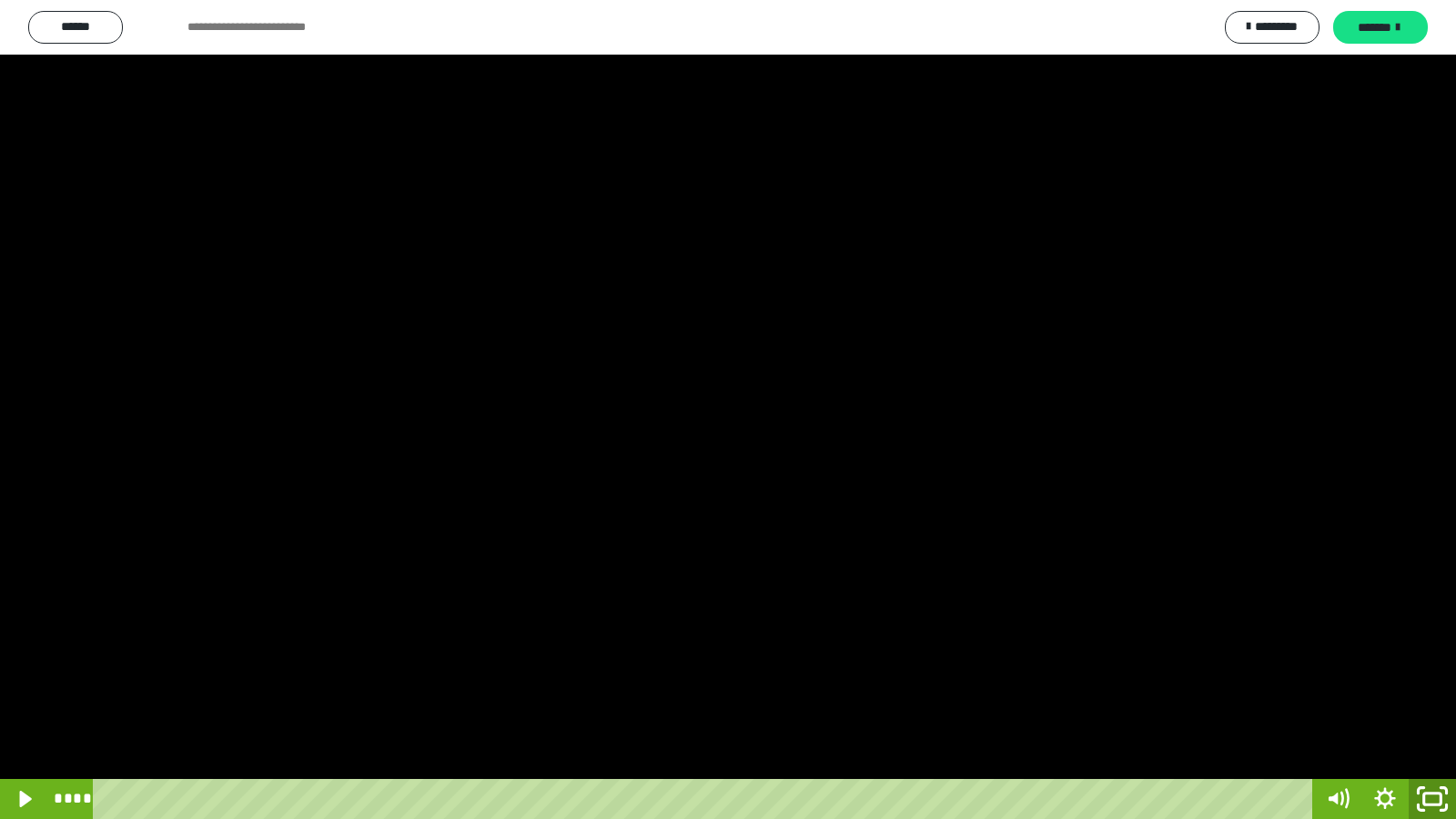 click 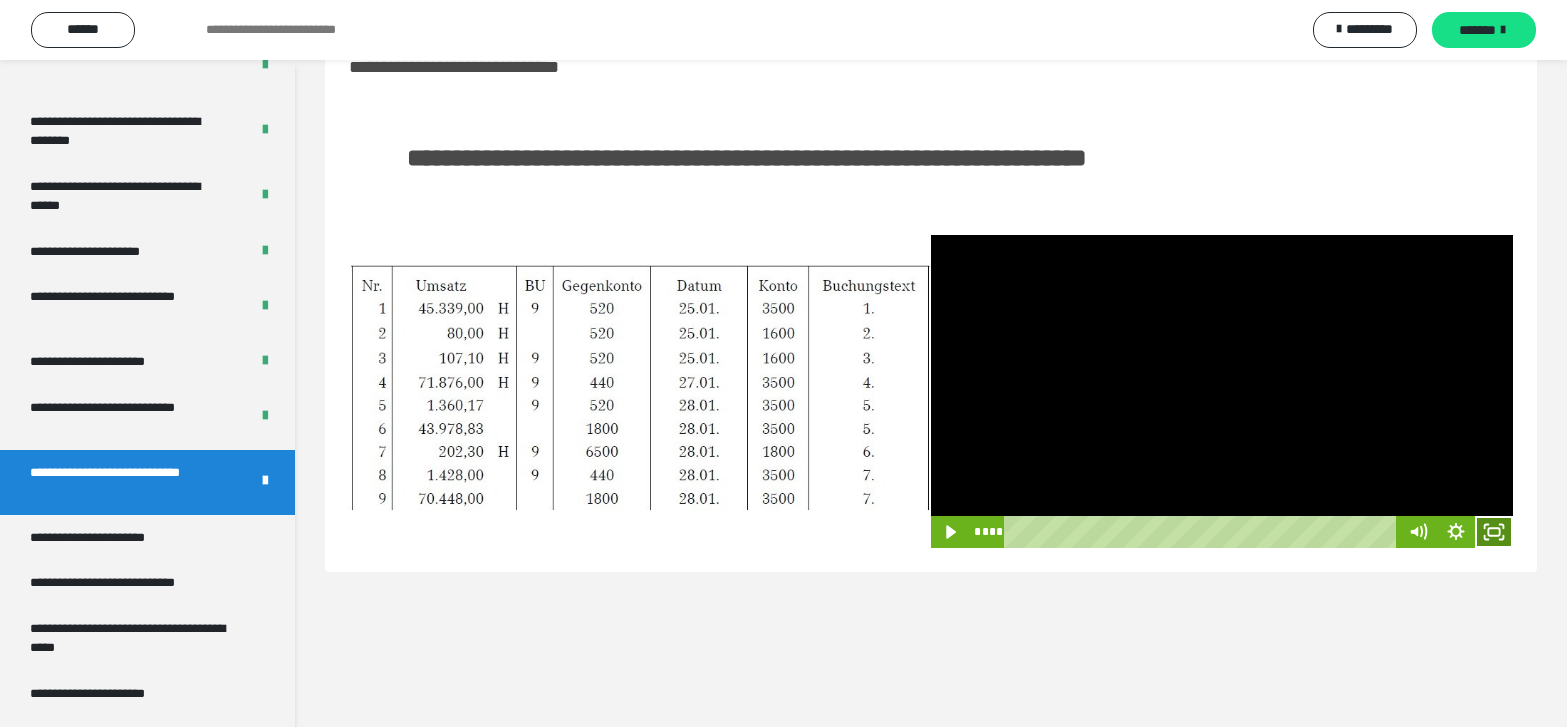 click 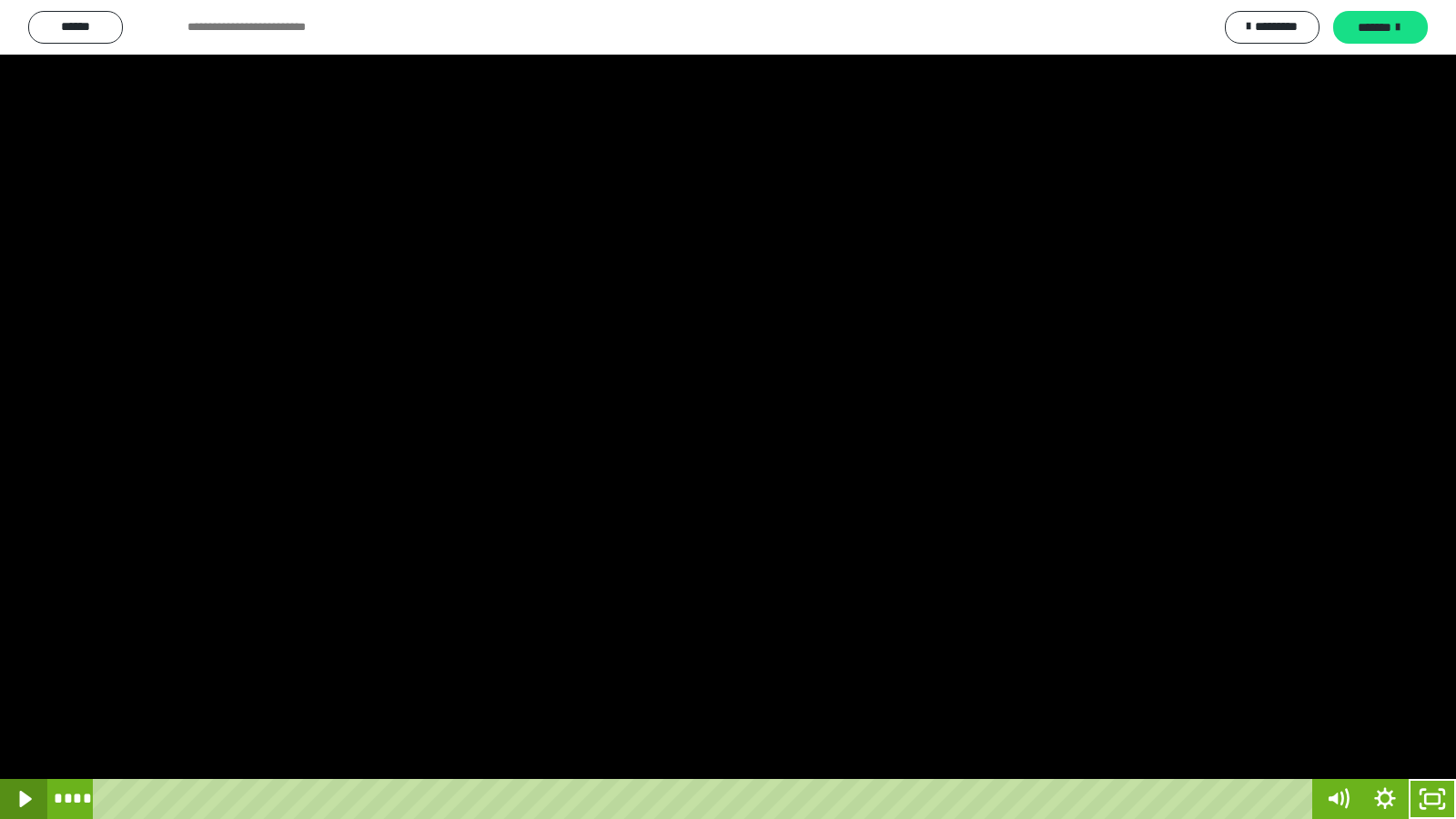 click 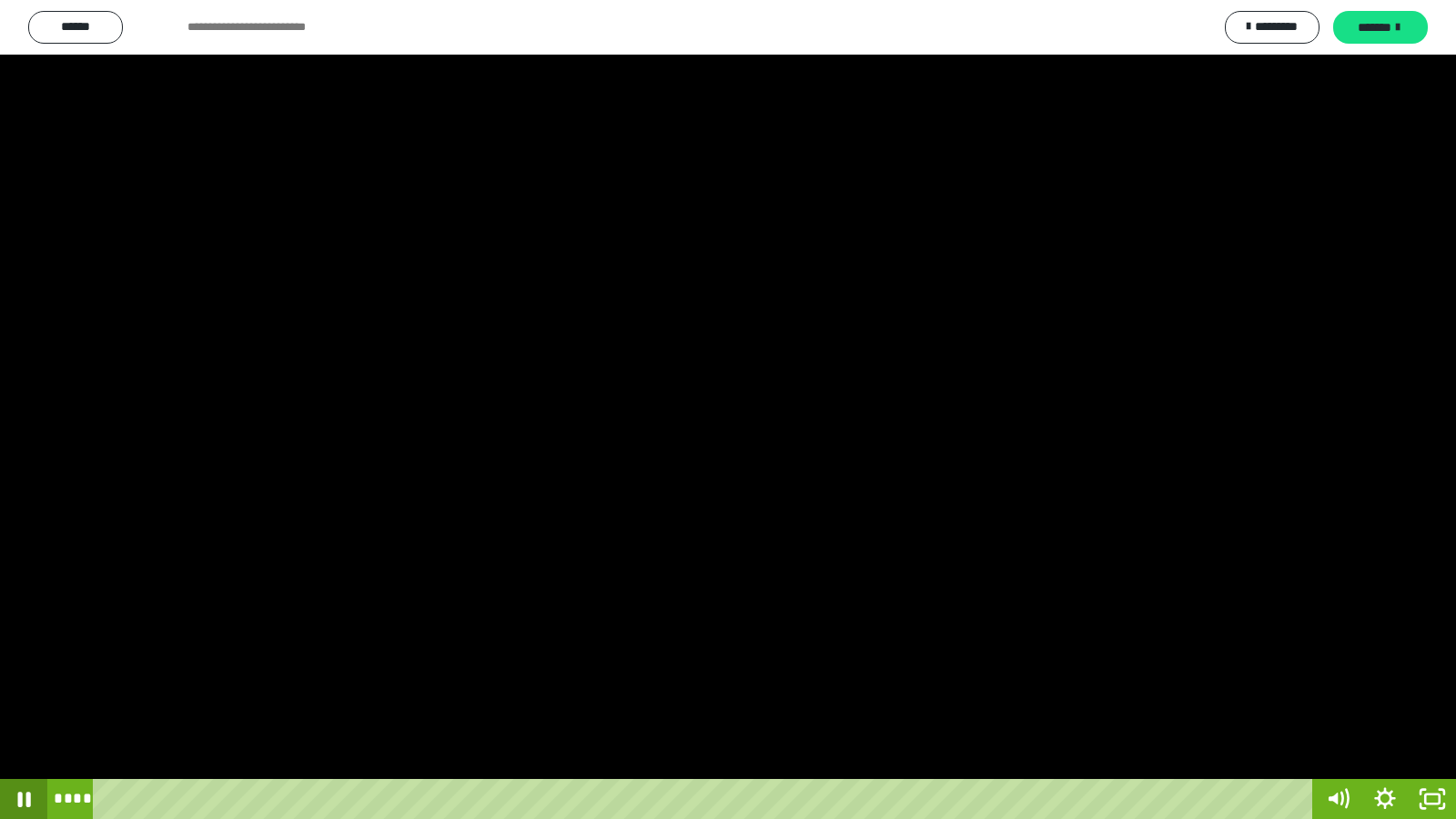 click 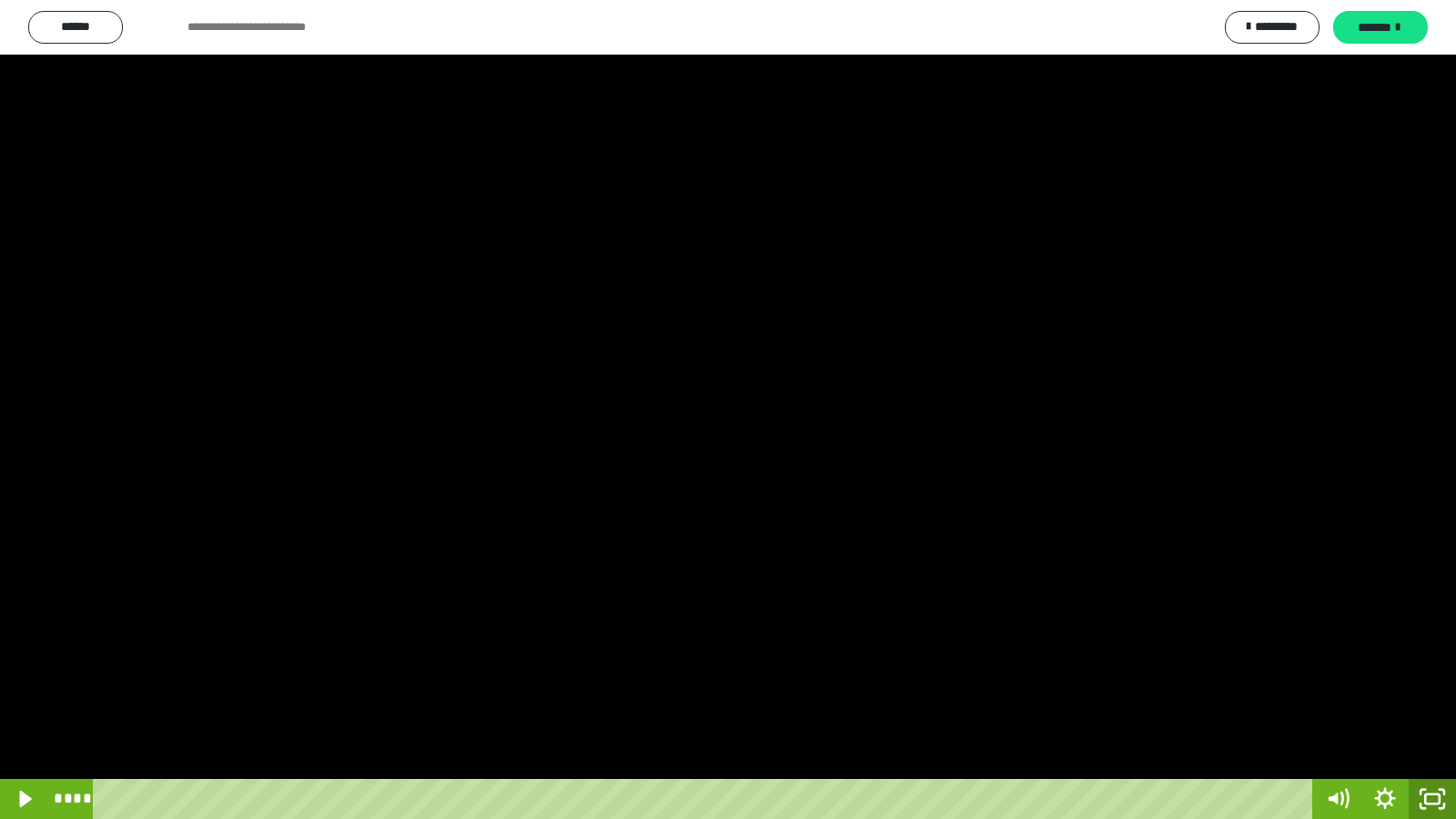 click 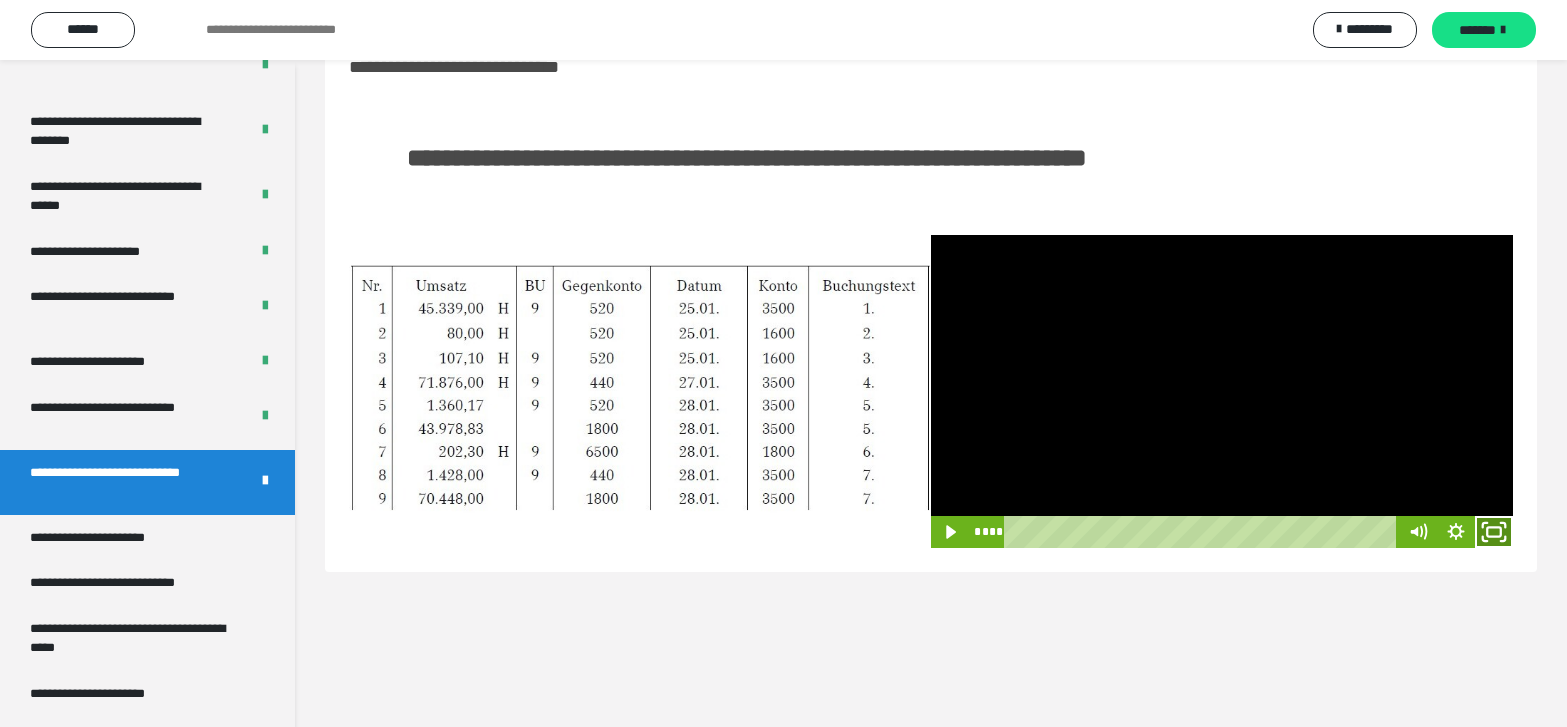 click 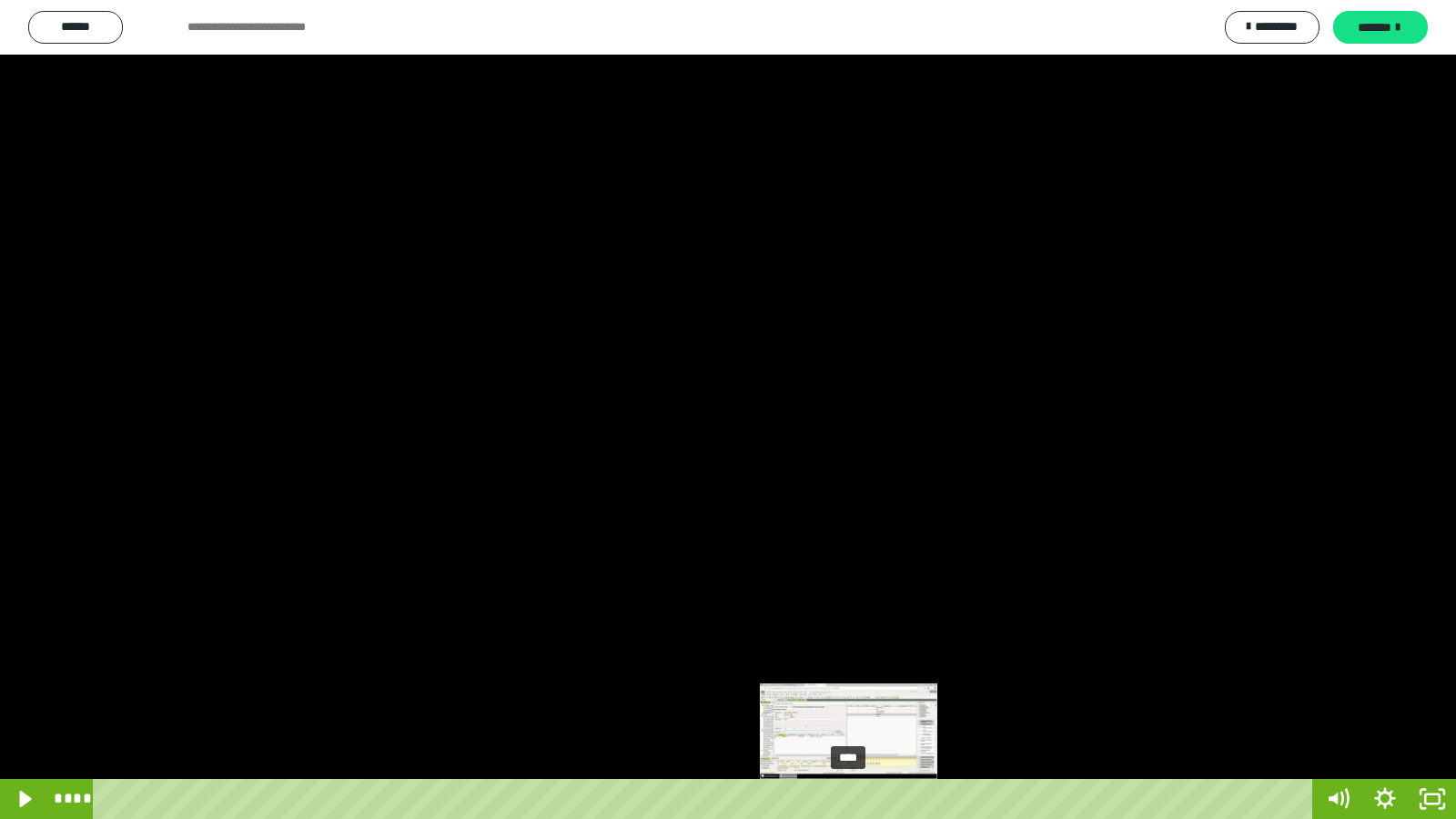 click on "****" at bounding box center [706, 799] 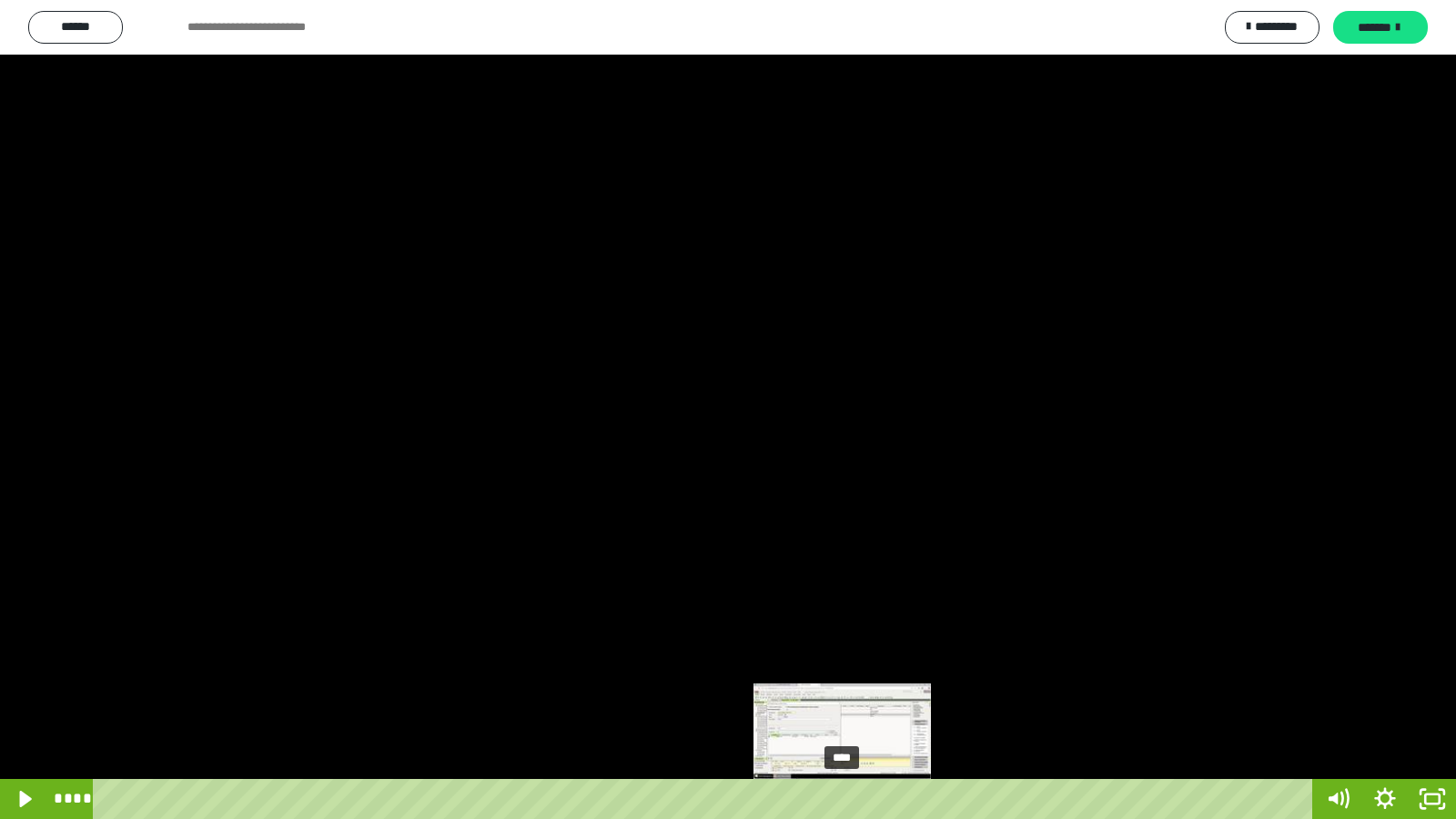 click at bounding box center (842, 799) 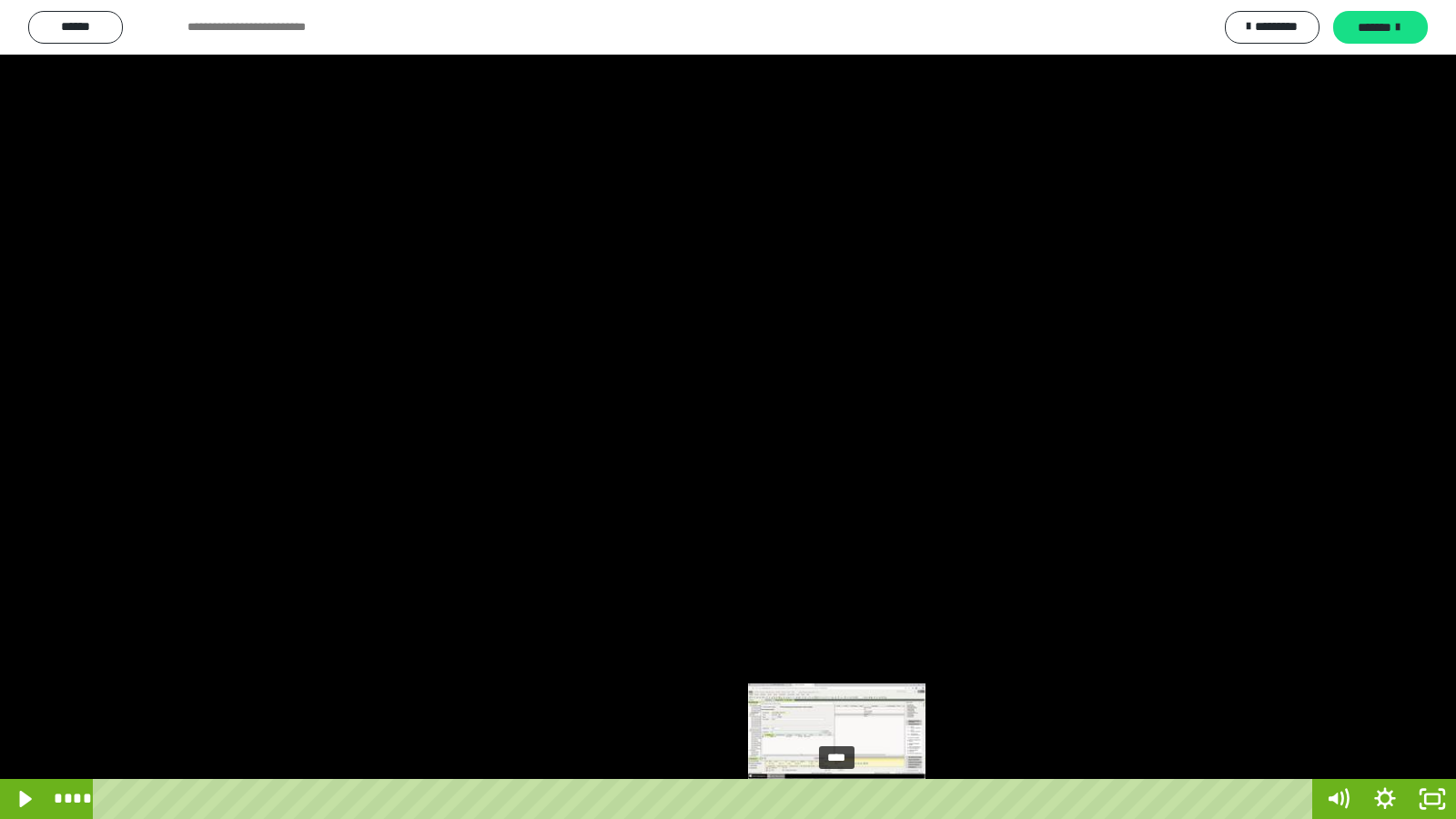 click at bounding box center (836, 799) 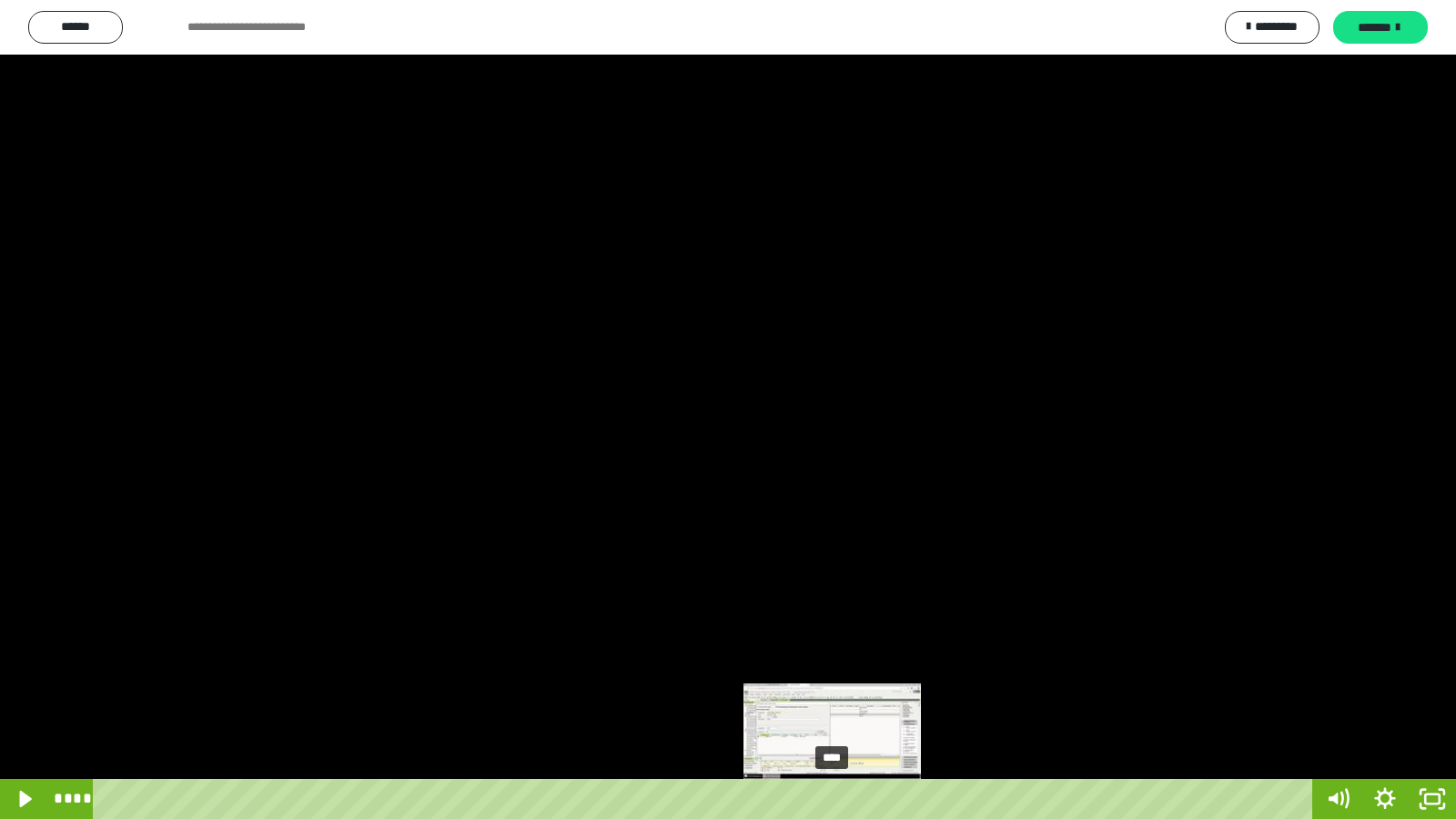 click at bounding box center (832, 799) 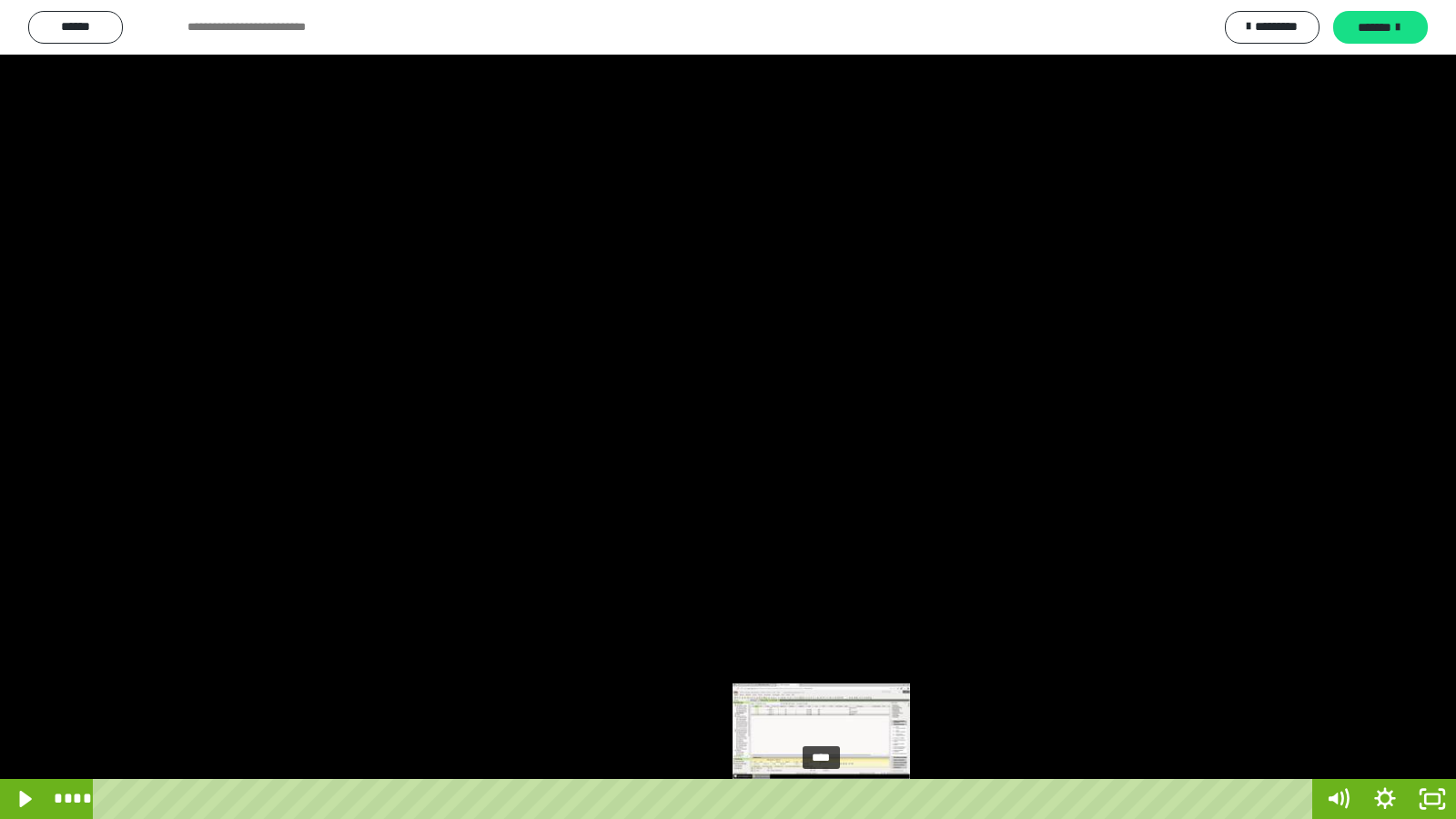 click on "****" at bounding box center [706, 799] 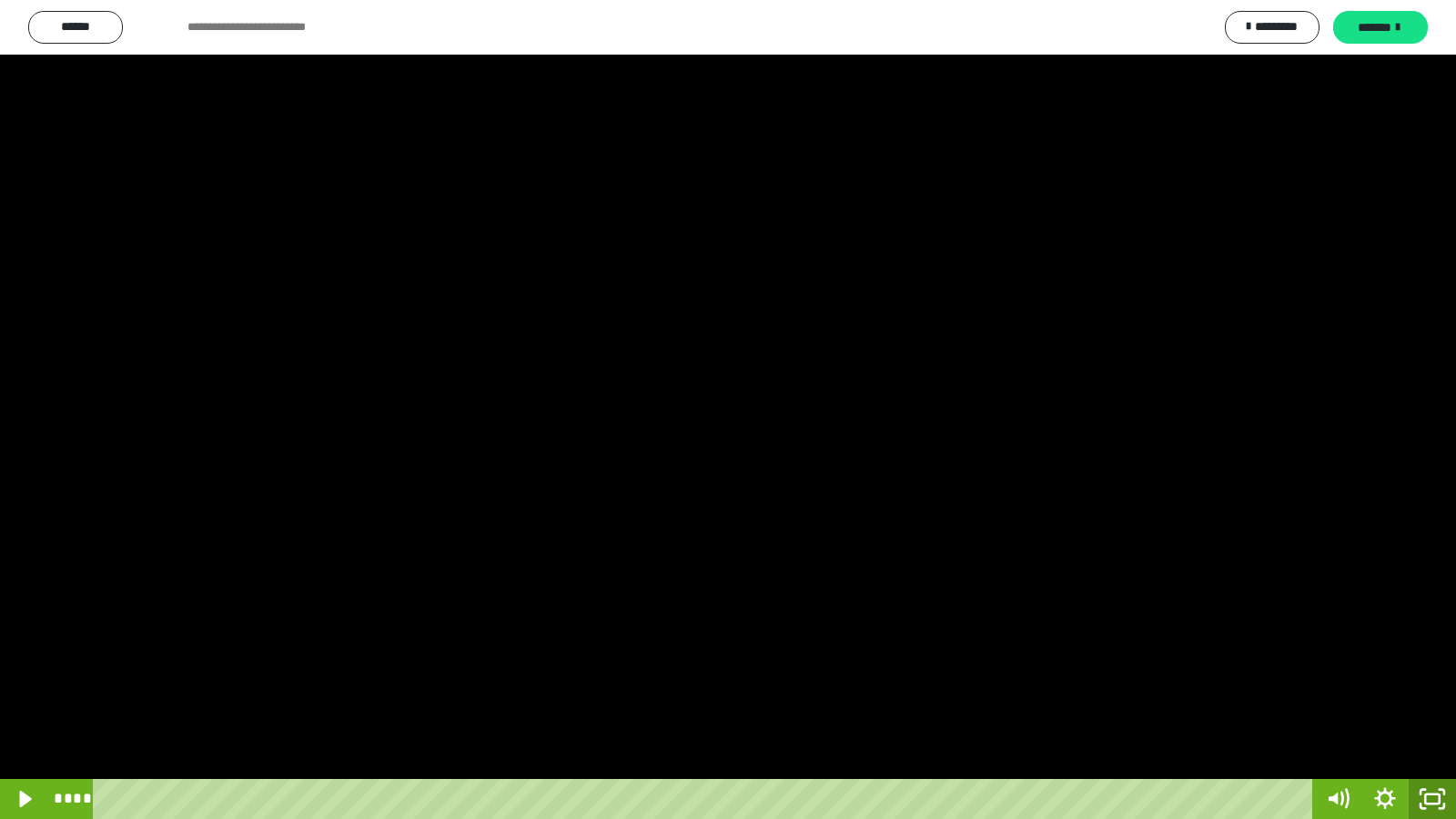 drag, startPoint x: 1433, startPoint y: 801, endPoint x: 1208, endPoint y: 252, distance: 593.3178 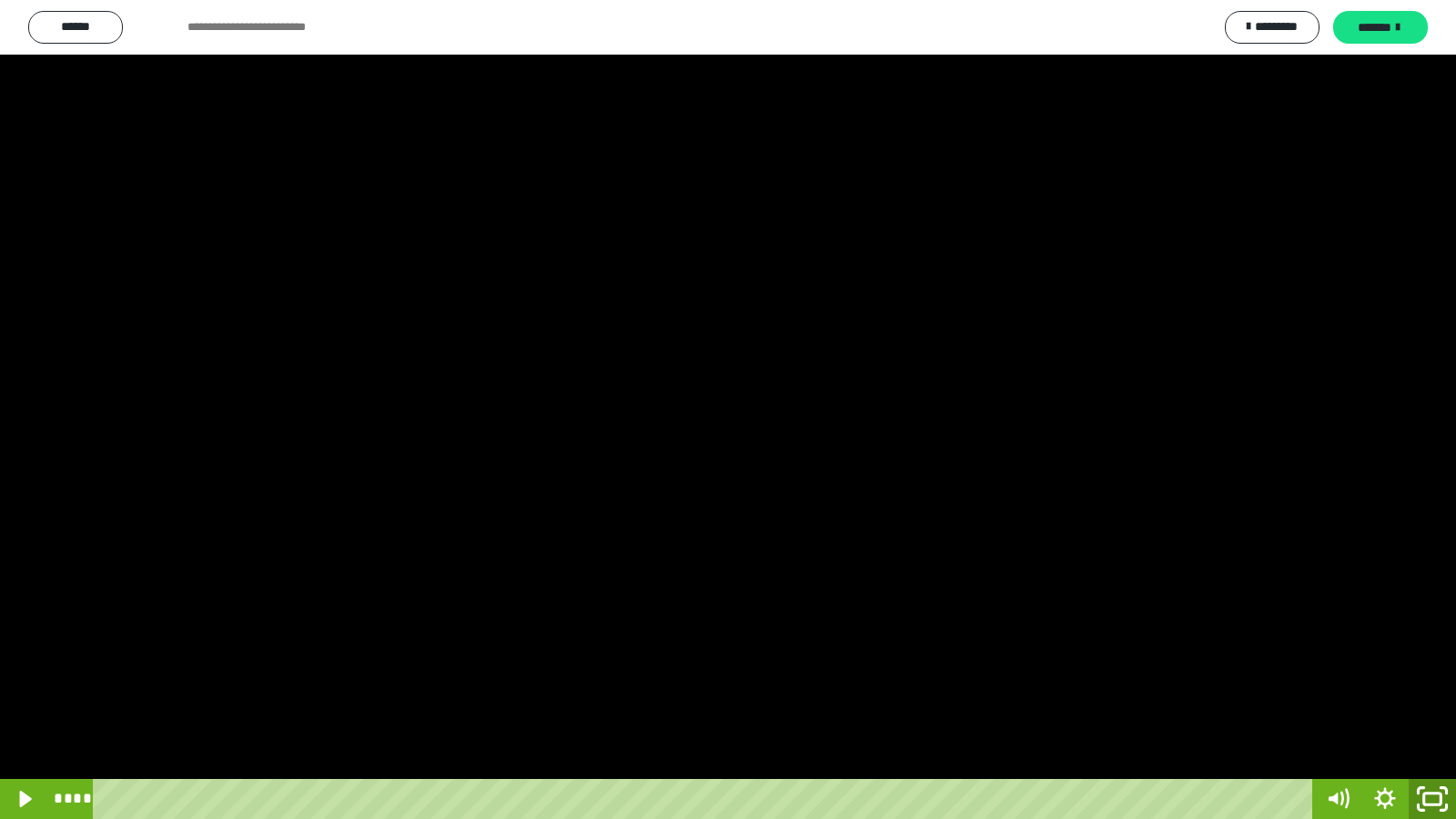 click 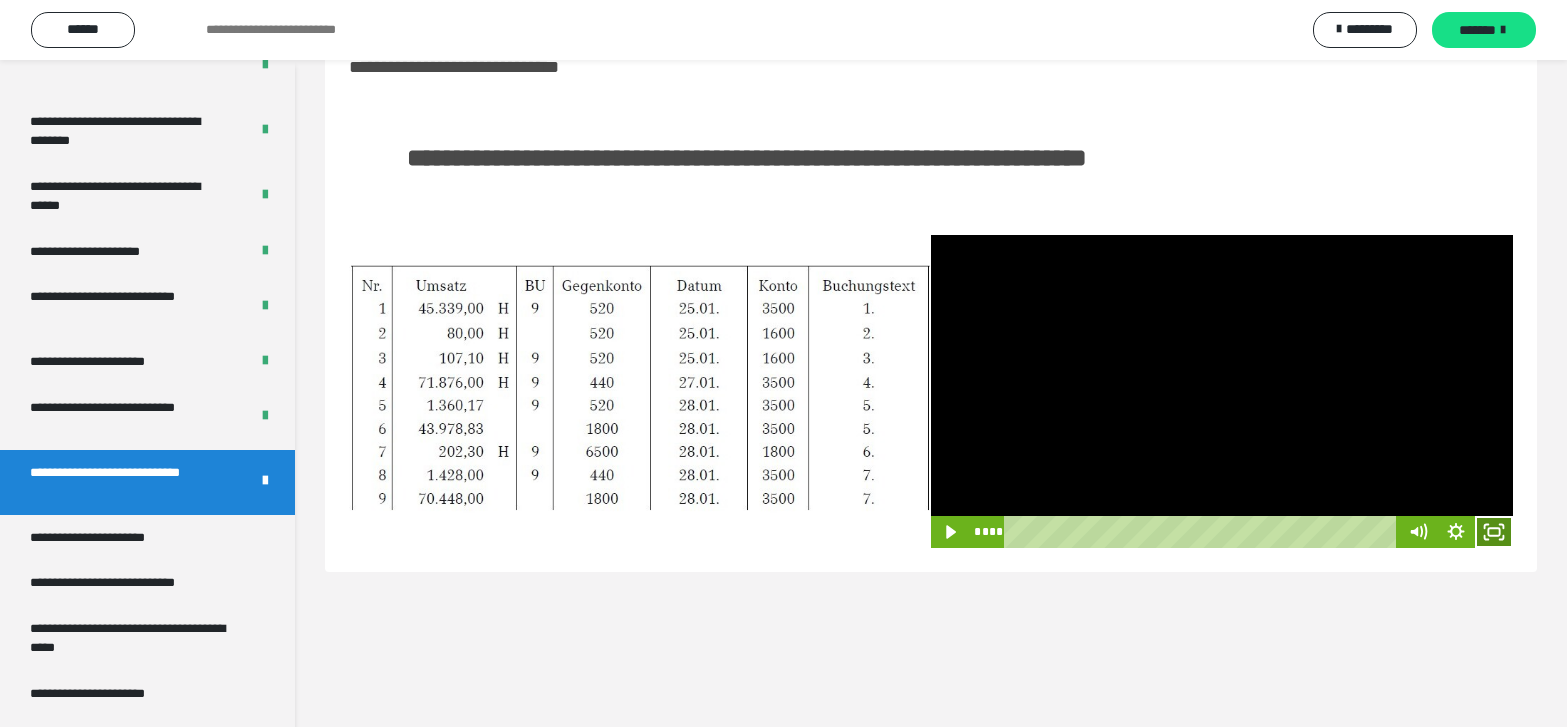 drag, startPoint x: 1488, startPoint y: 529, endPoint x: 1307, endPoint y: 624, distance: 204.41624 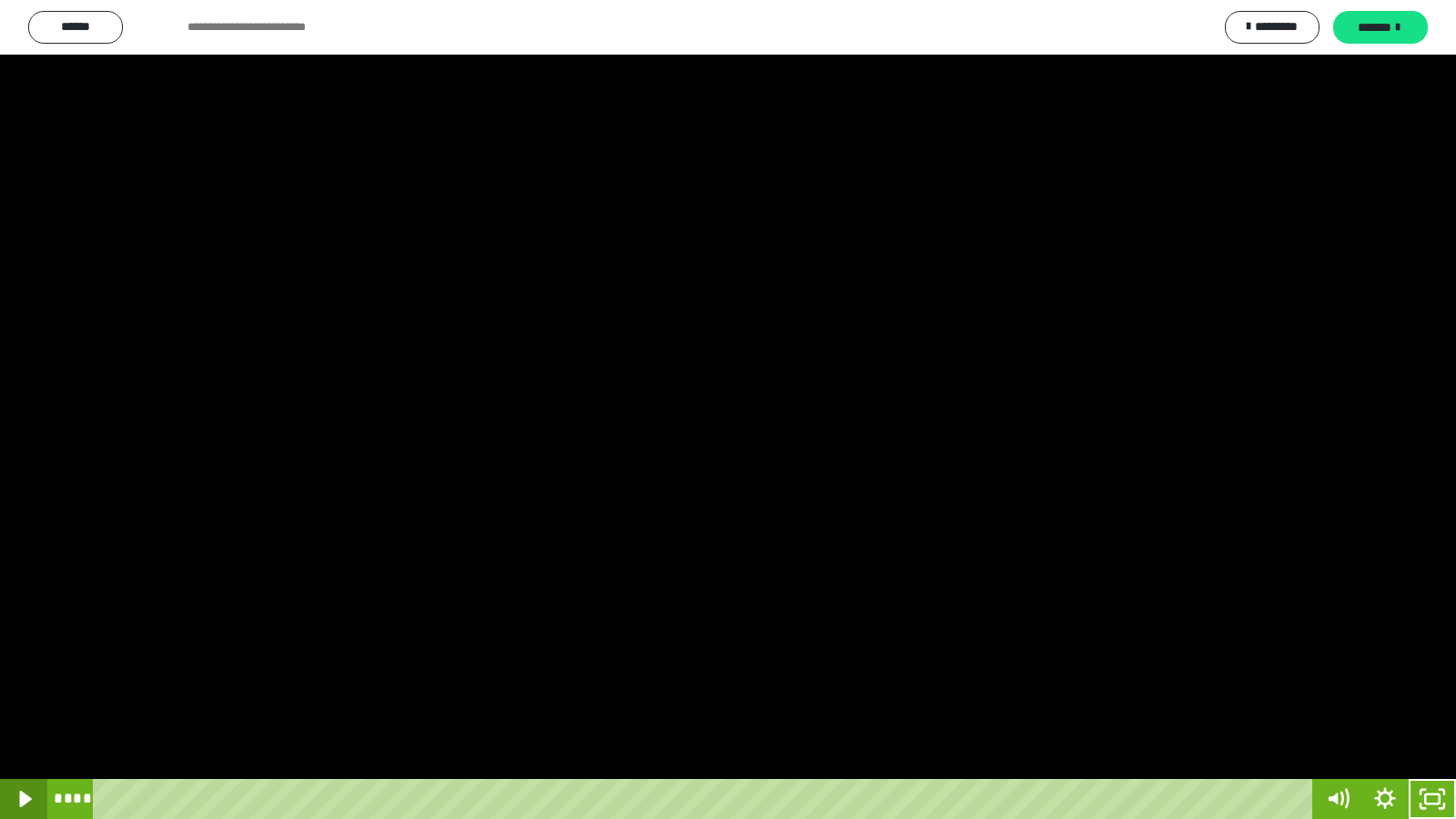 click 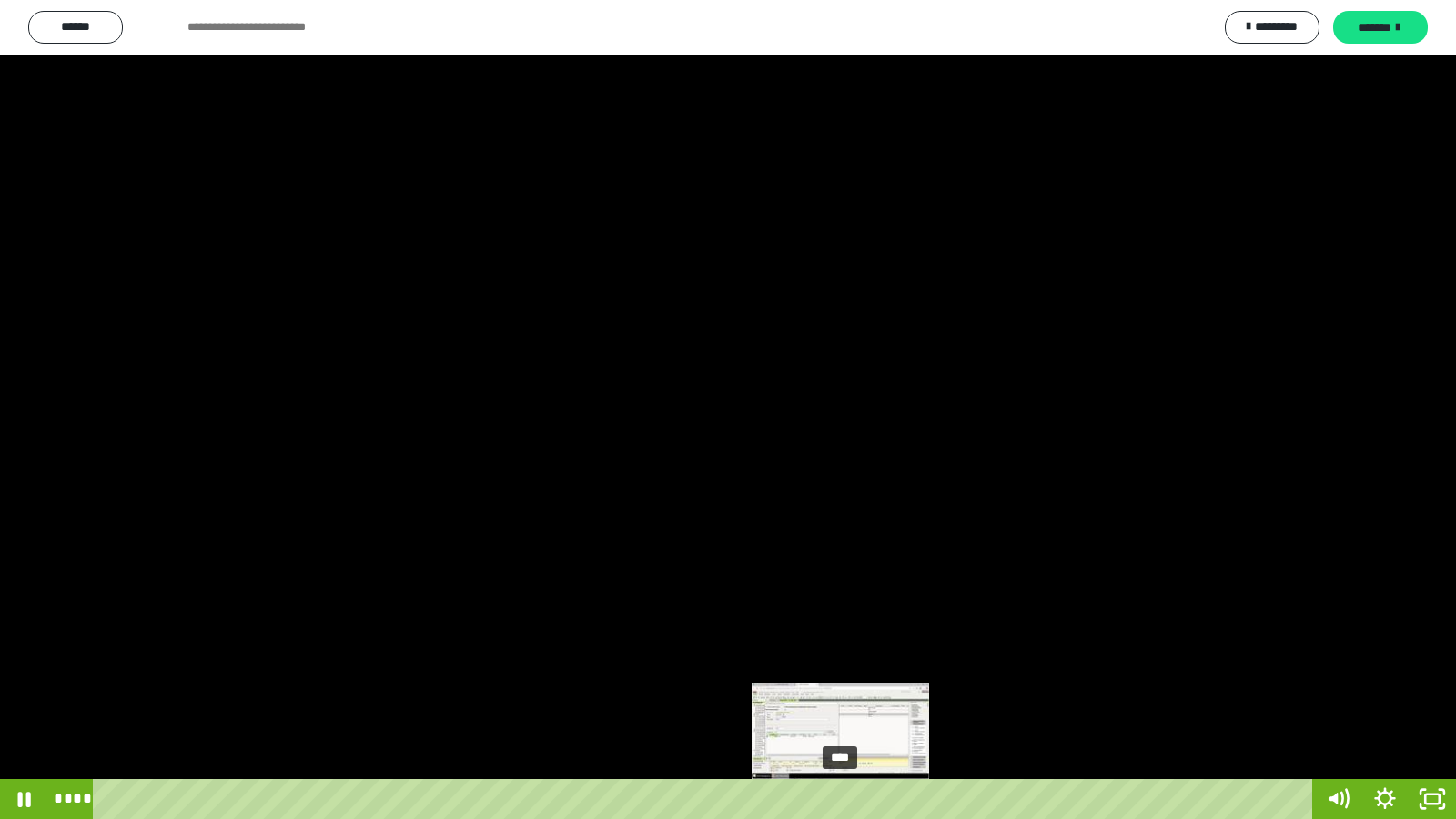 click on "****" at bounding box center [706, 799] 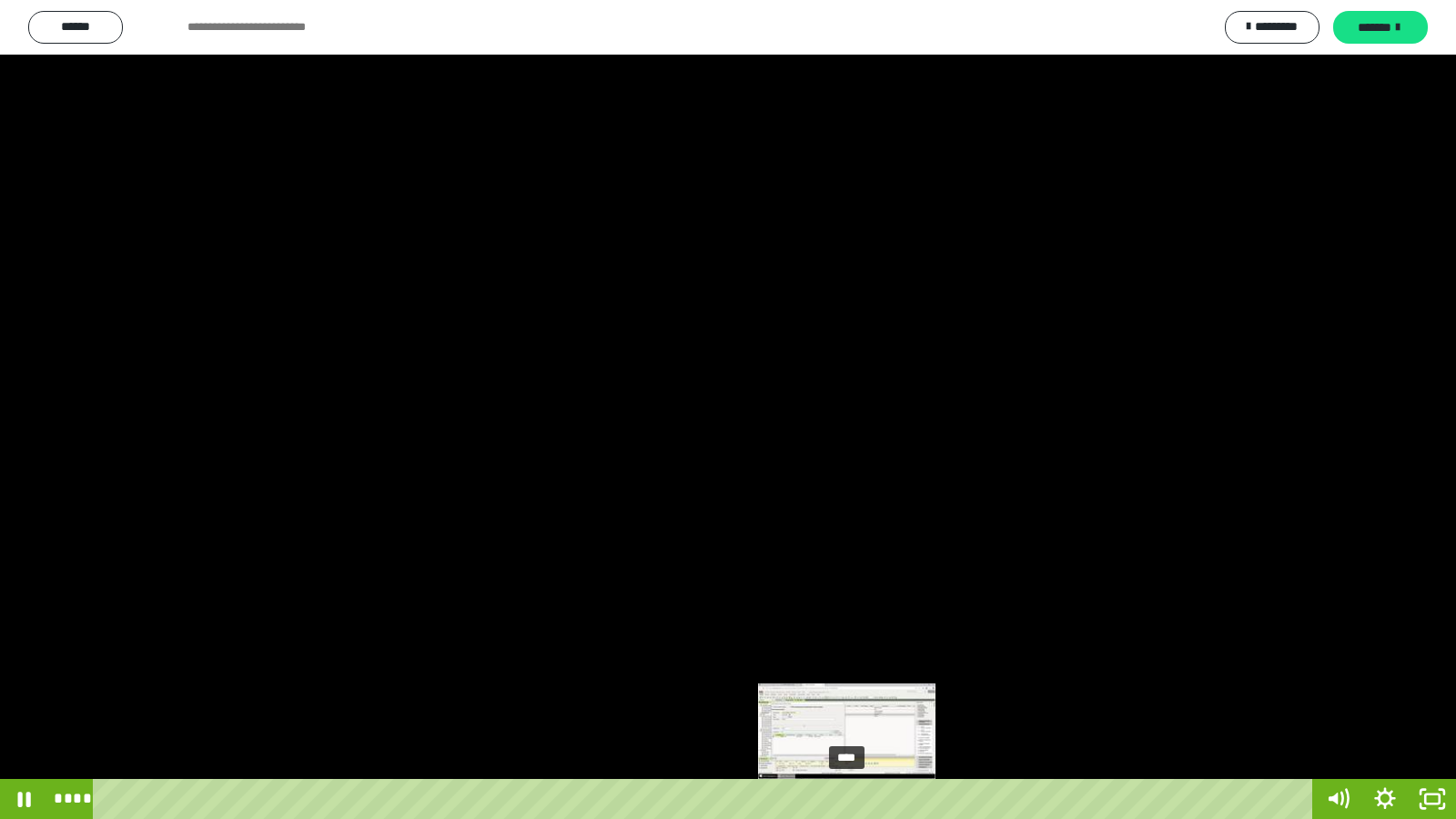 click at bounding box center (846, 799) 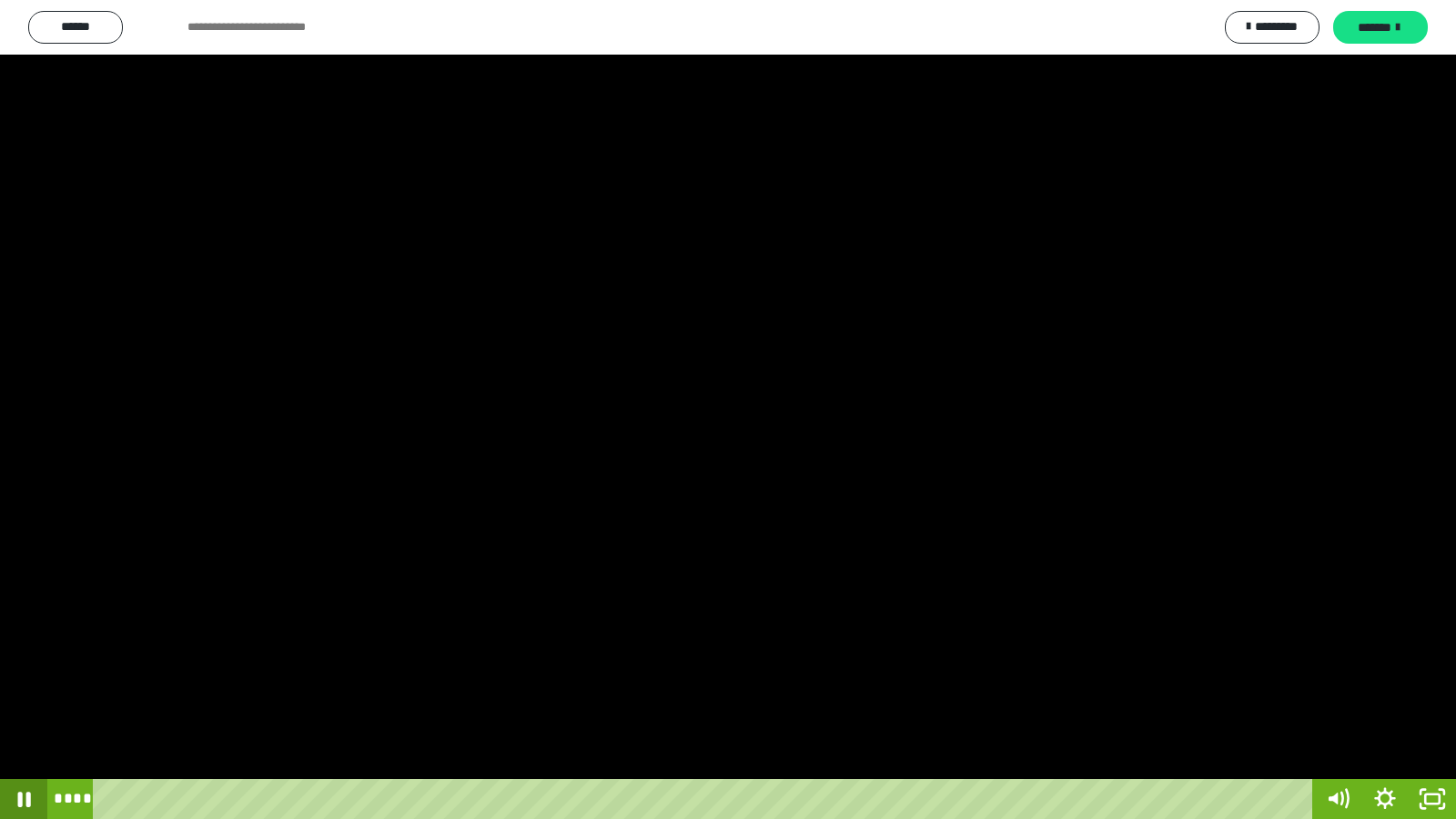 click 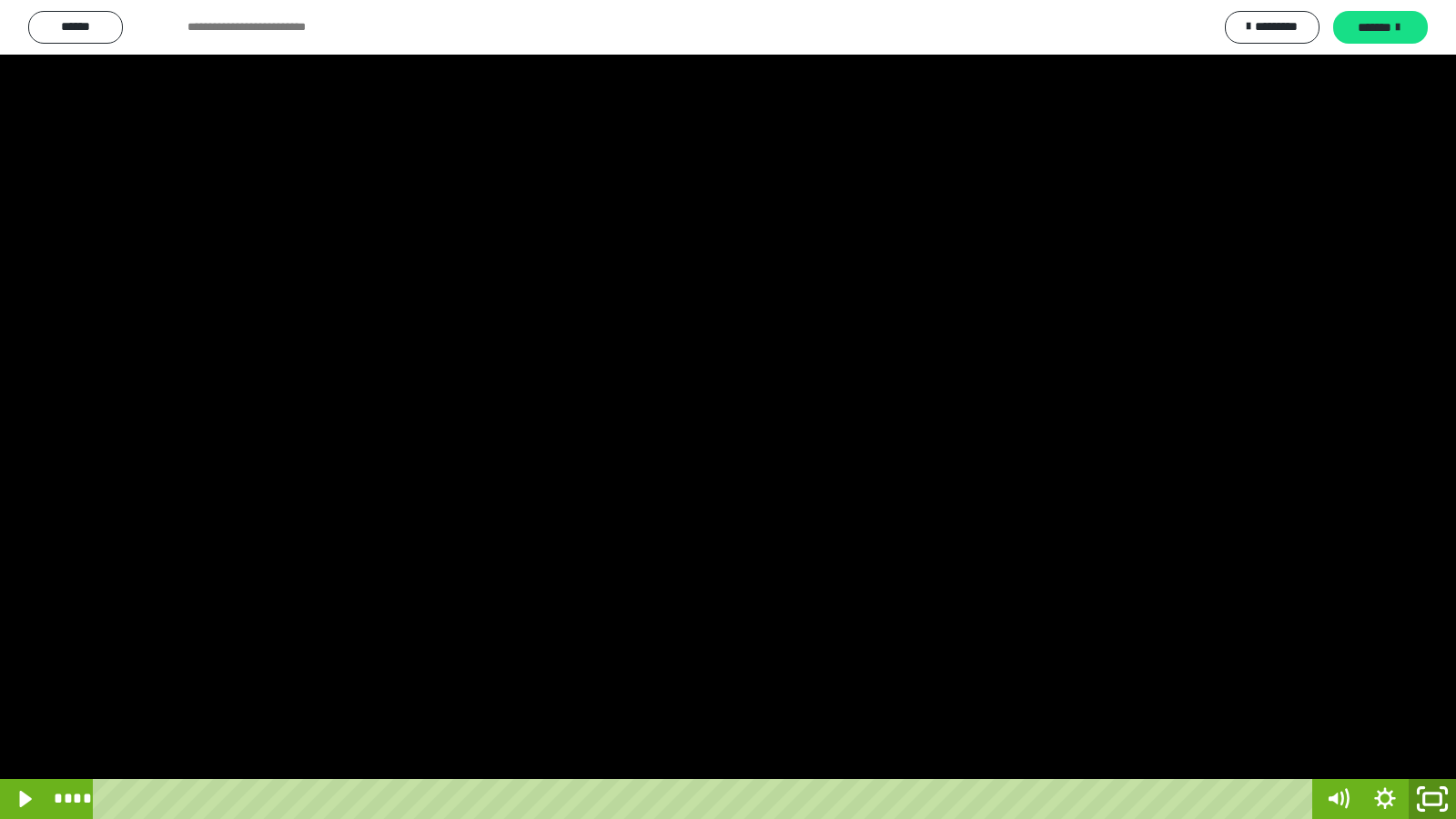 click 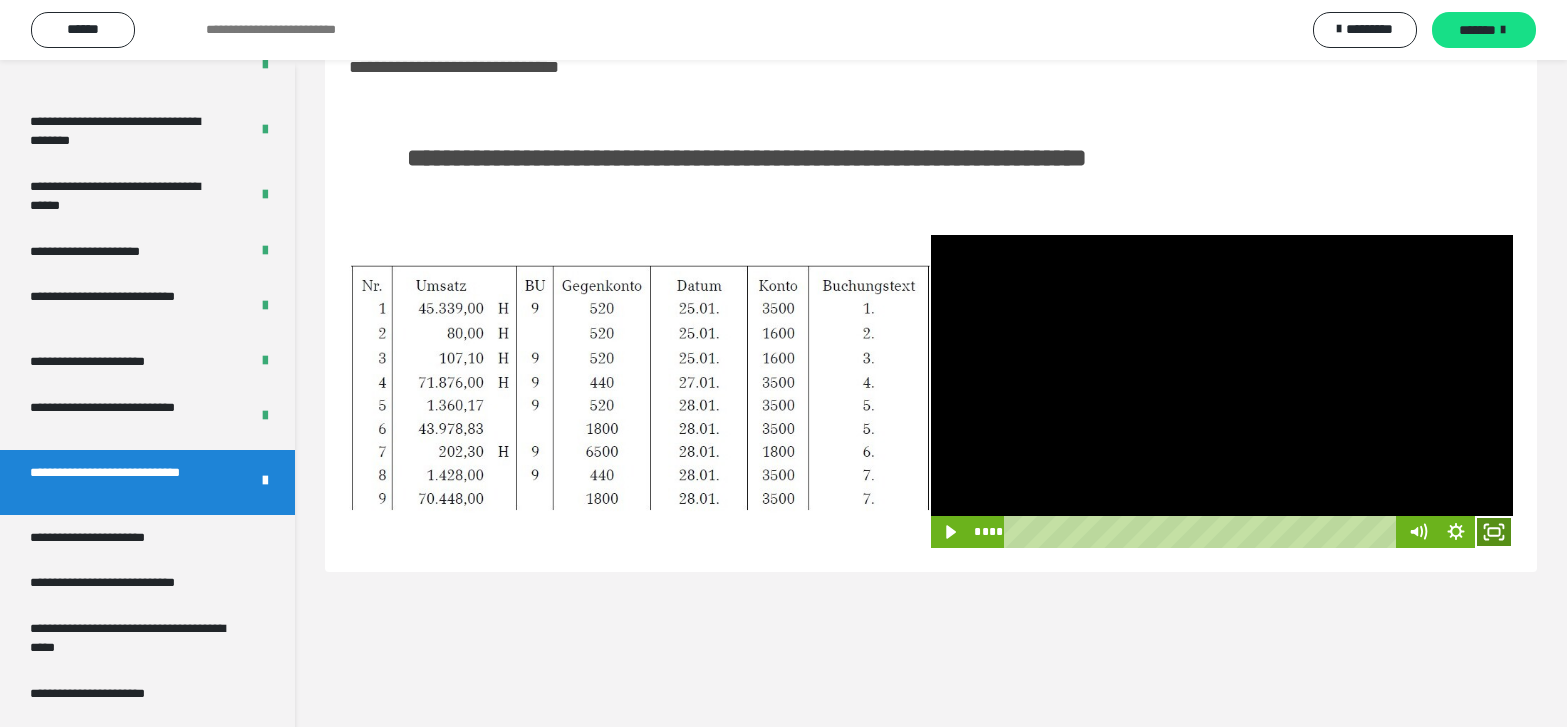 click 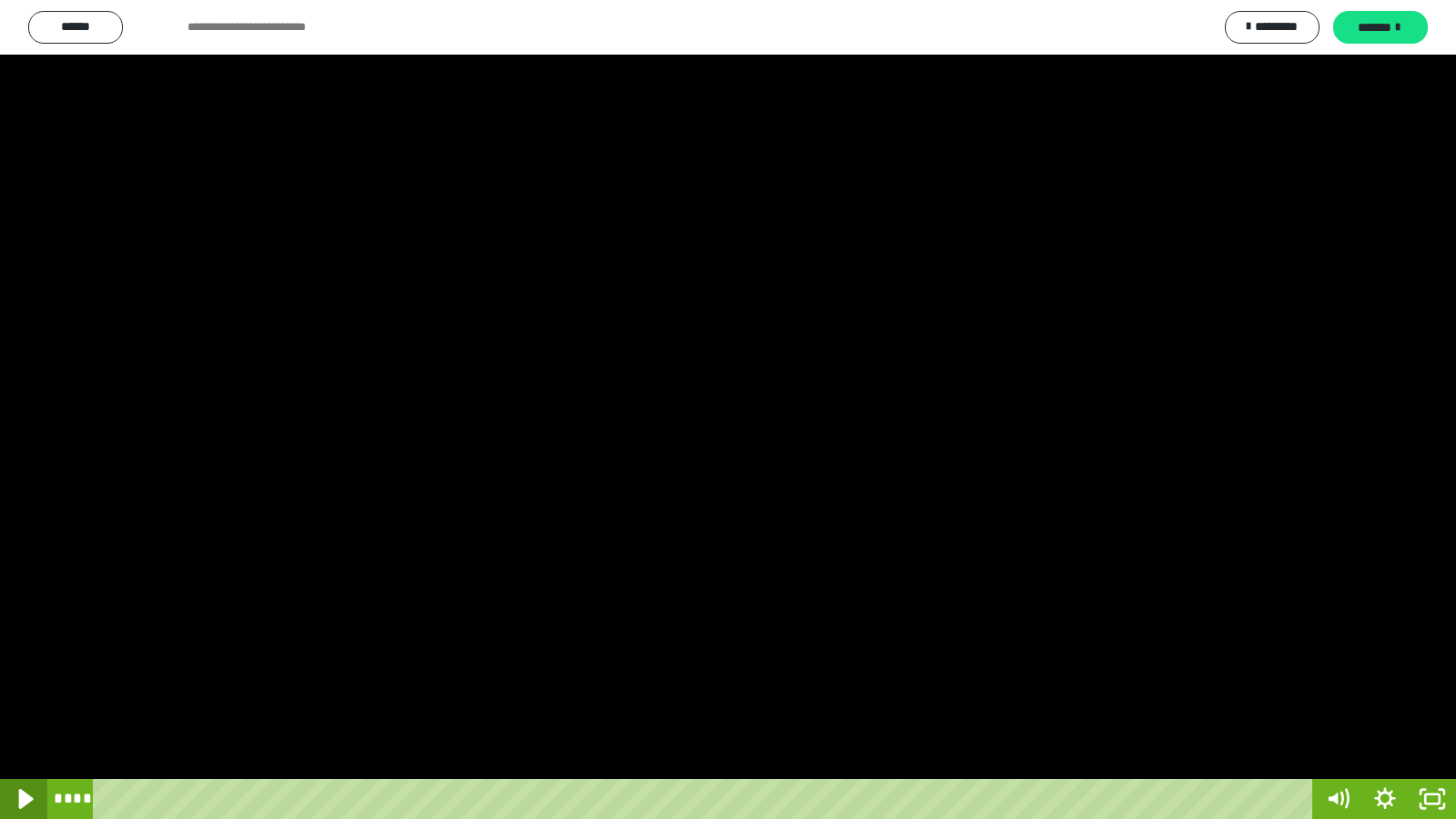 click 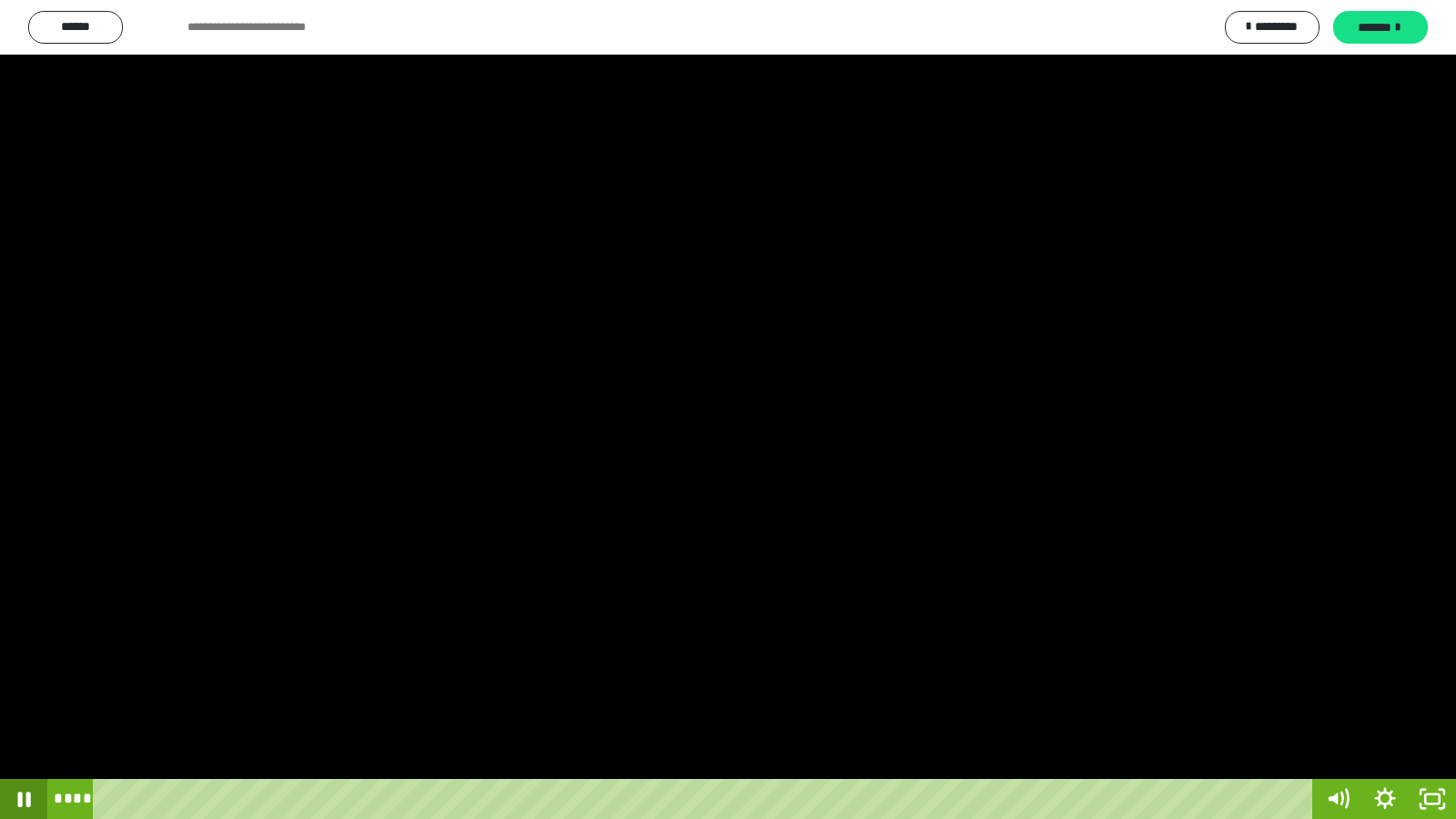 click 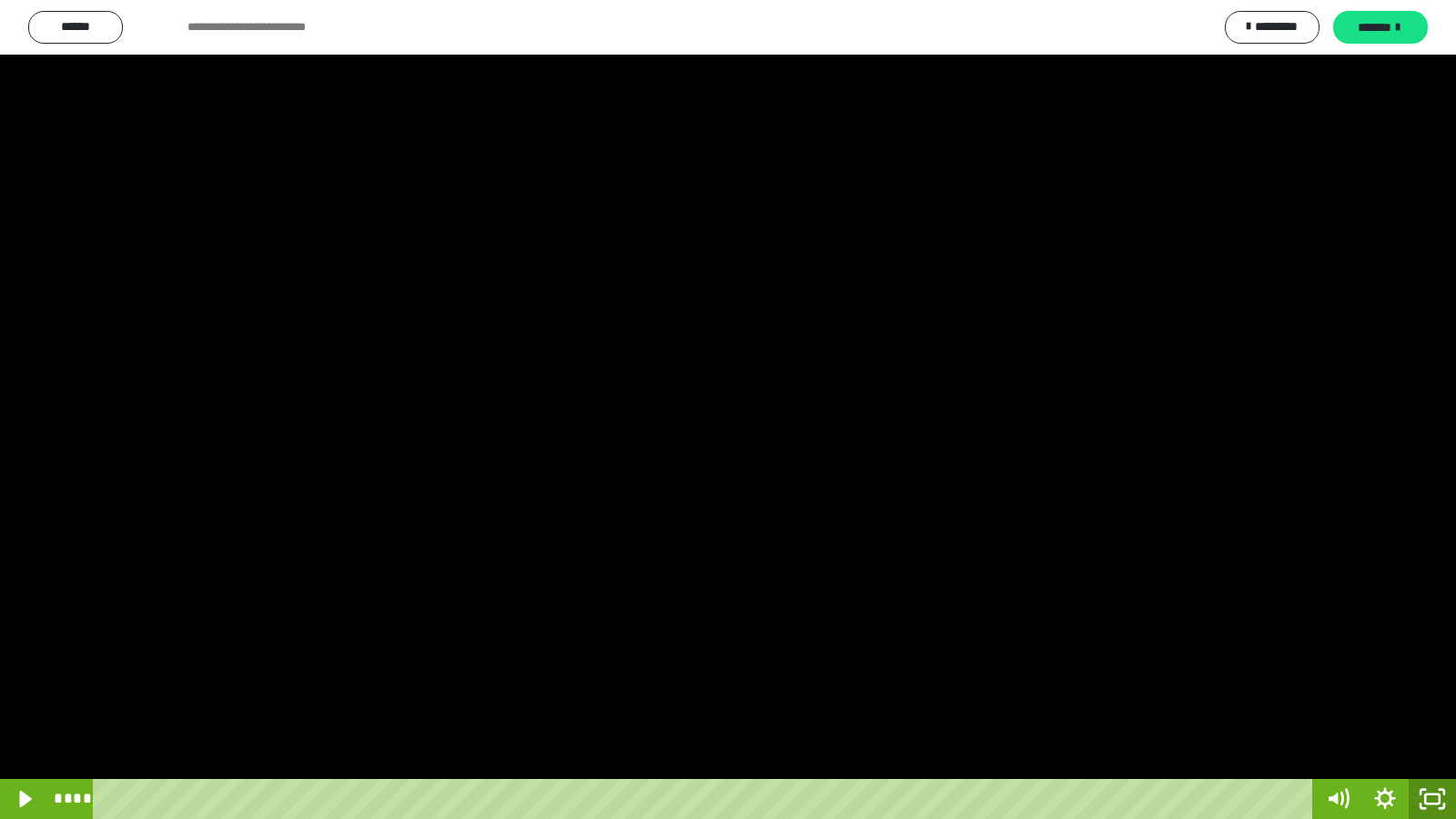 click 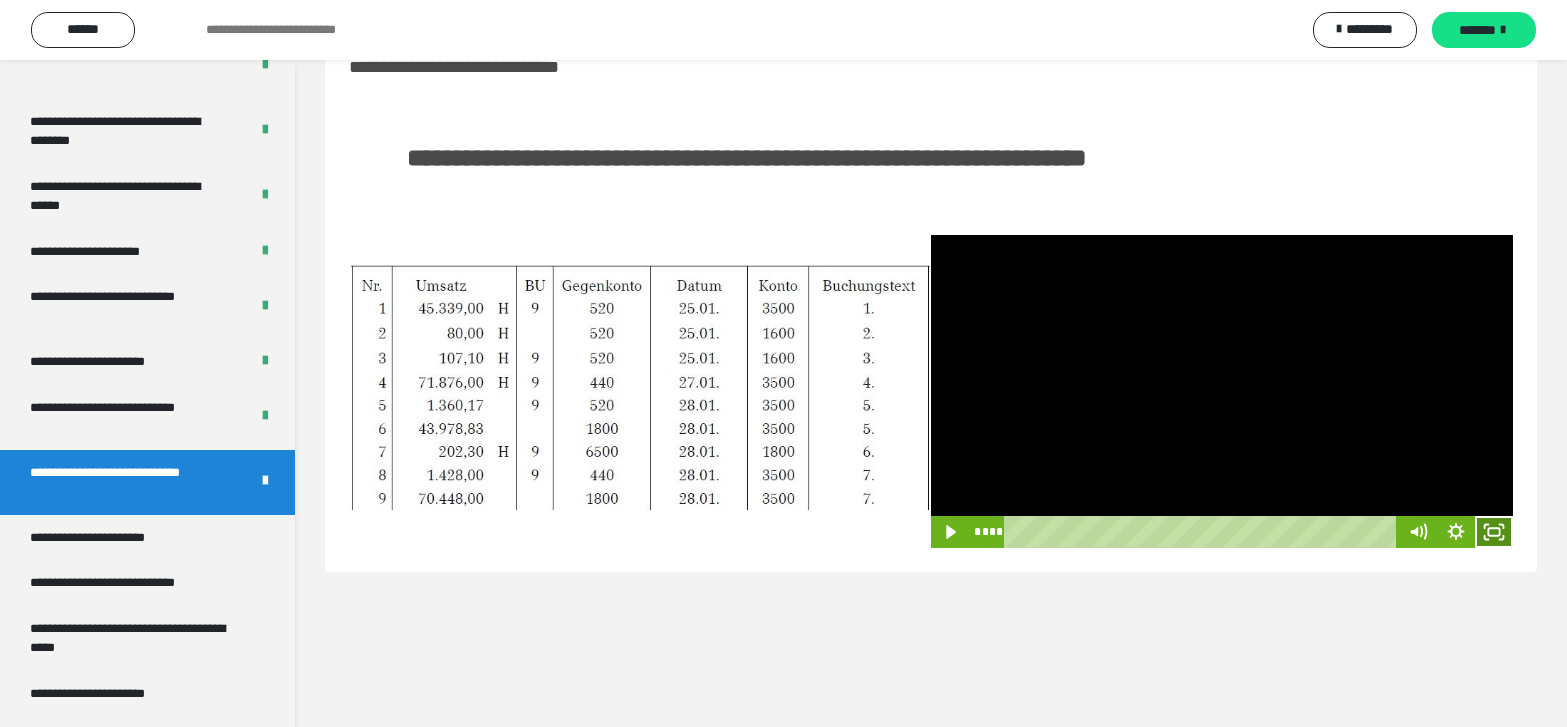 click 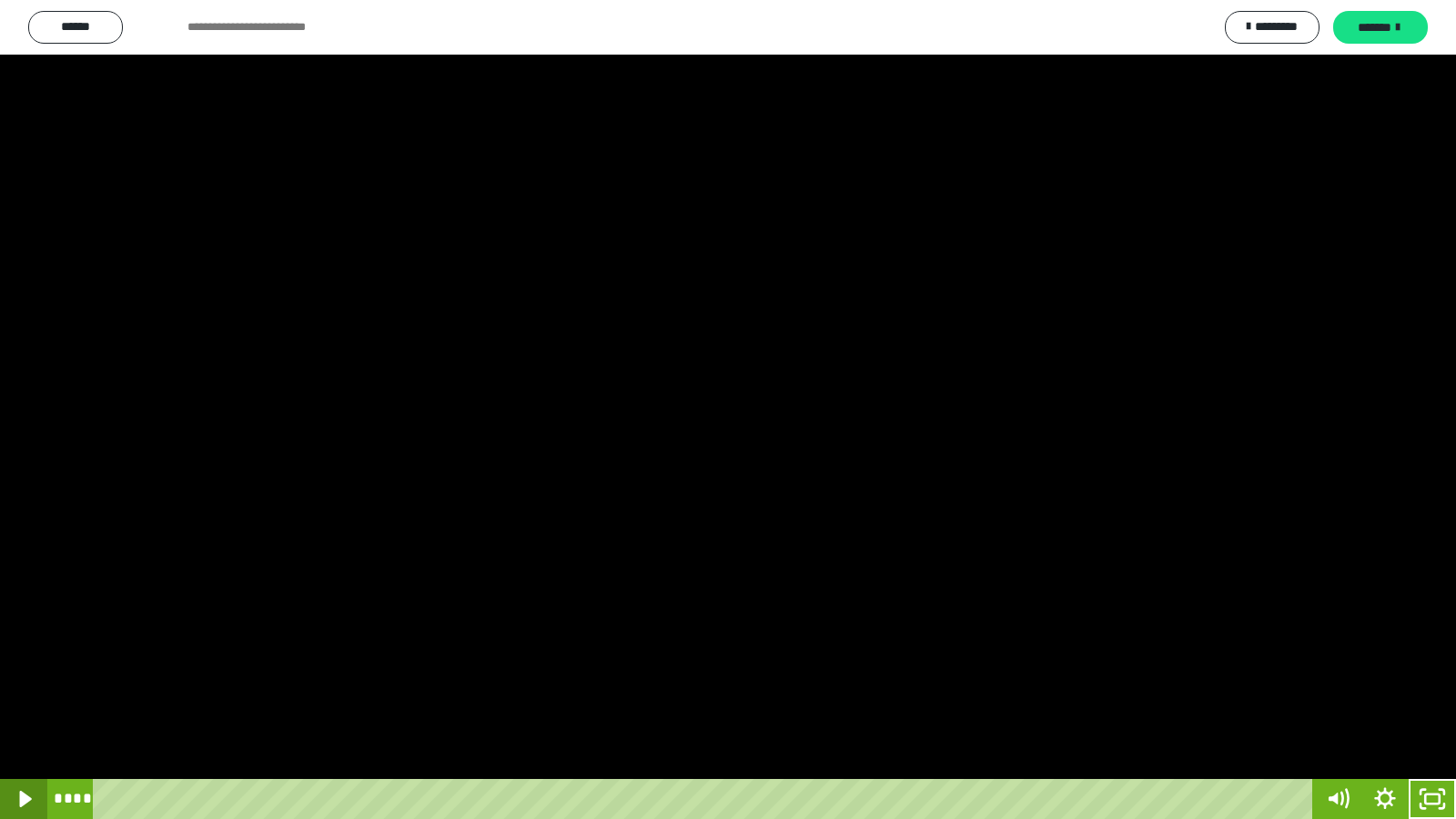 click 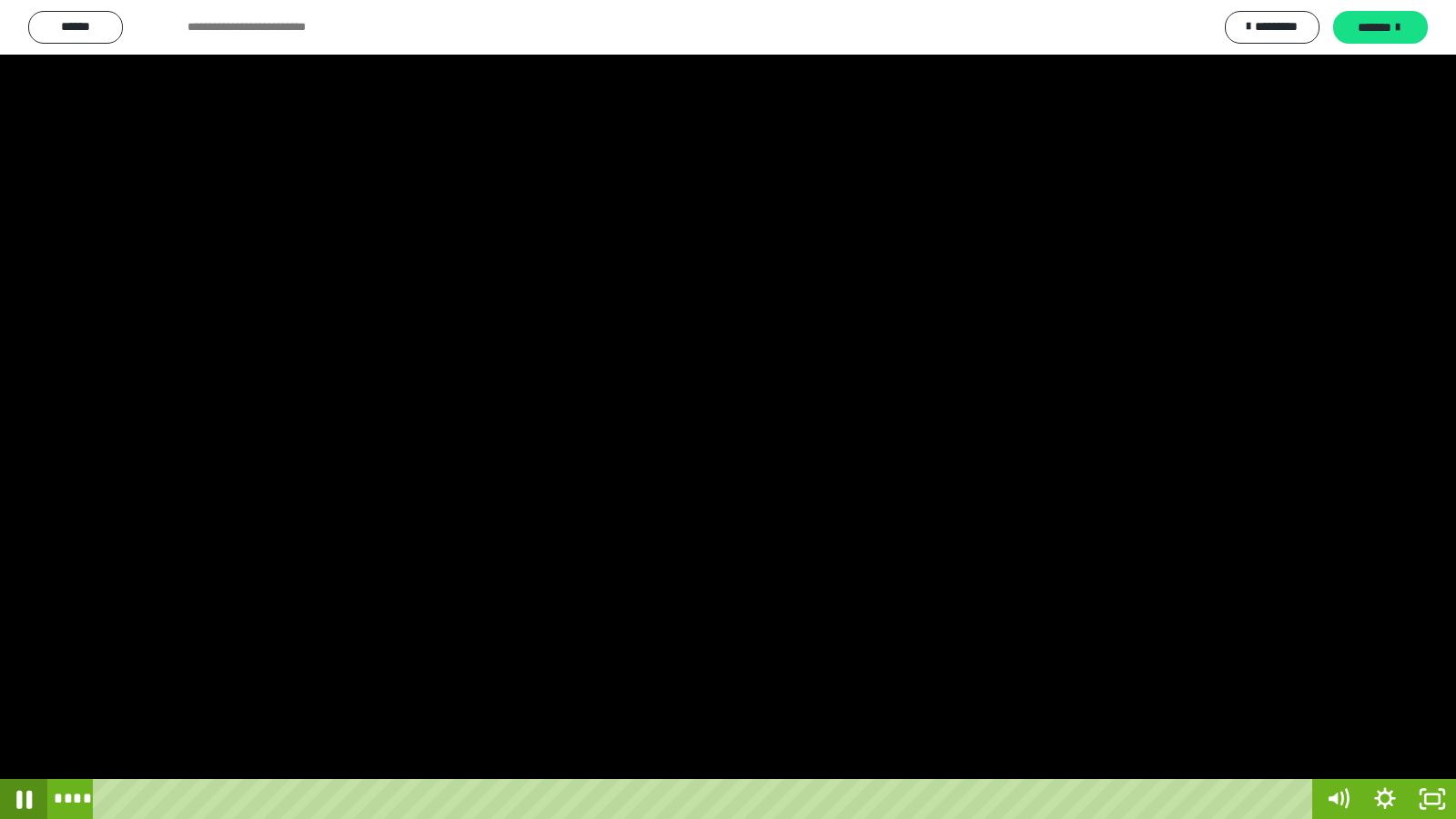 click 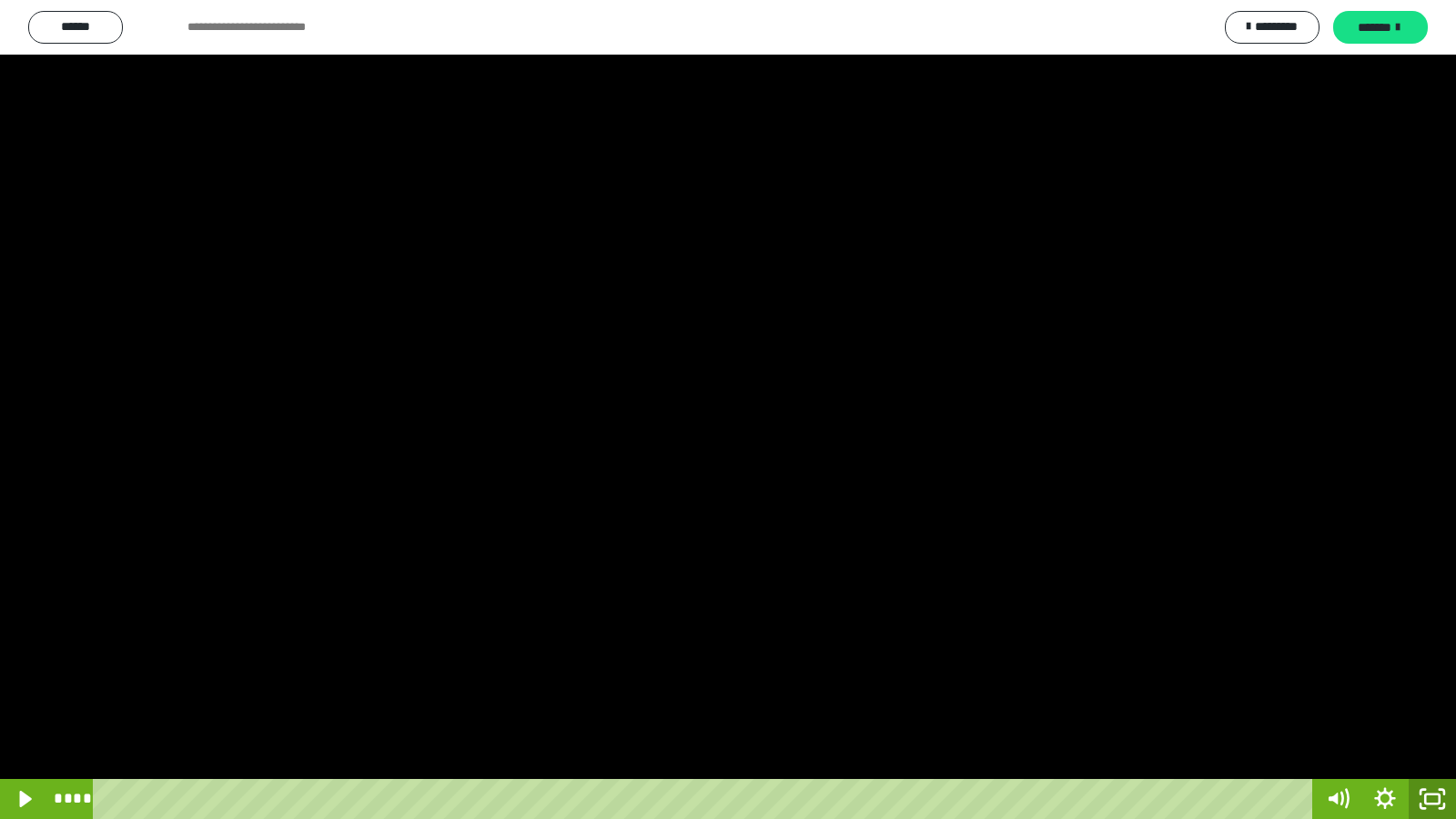 click 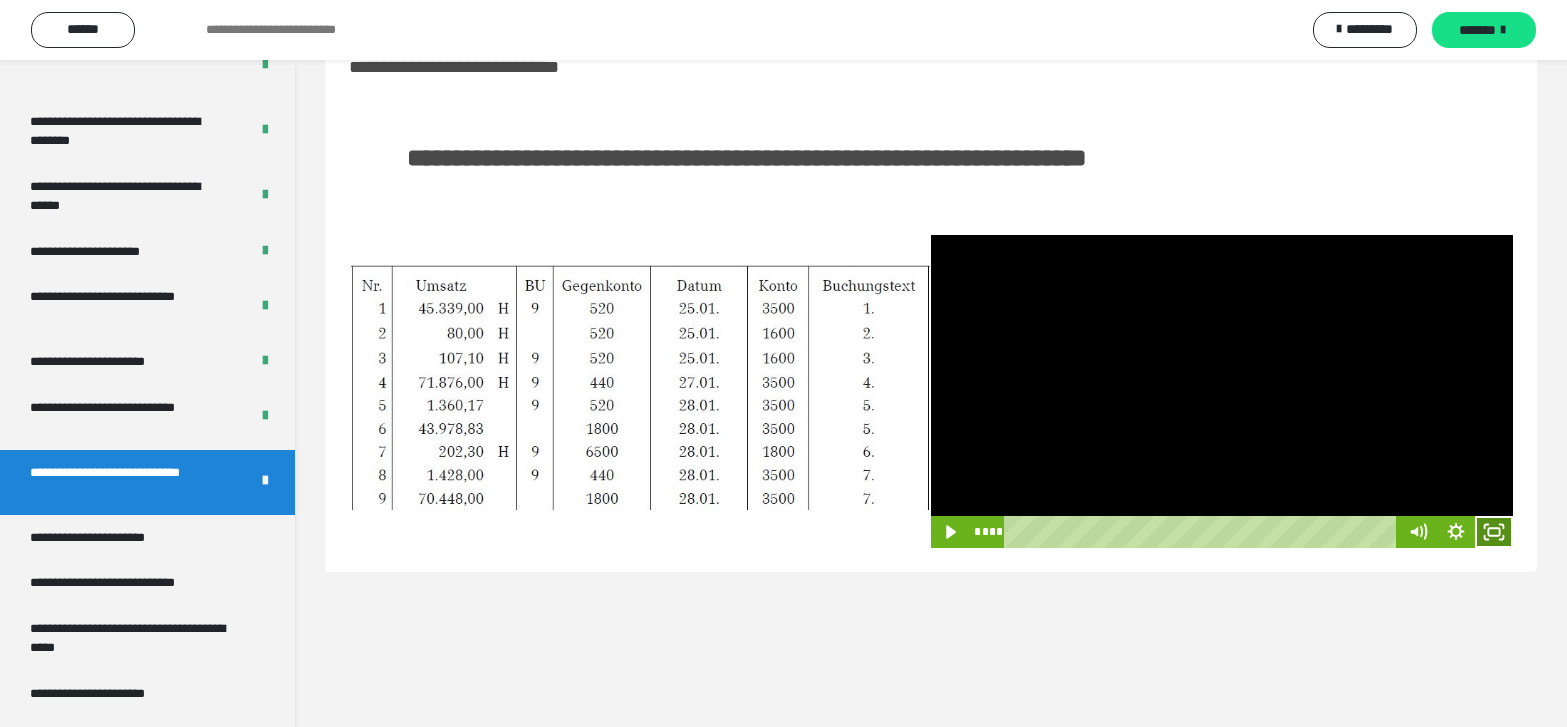 click 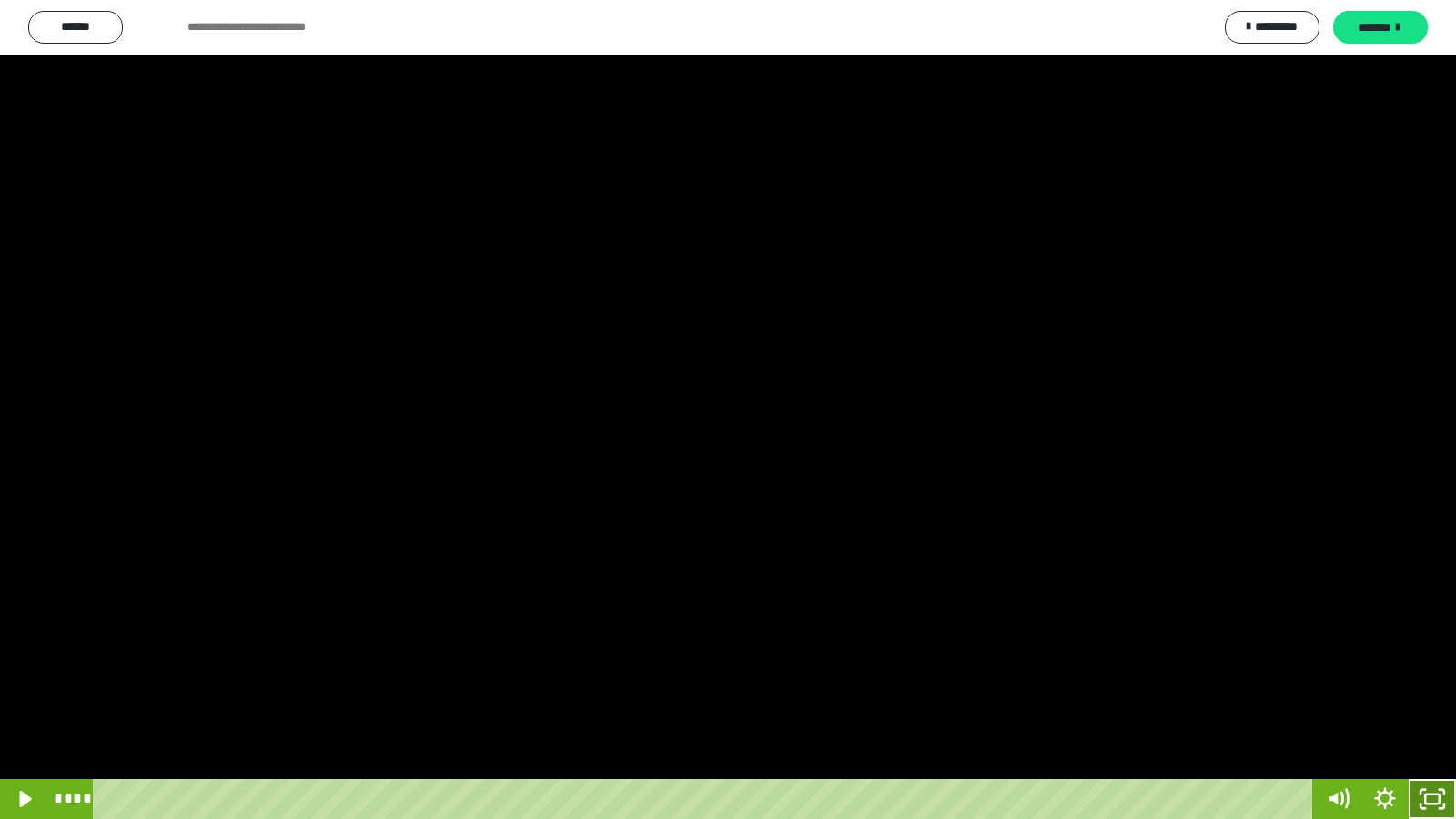 drag, startPoint x: 1441, startPoint y: 794, endPoint x: 1436, endPoint y: 753, distance: 41.30375 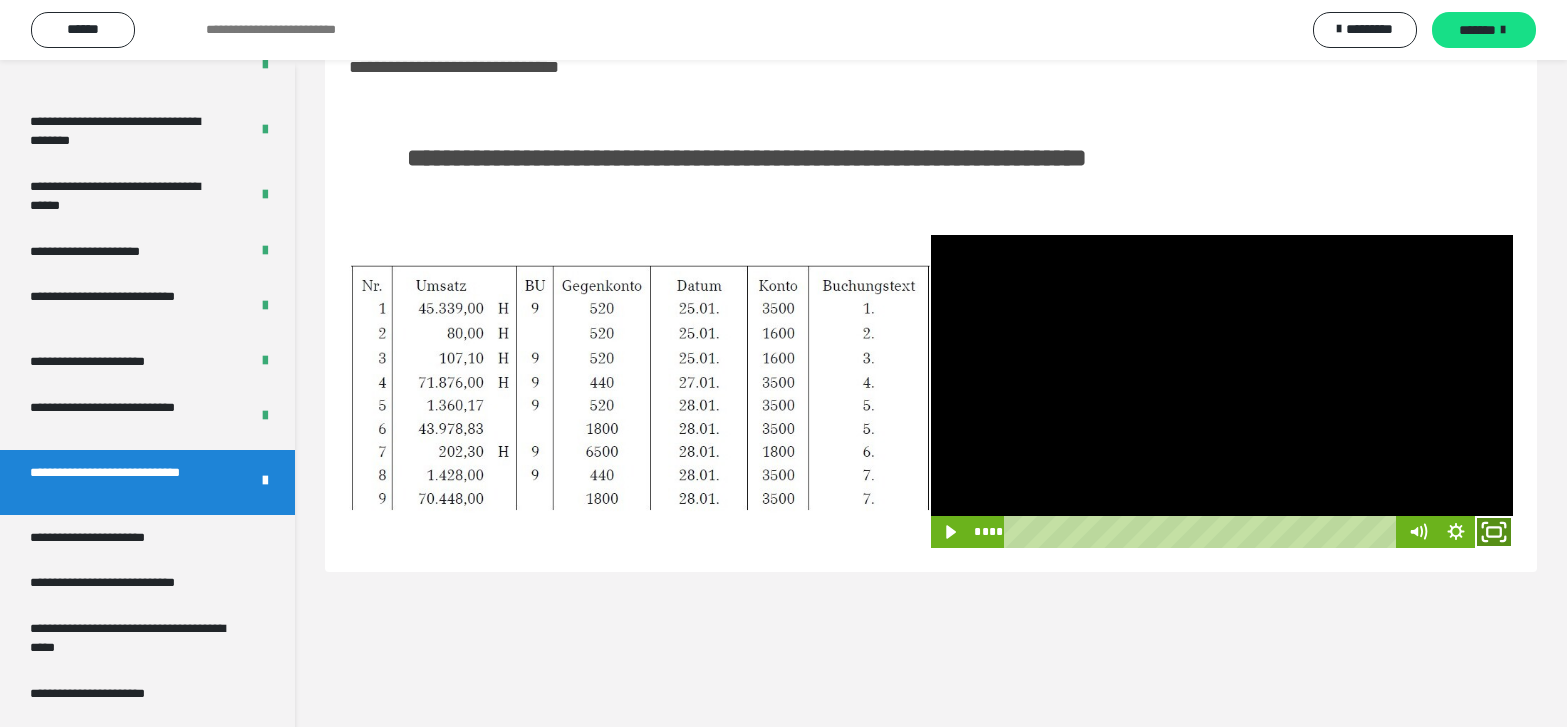 drag, startPoint x: 1490, startPoint y: 532, endPoint x: 759, endPoint y: 497, distance: 731.8374 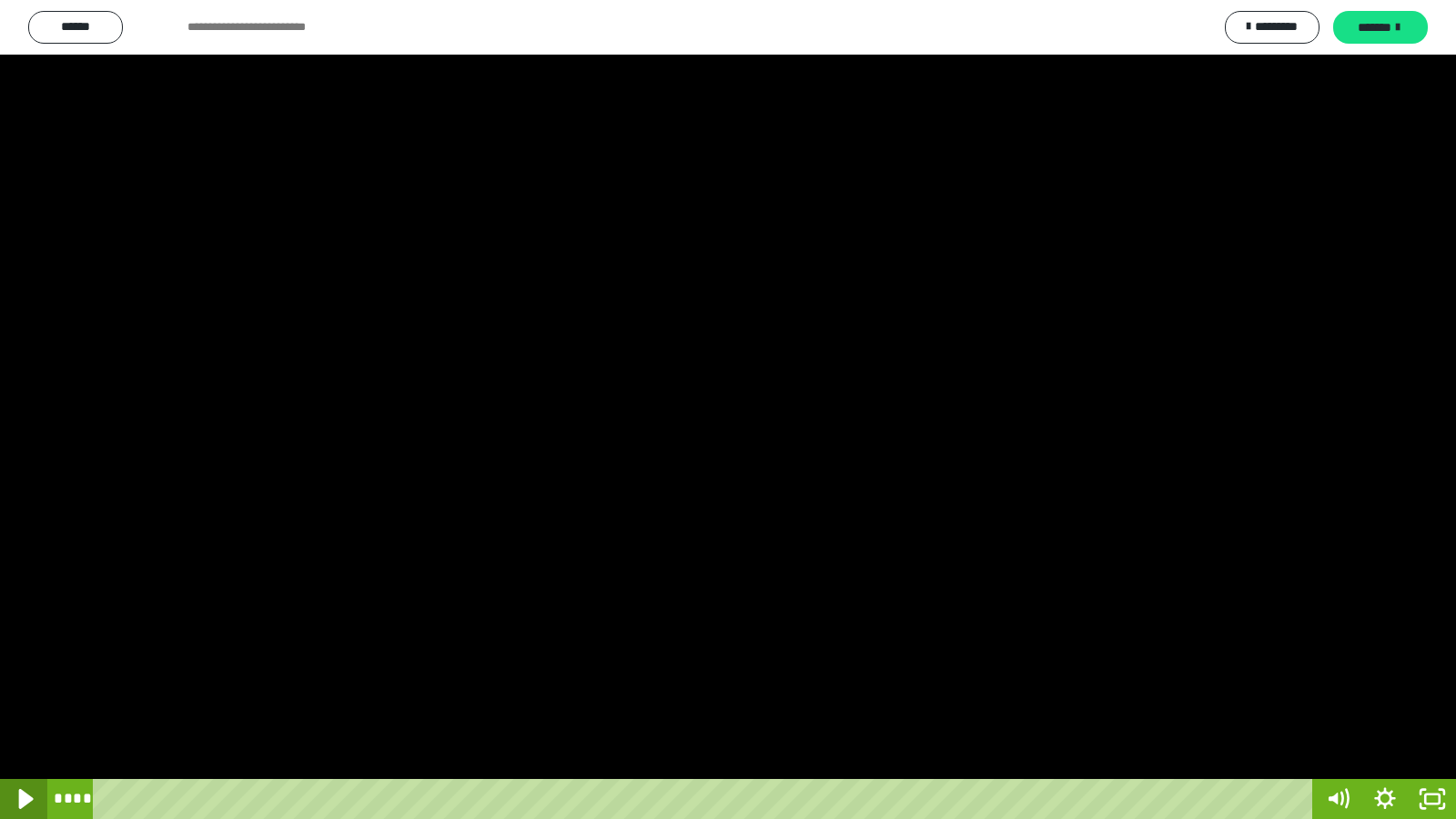 click 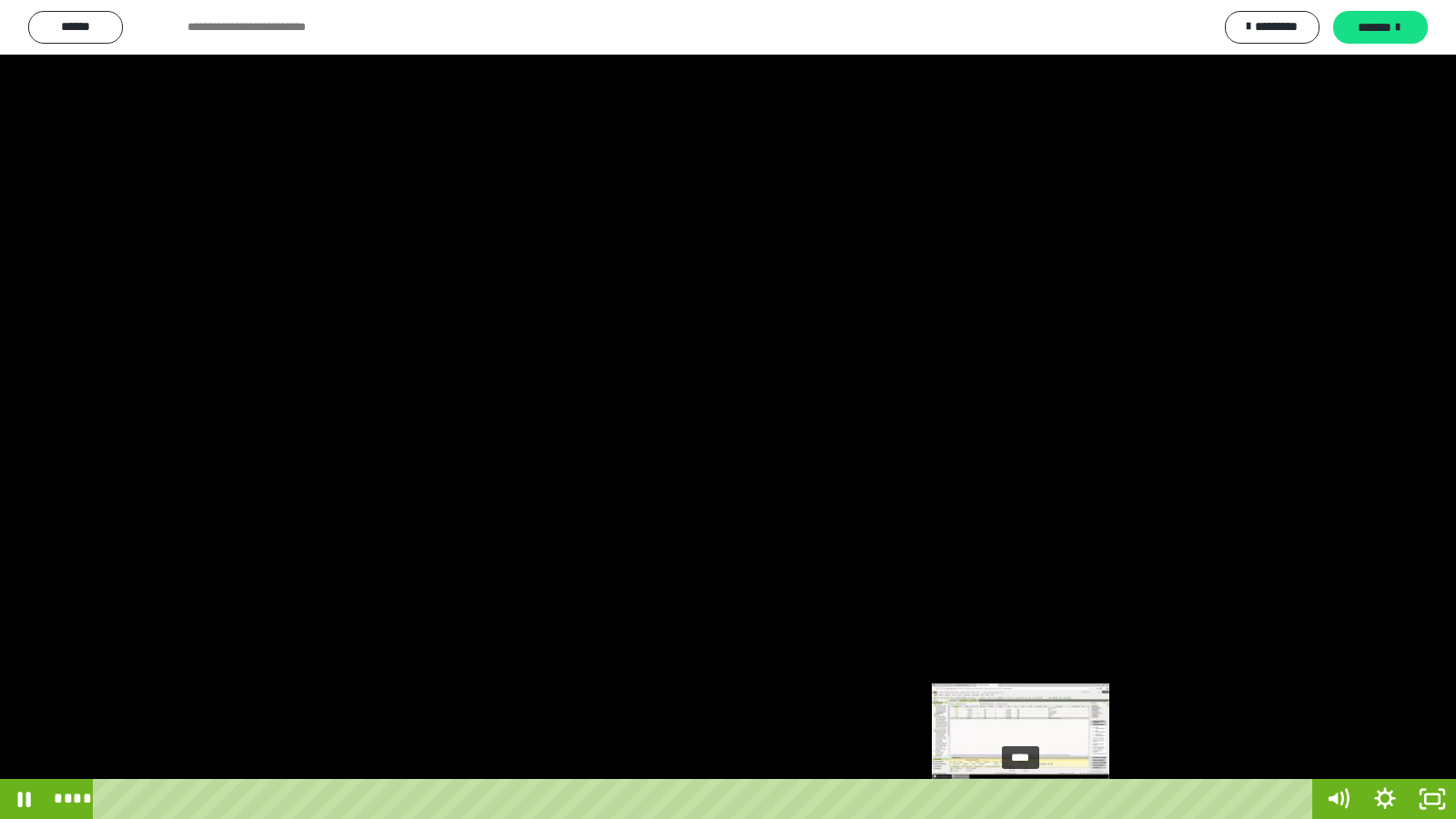 click on "****" at bounding box center (706, 799) 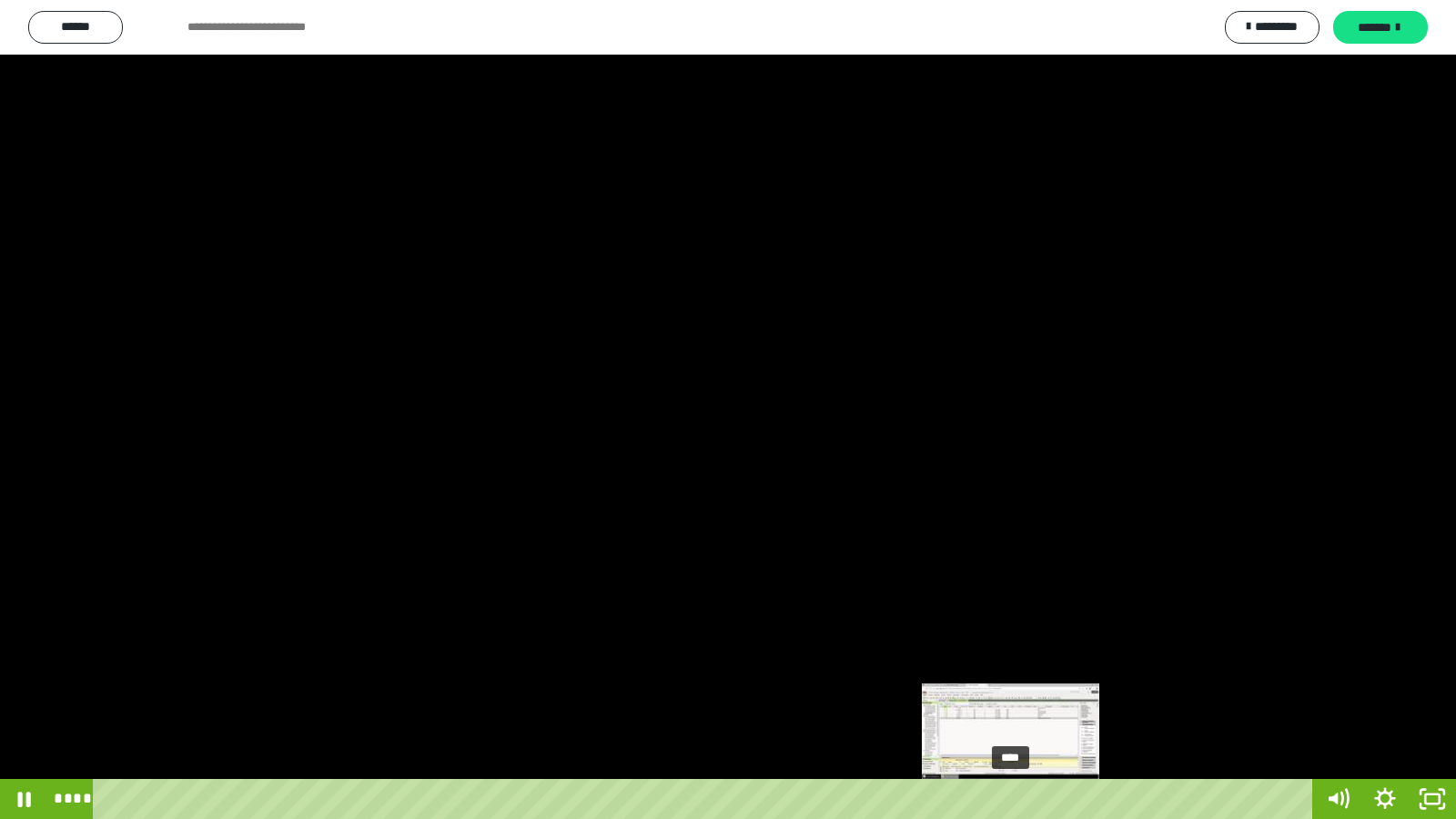 click on "****" at bounding box center [706, 799] 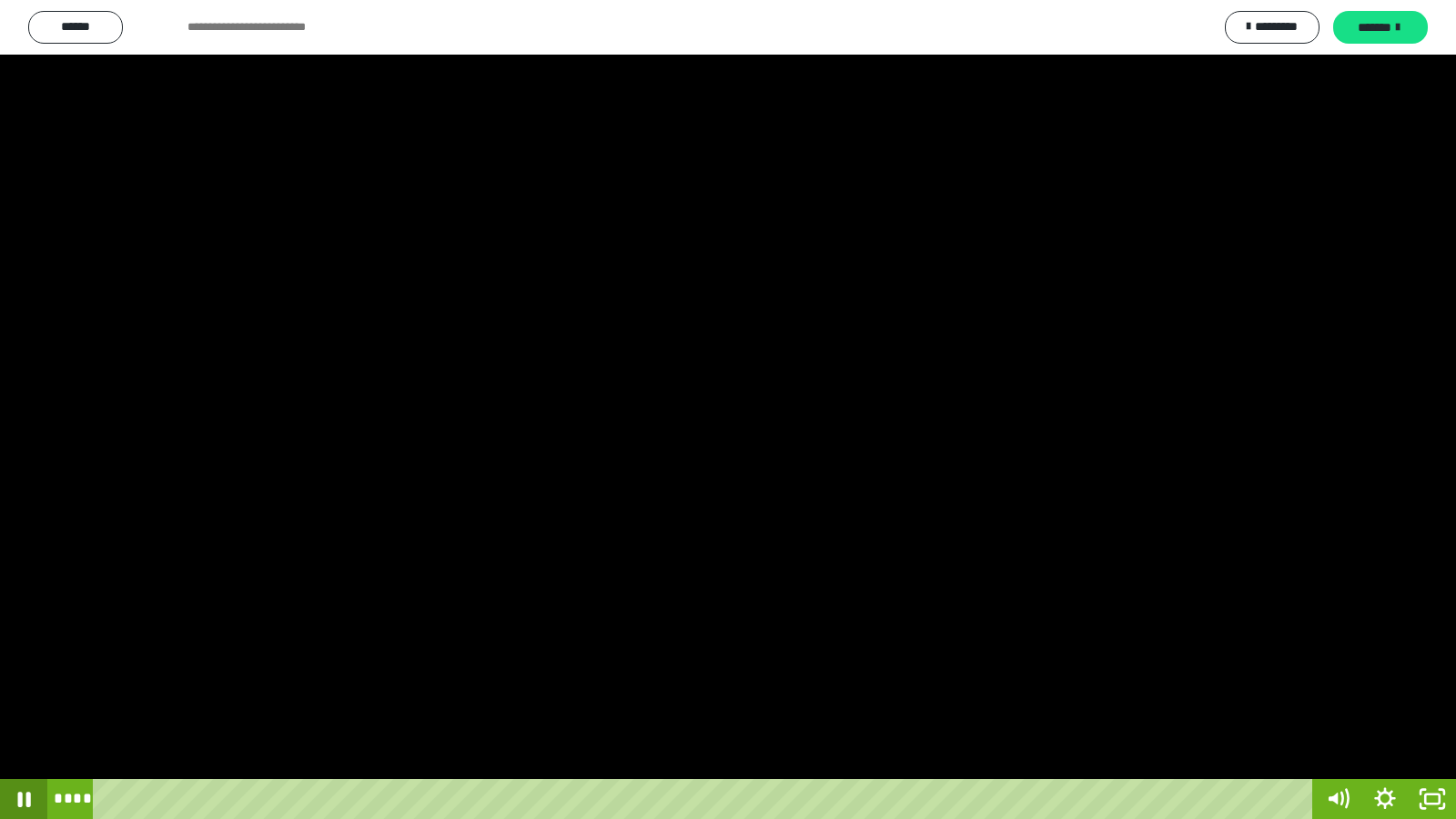 drag, startPoint x: 15, startPoint y: 797, endPoint x: 58, endPoint y: 785, distance: 44.64303 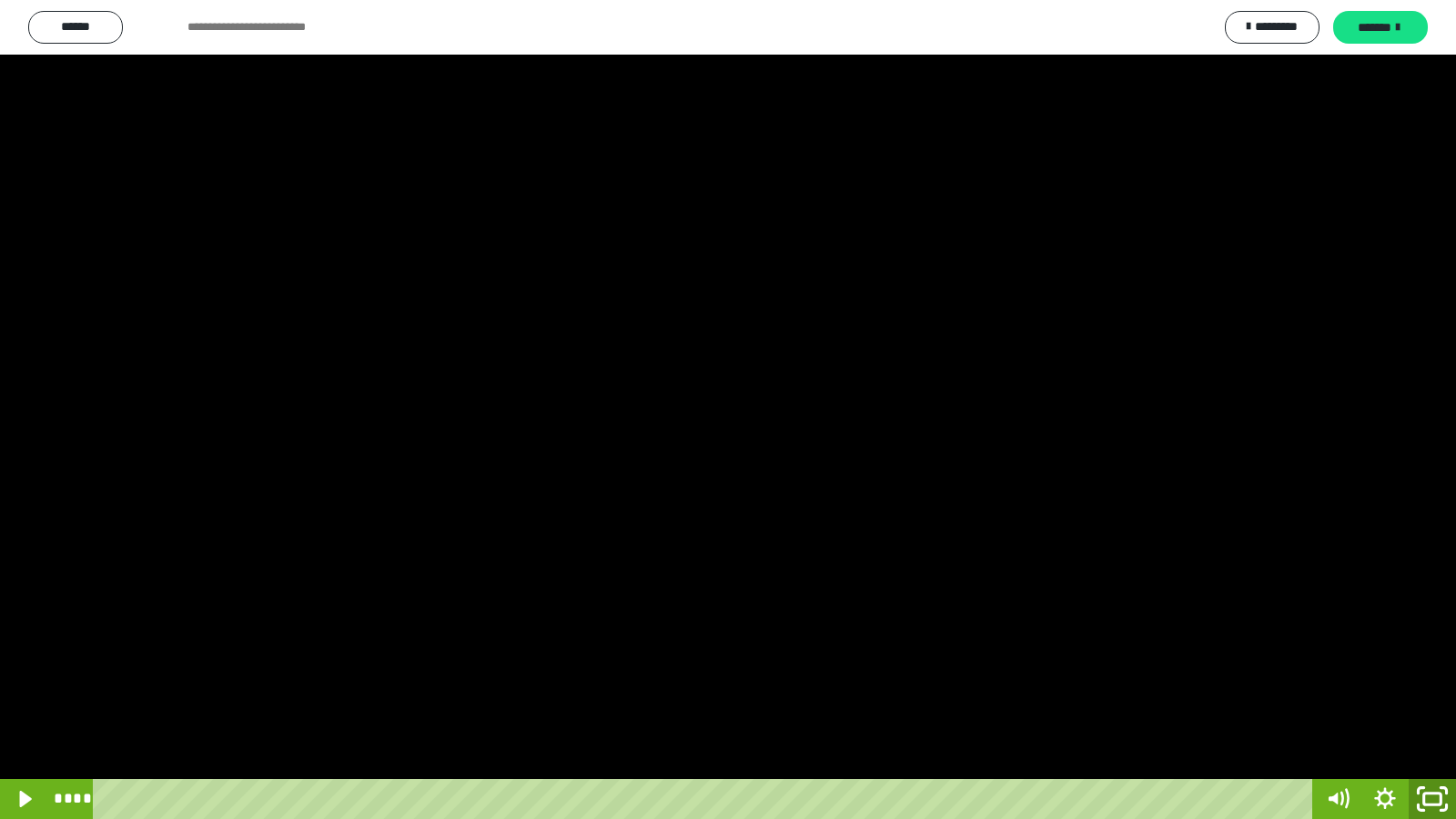 click 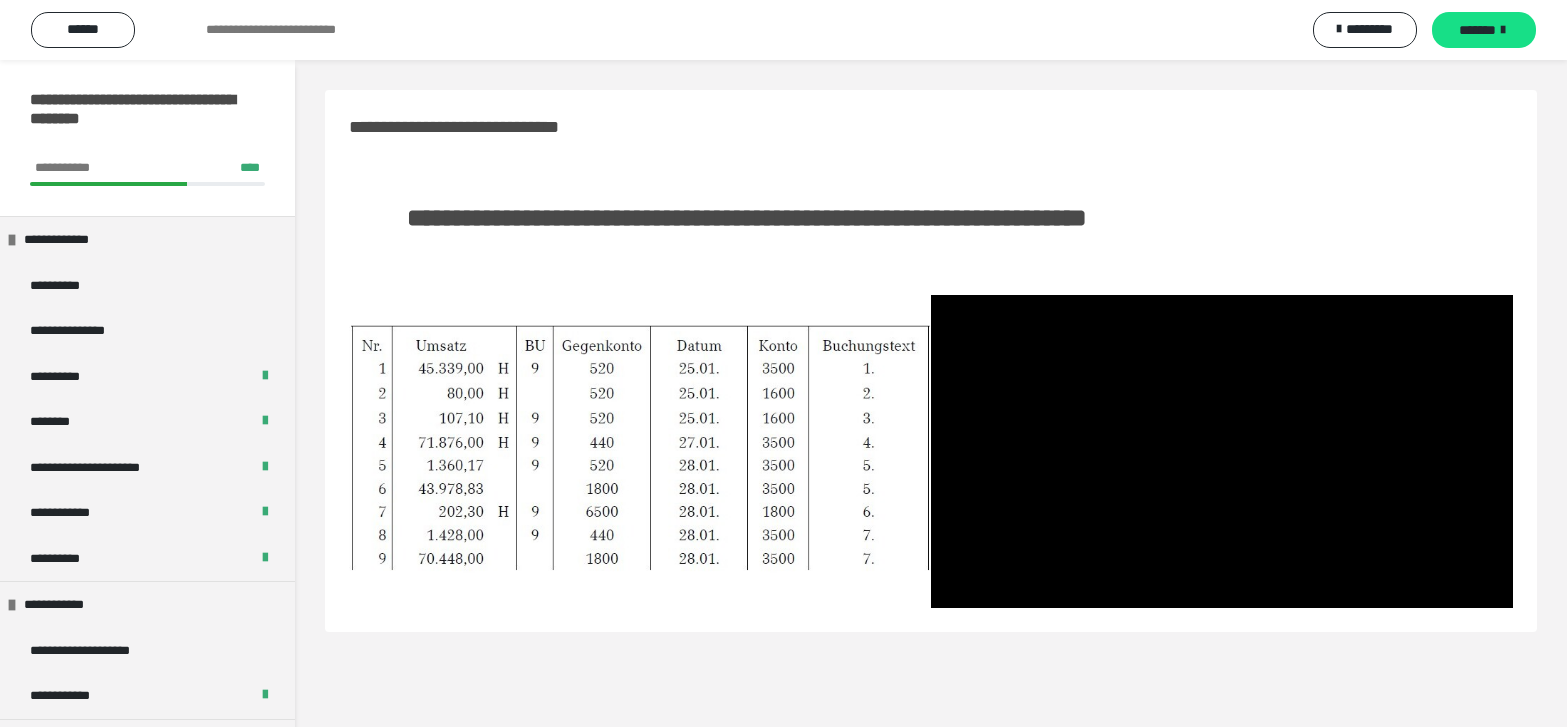 scroll, scrollTop: 60, scrollLeft: 0, axis: vertical 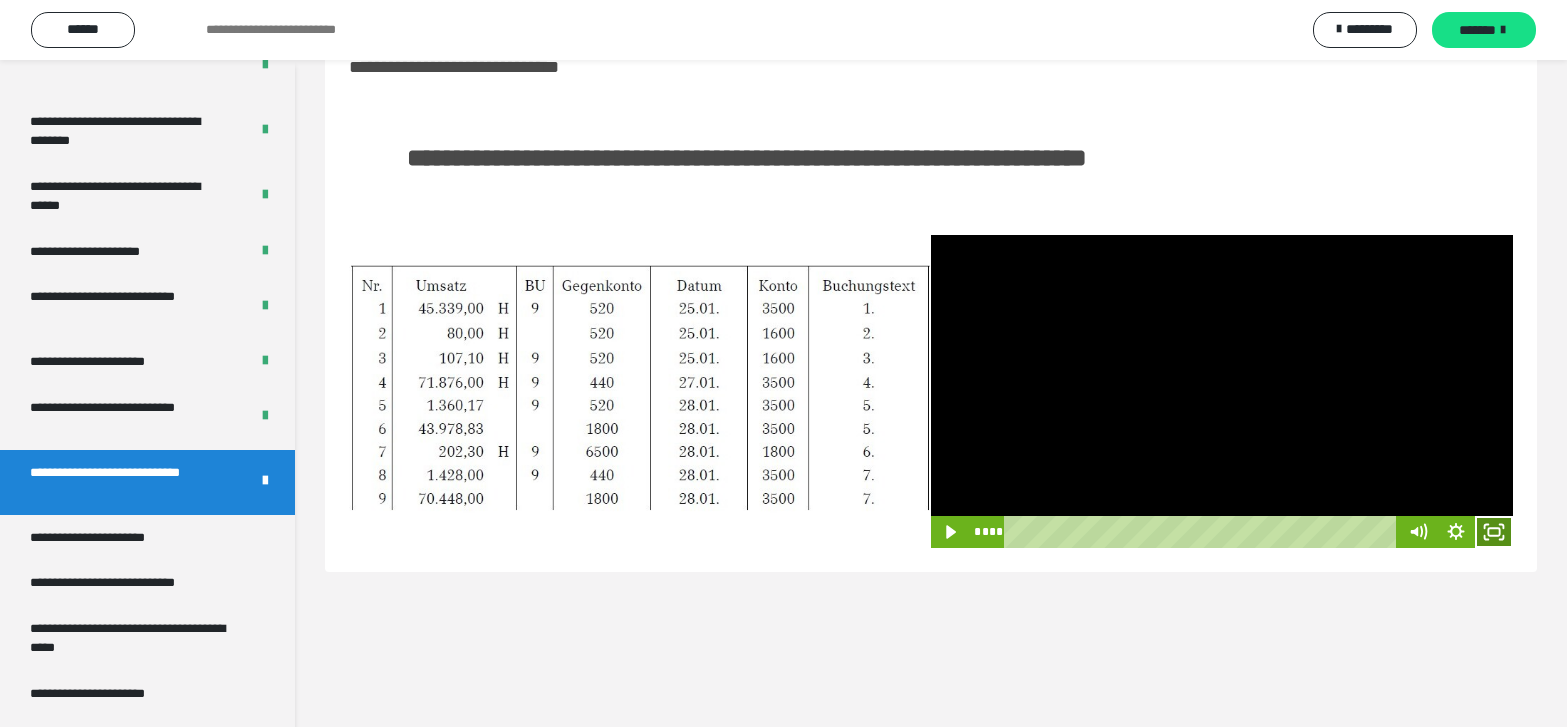 click 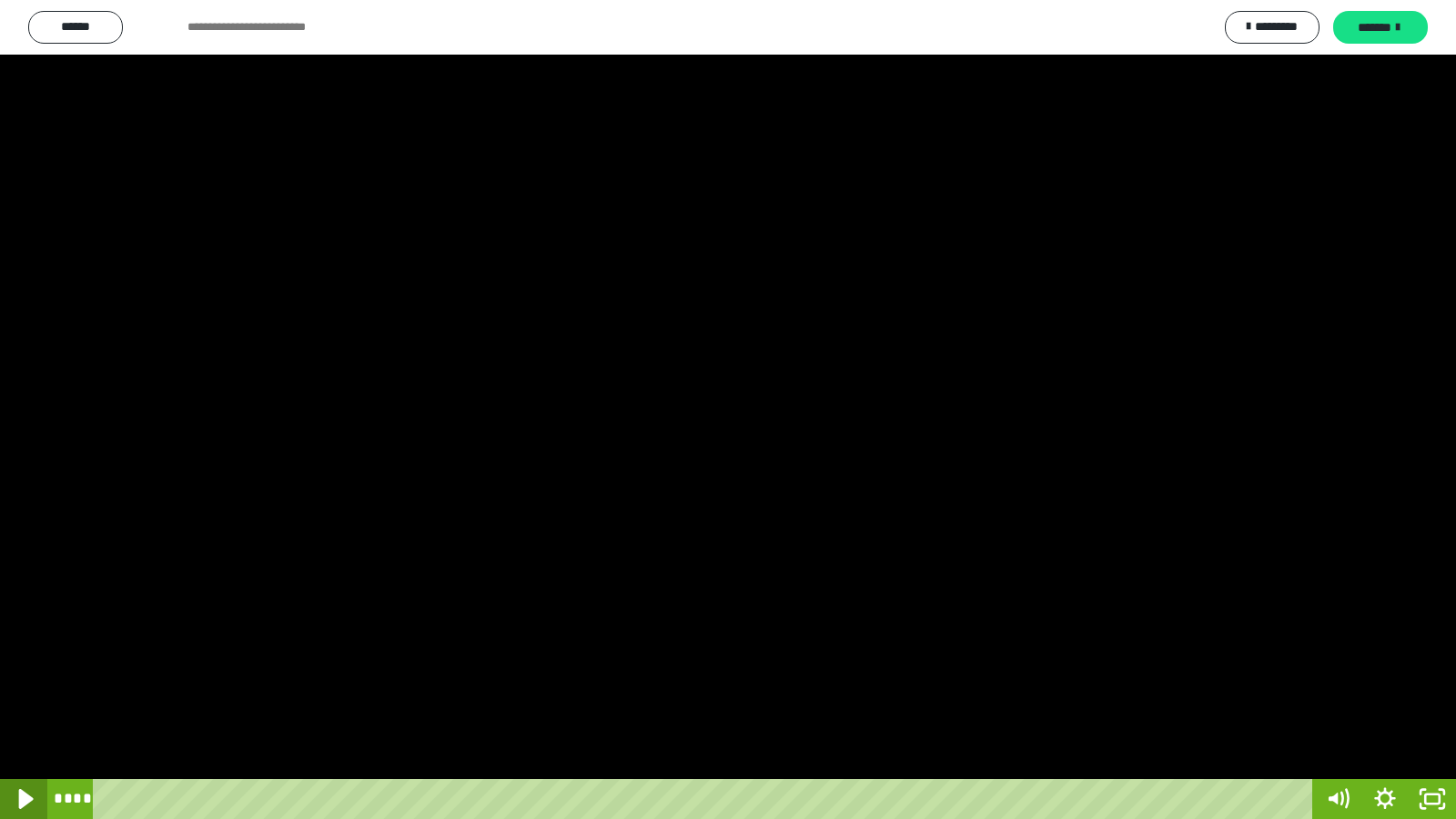 click 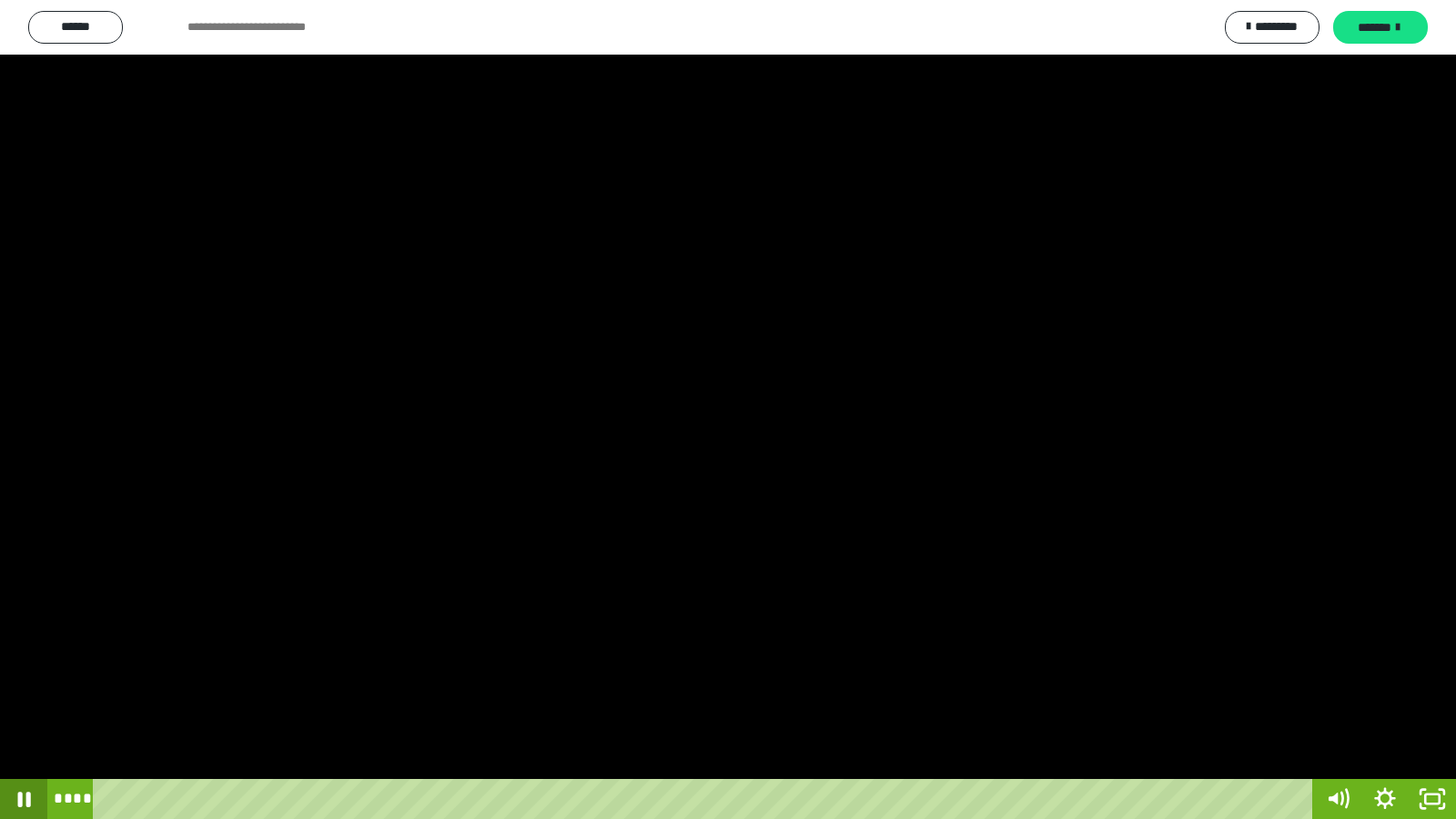 click 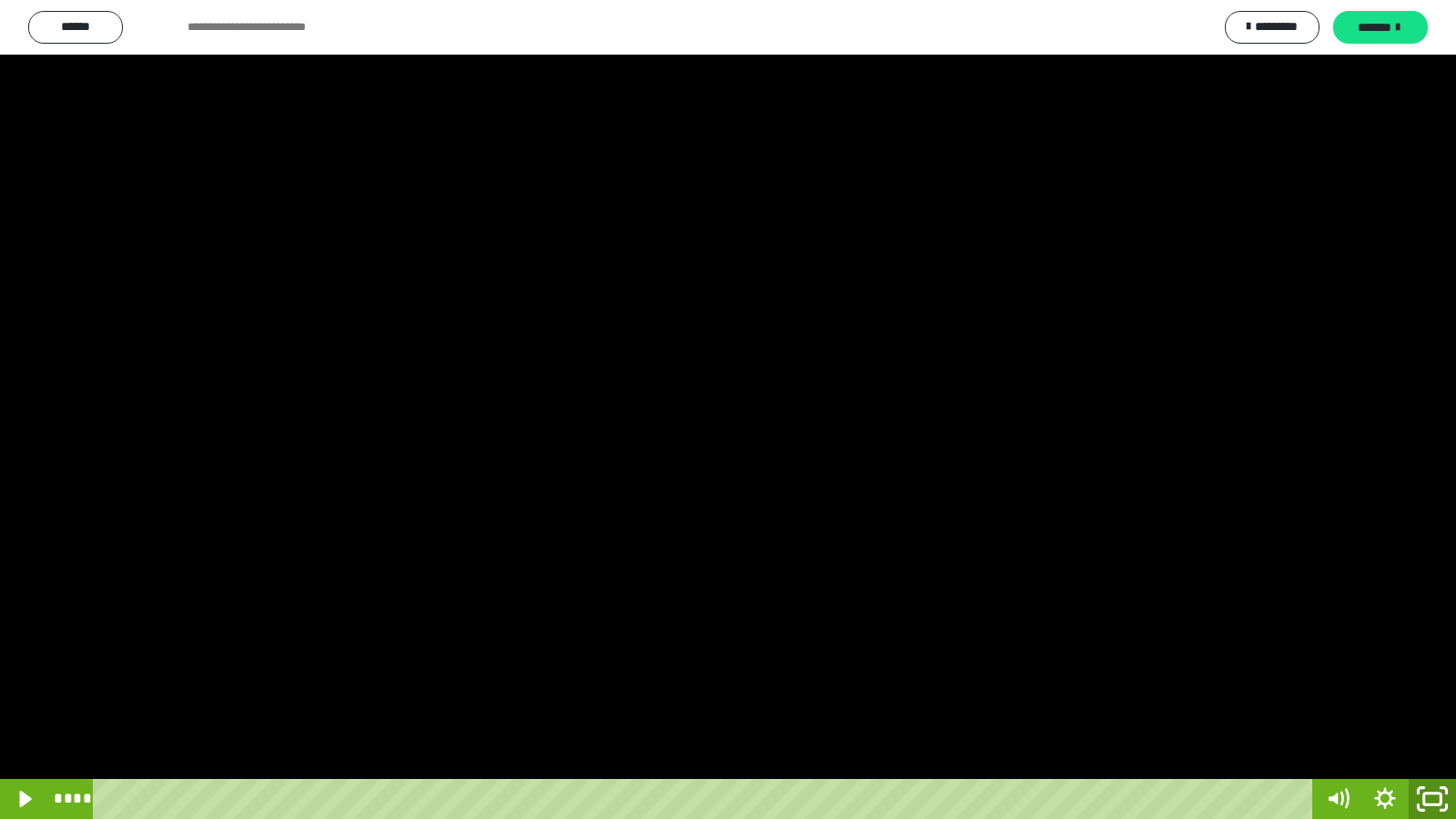 drag, startPoint x: 1432, startPoint y: 808, endPoint x: 1142, endPoint y: 277, distance: 605.02975 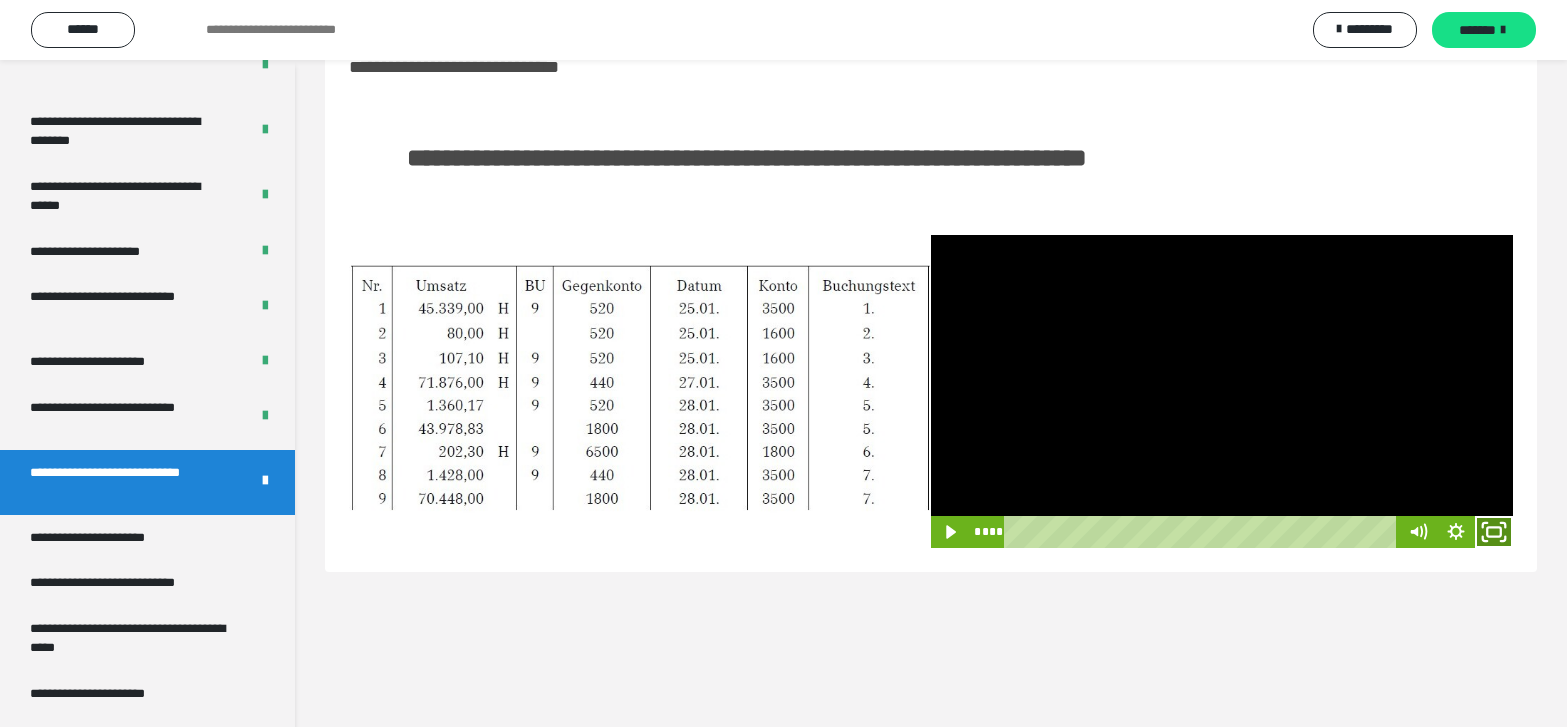click 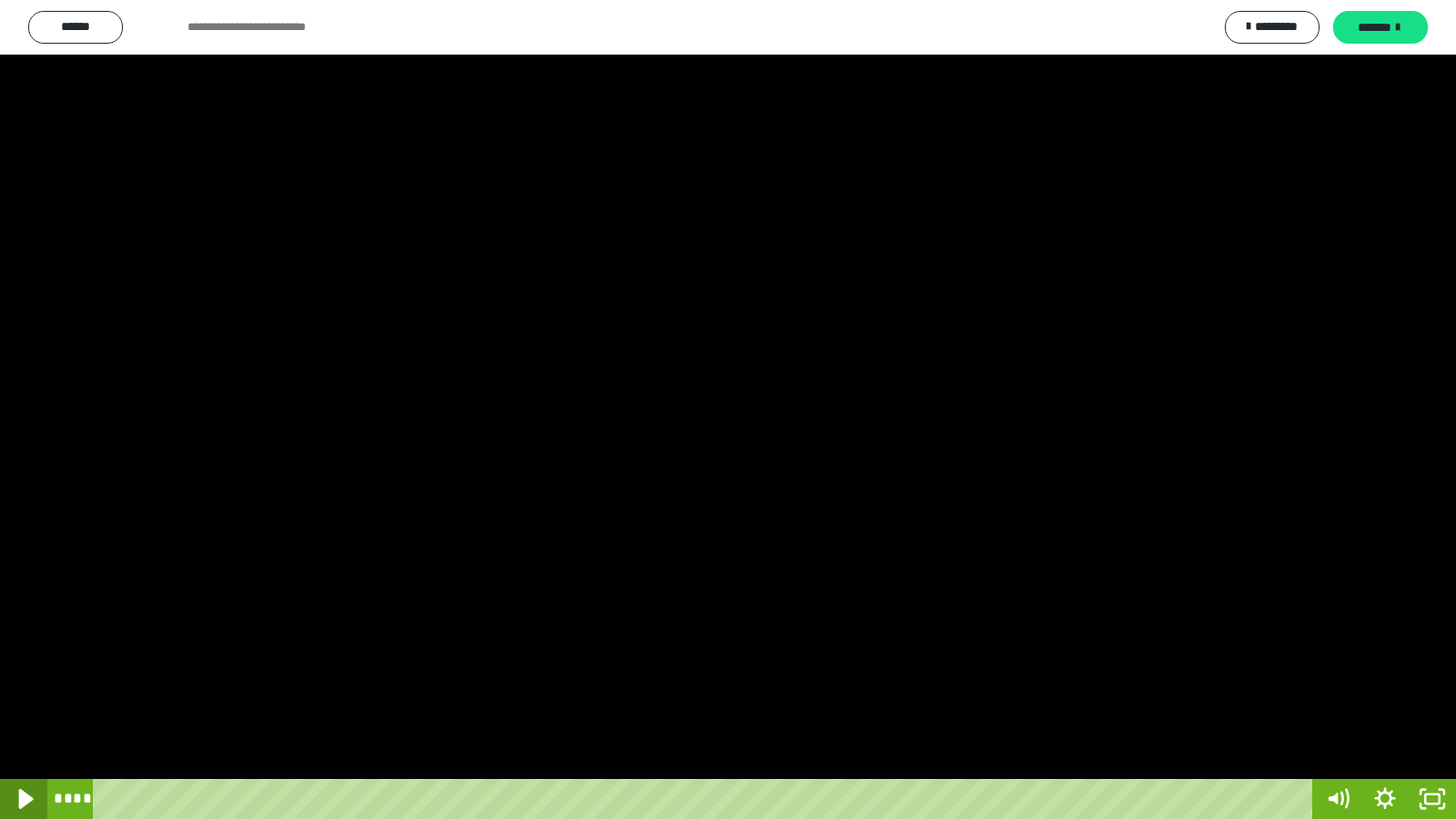 click 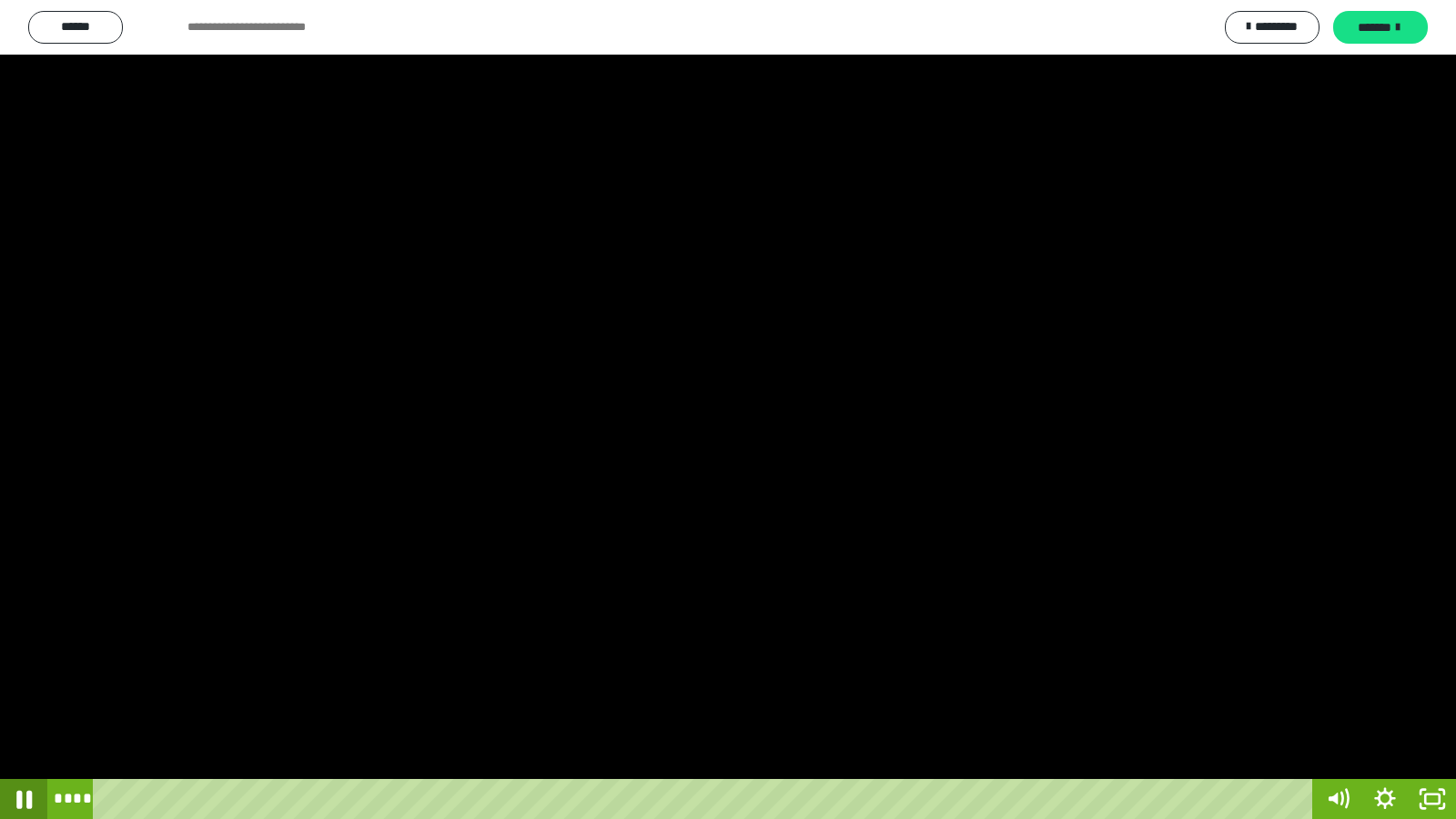 drag, startPoint x: 14, startPoint y: 798, endPoint x: 677, endPoint y: 724, distance: 667.1169 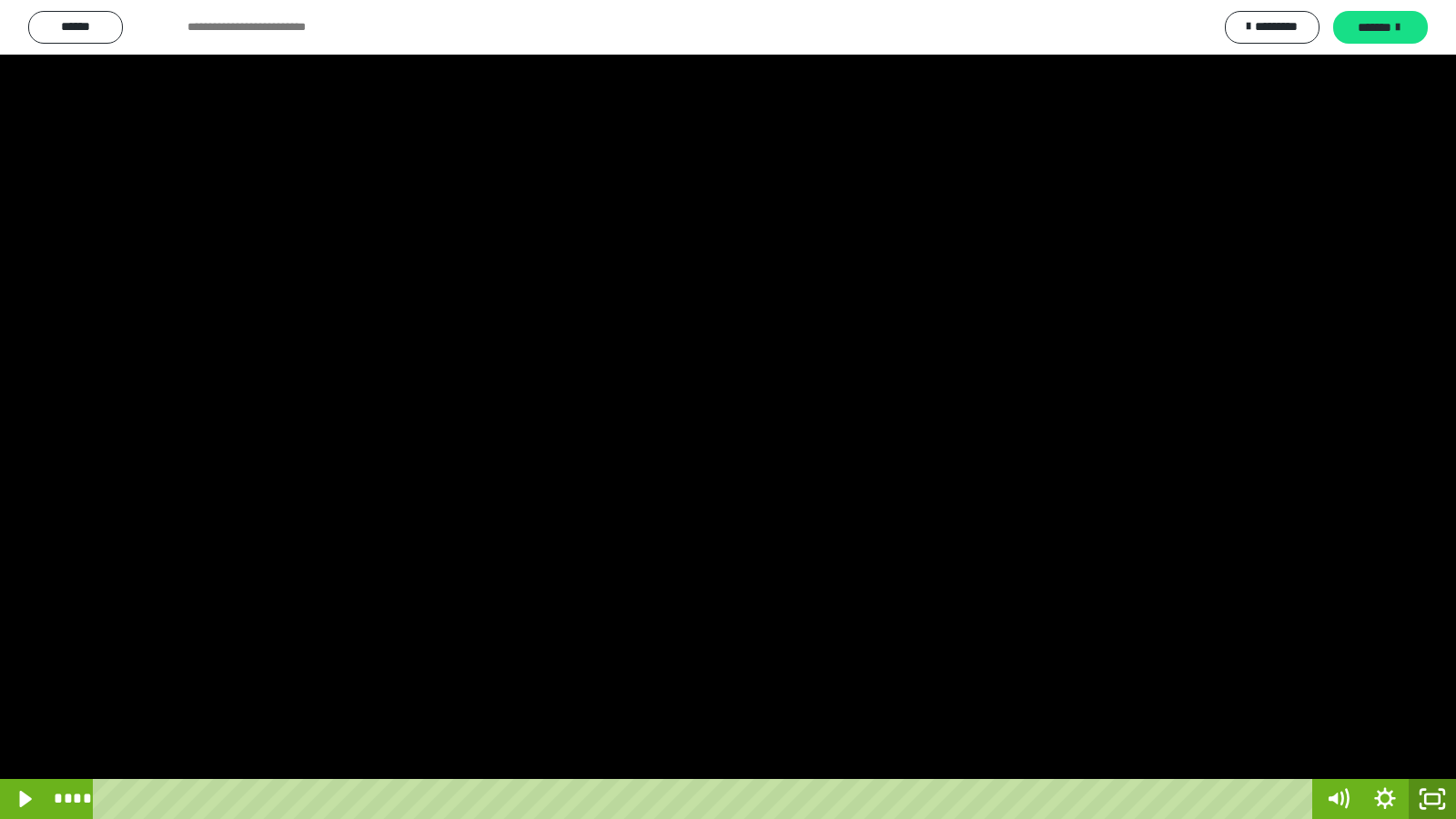 drag, startPoint x: 1441, startPoint y: 795, endPoint x: 1117, endPoint y: 123, distance: 746.0295 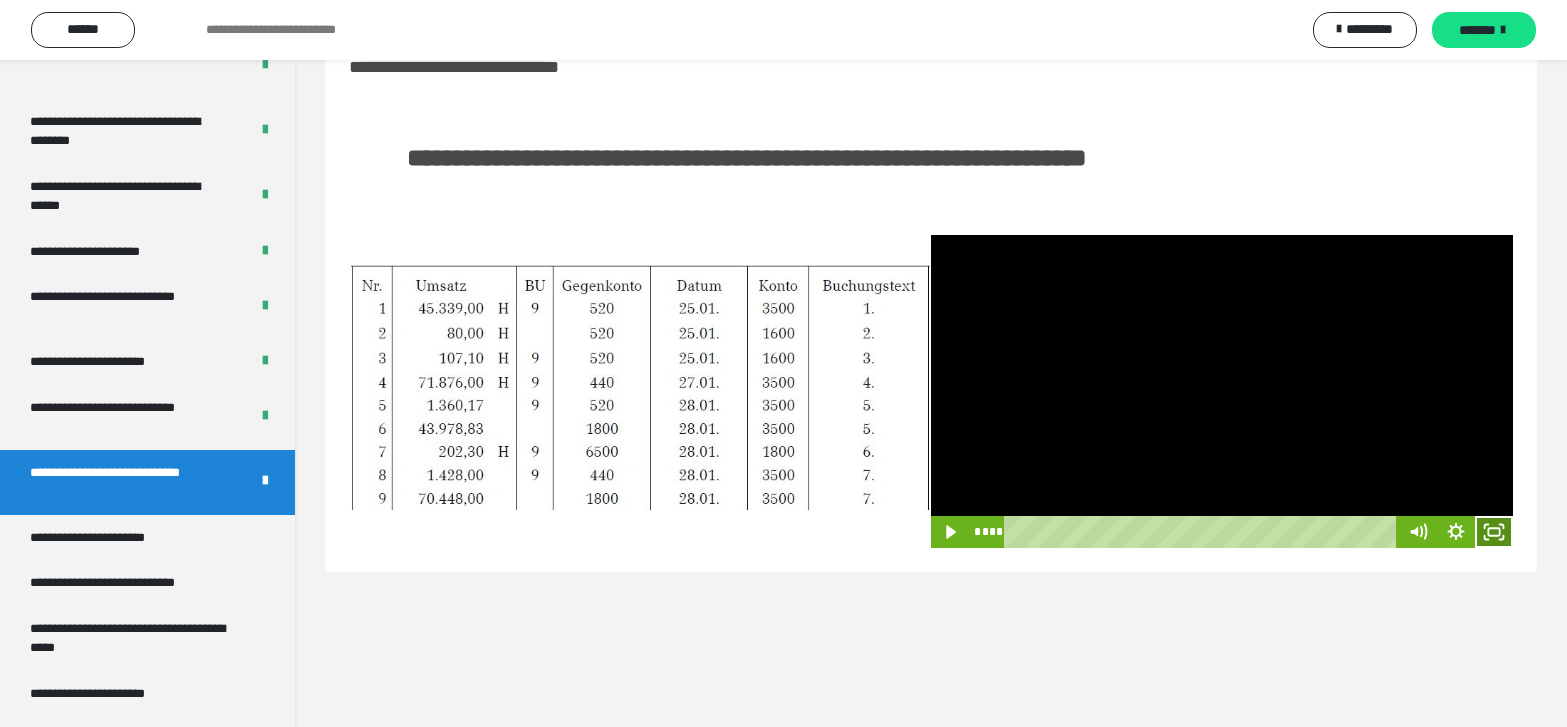 click 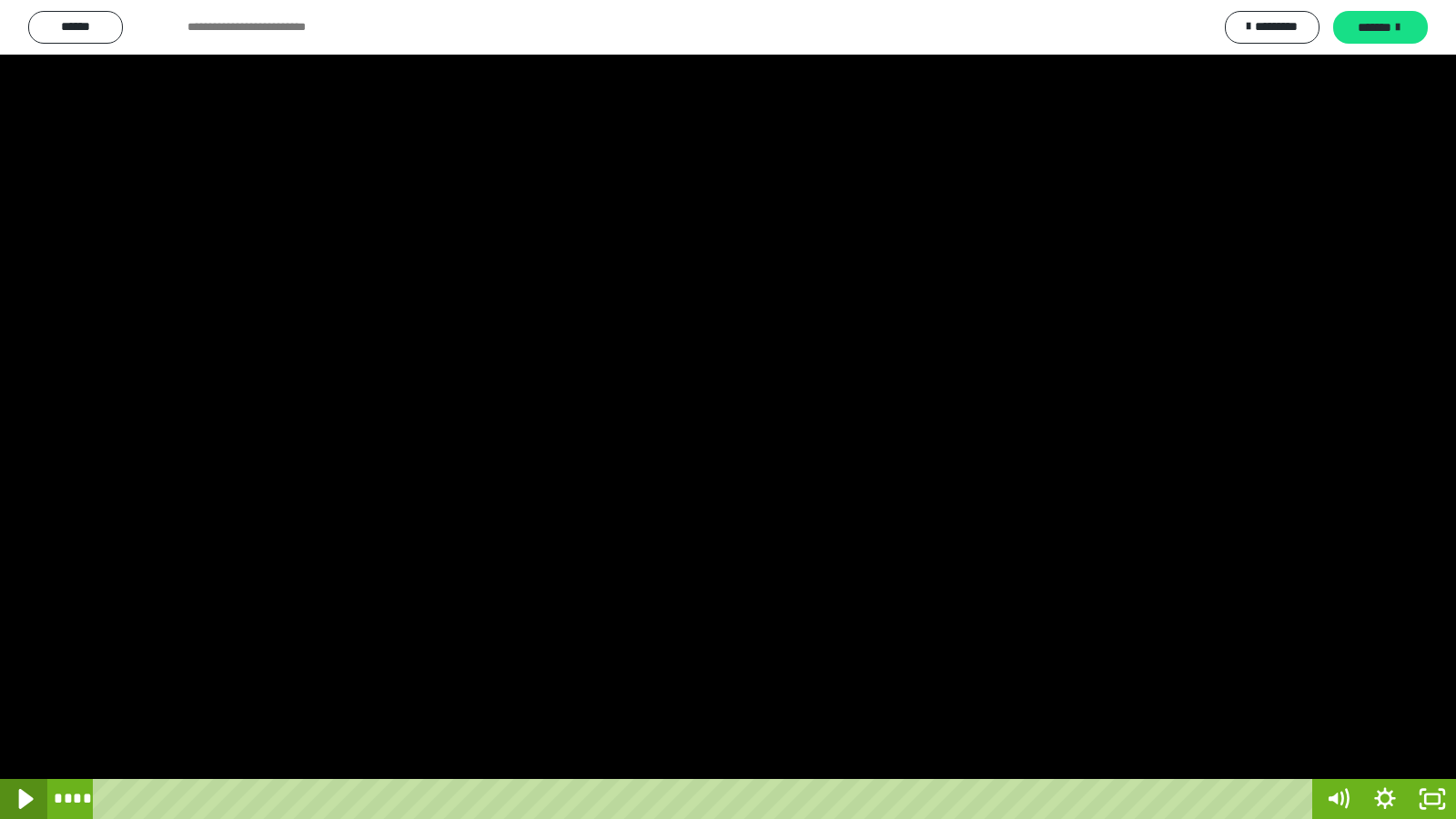 click 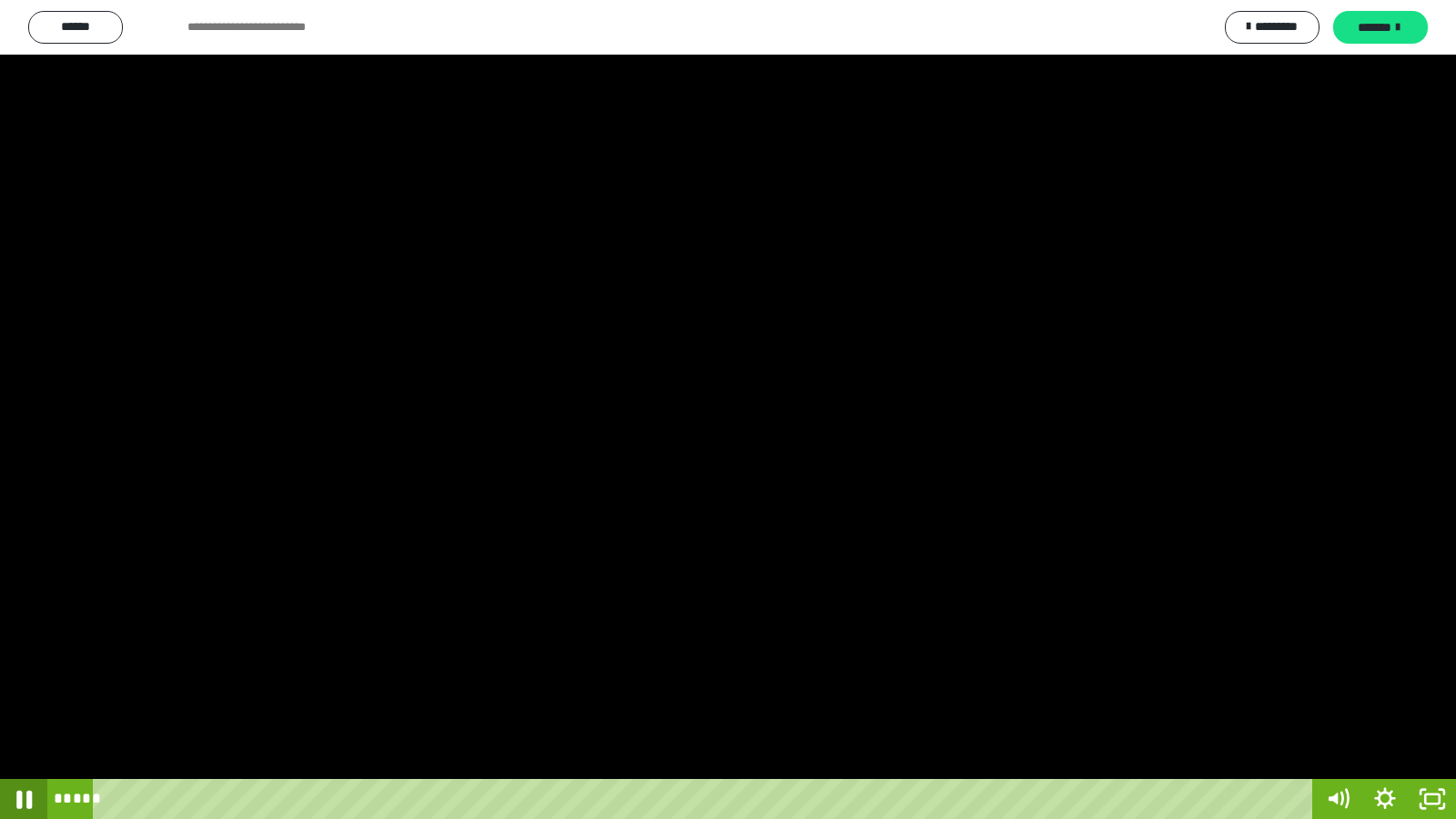 click 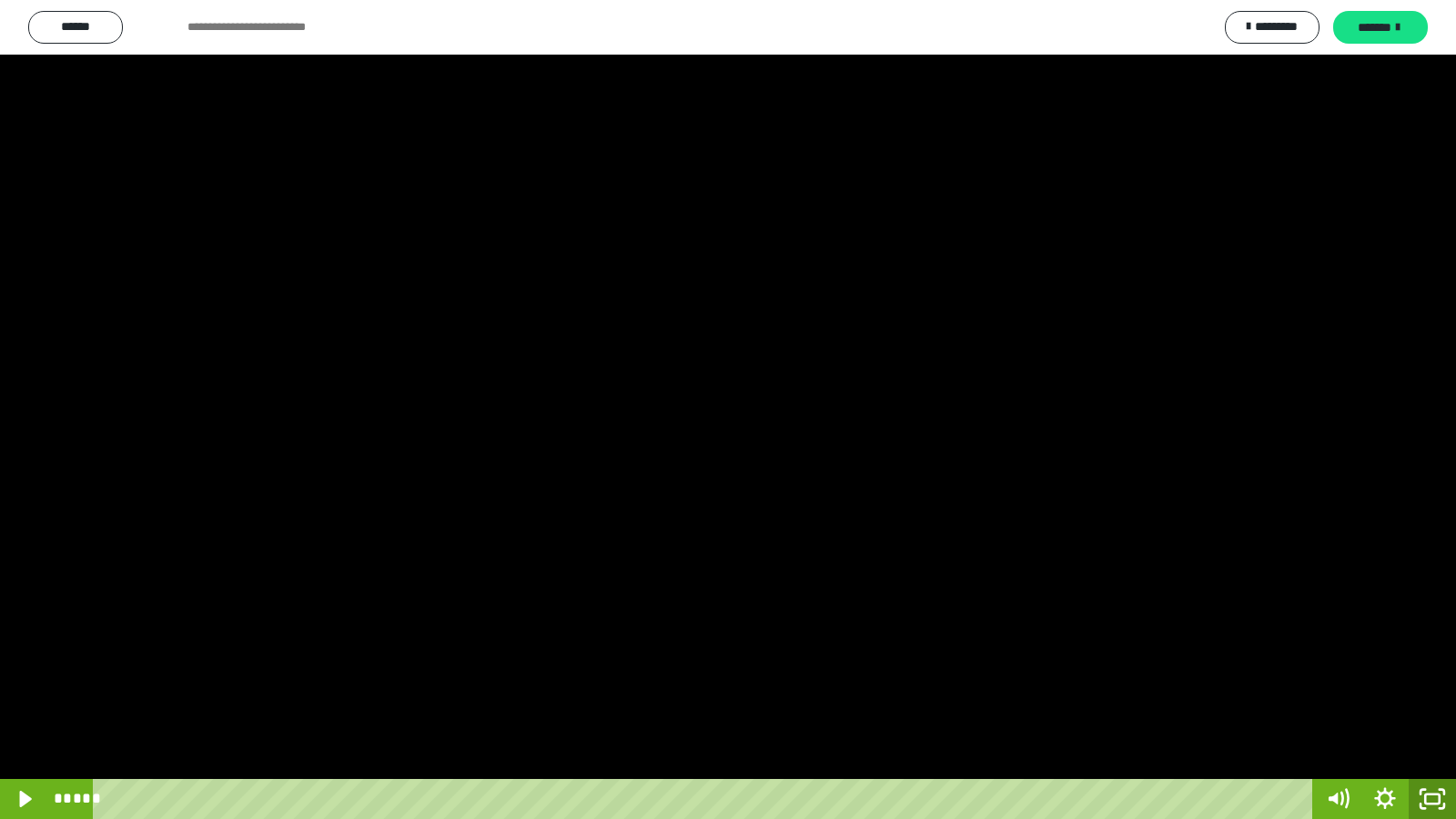 click 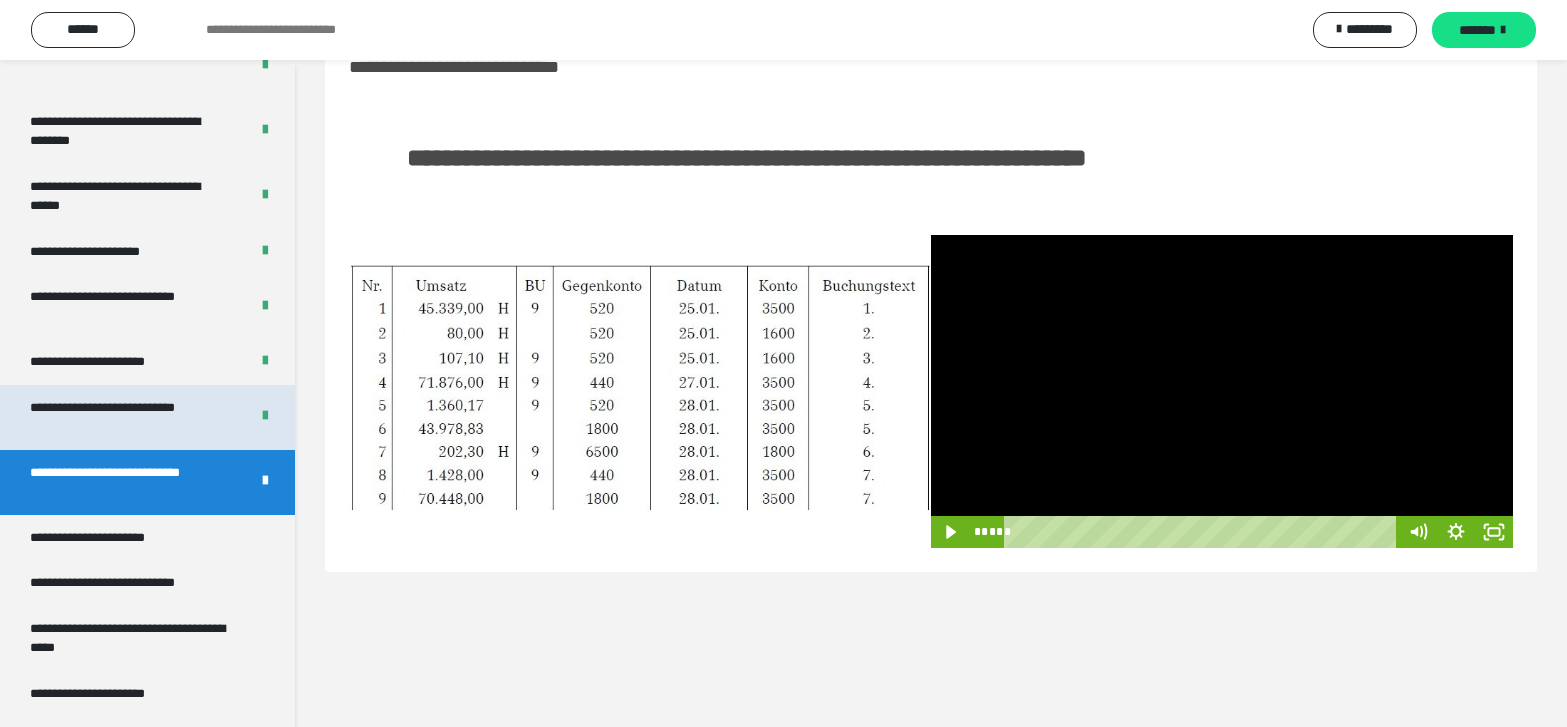 click on "**********" at bounding box center (124, 417) 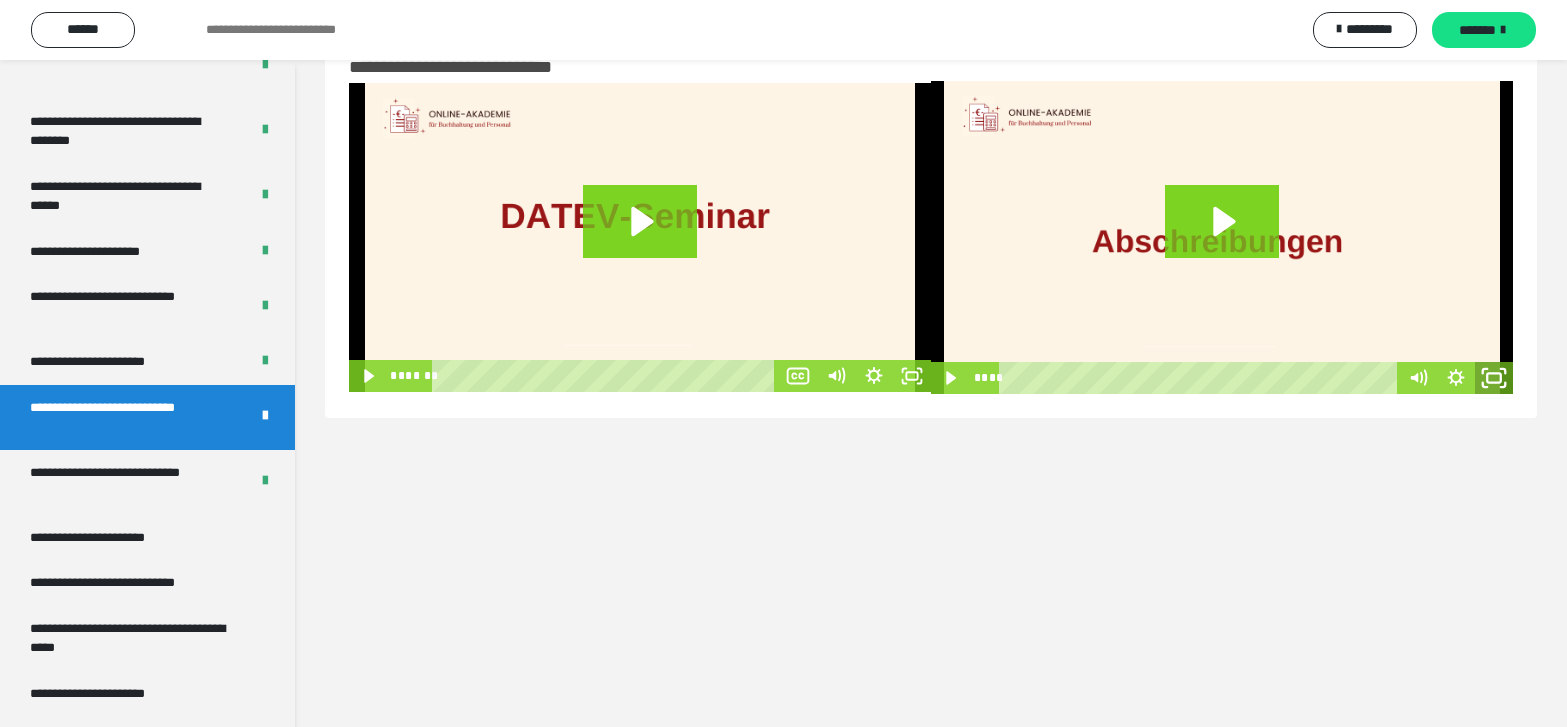 click 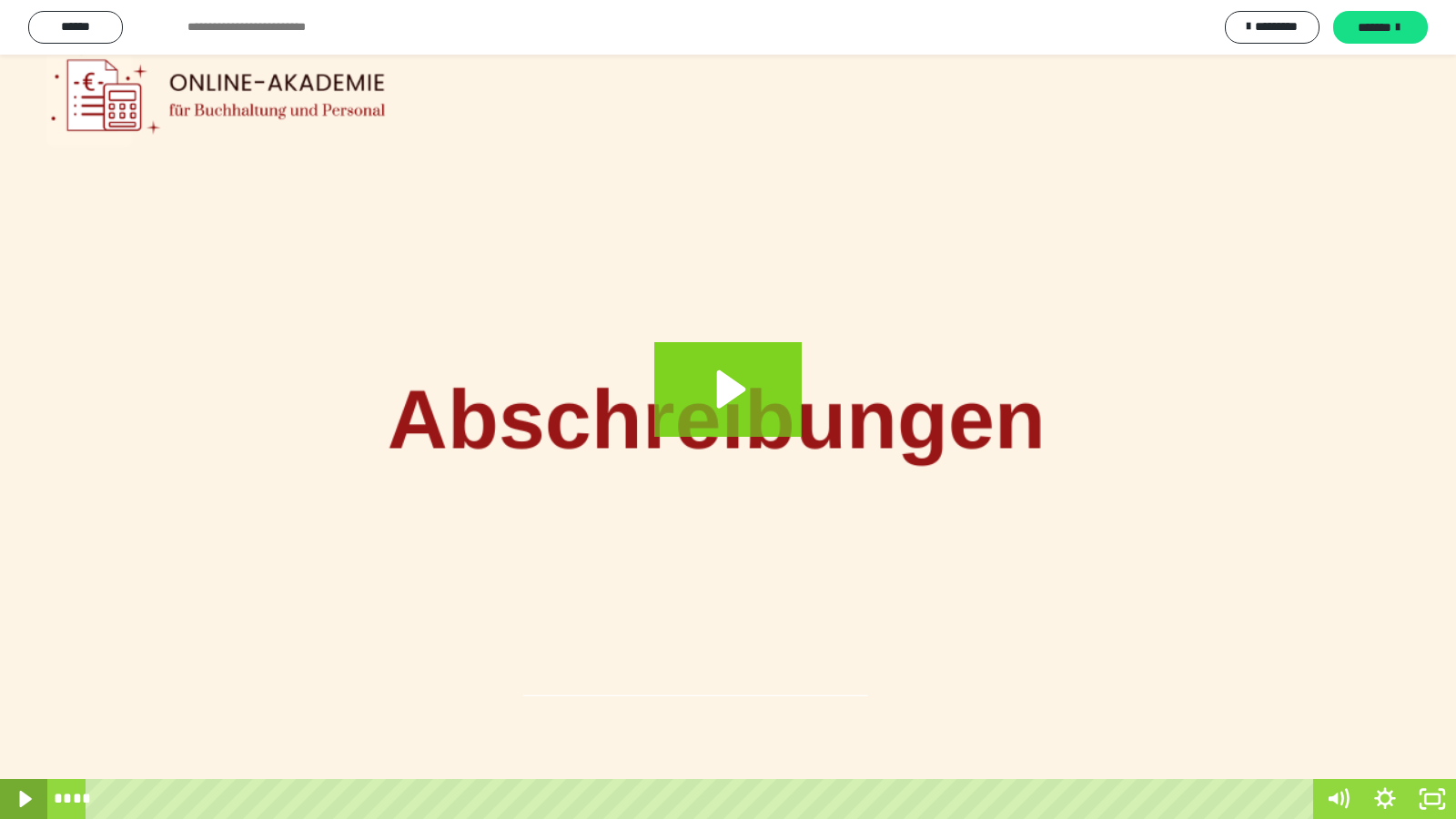 click 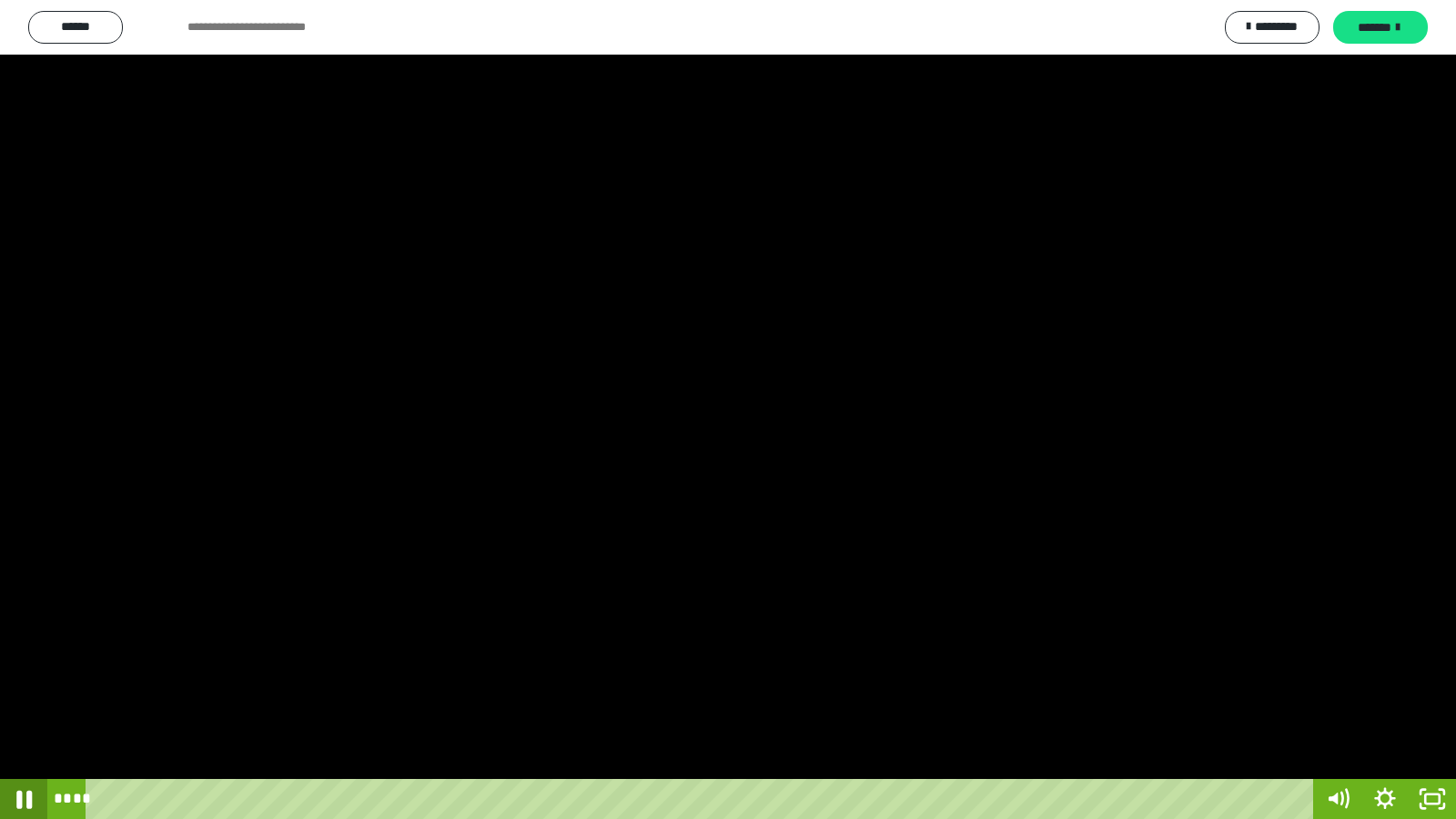 click 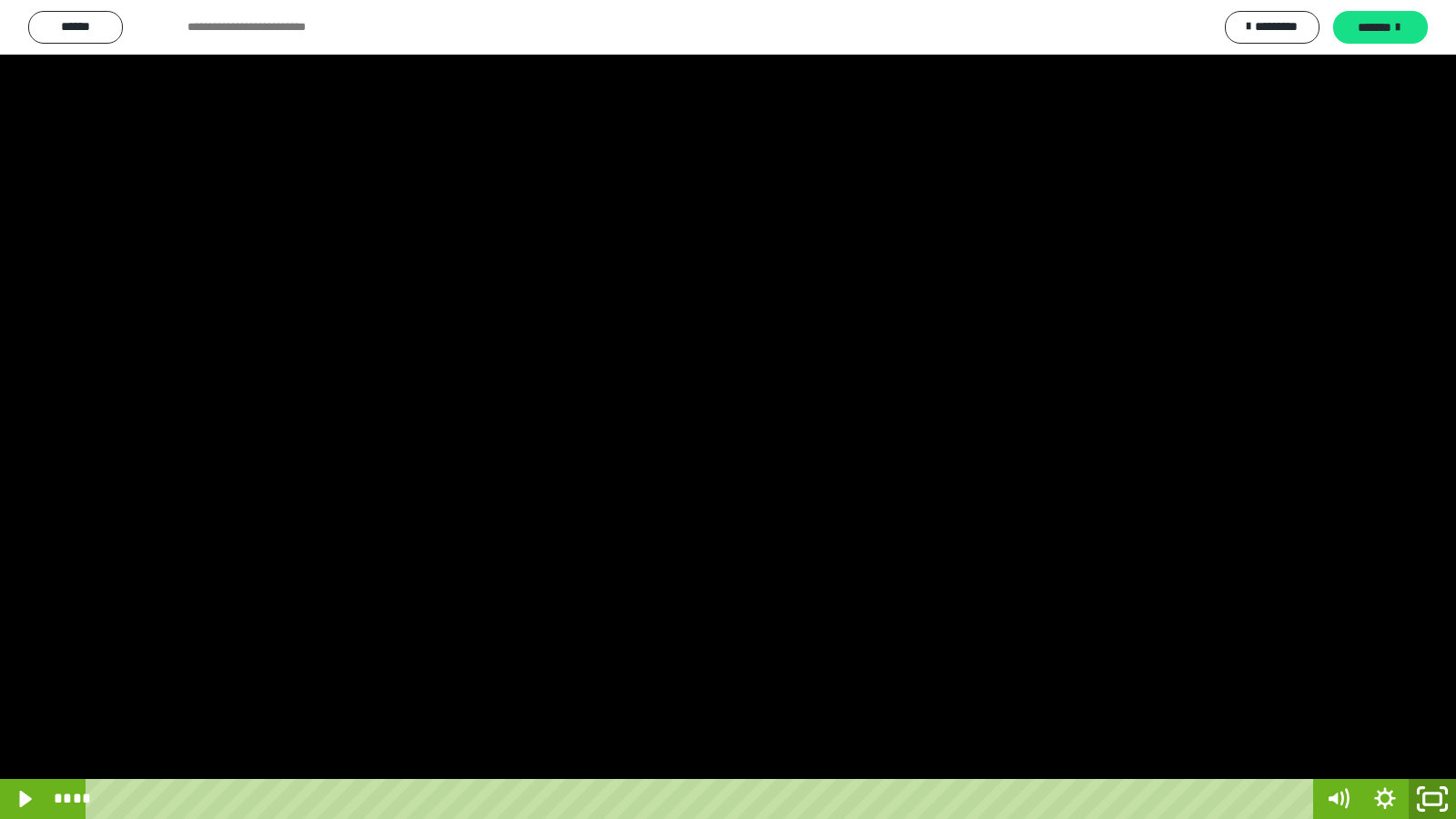 click 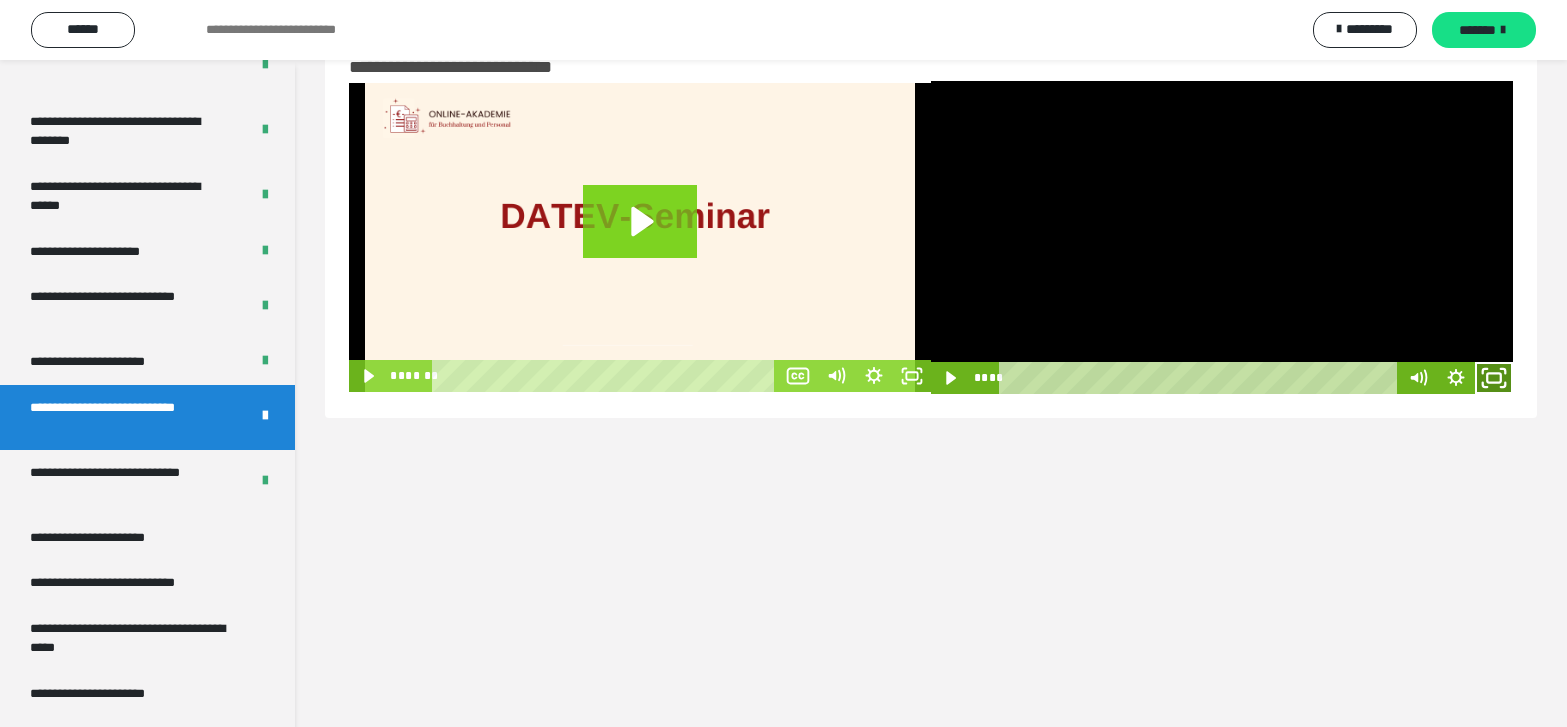 click 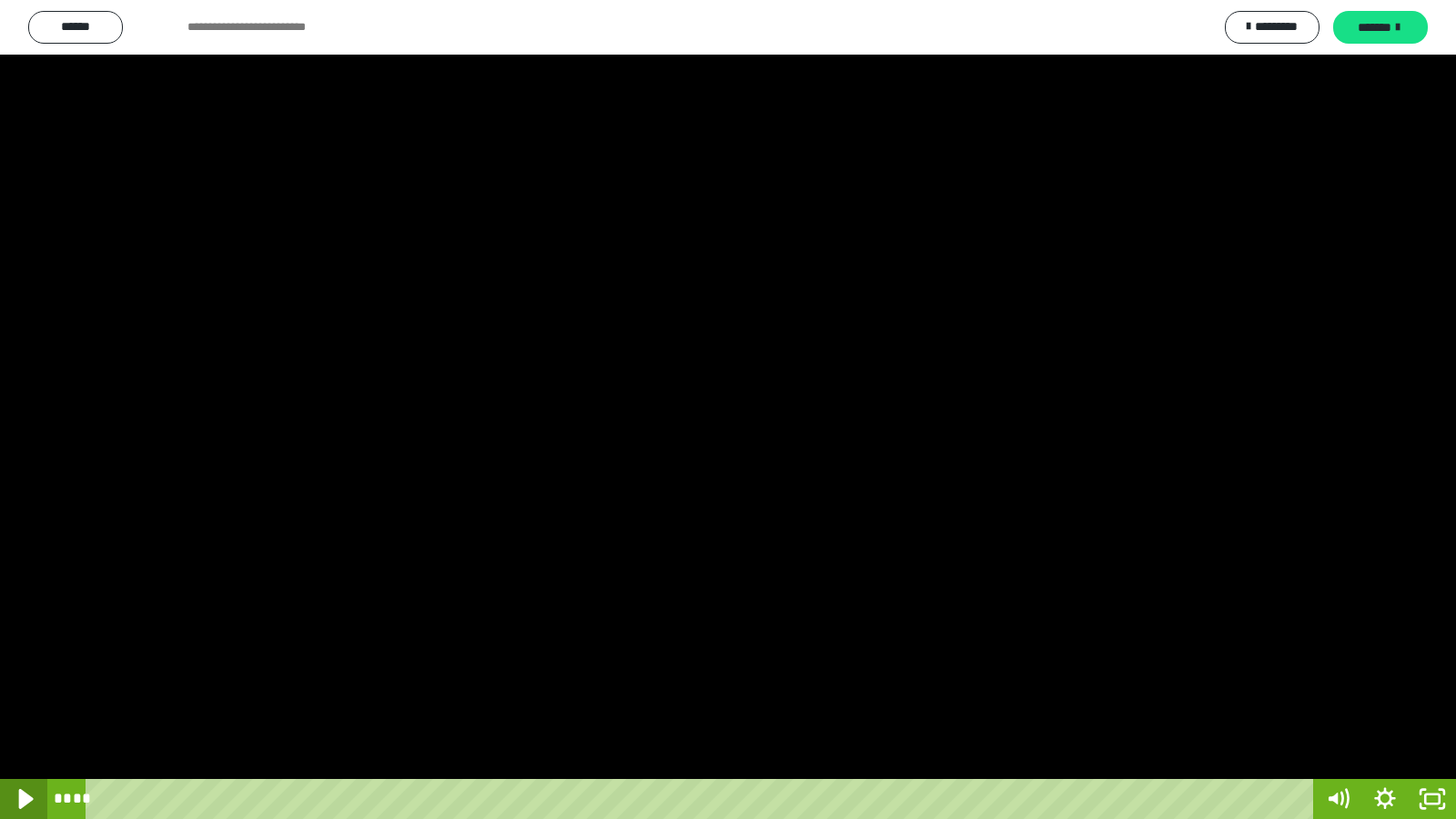 click 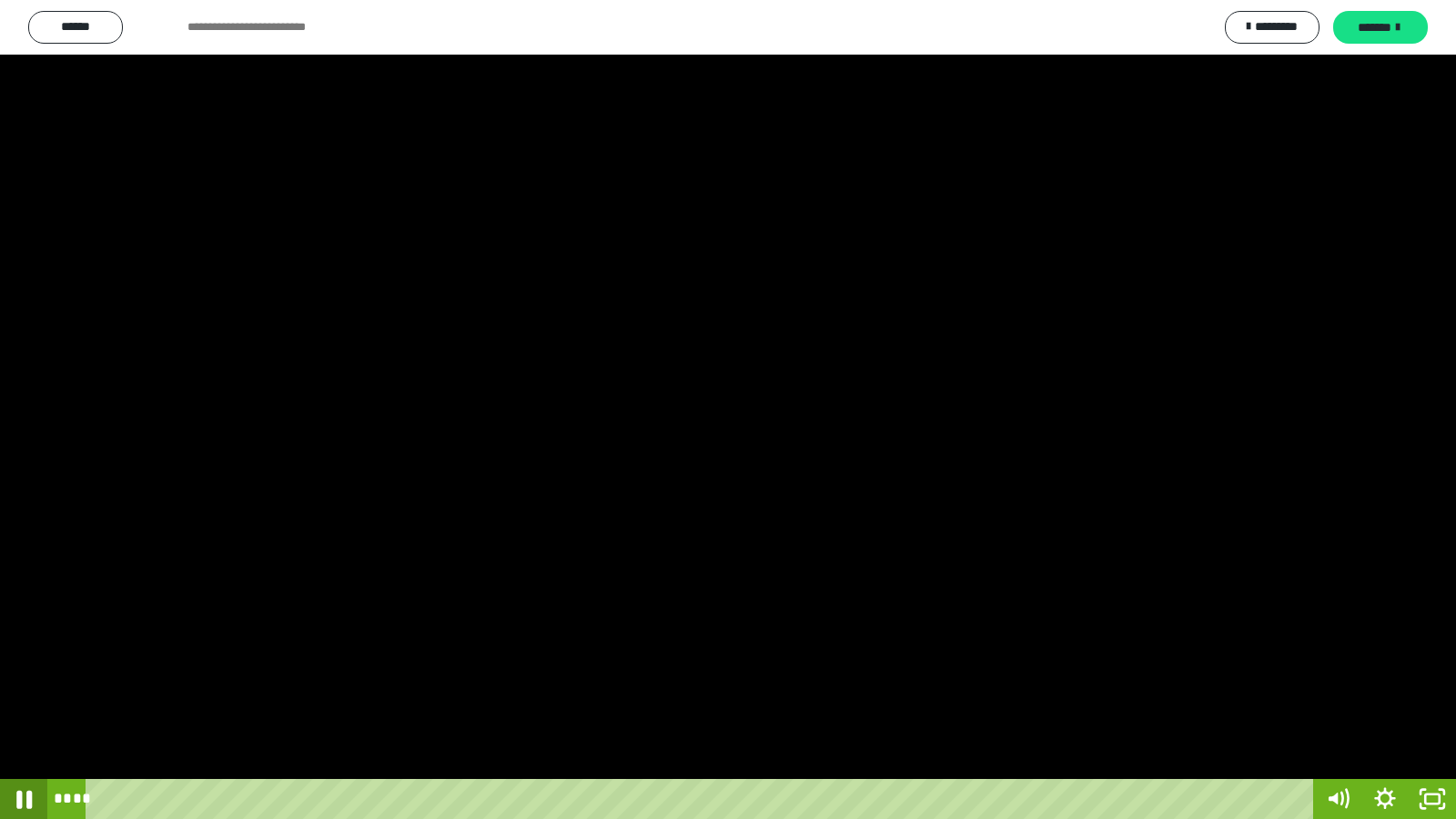click 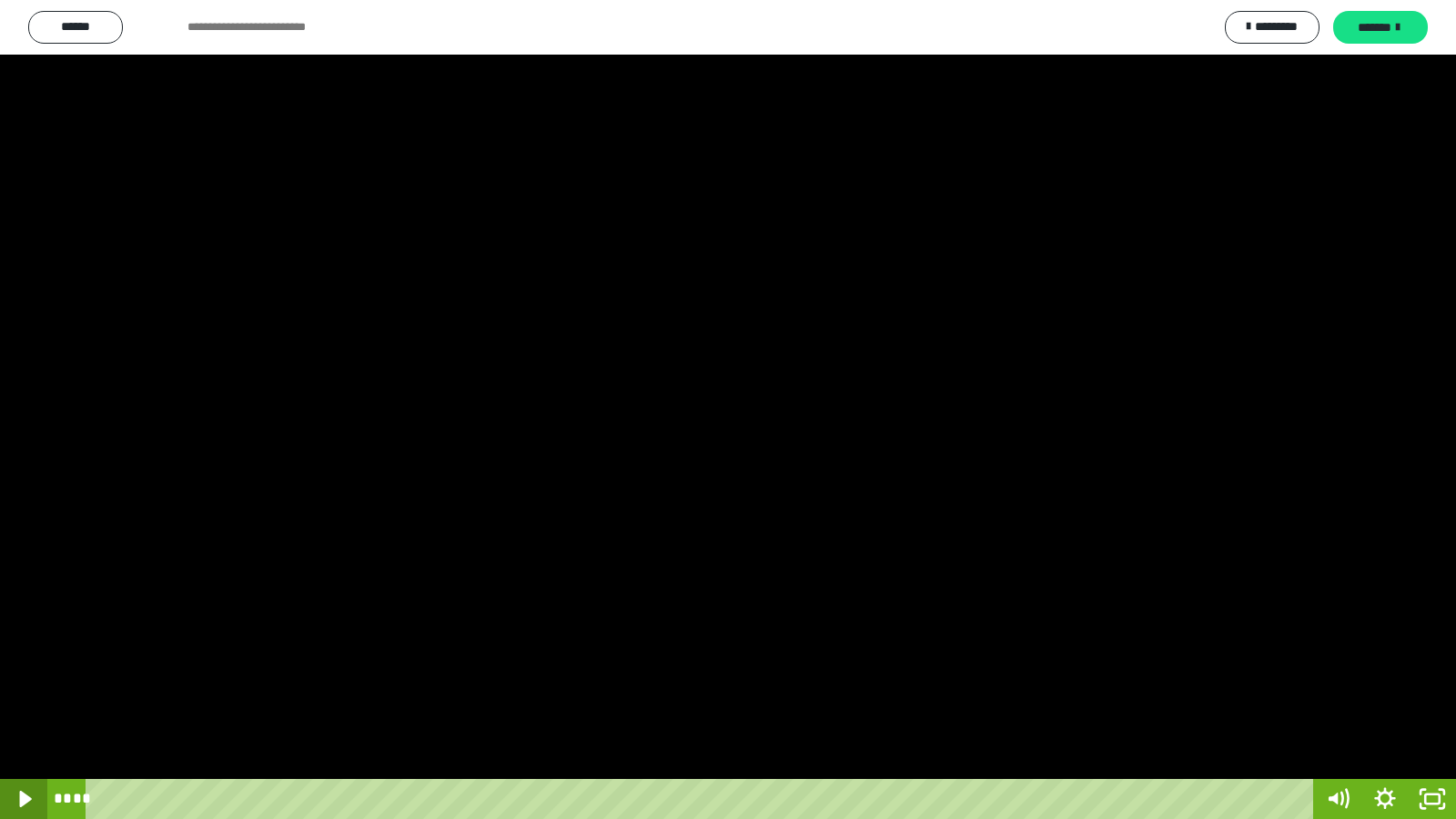 click 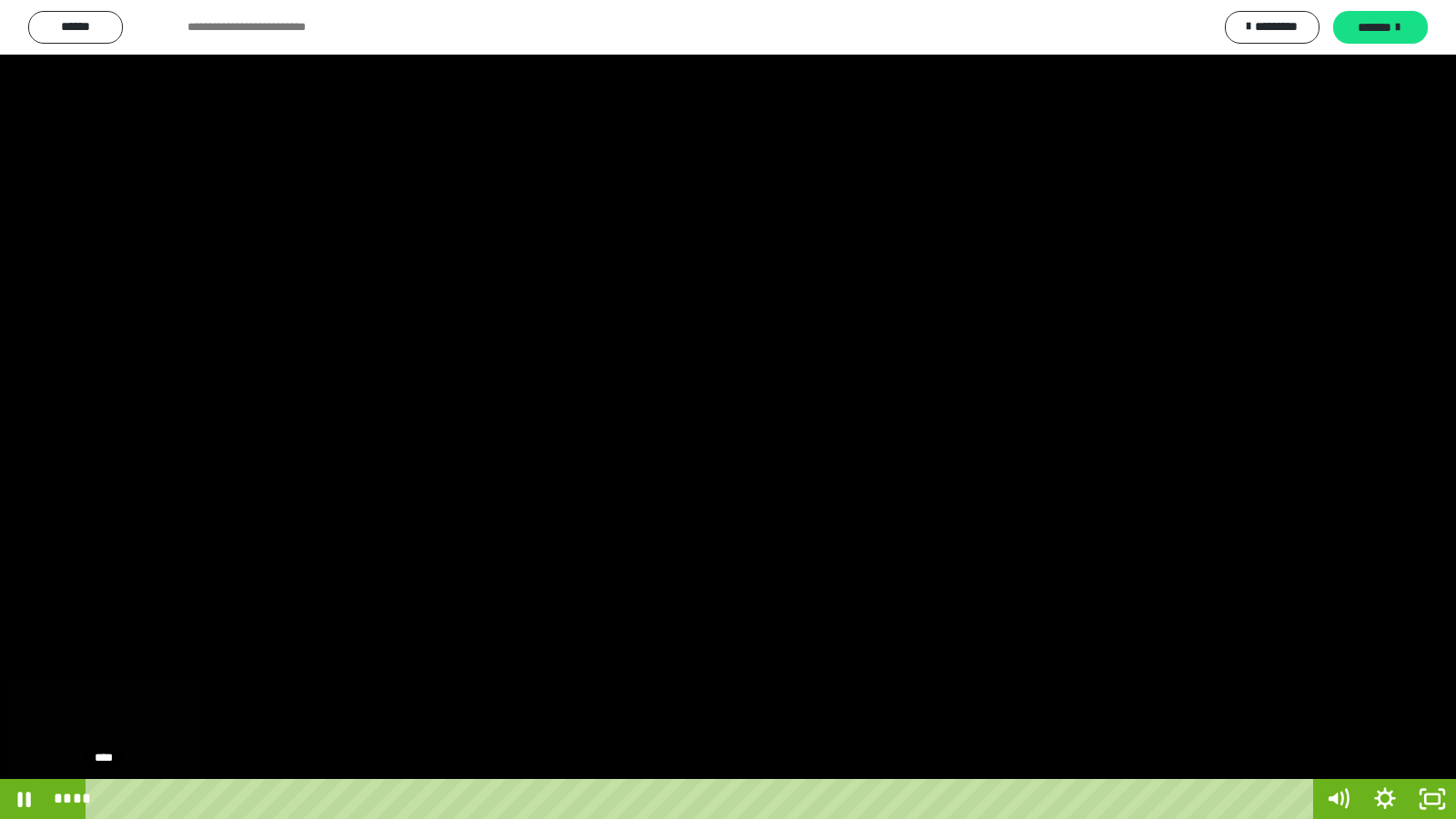 click on "****" at bounding box center [703, 799] 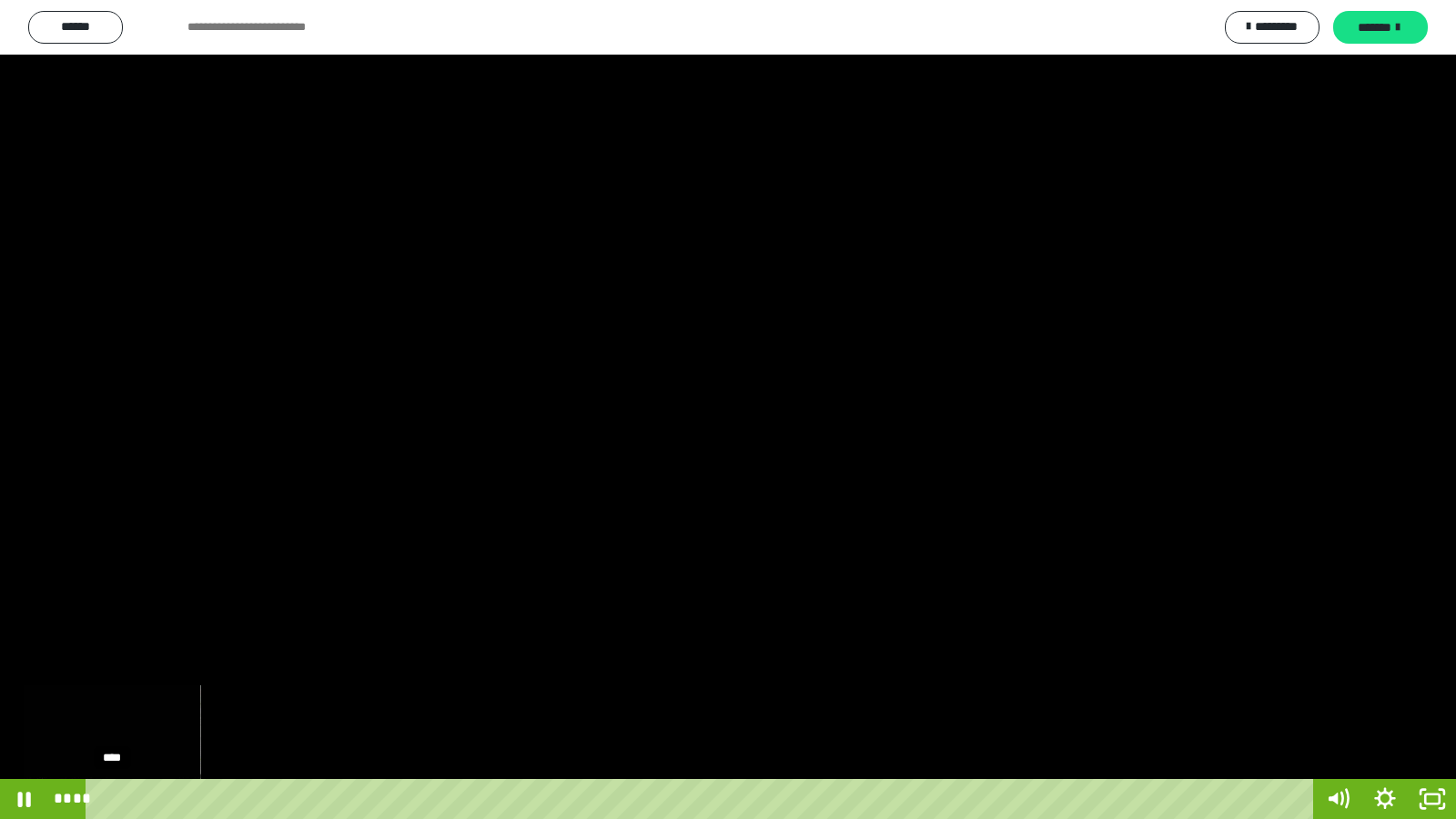 click at bounding box center (110, 799) 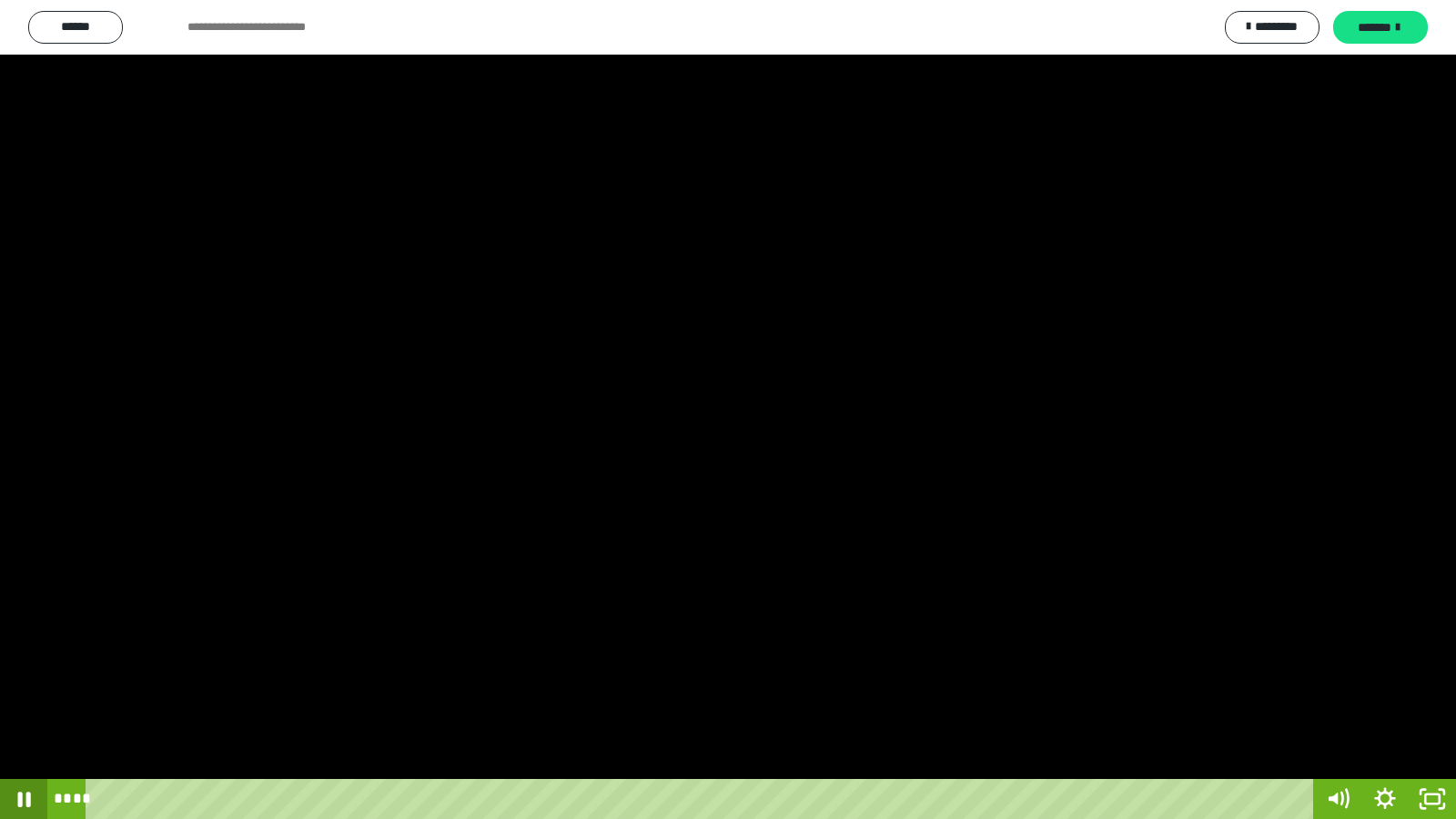 click 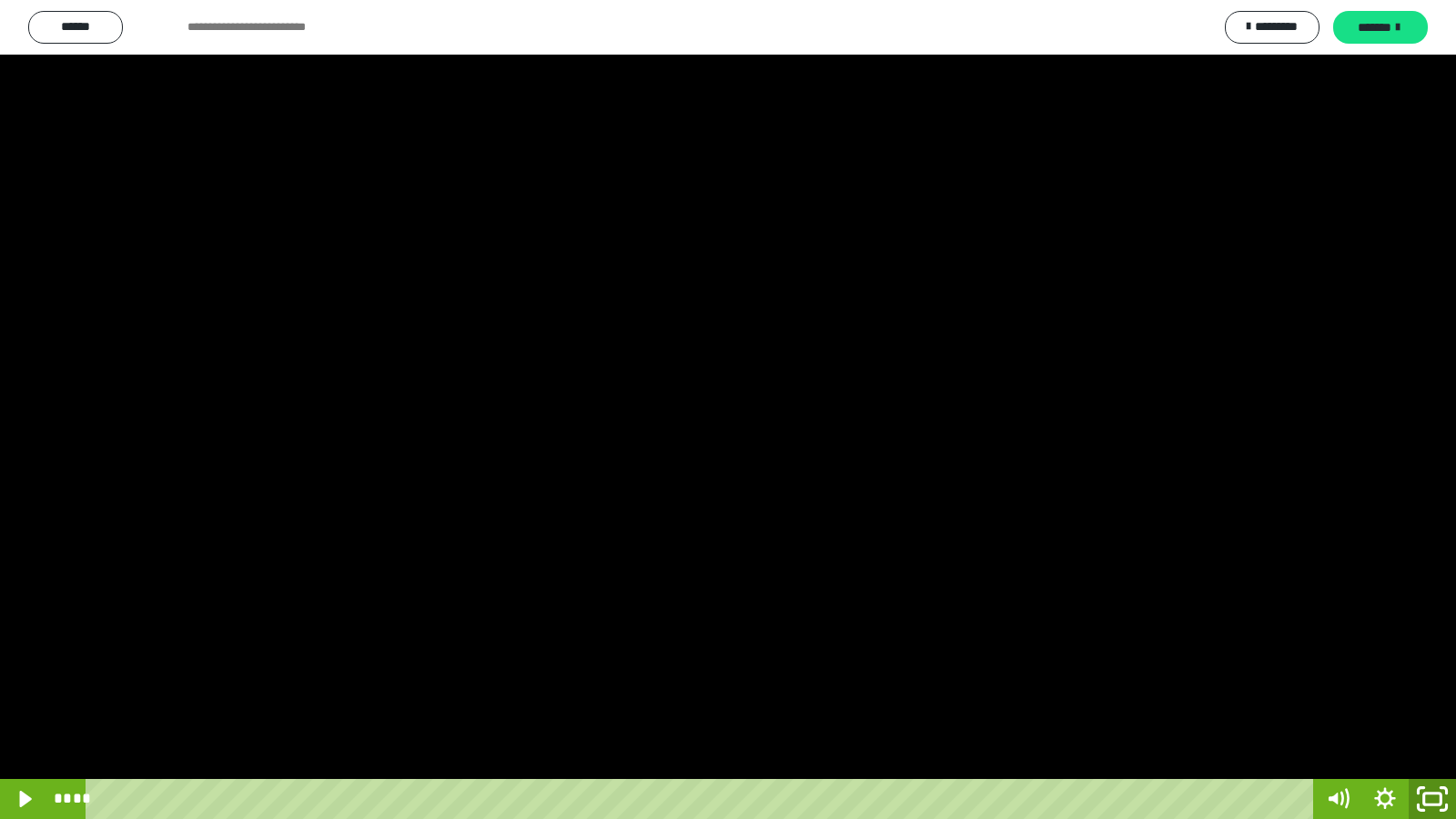 click 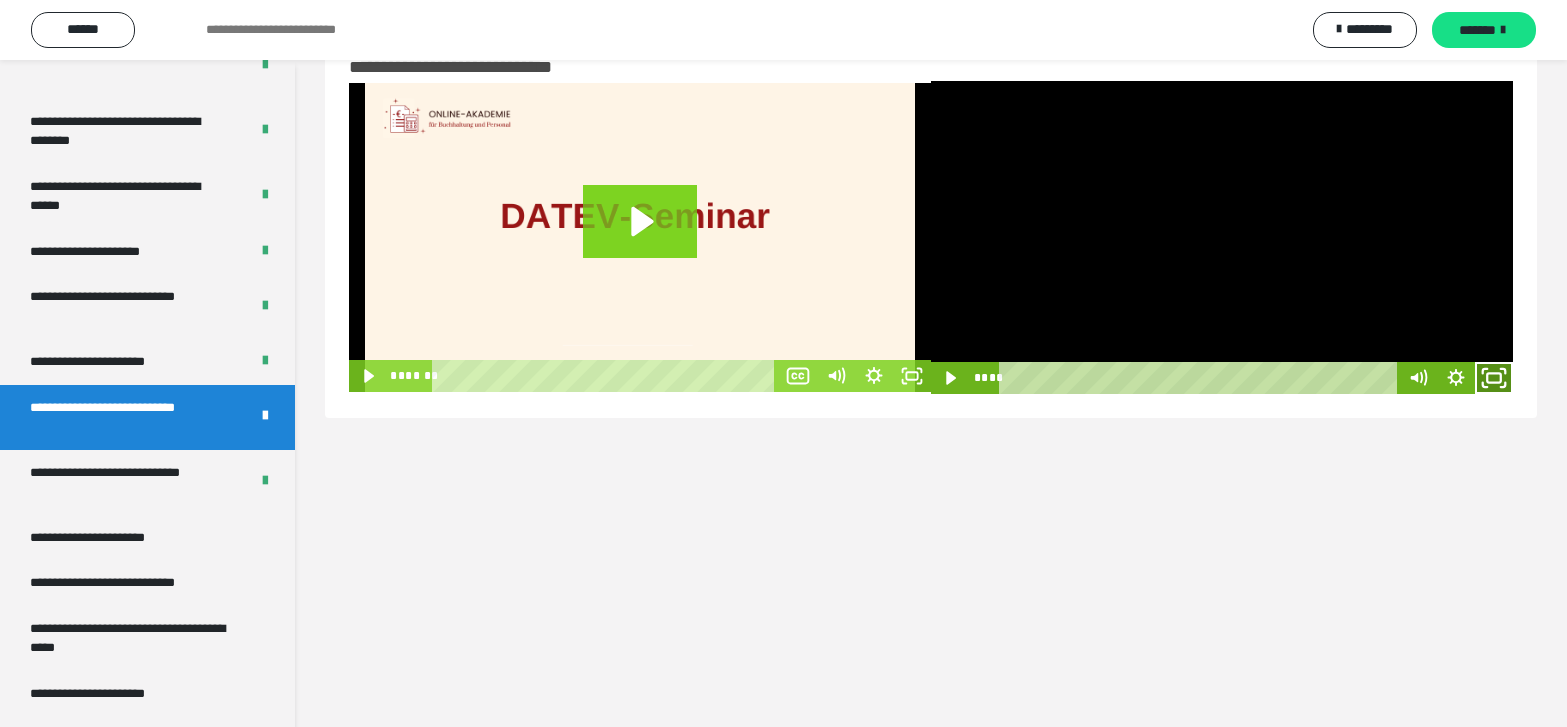 click 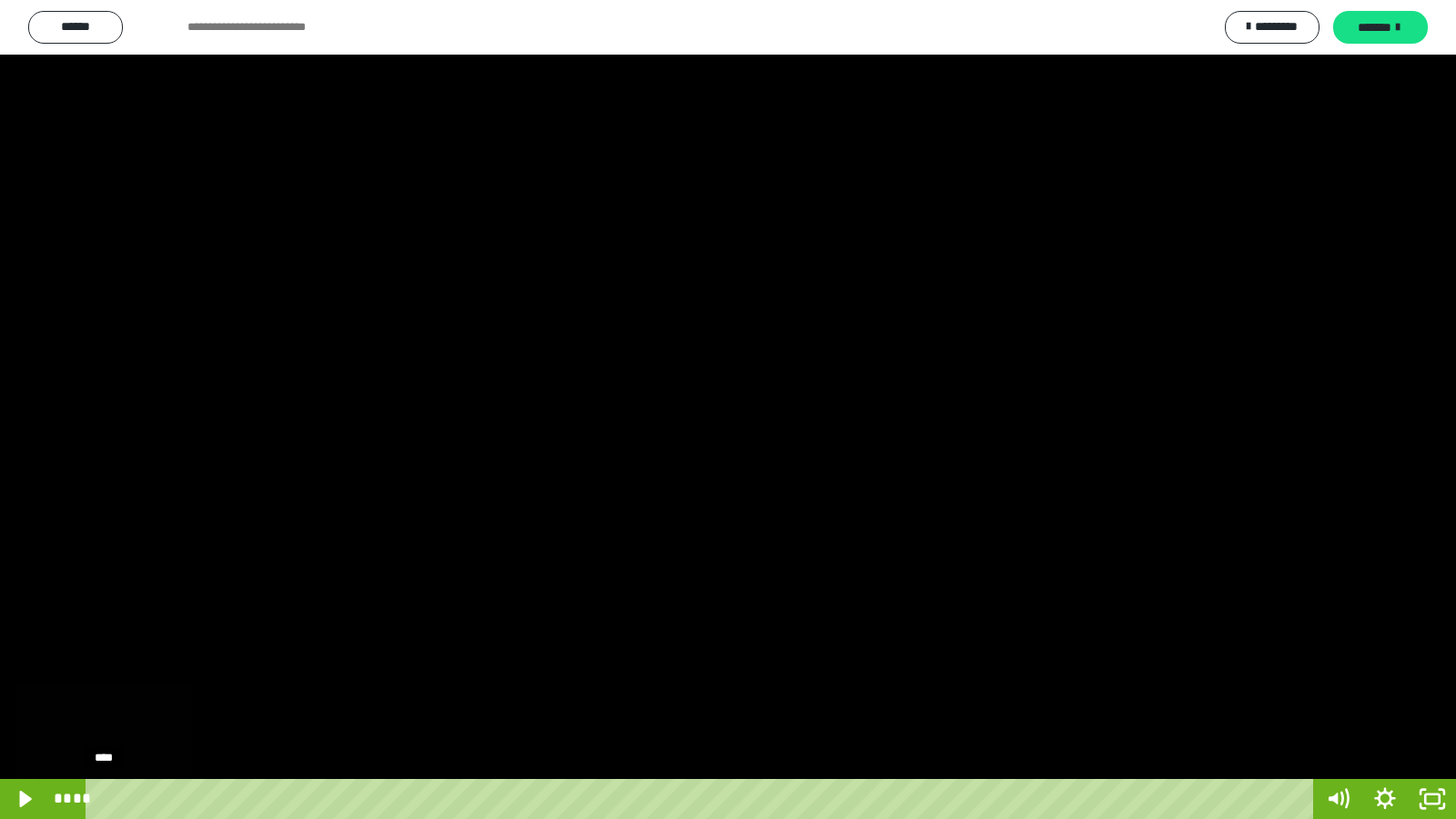 click on "****" at bounding box center [703, 799] 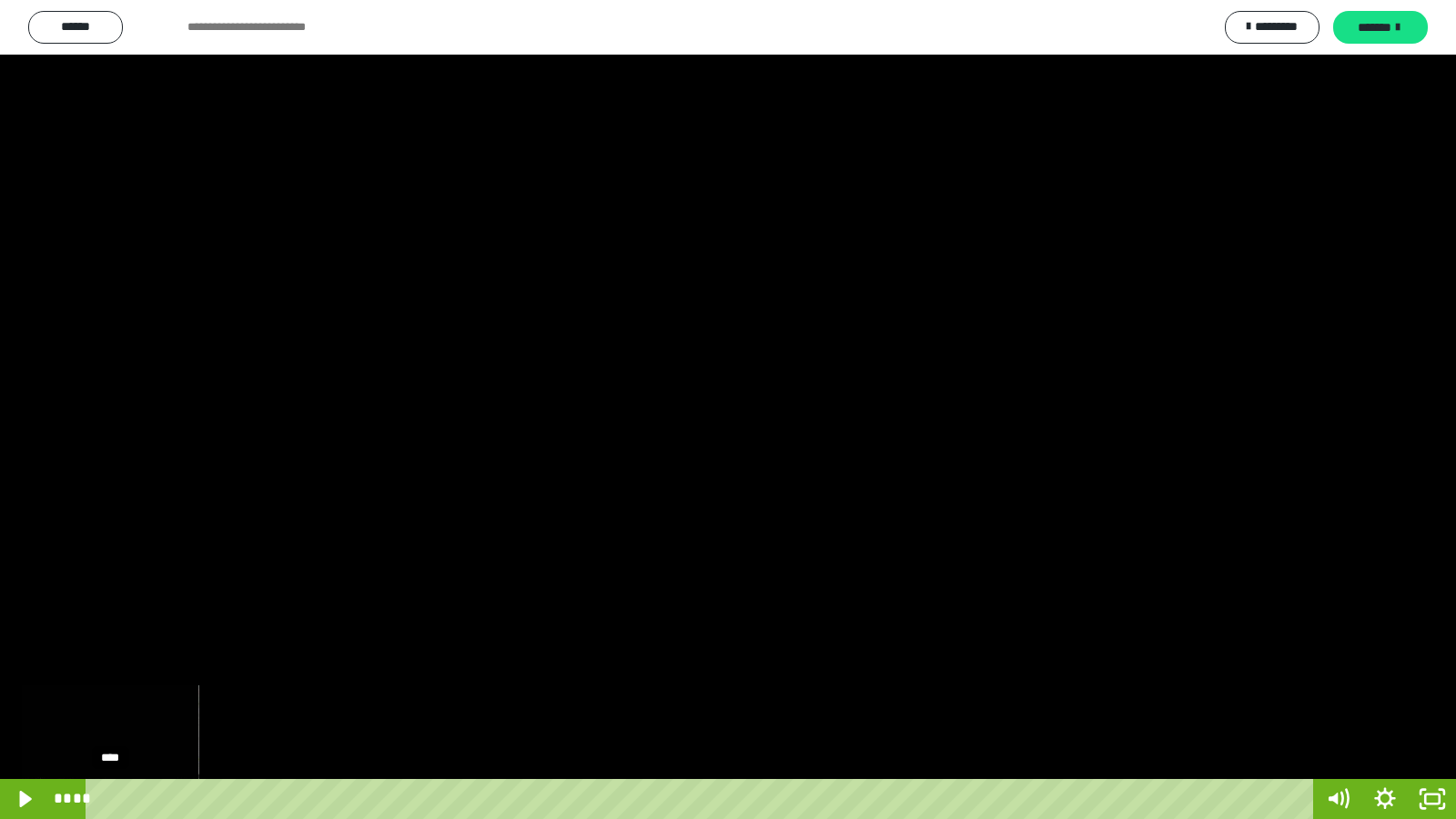 click at bounding box center [104, 799] 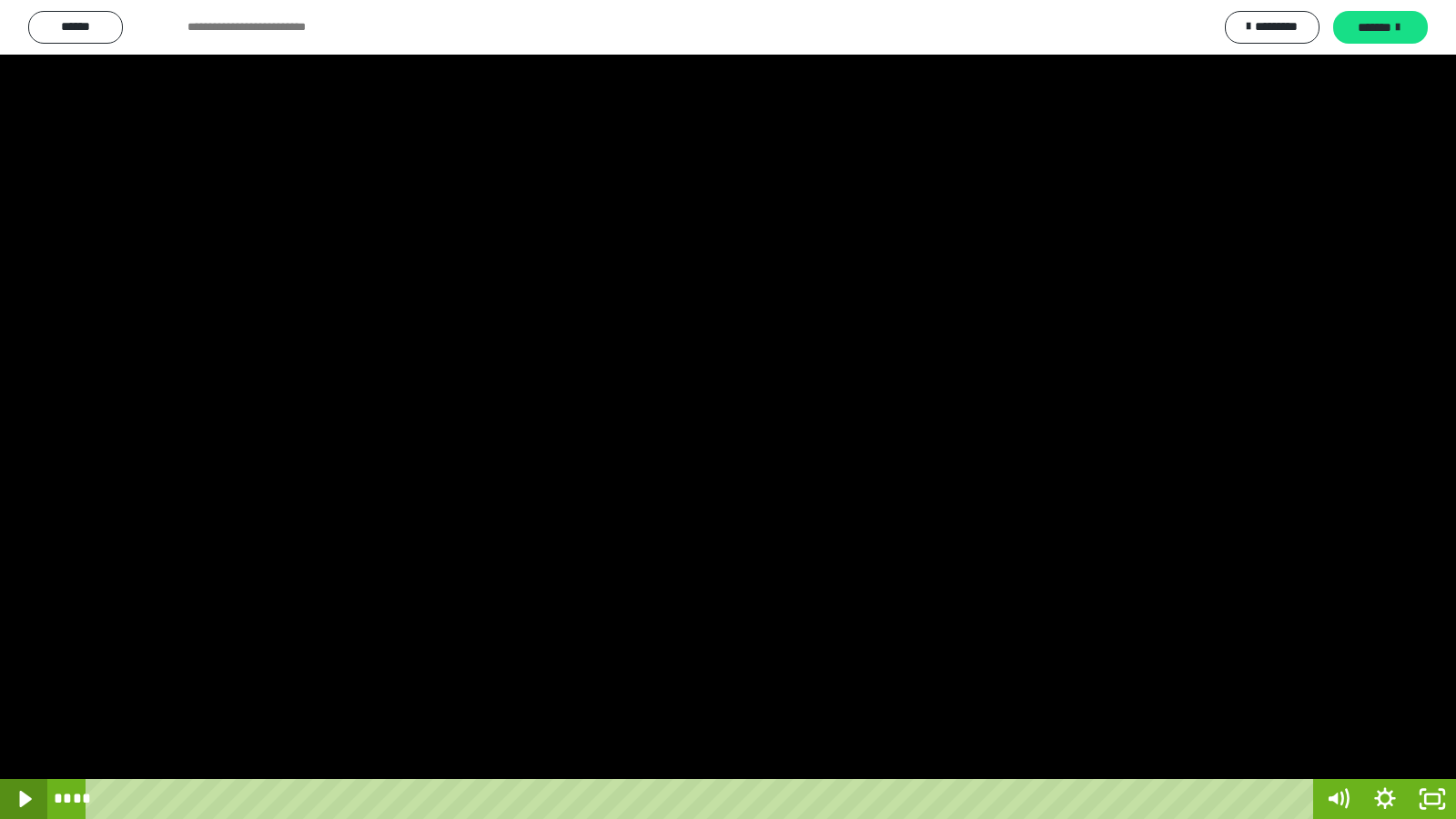 click 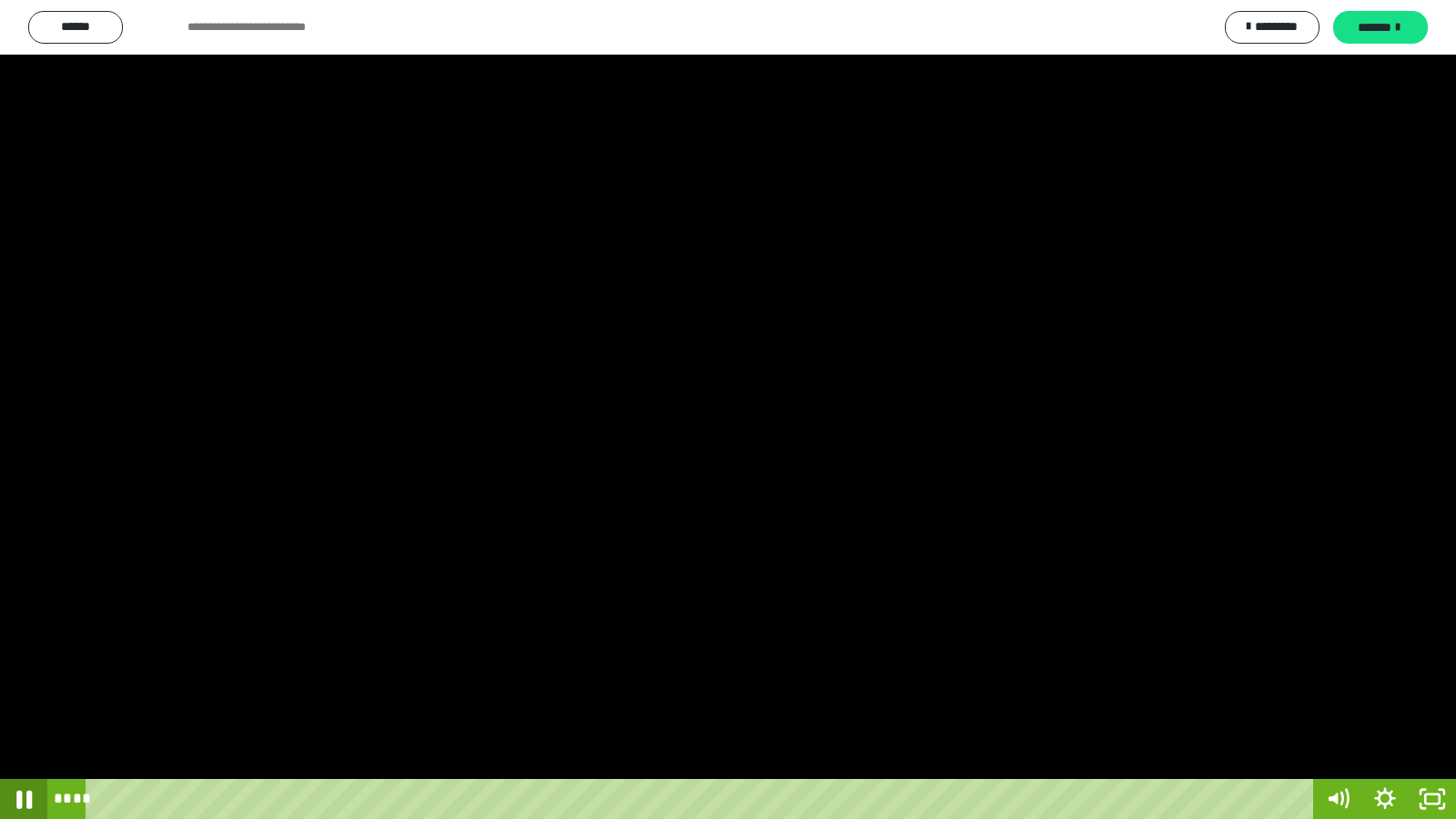 click 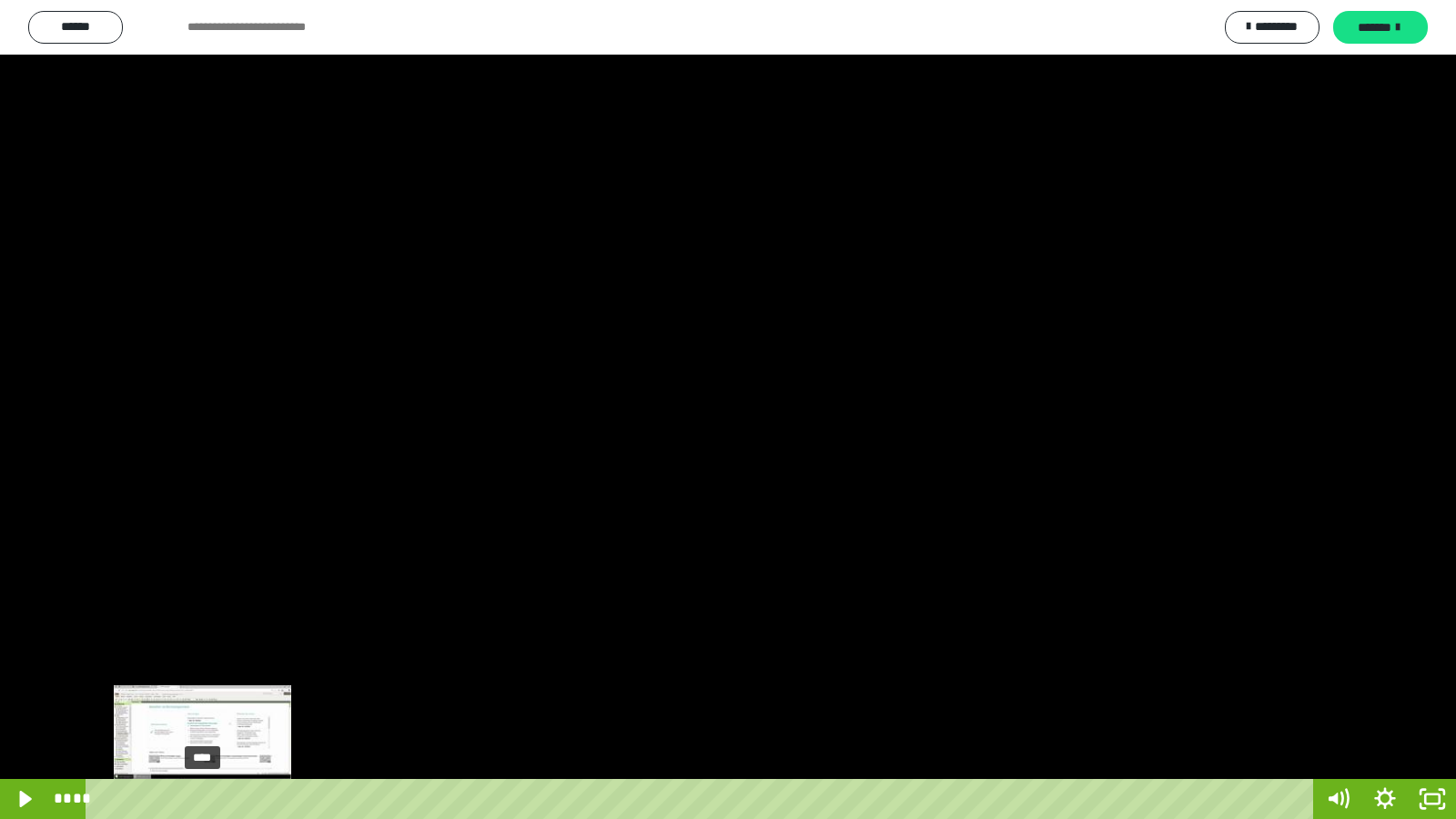 click at bounding box center (202, 799) 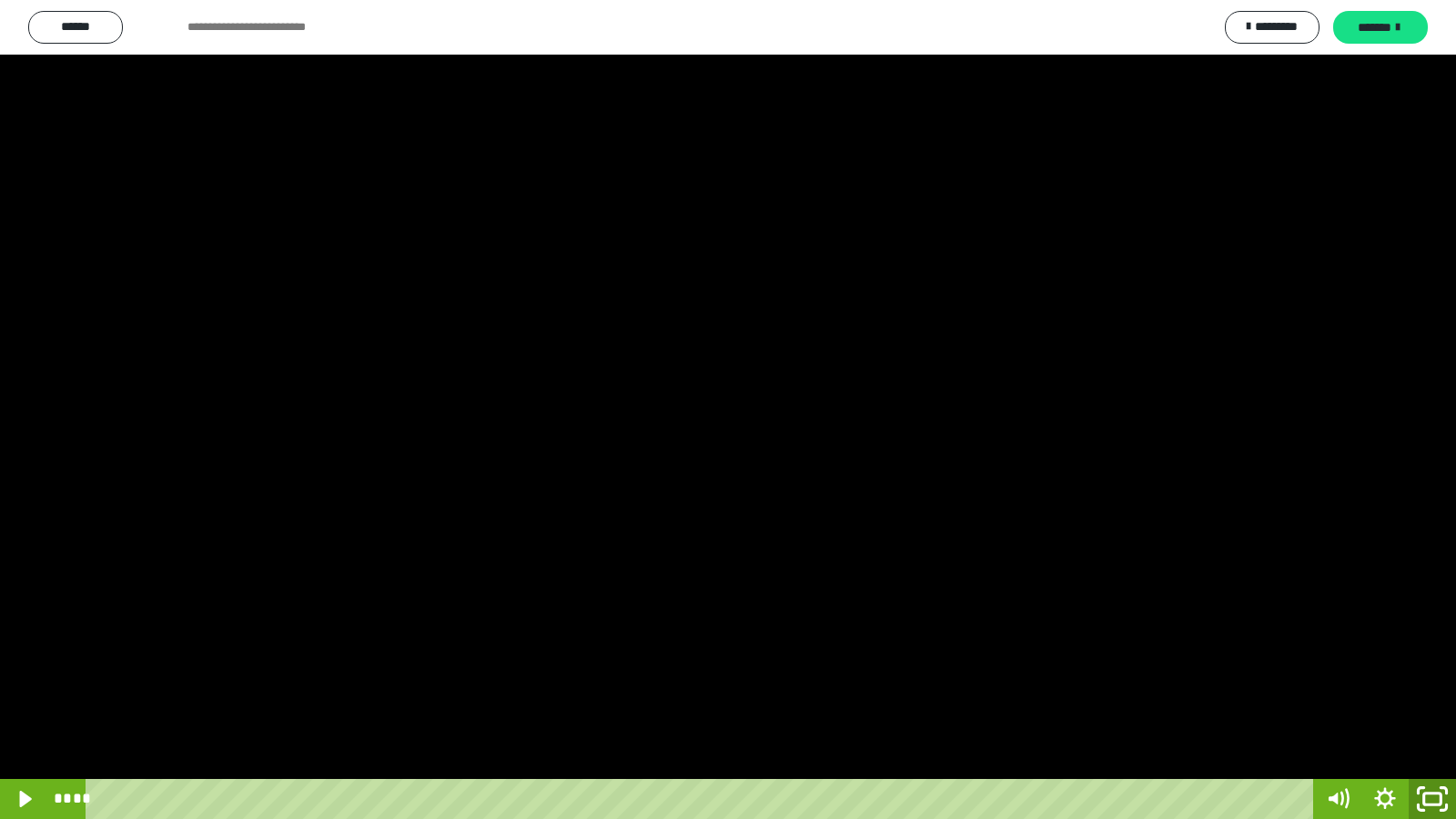 drag, startPoint x: 1435, startPoint y: 802, endPoint x: 1212, endPoint y: 5, distance: 827.60981 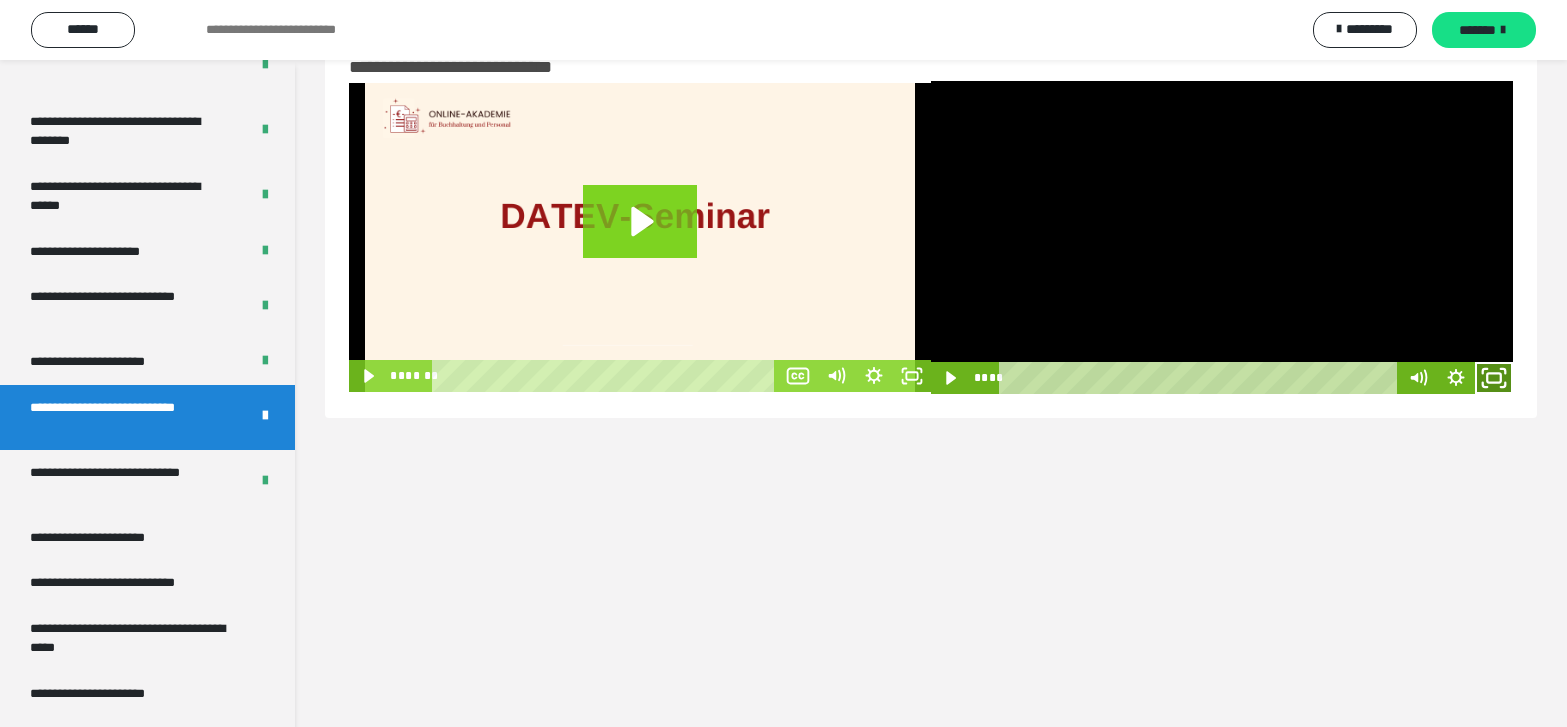 click 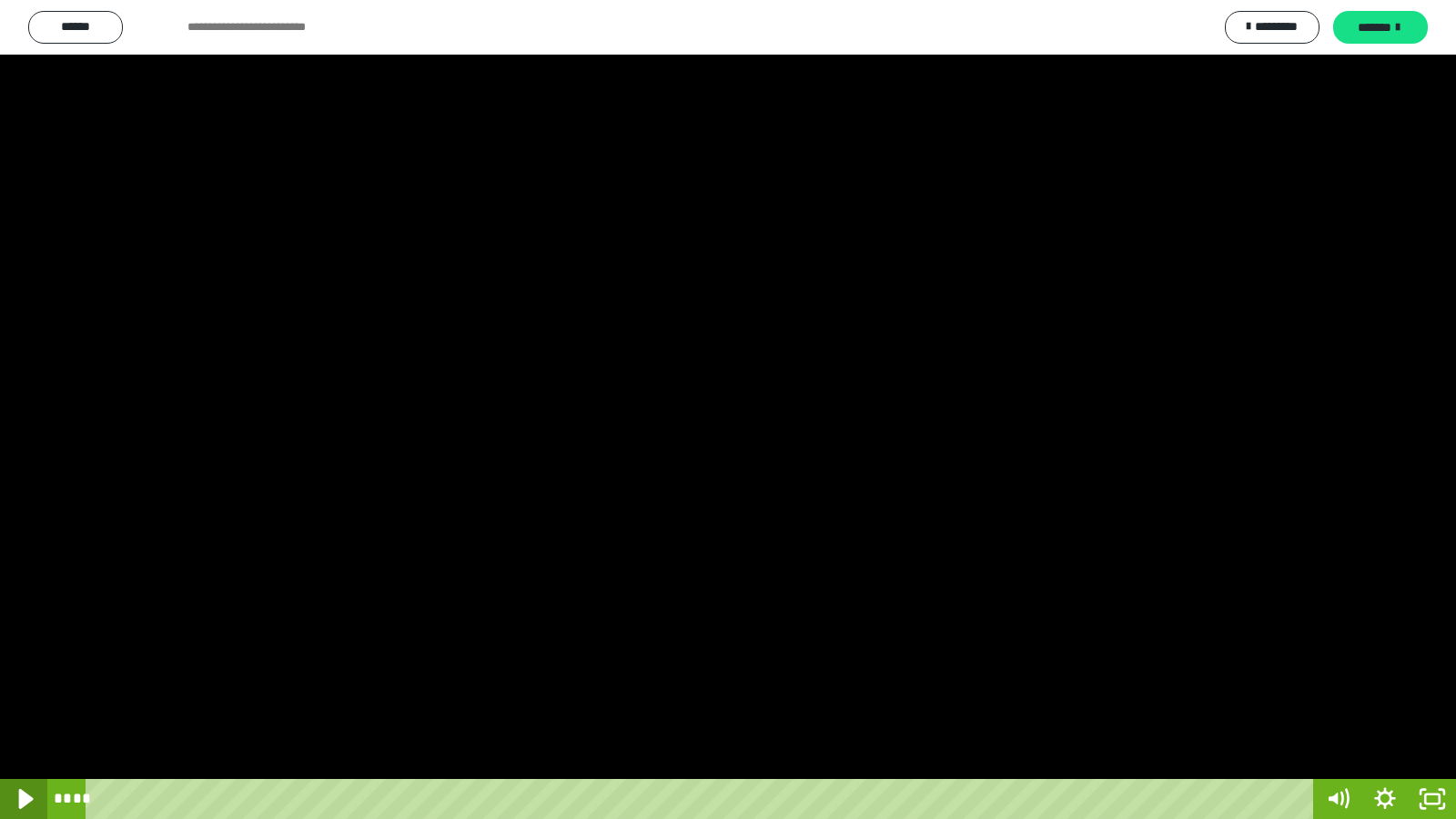 click 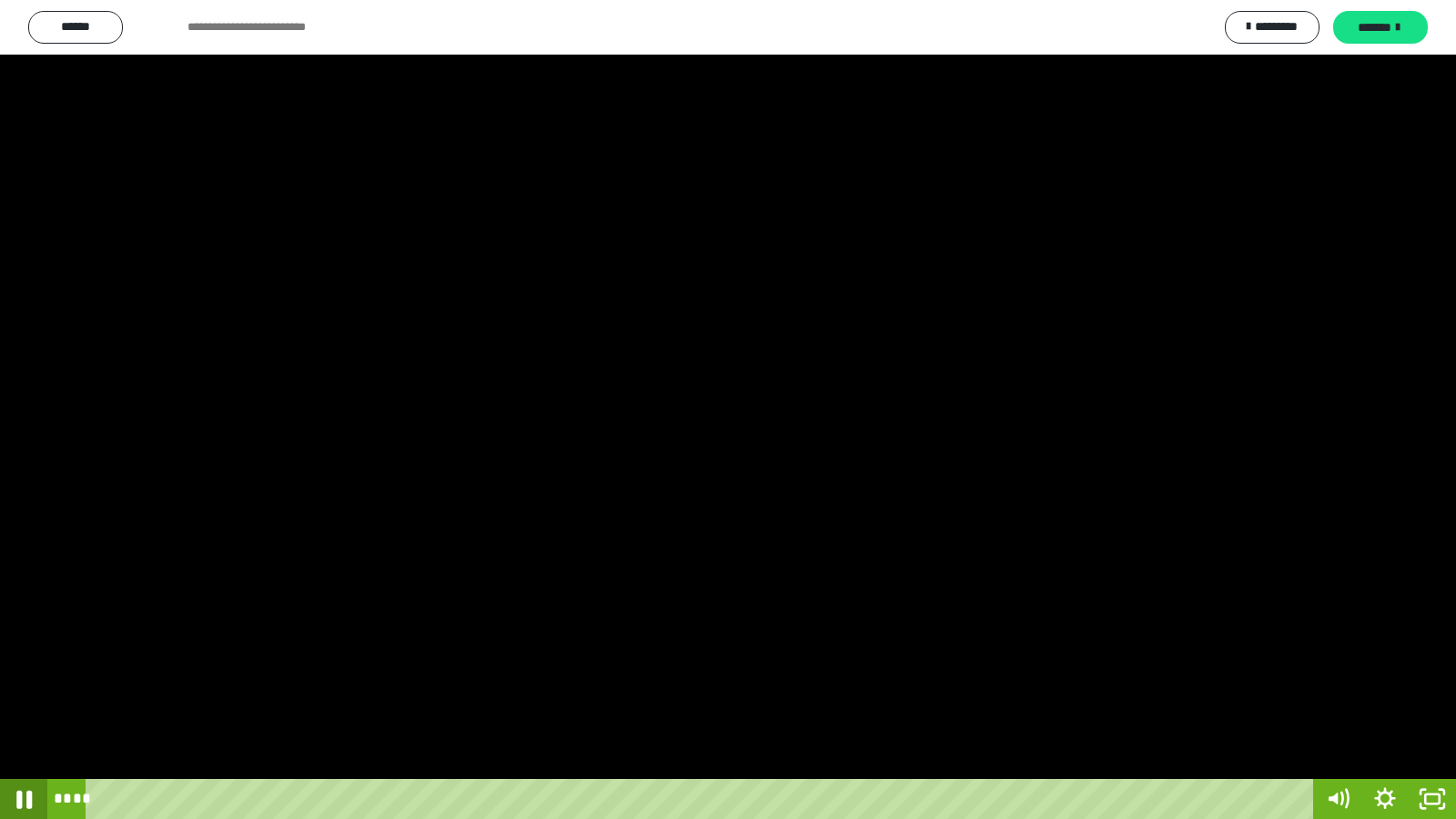 click 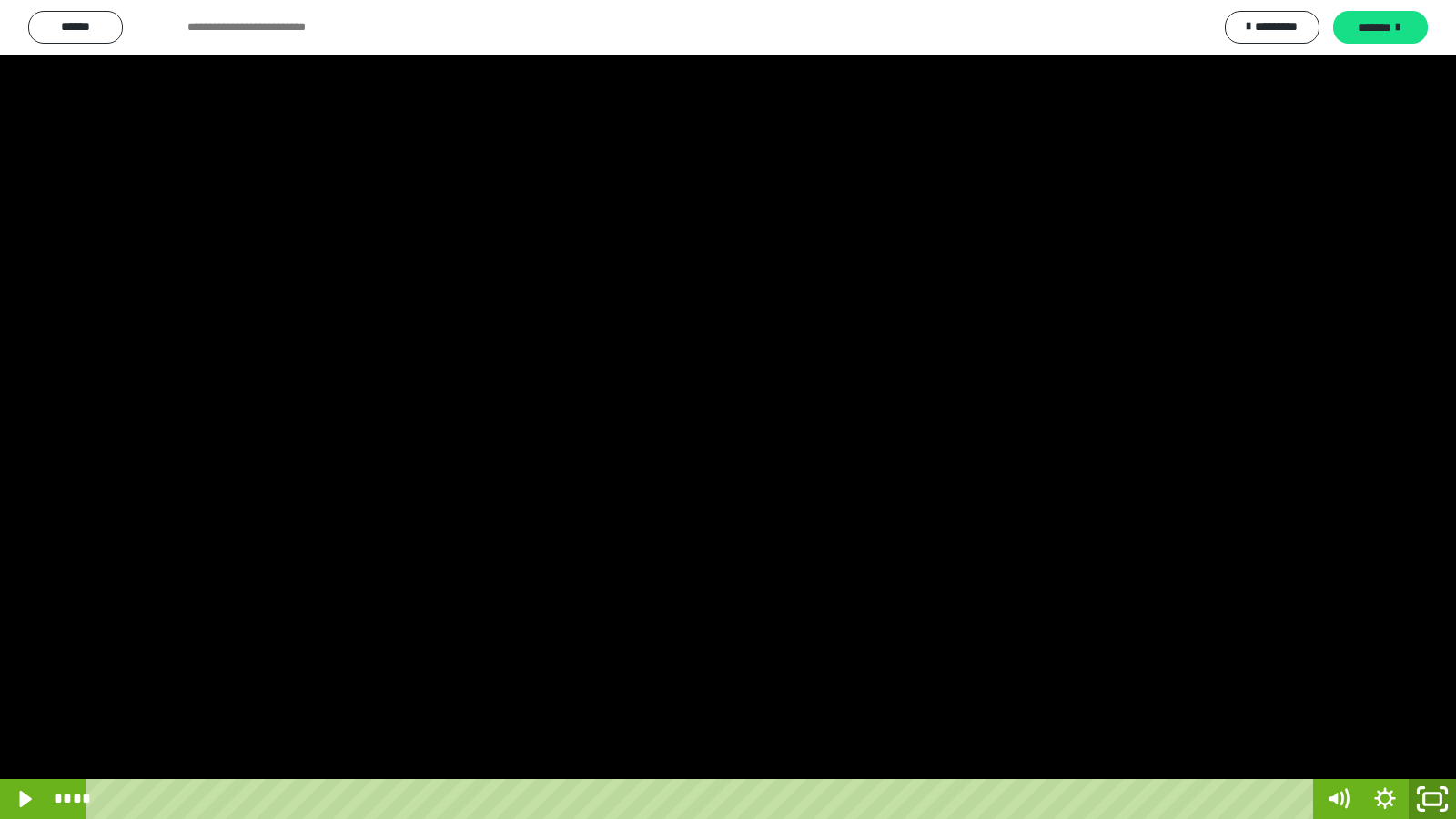 drag, startPoint x: 1426, startPoint y: 791, endPoint x: 1304, endPoint y: 4, distance: 796.4 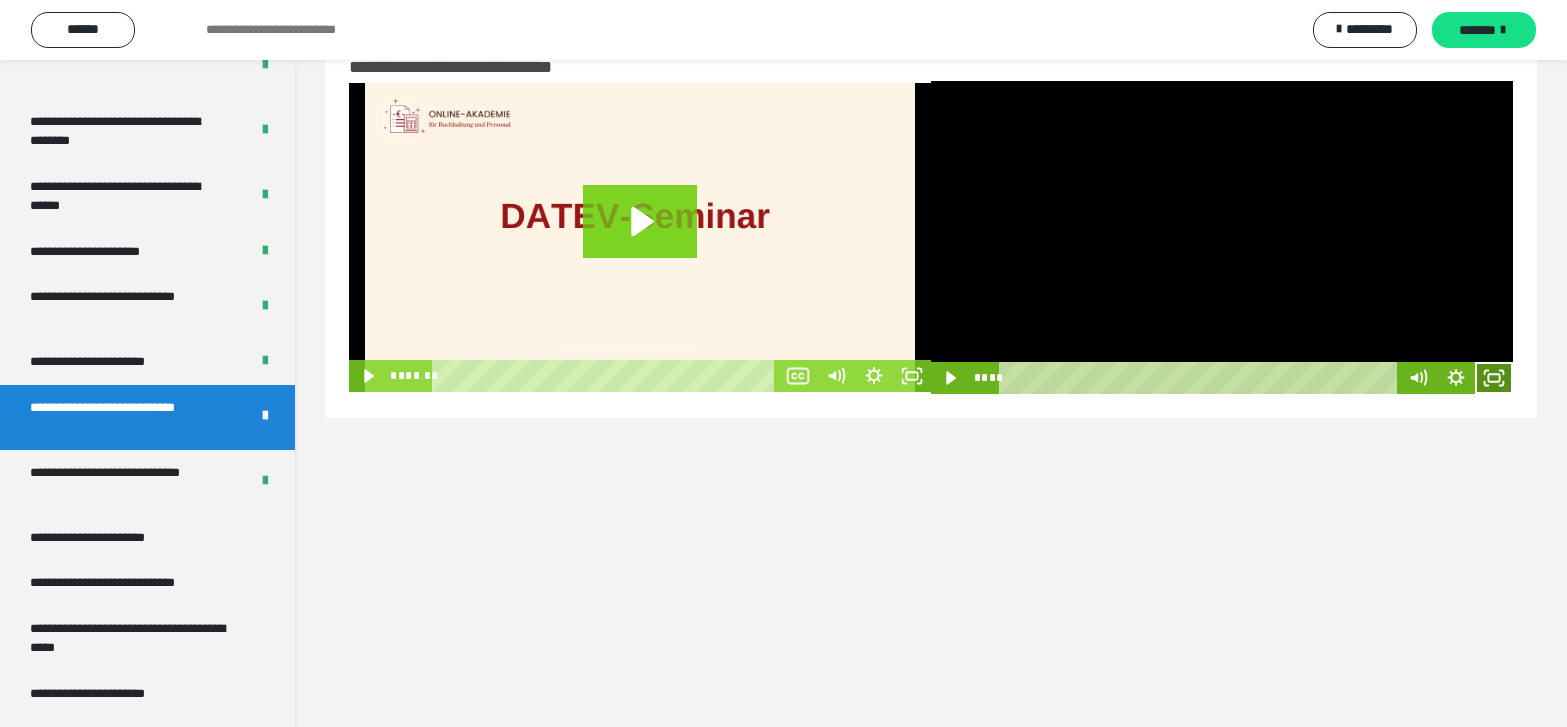 click 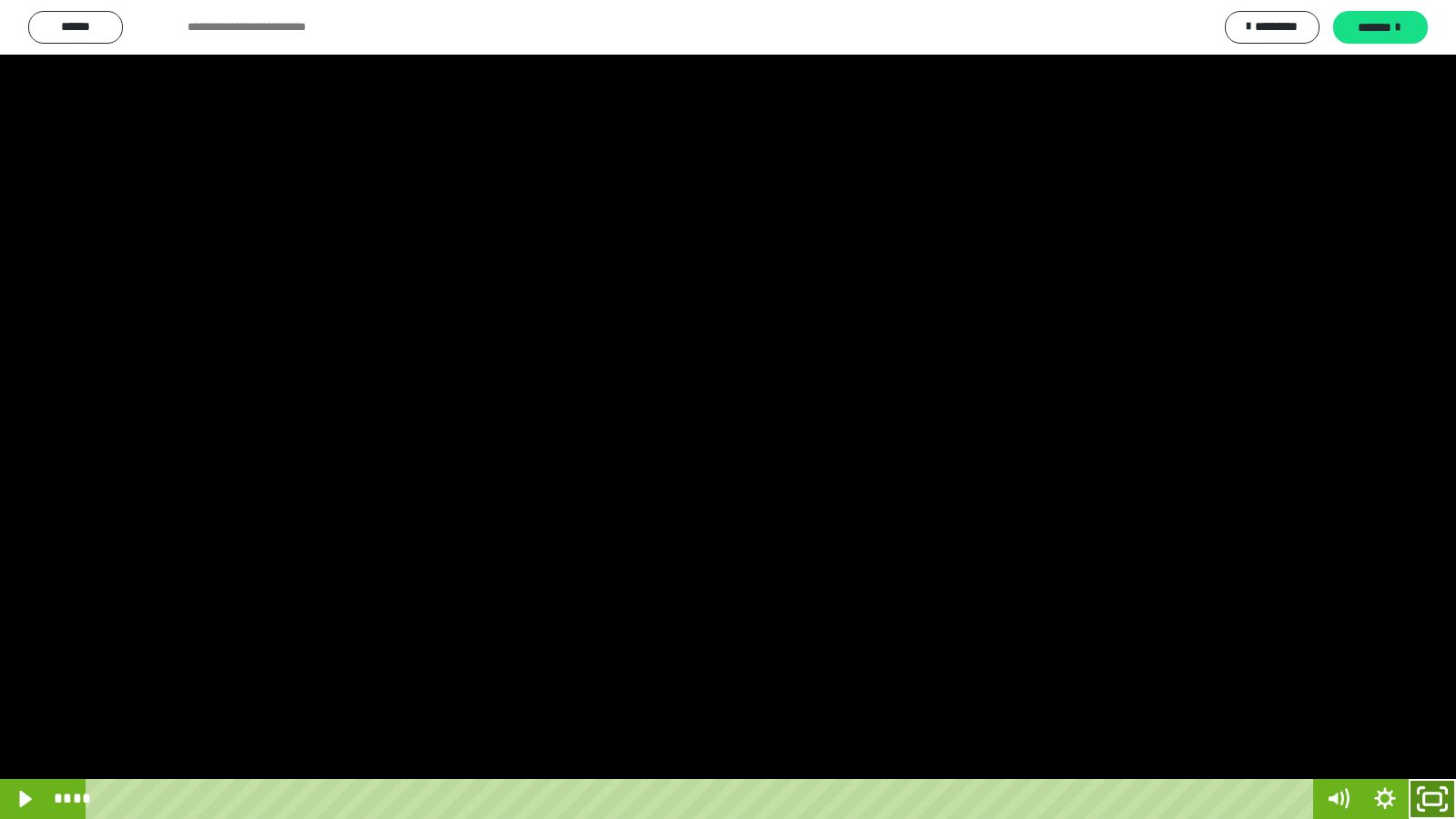 drag, startPoint x: 1428, startPoint y: 796, endPoint x: 1425, endPoint y: 774, distance: 22.203603 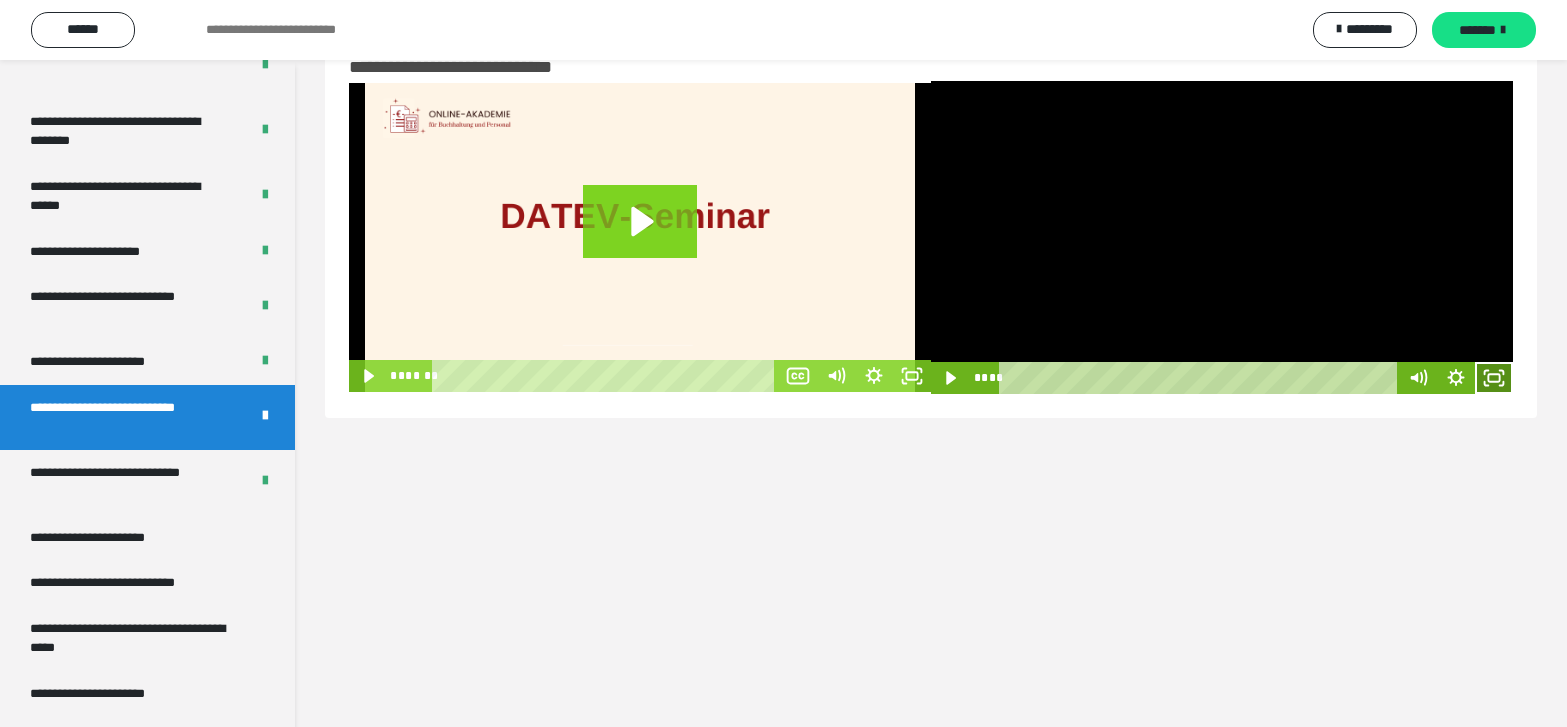 click 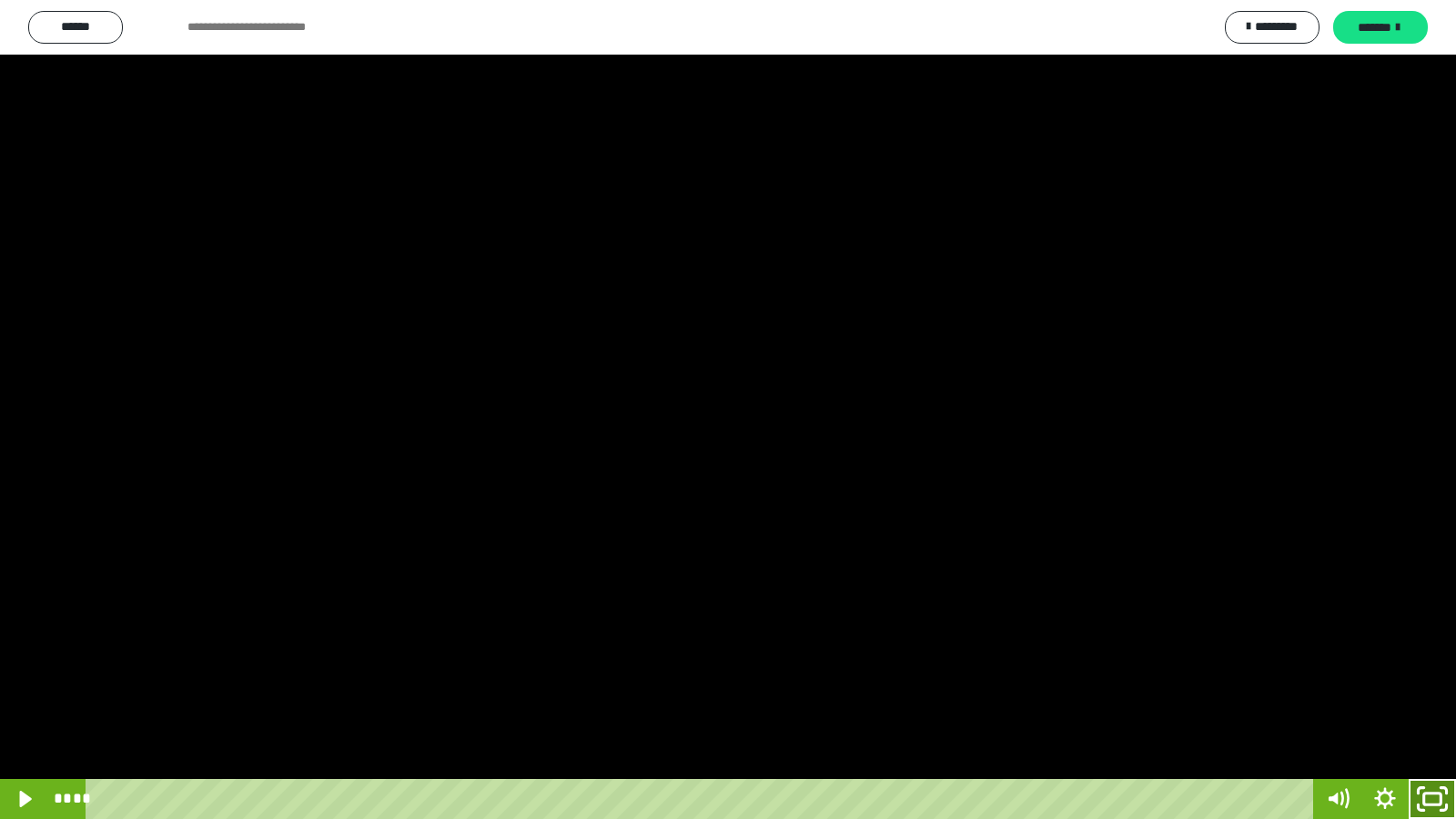 click 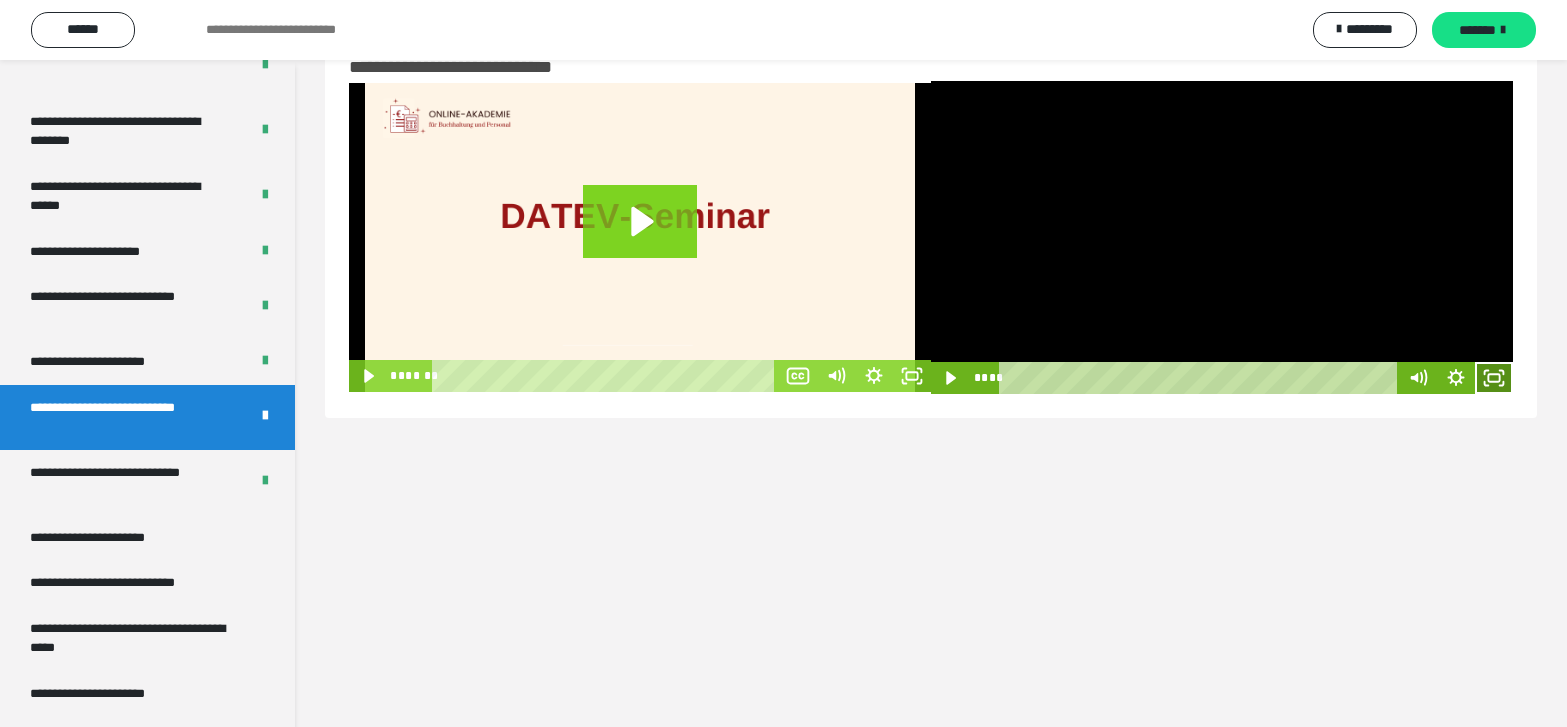 click 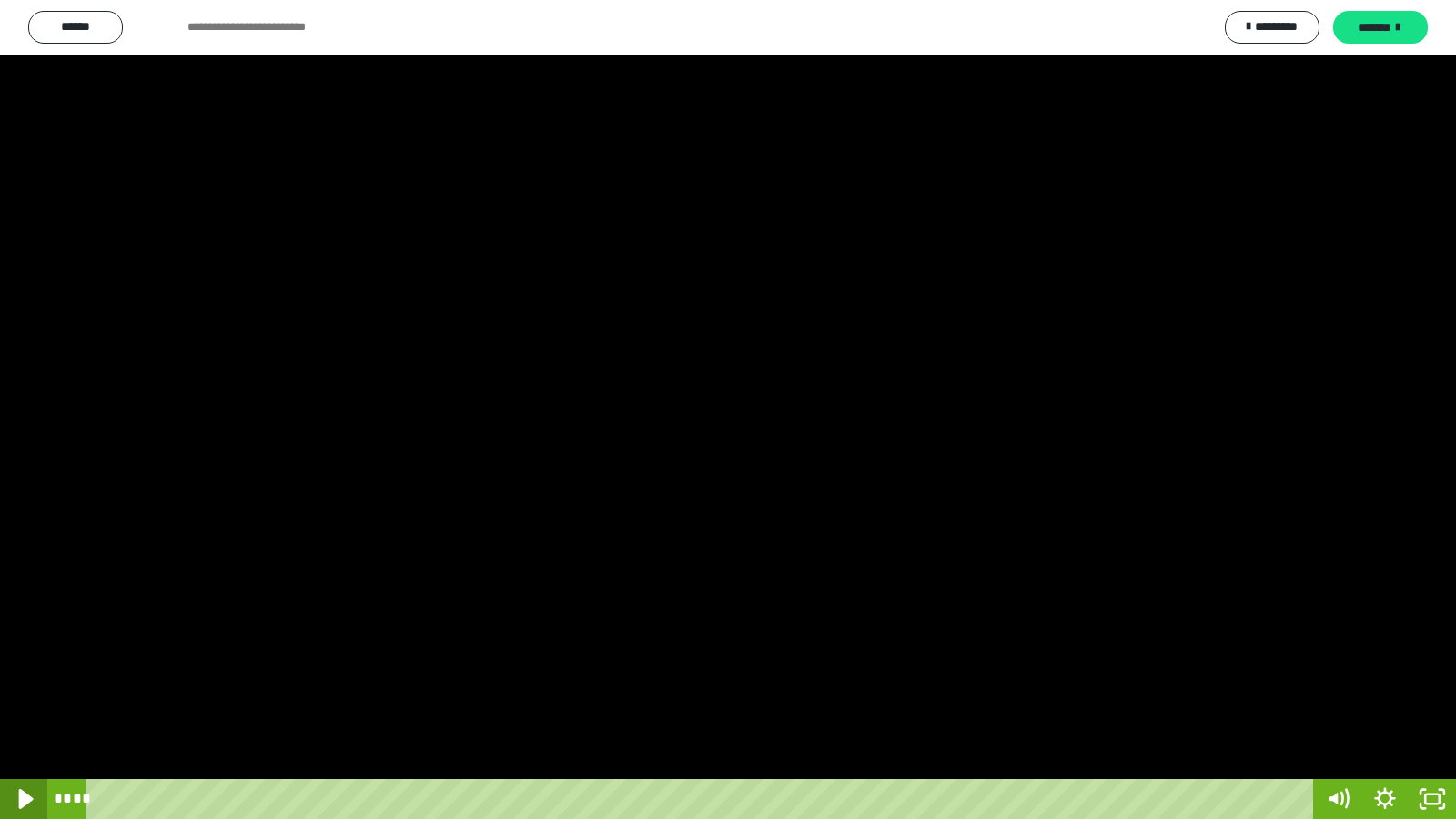 click 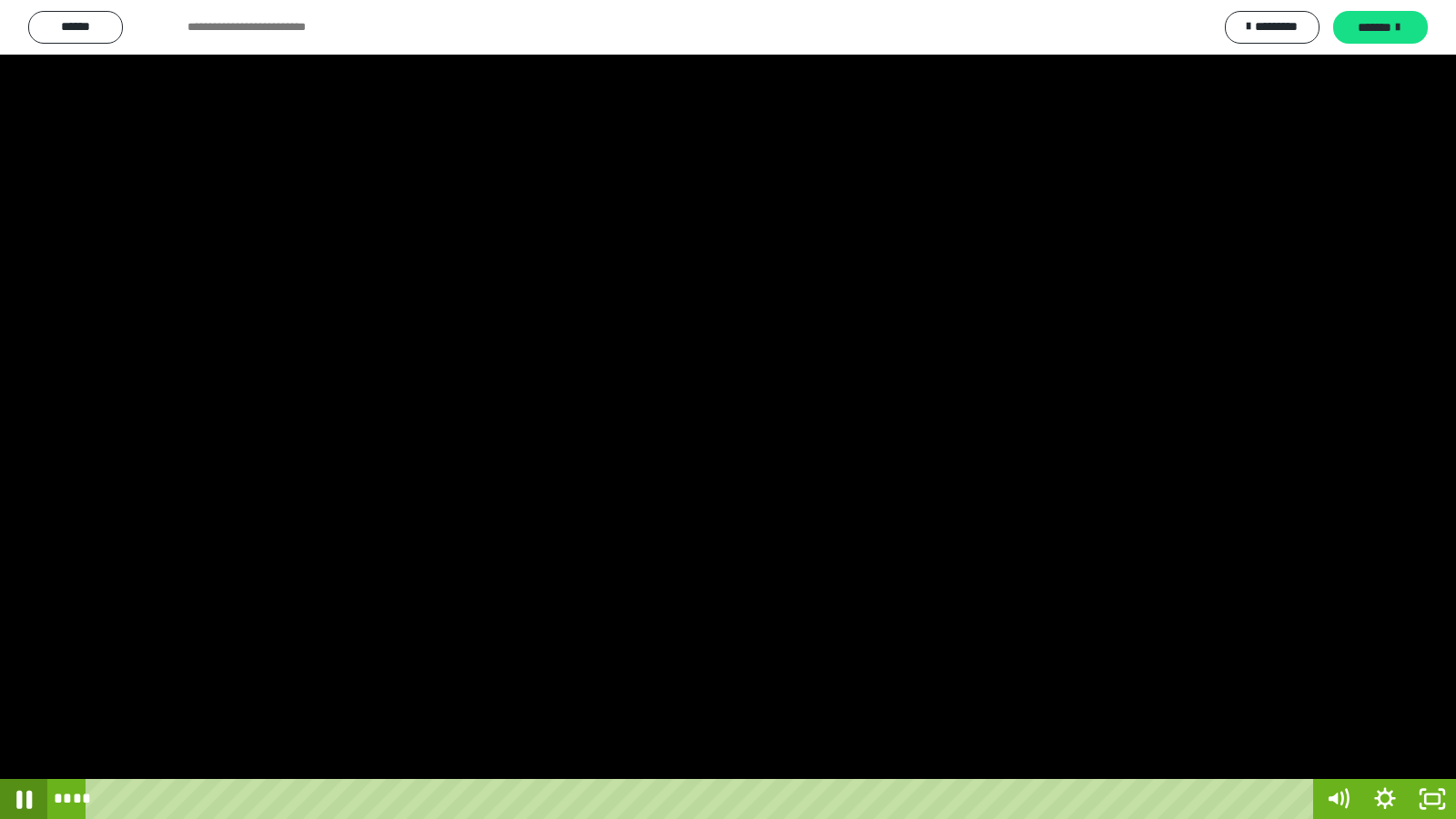 click 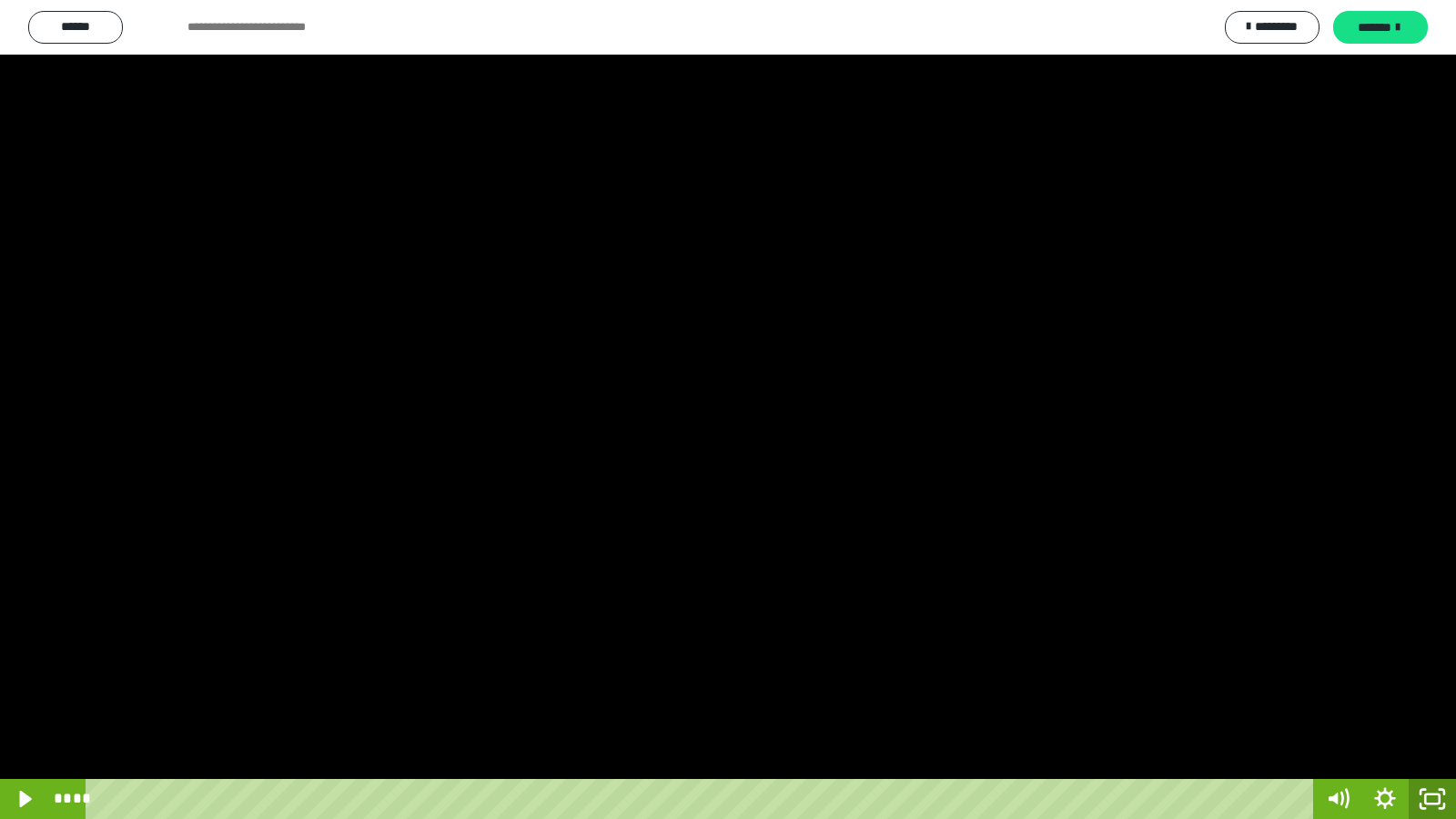 drag, startPoint x: 1425, startPoint y: 802, endPoint x: 1087, endPoint y: 128, distance: 754.0027 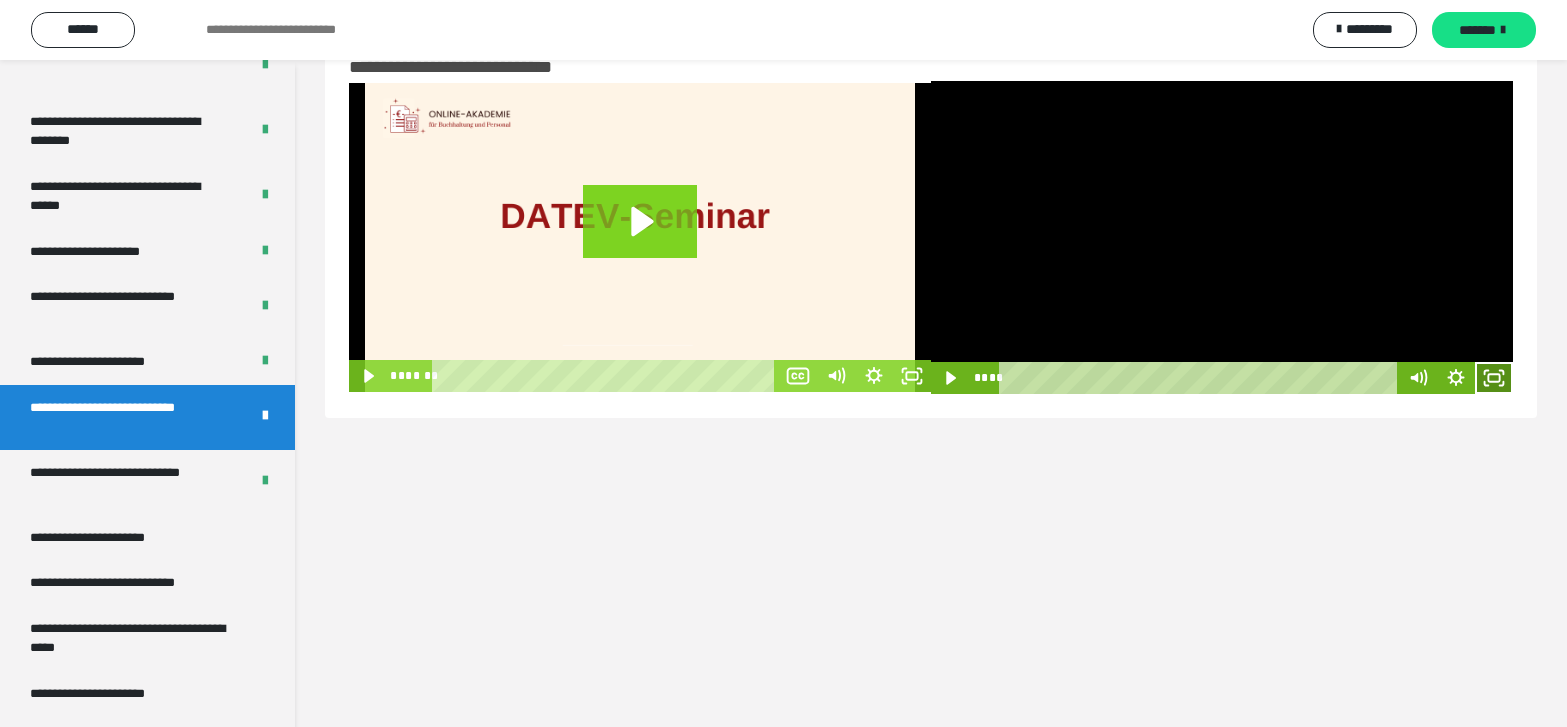 click 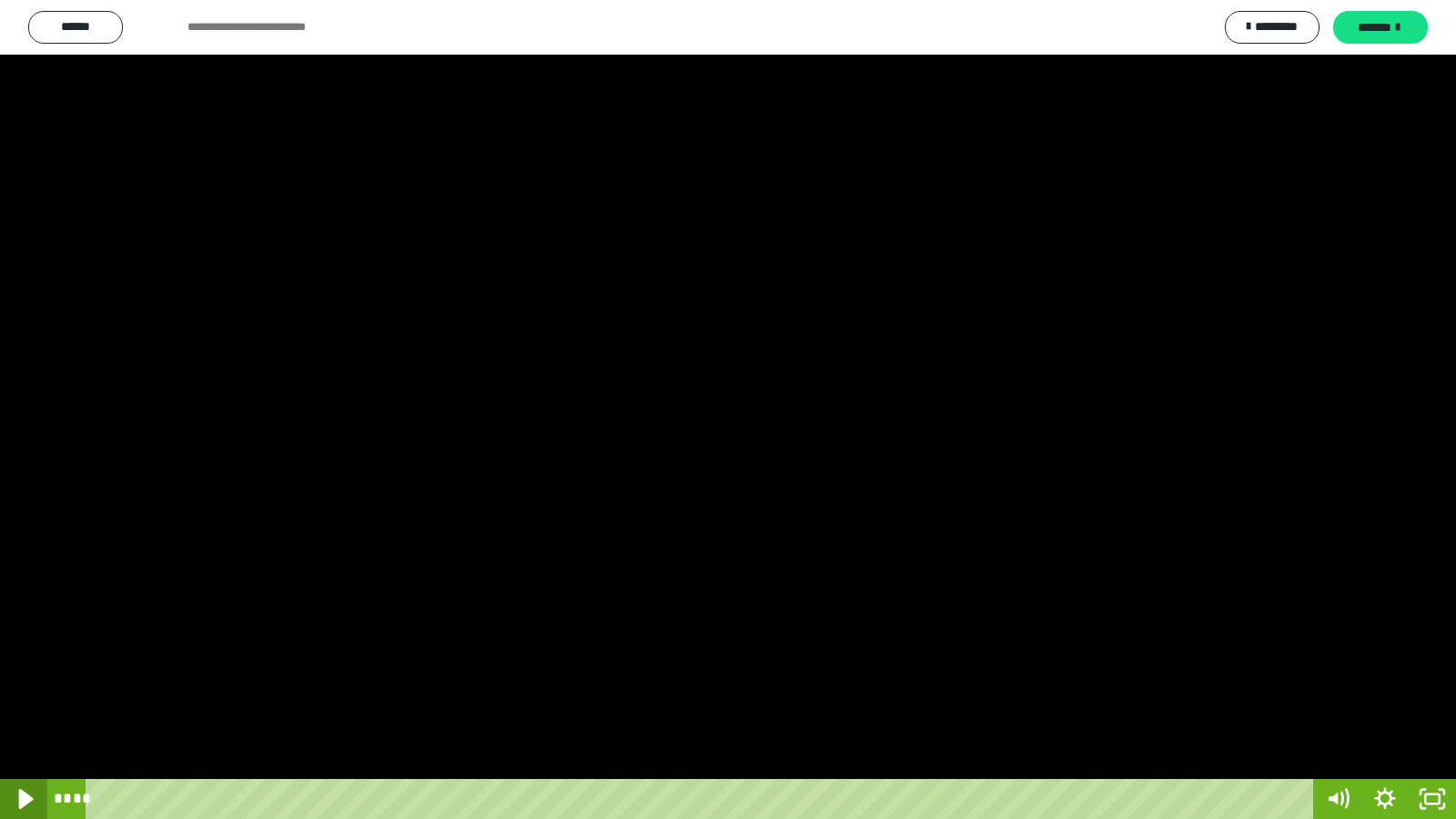 click 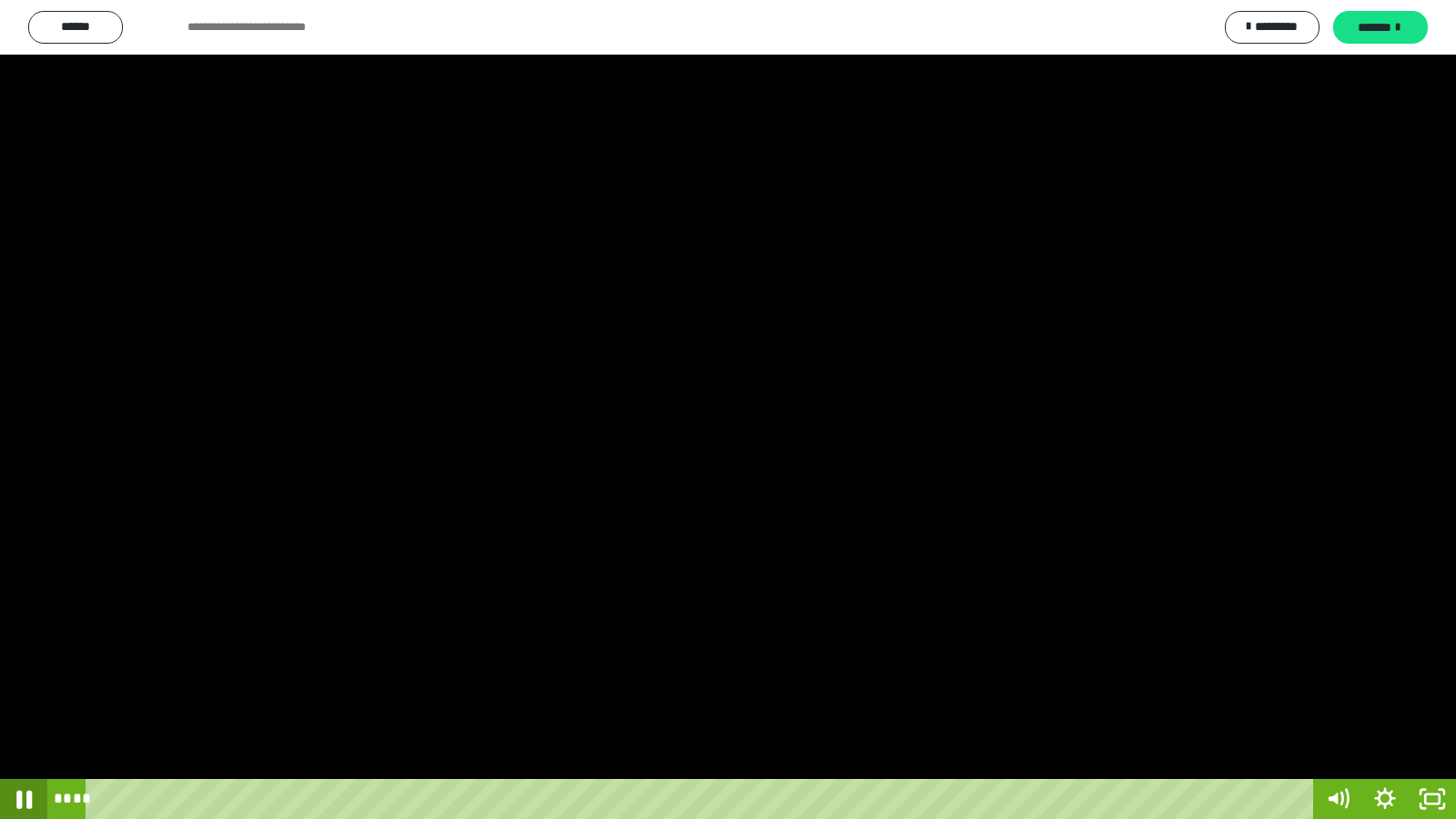 click 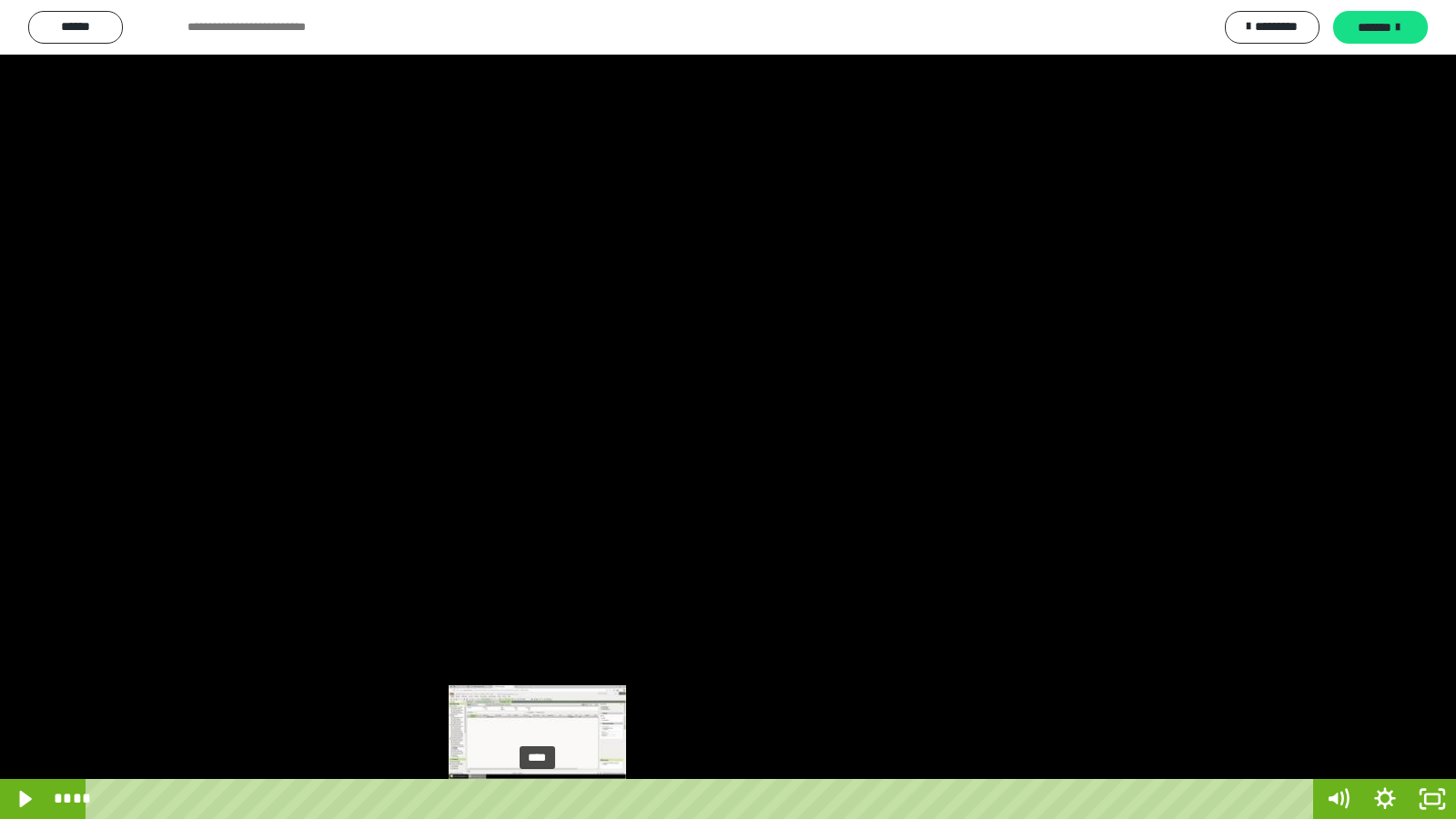 click on "****" at bounding box center (703, 799) 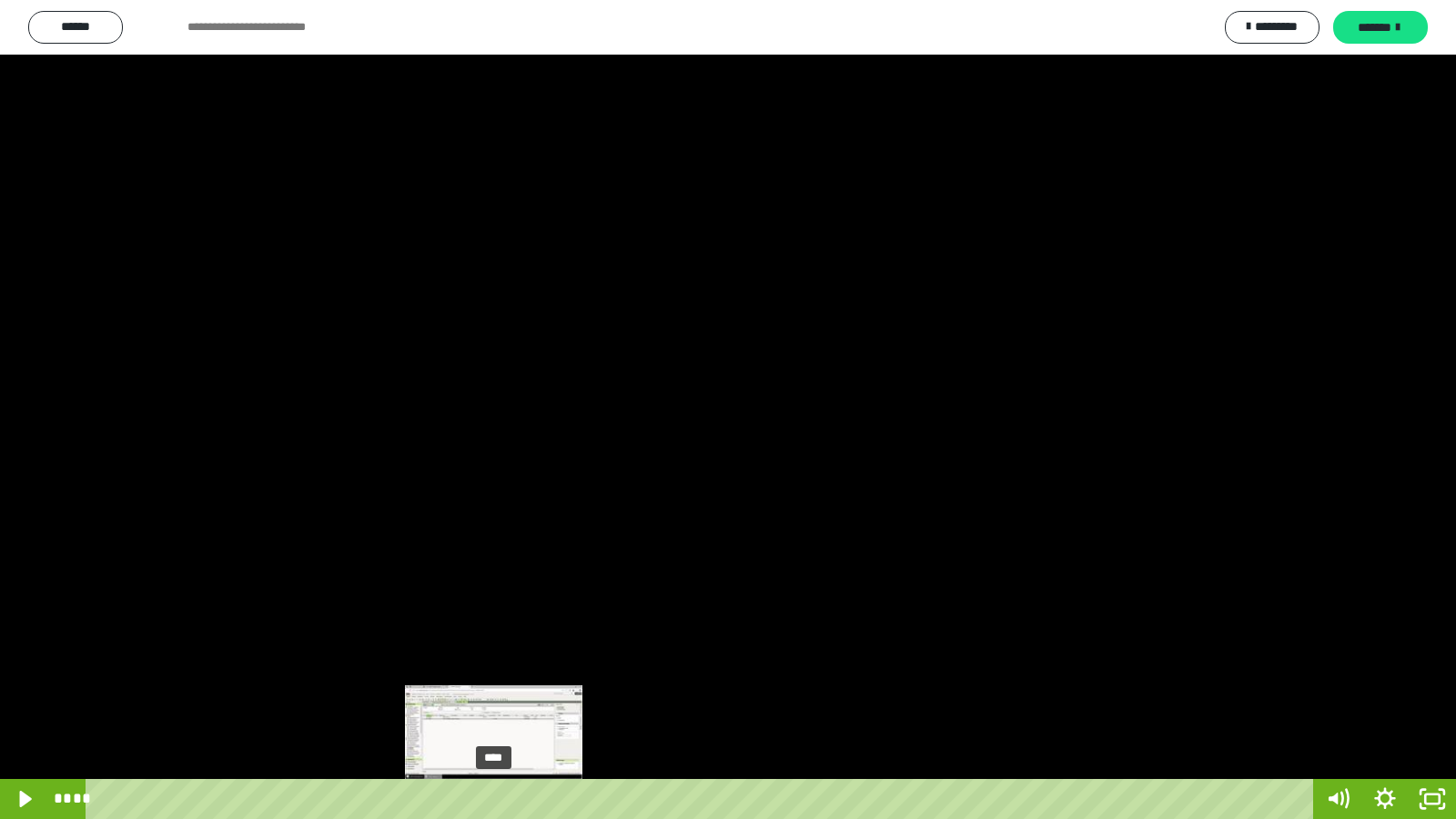 click on "****" at bounding box center [703, 799] 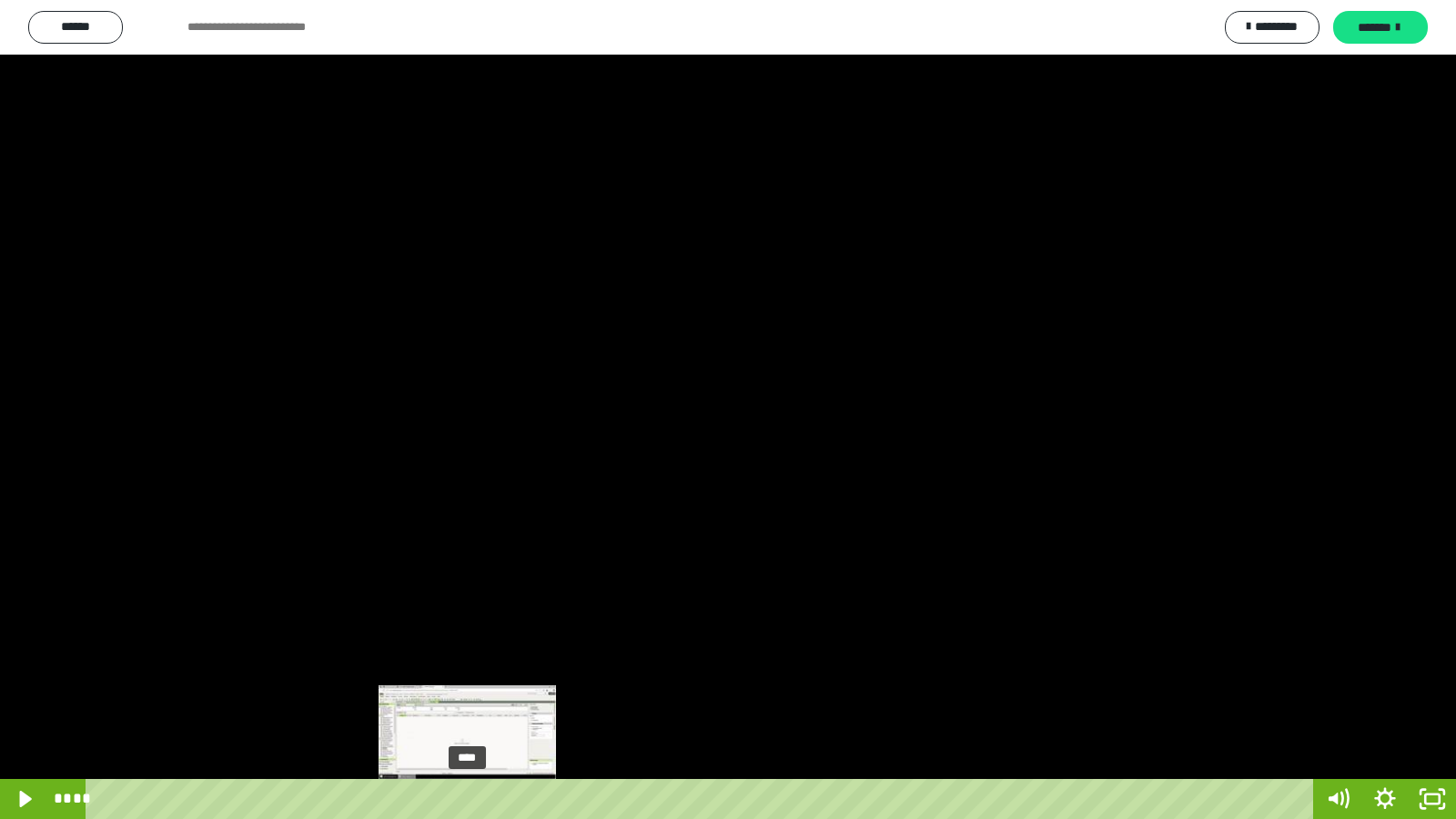 click on "****" at bounding box center [703, 799] 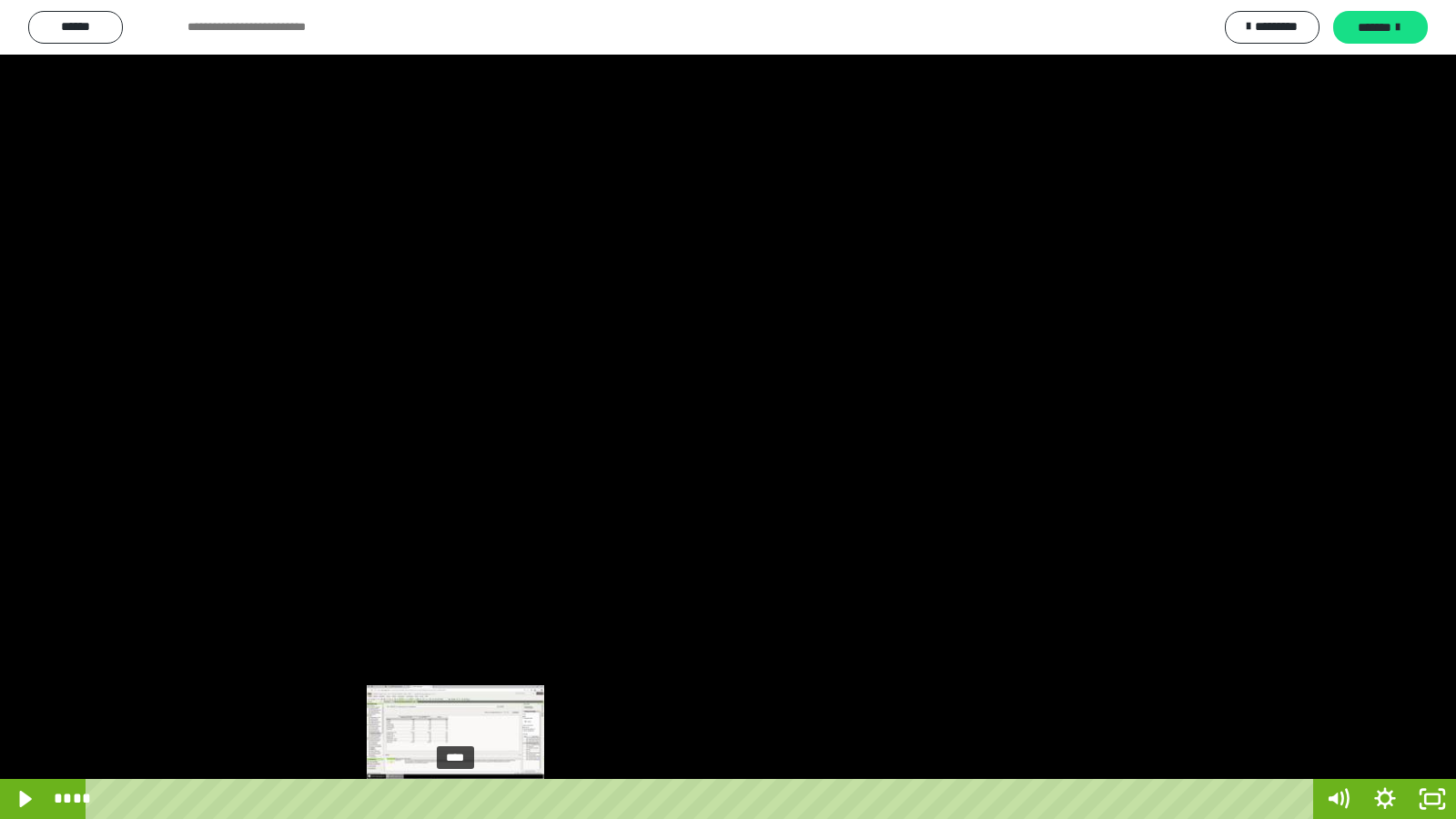 click on "****" at bounding box center [703, 799] 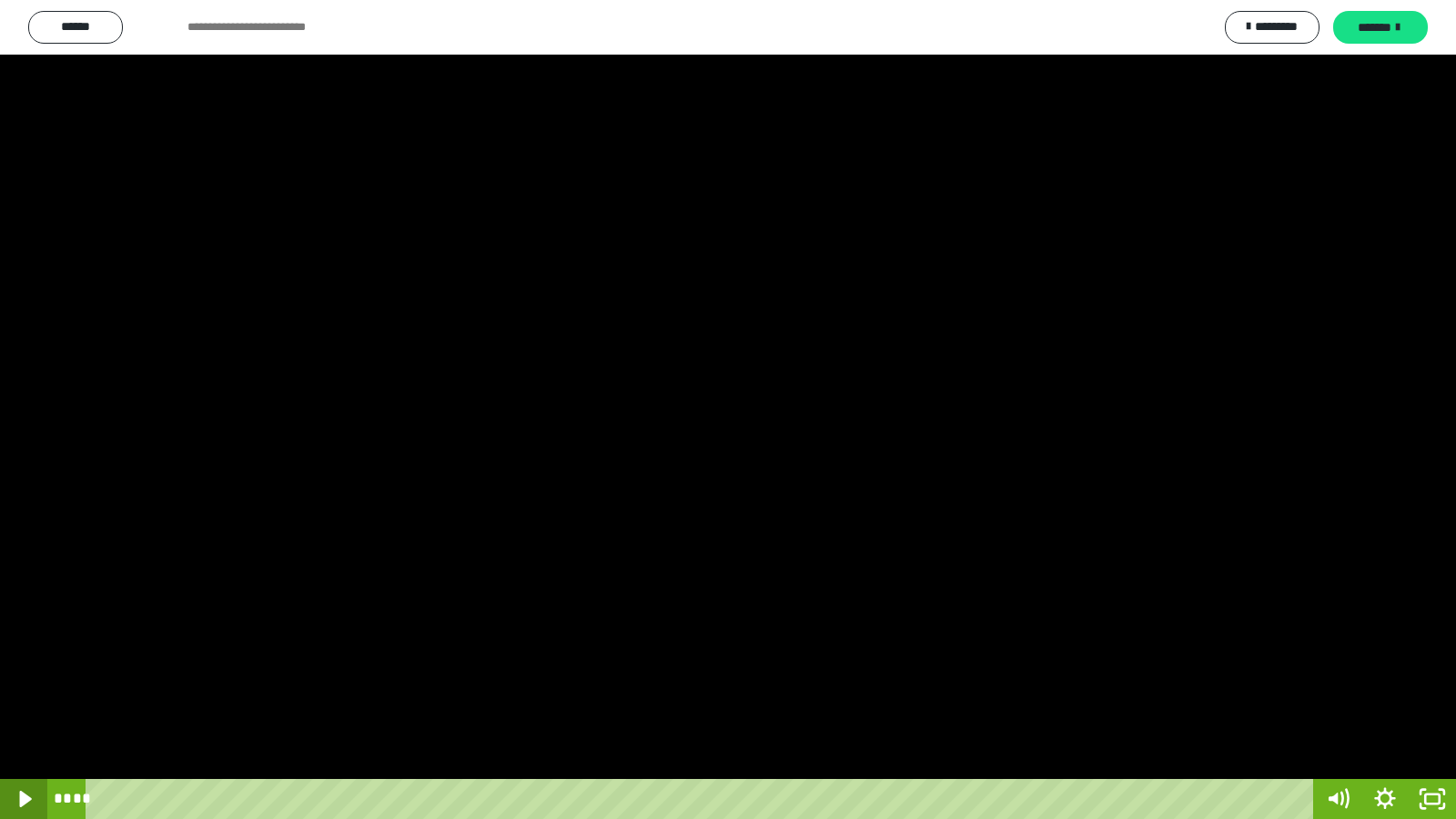 click 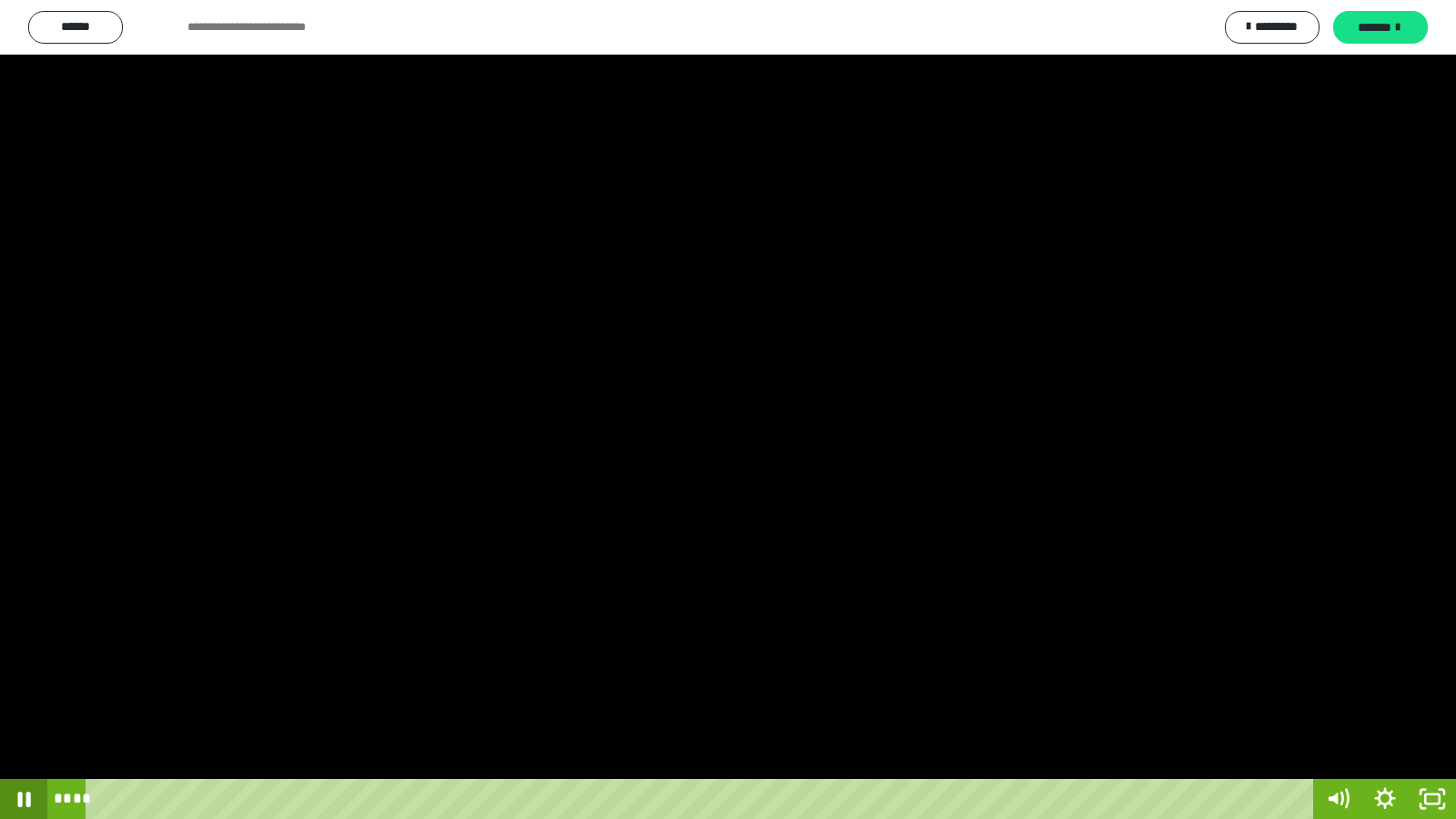 drag, startPoint x: 16, startPoint y: 790, endPoint x: 46, endPoint y: 795, distance: 30.41381 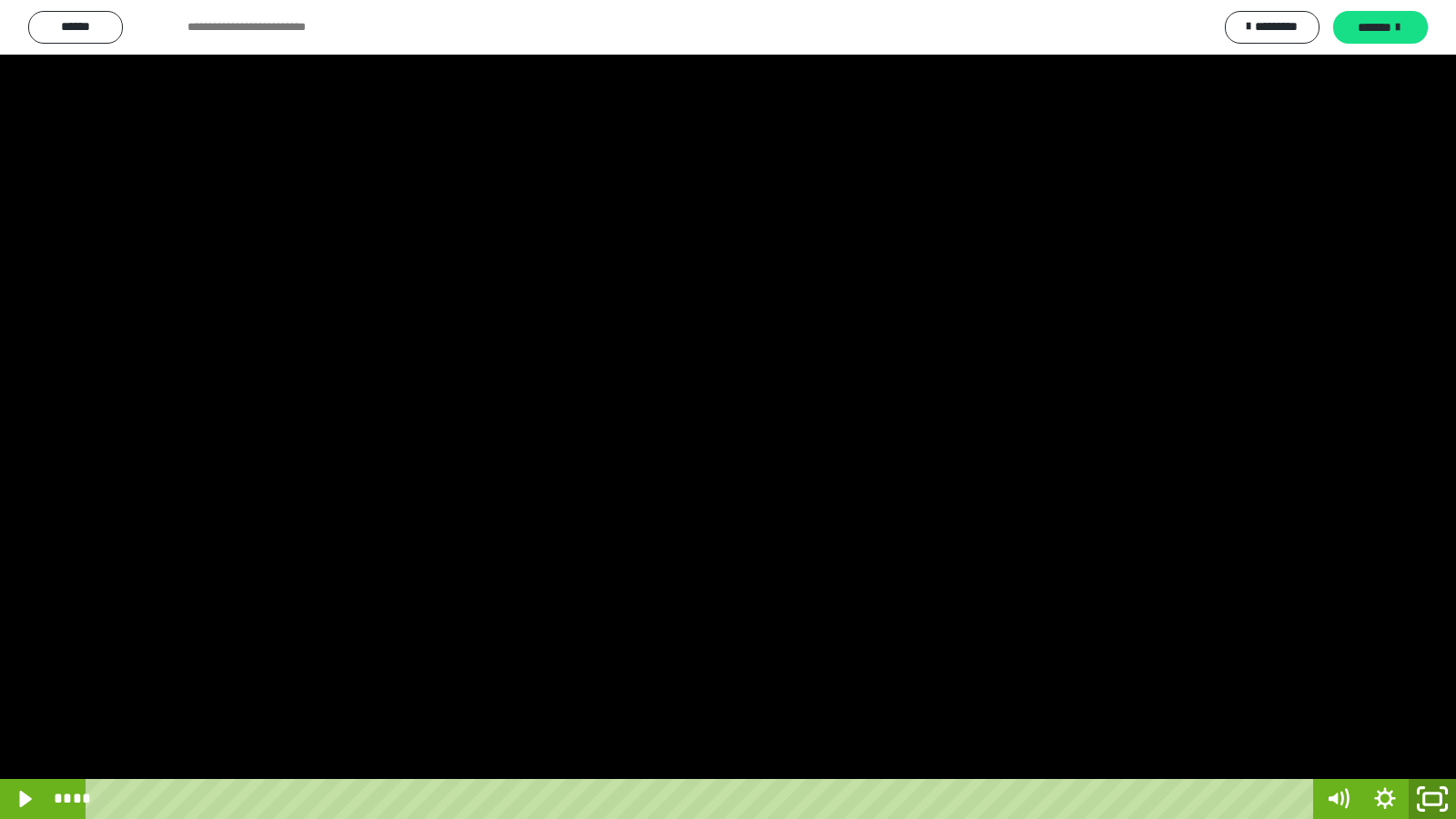 click 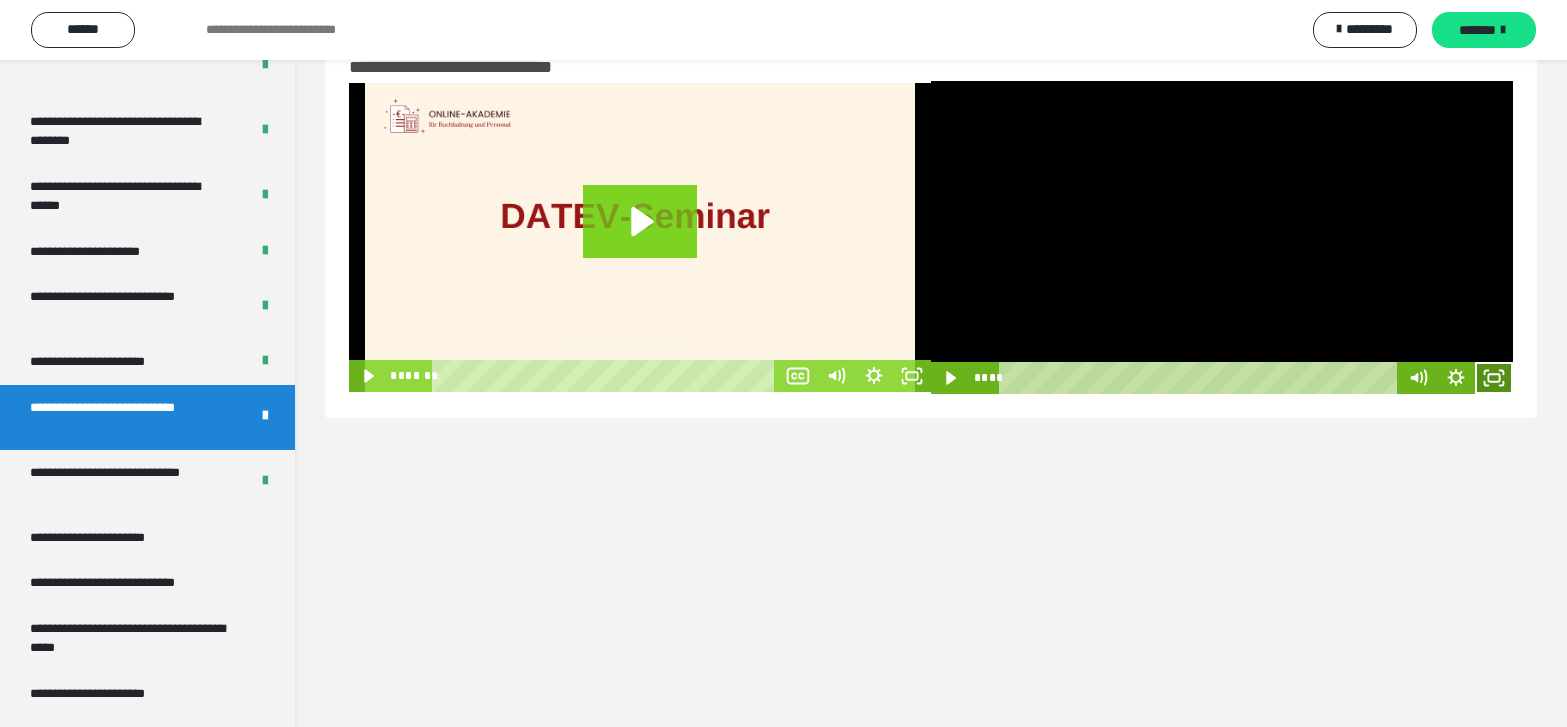 click 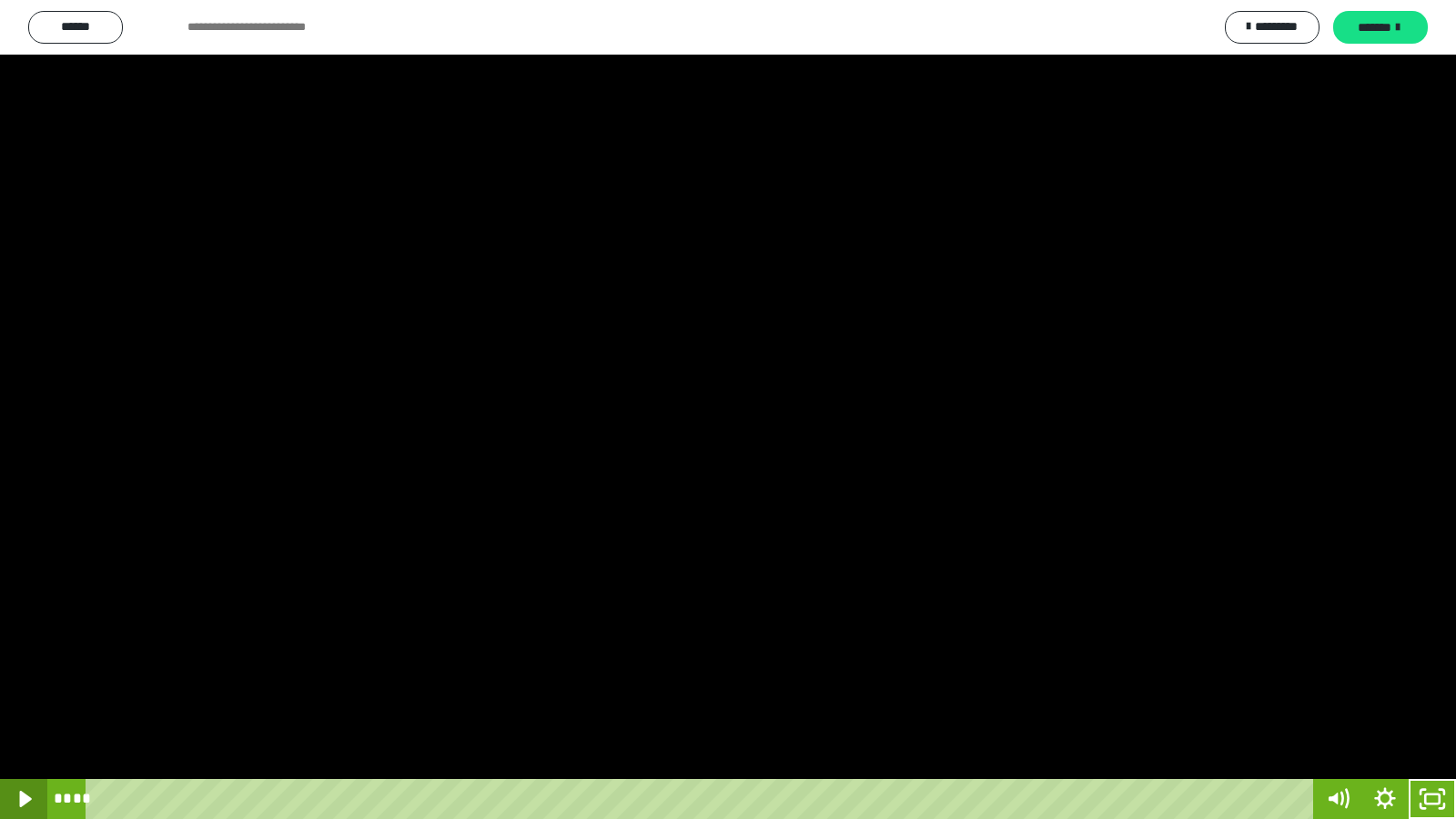 click 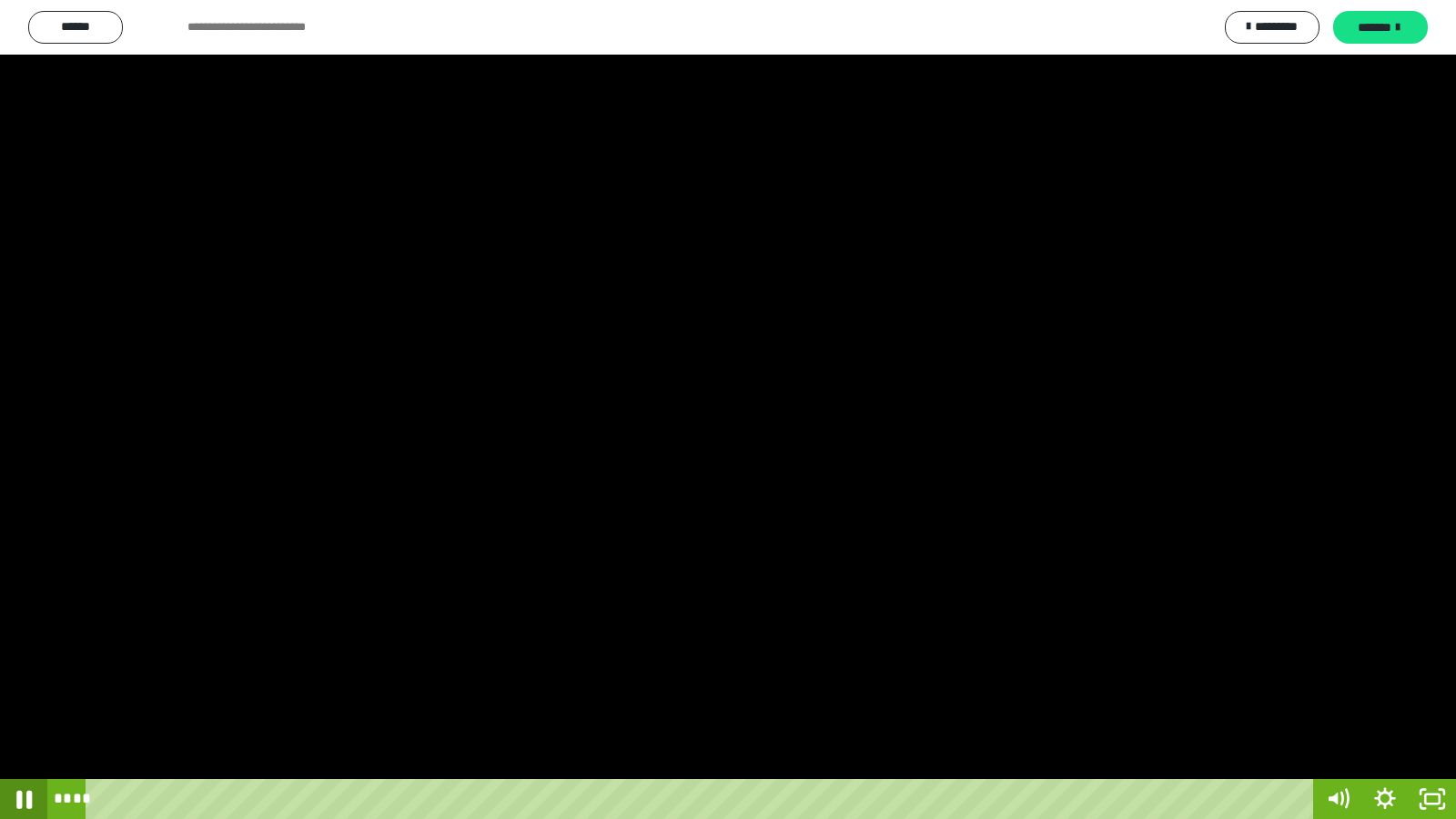 click 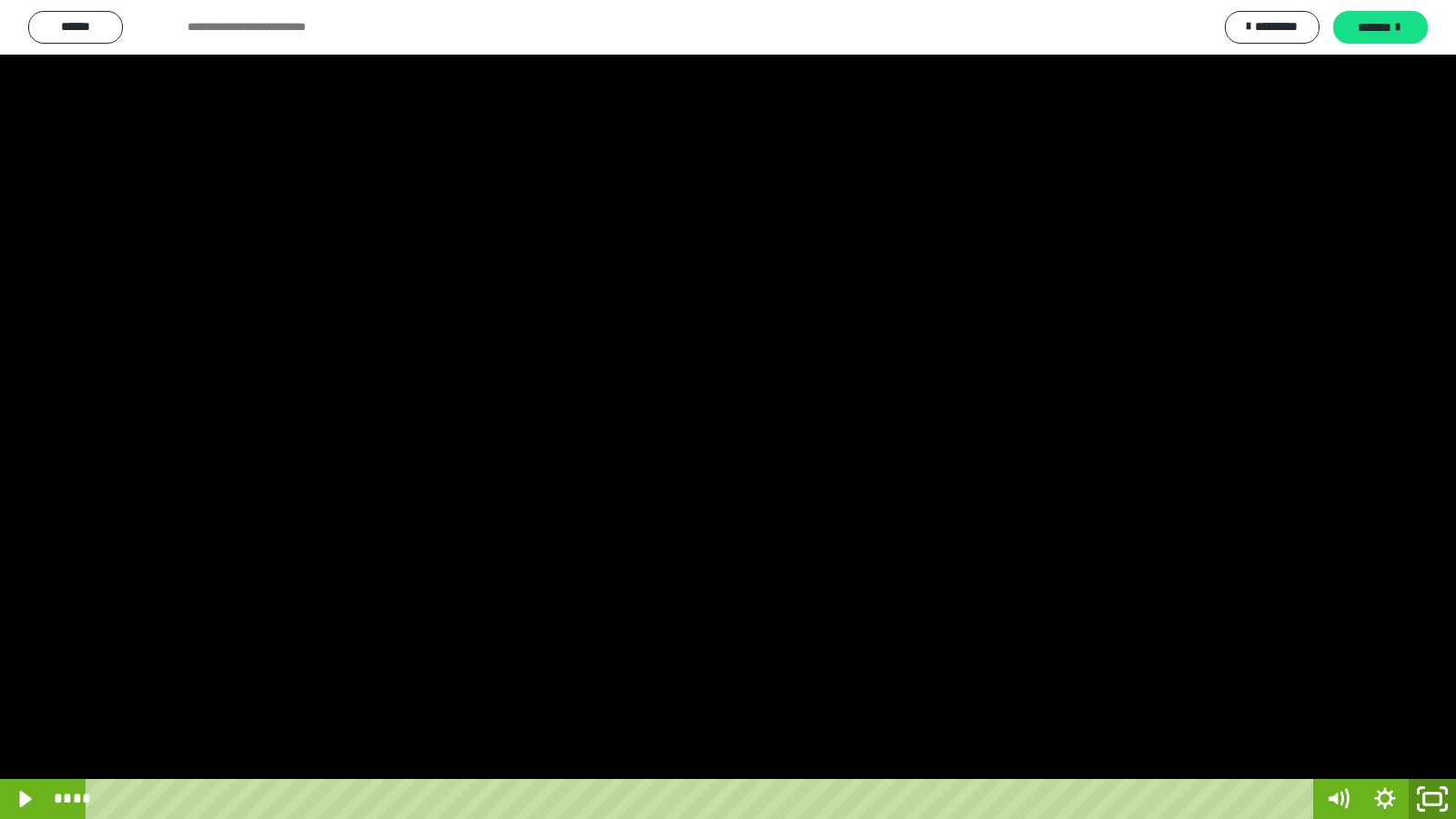 click 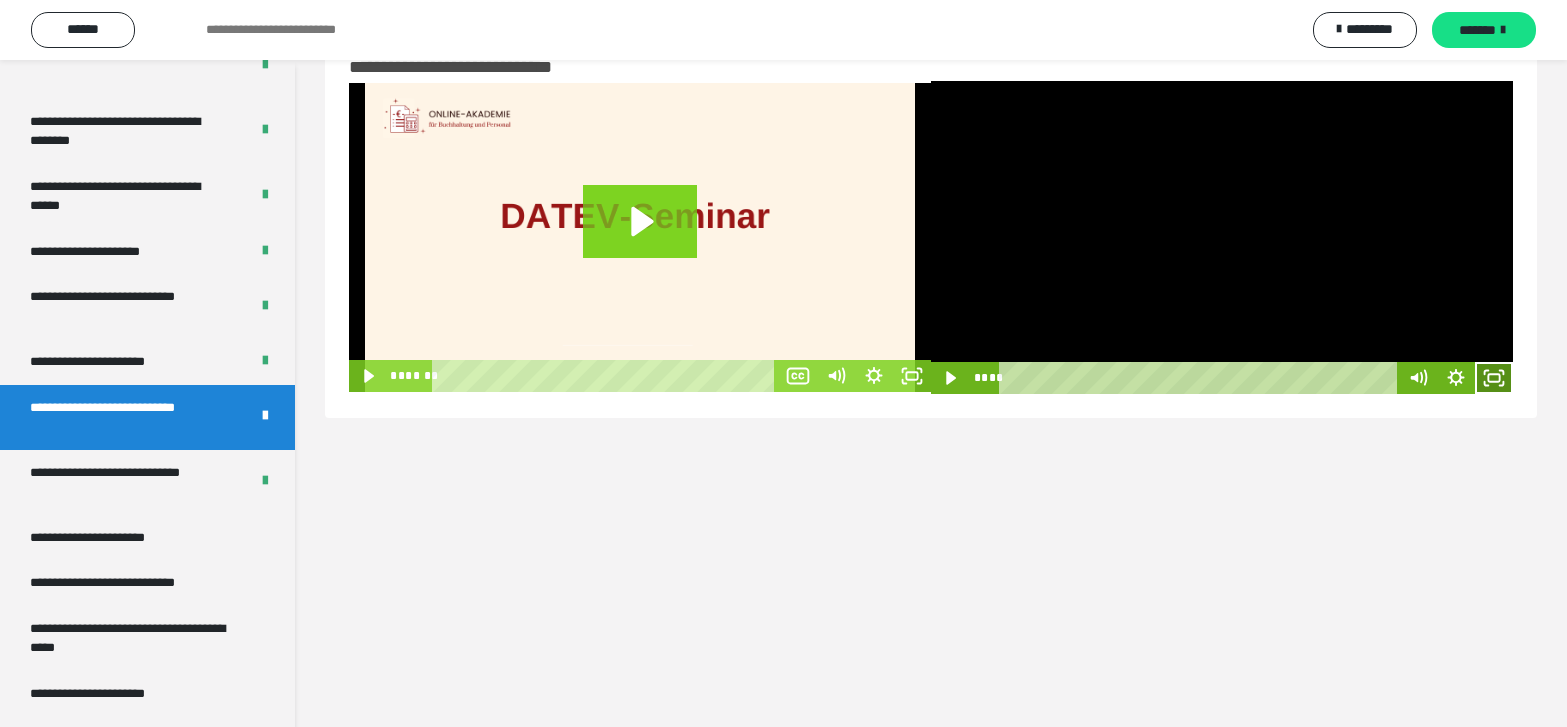 click 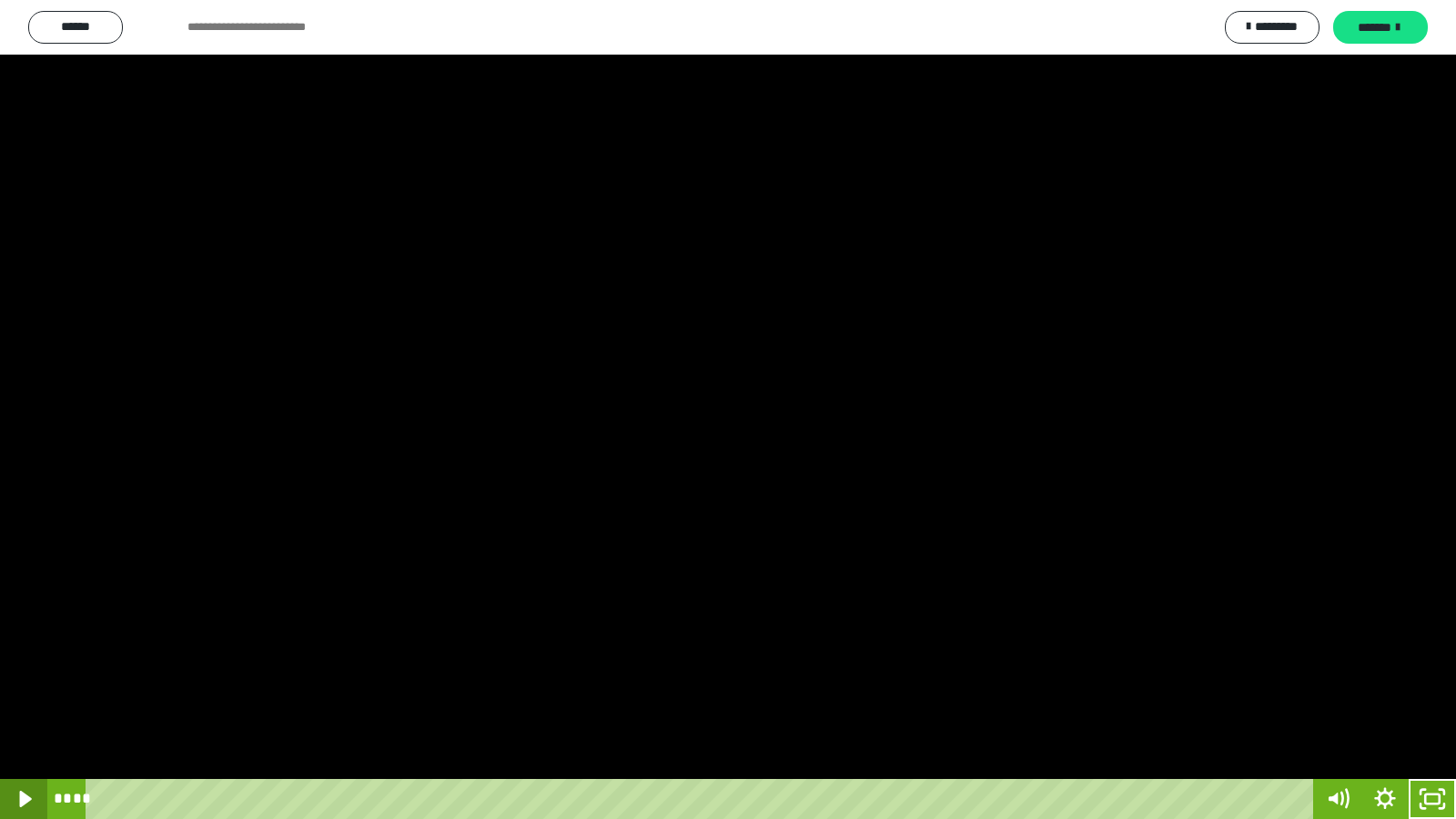 click 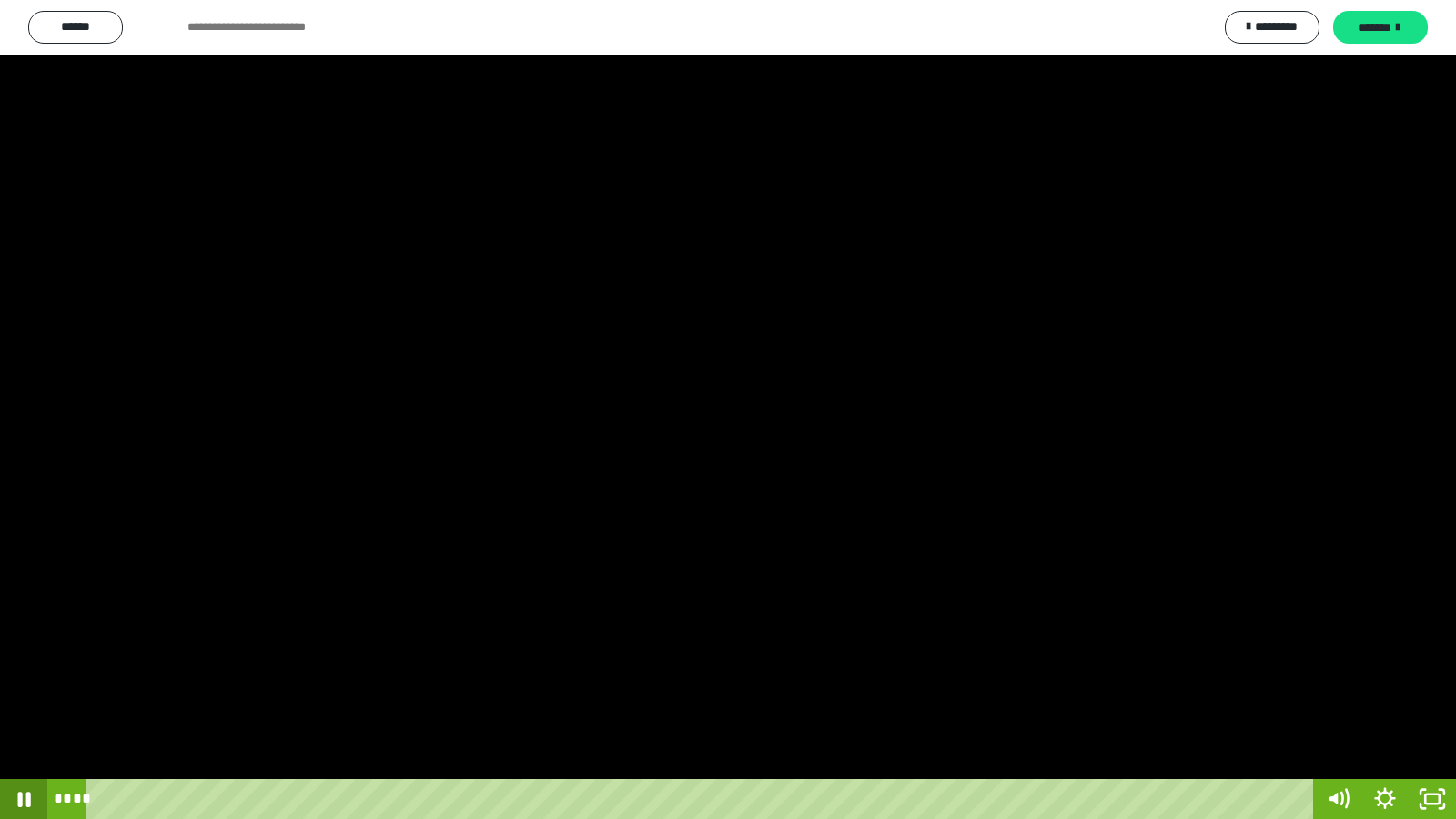 click 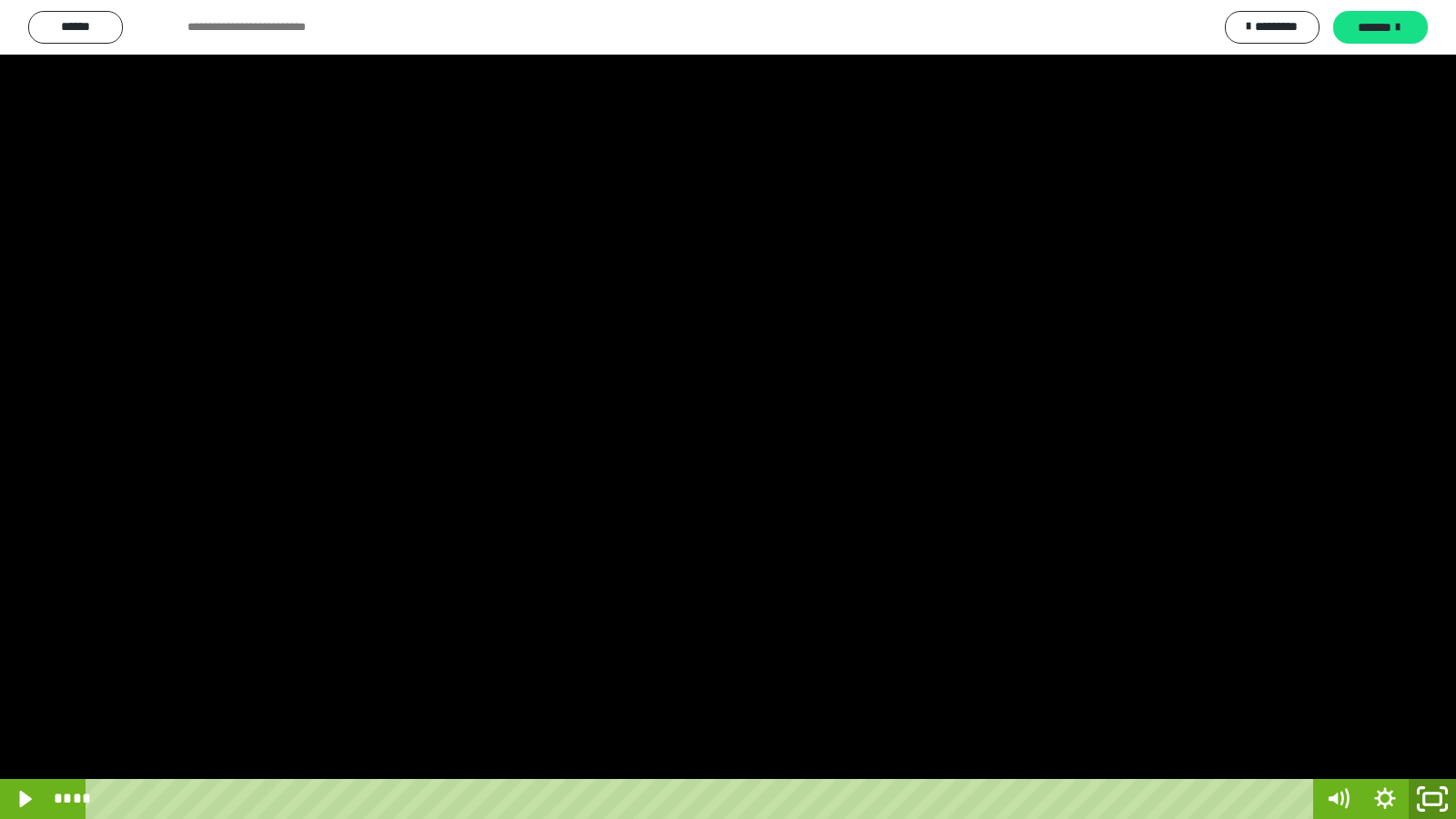 click 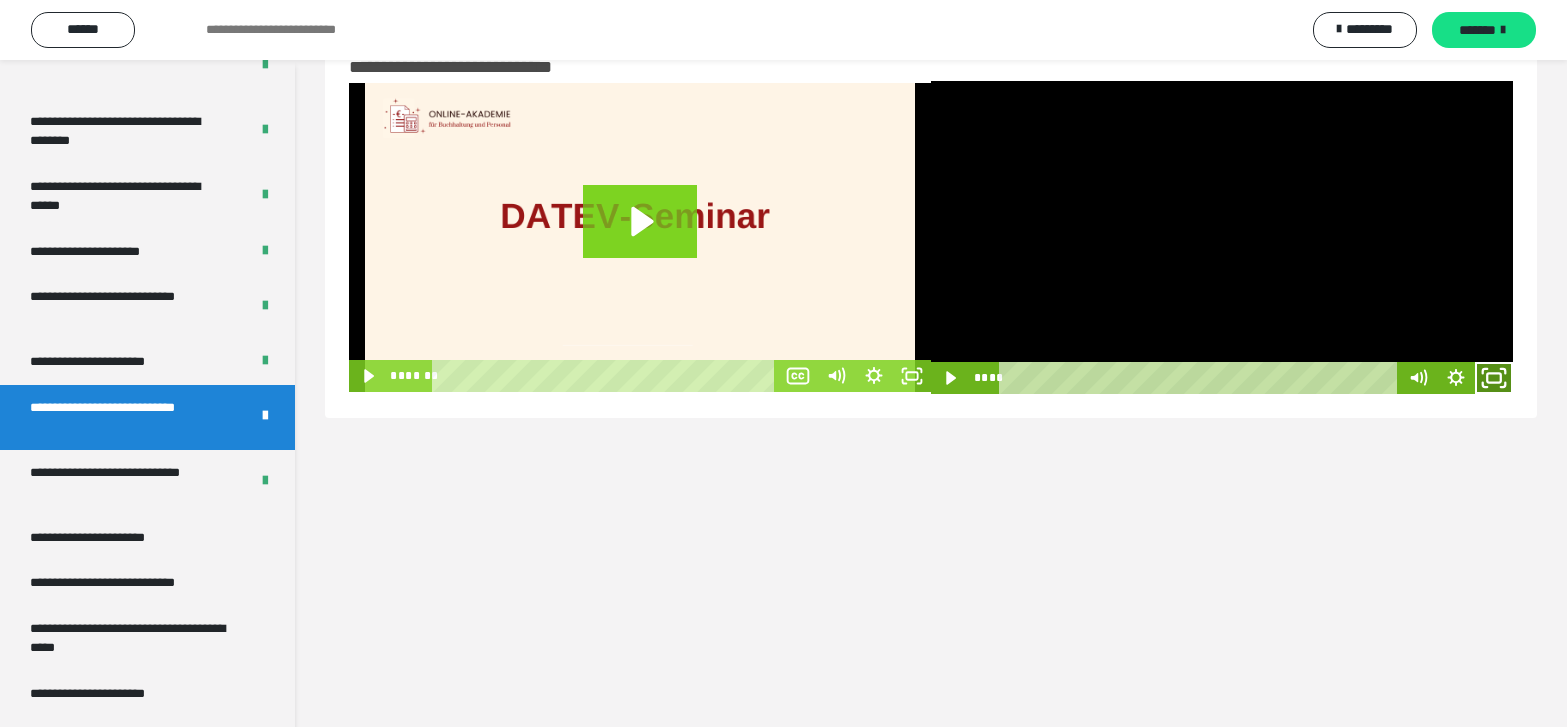 drag, startPoint x: 1495, startPoint y: 381, endPoint x: 1261, endPoint y: 449, distance: 243.68011 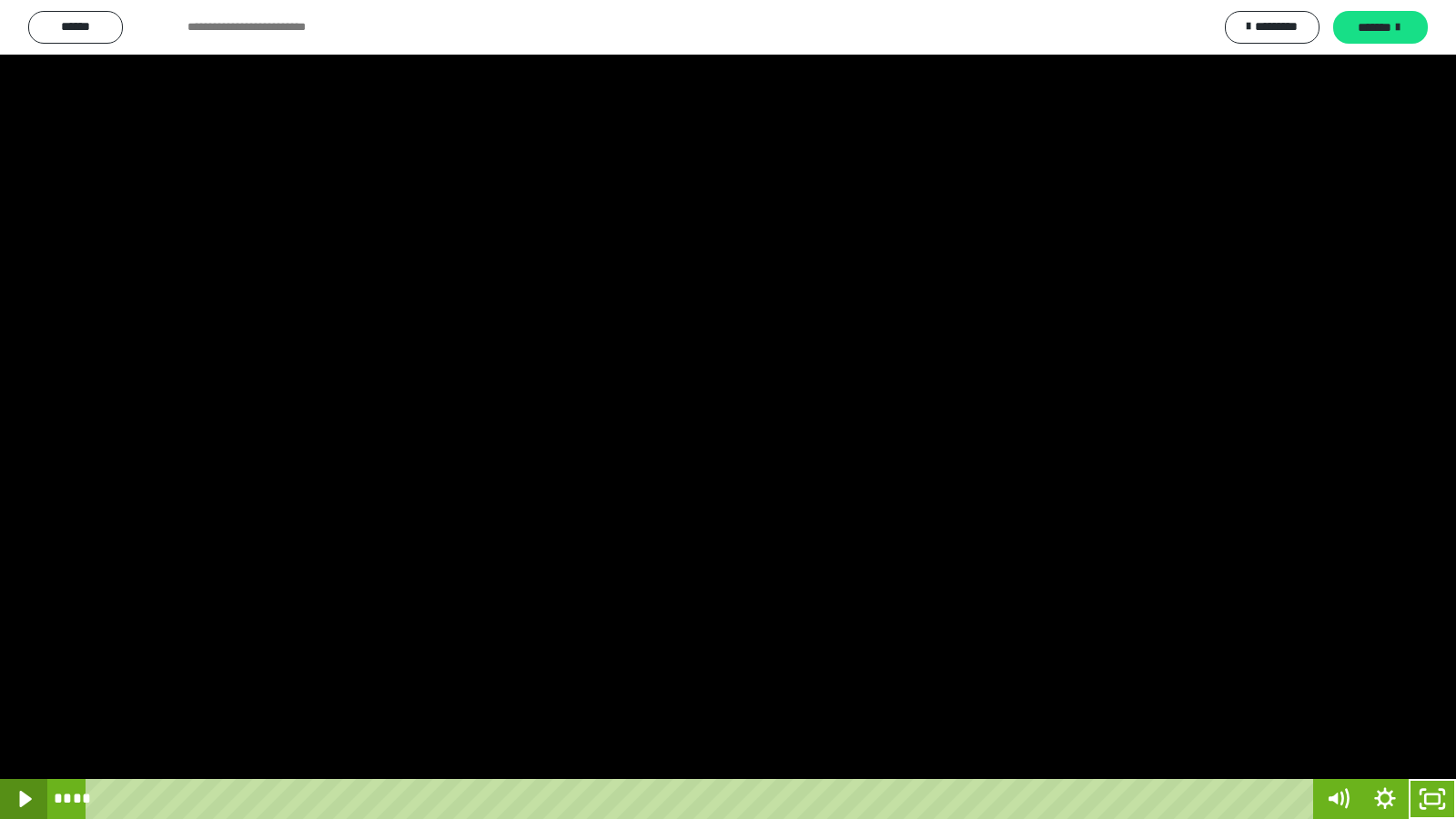 click 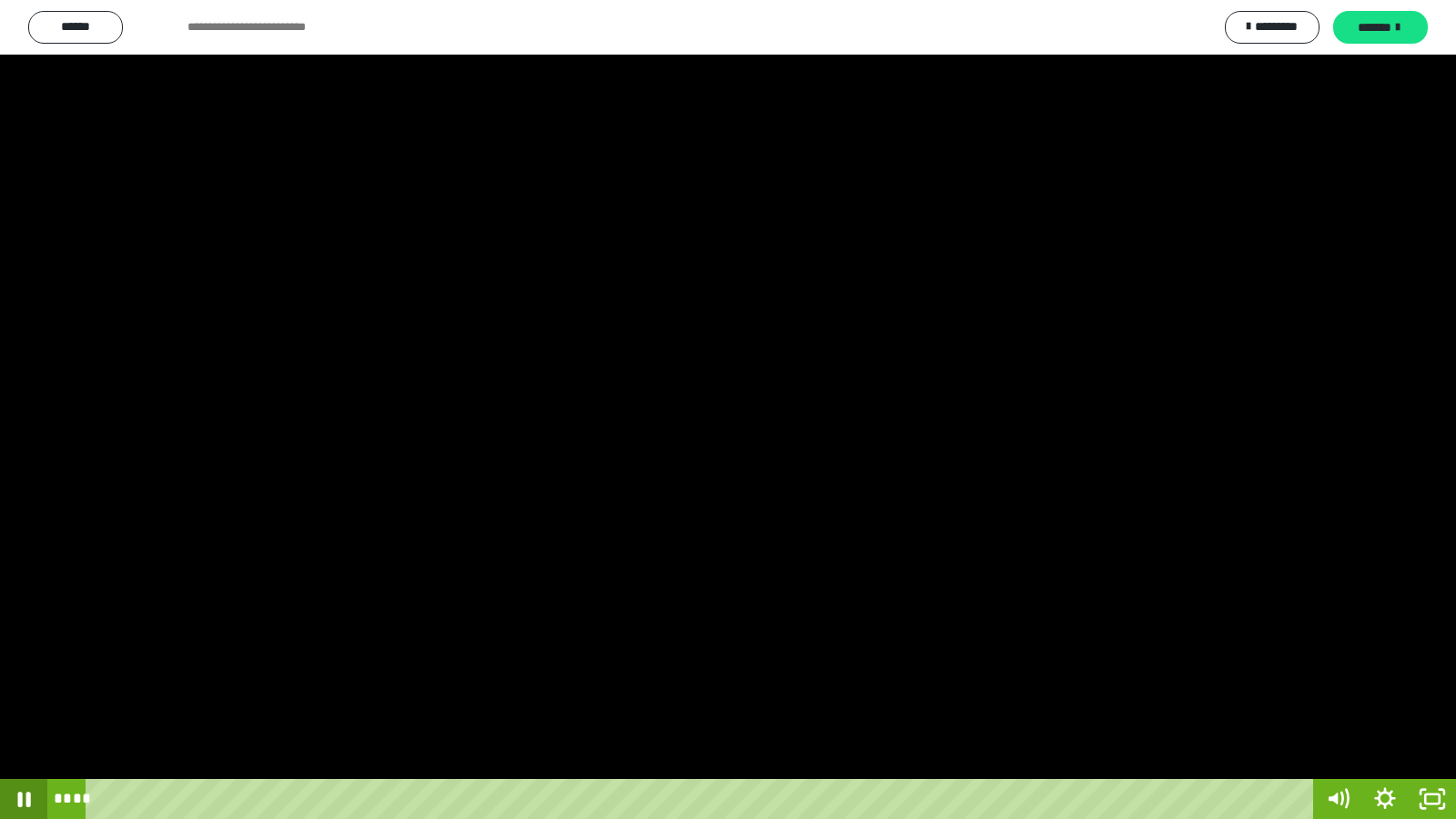 drag, startPoint x: 16, startPoint y: 801, endPoint x: 64, endPoint y: 814, distance: 49.729267 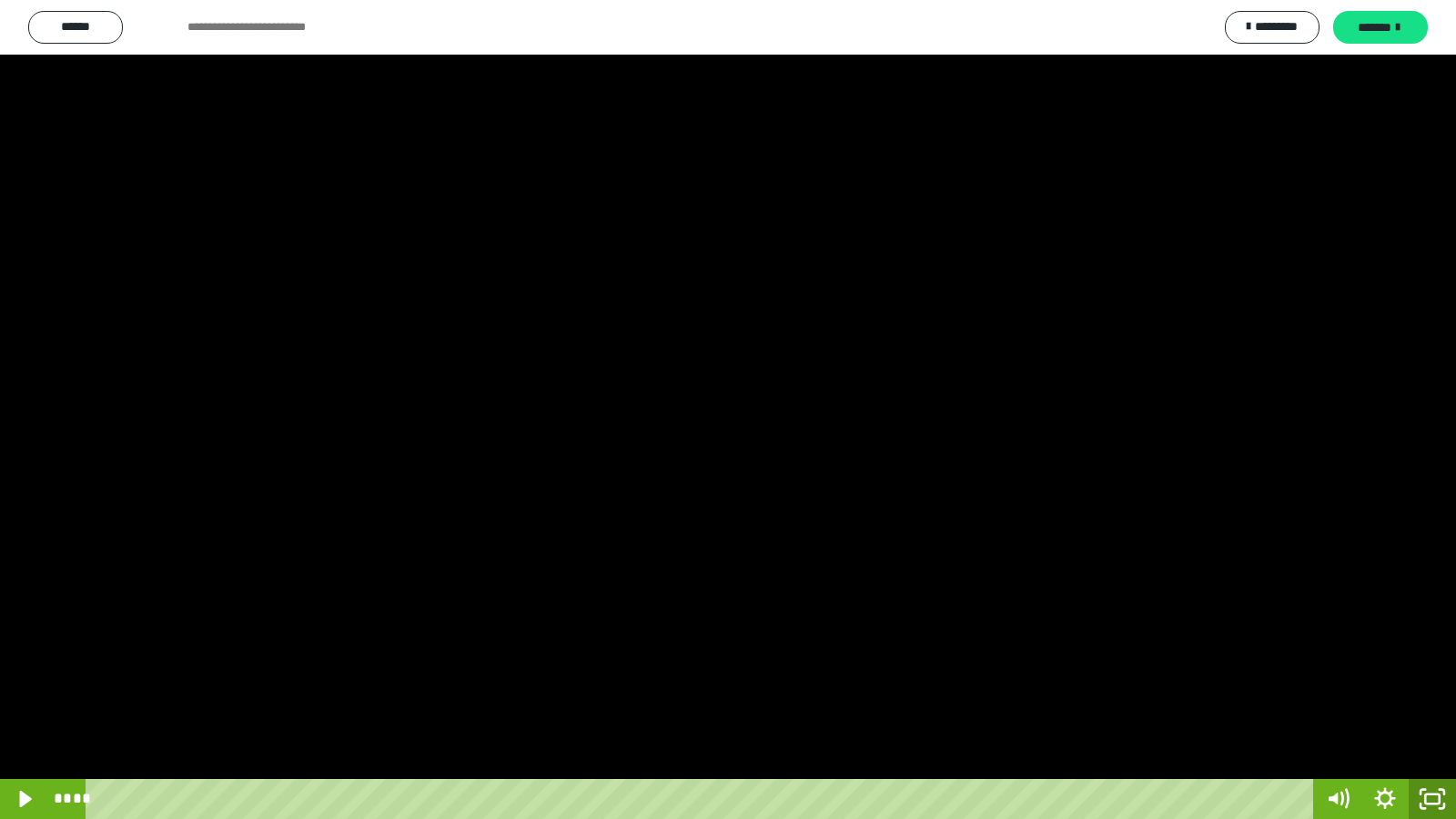 click 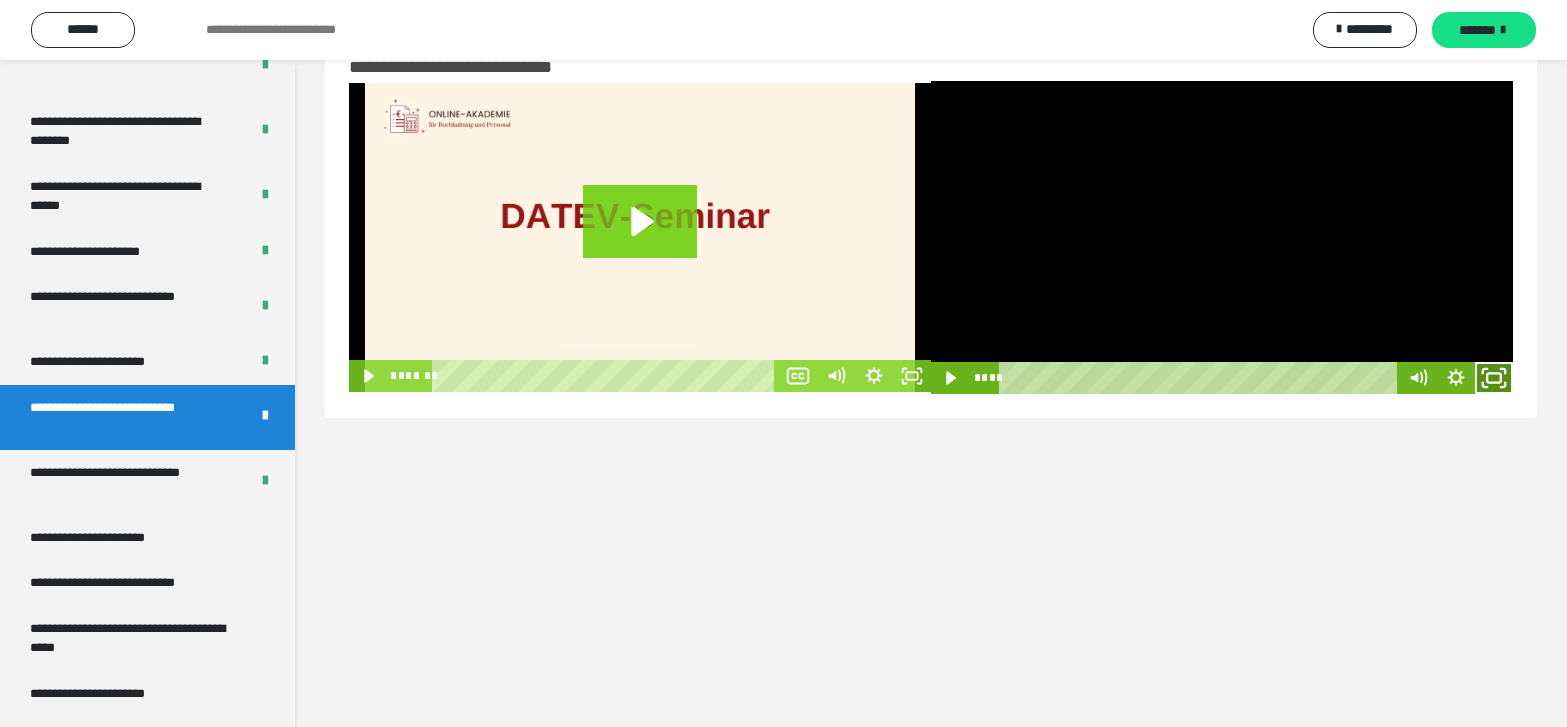 click 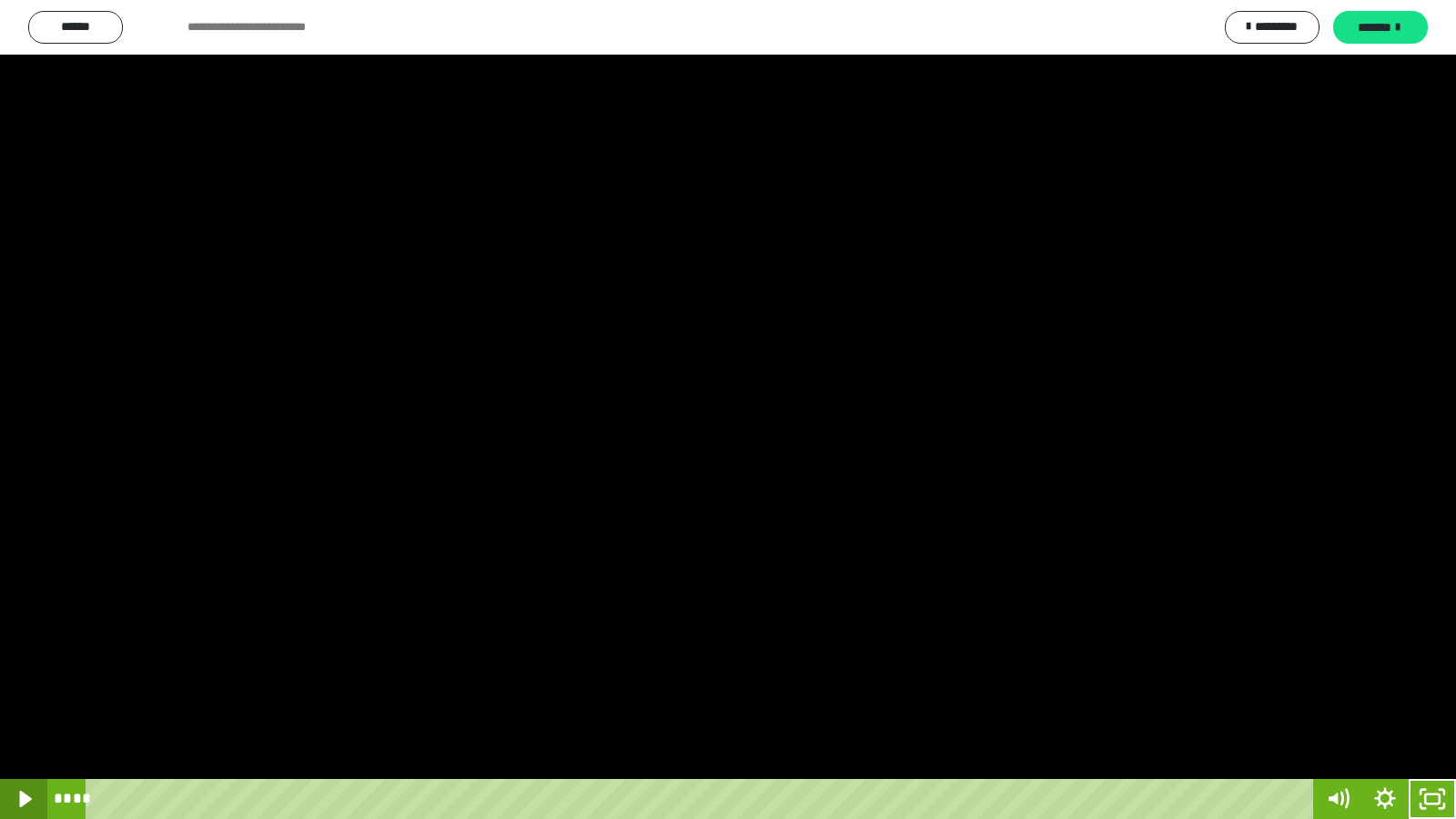 click 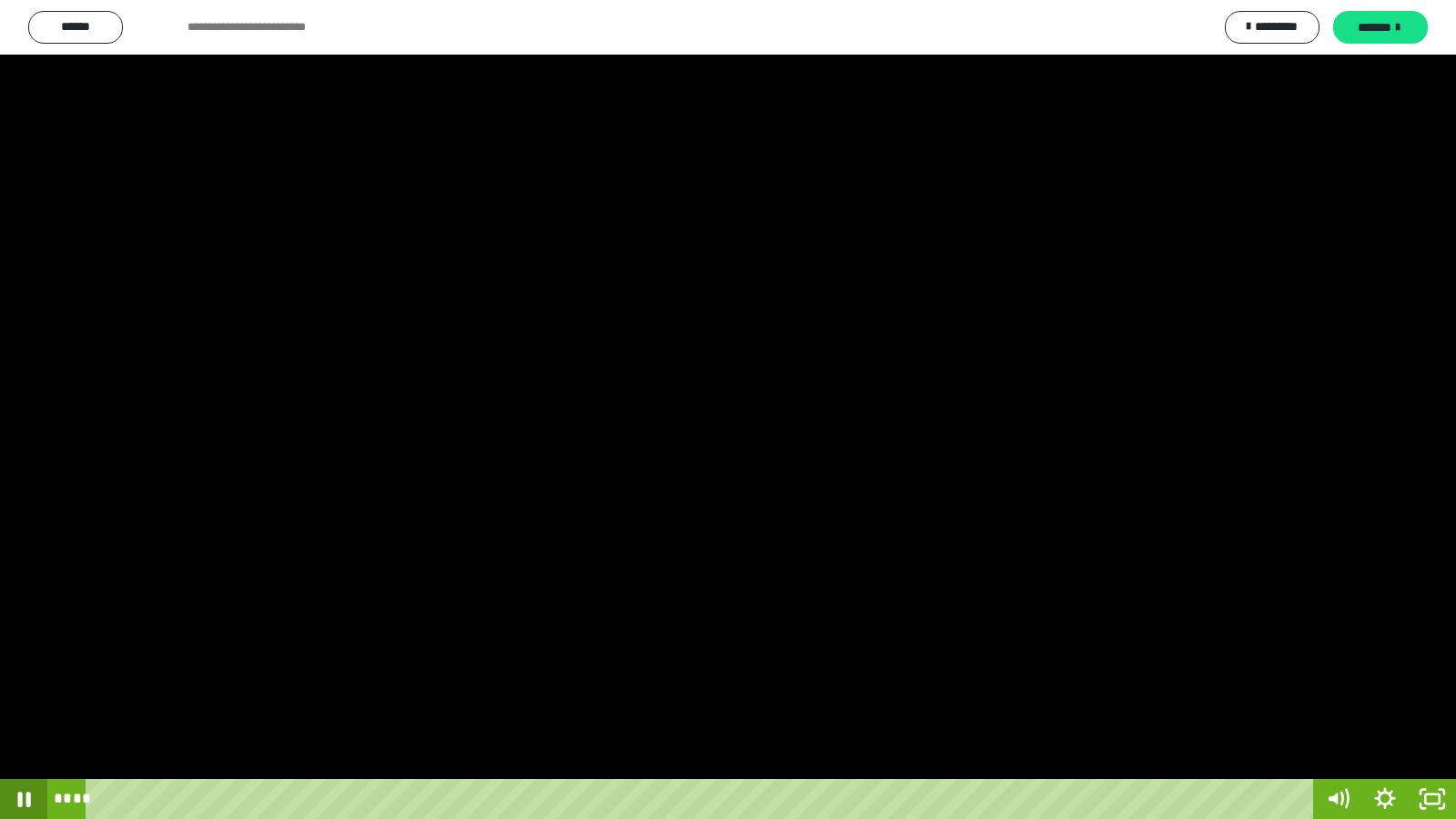 click 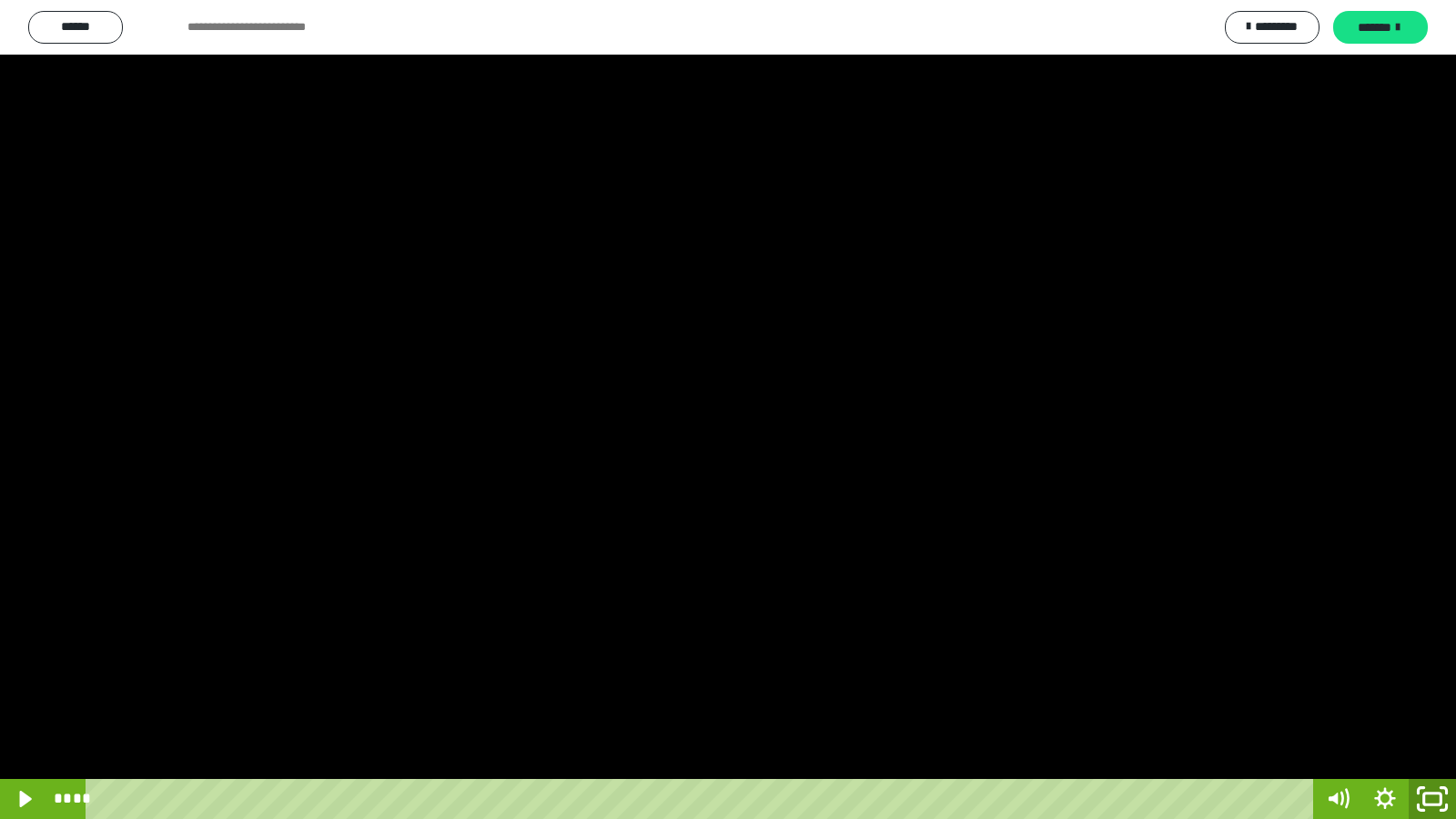click 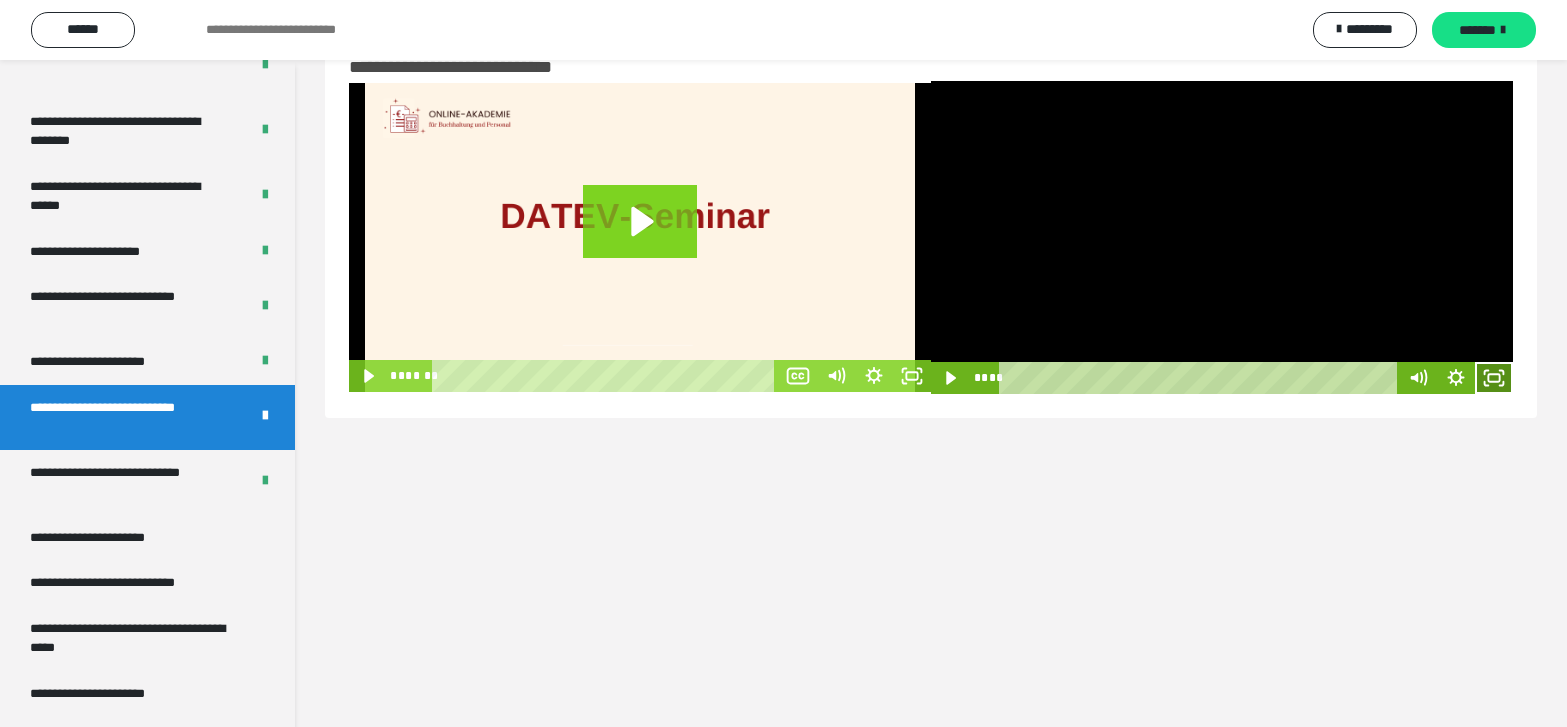 click 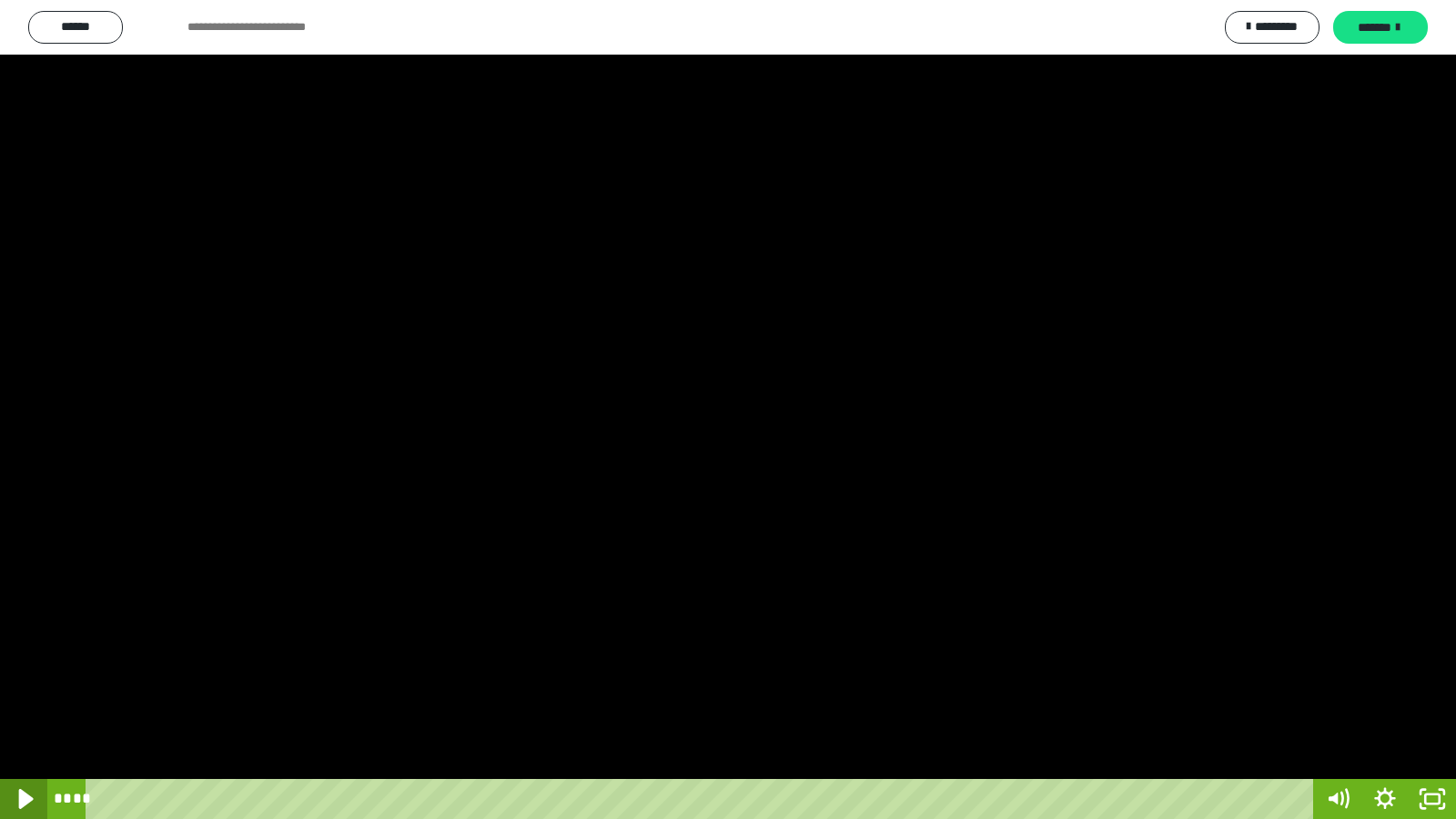 click 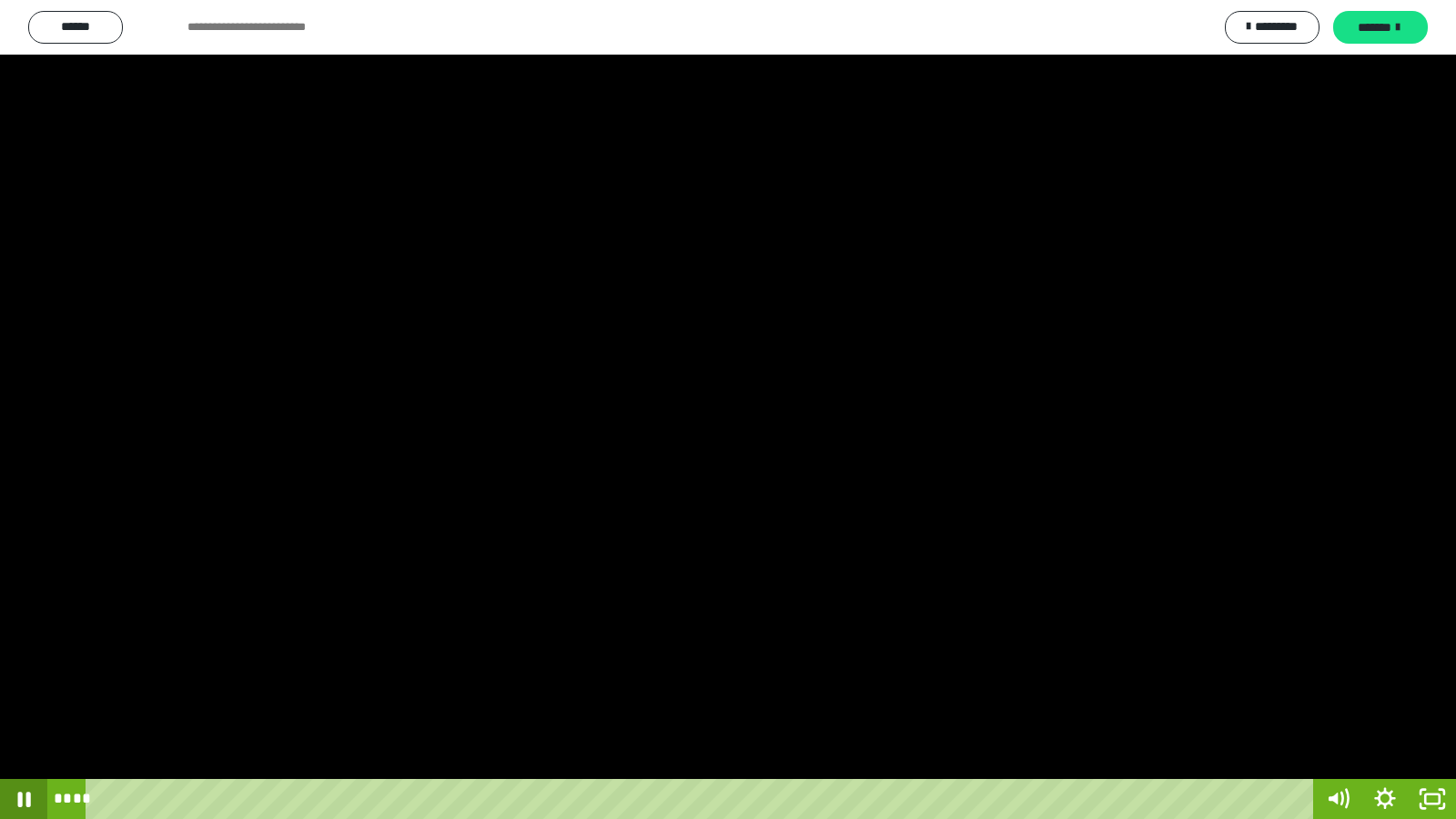 click 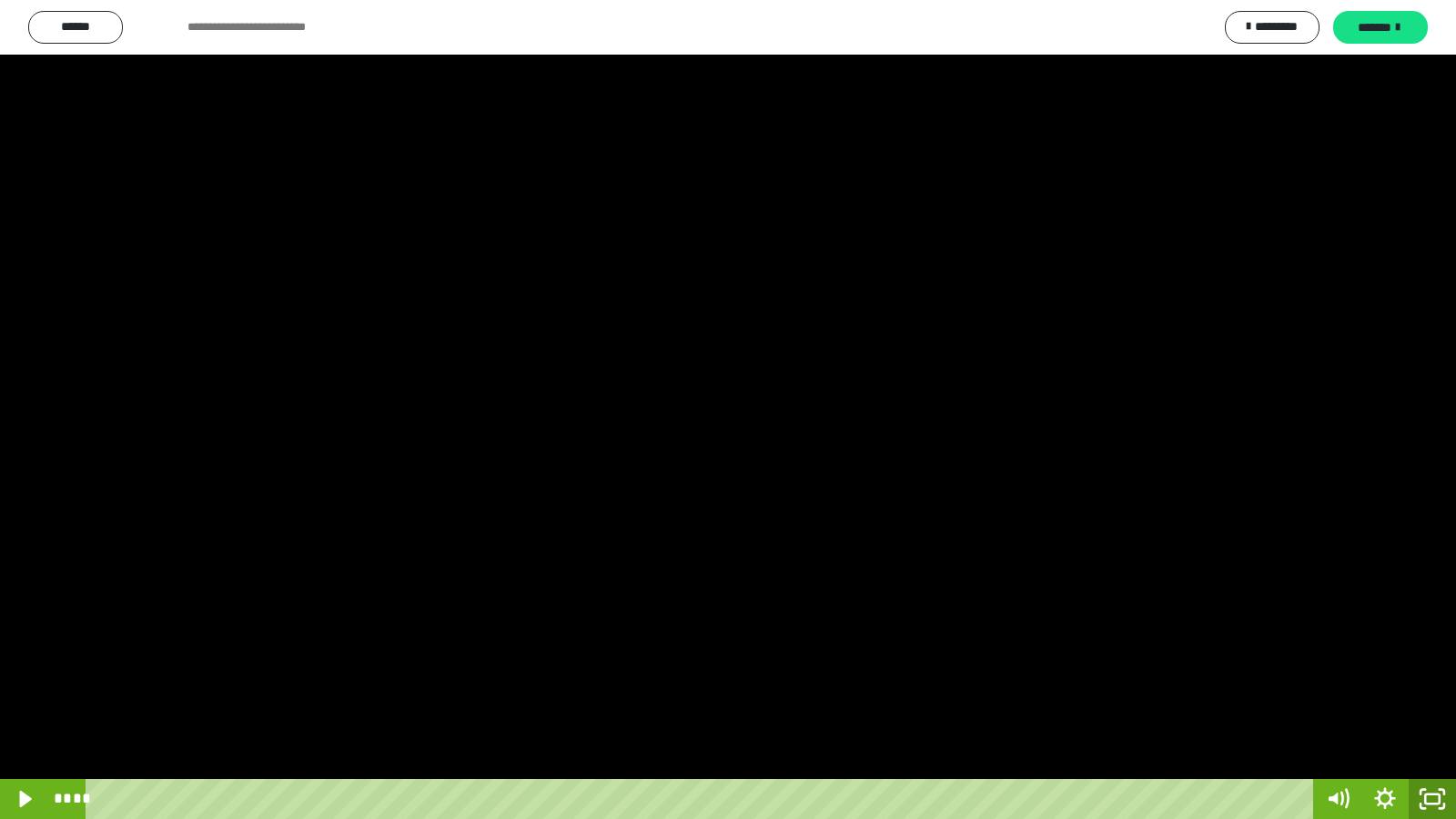 click 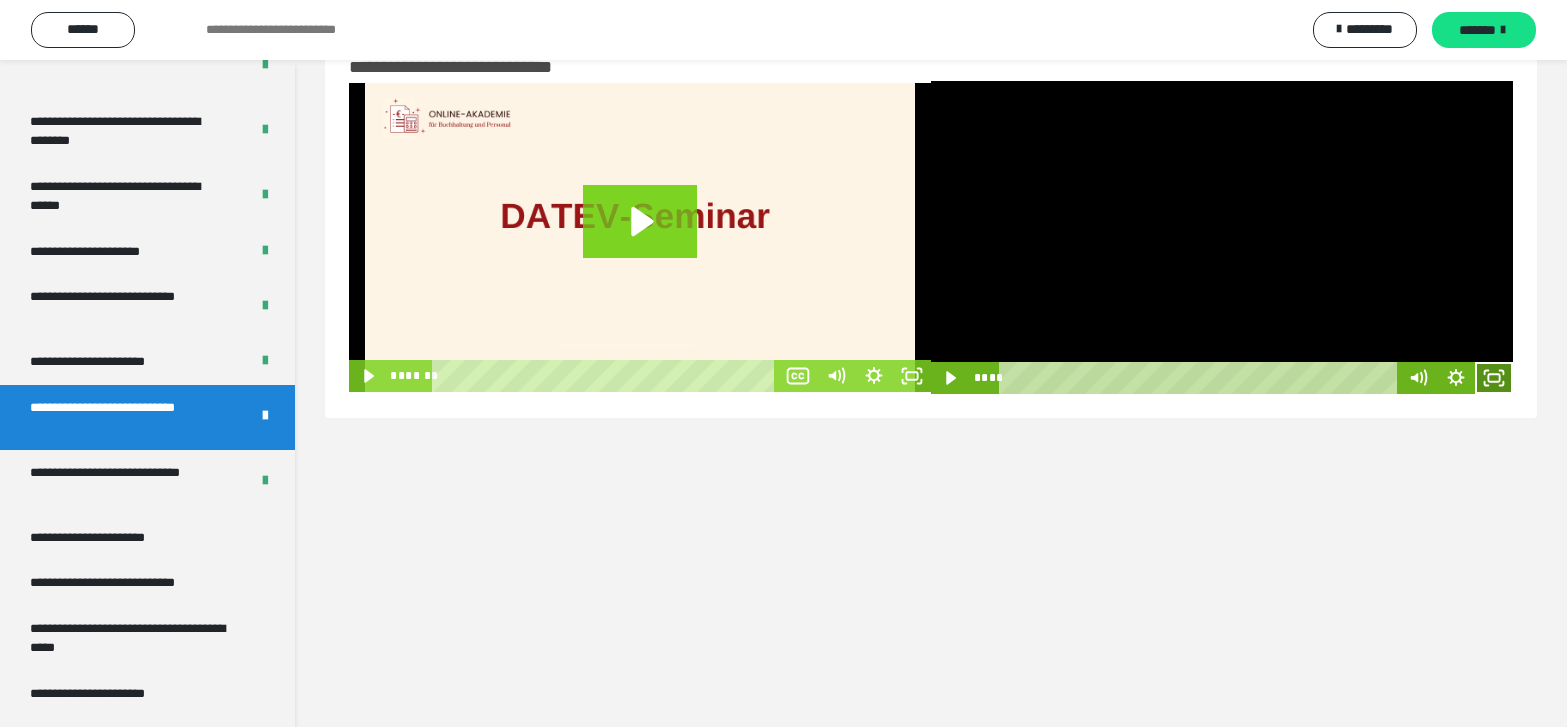 click 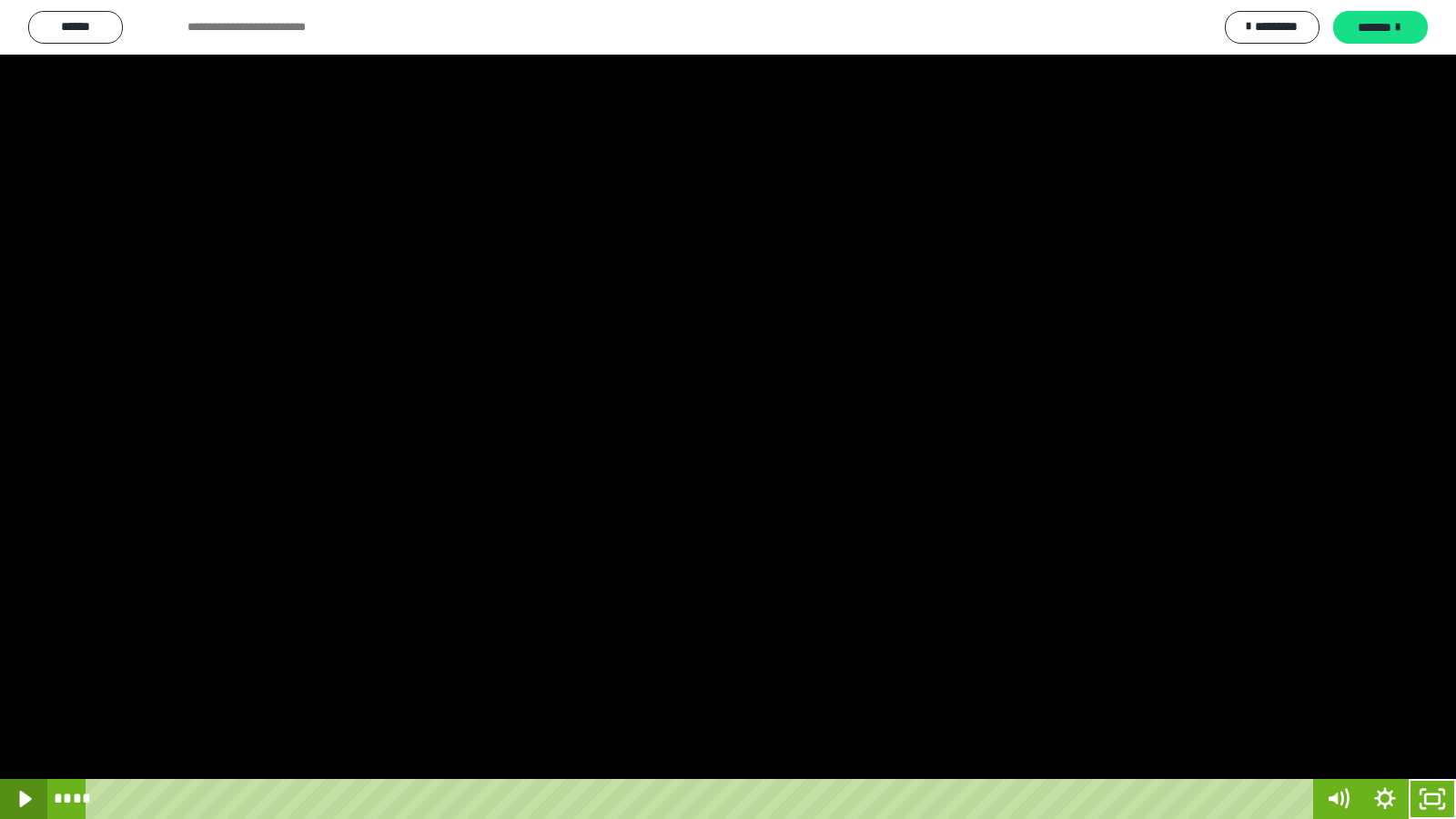 click 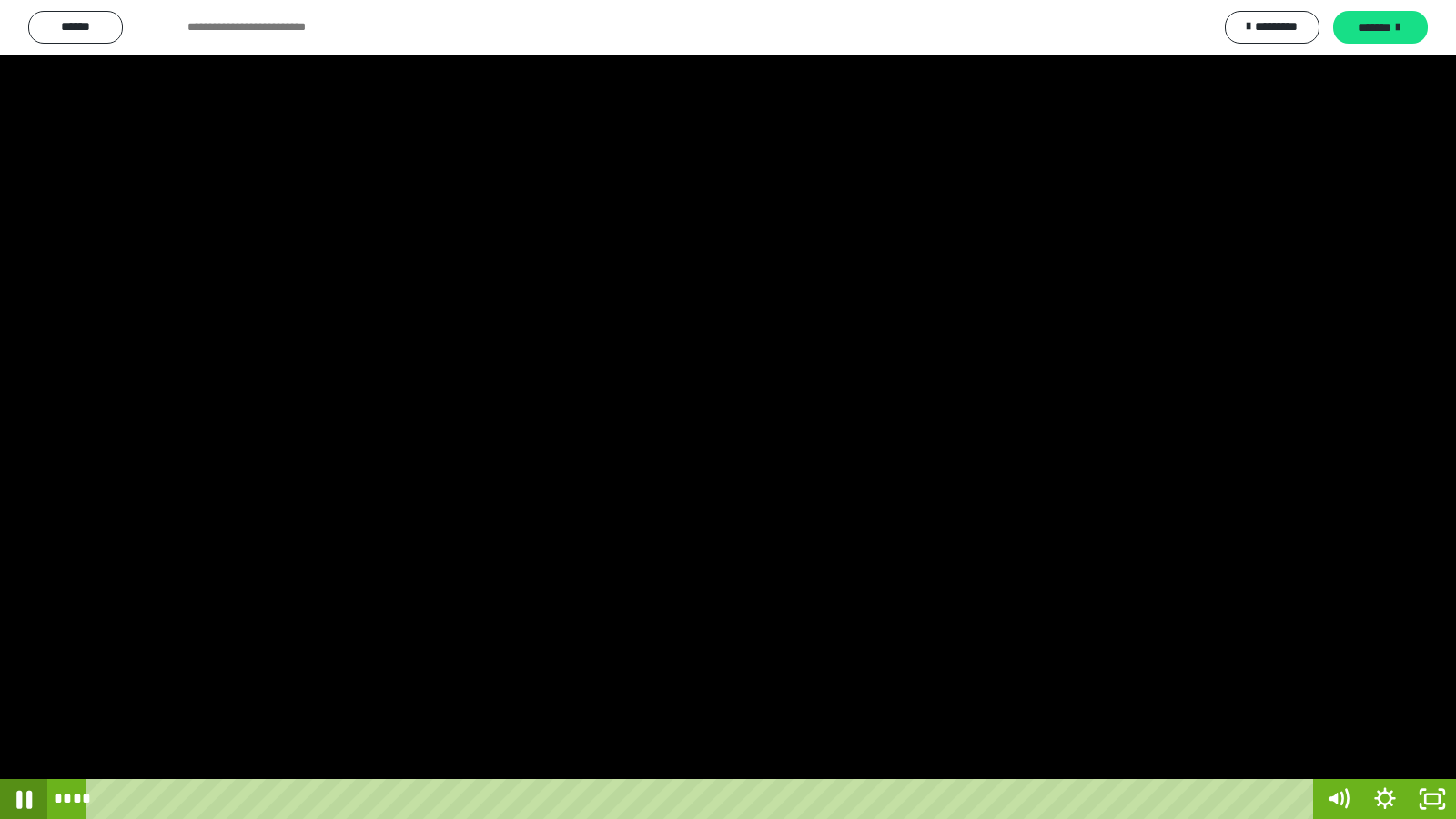 click 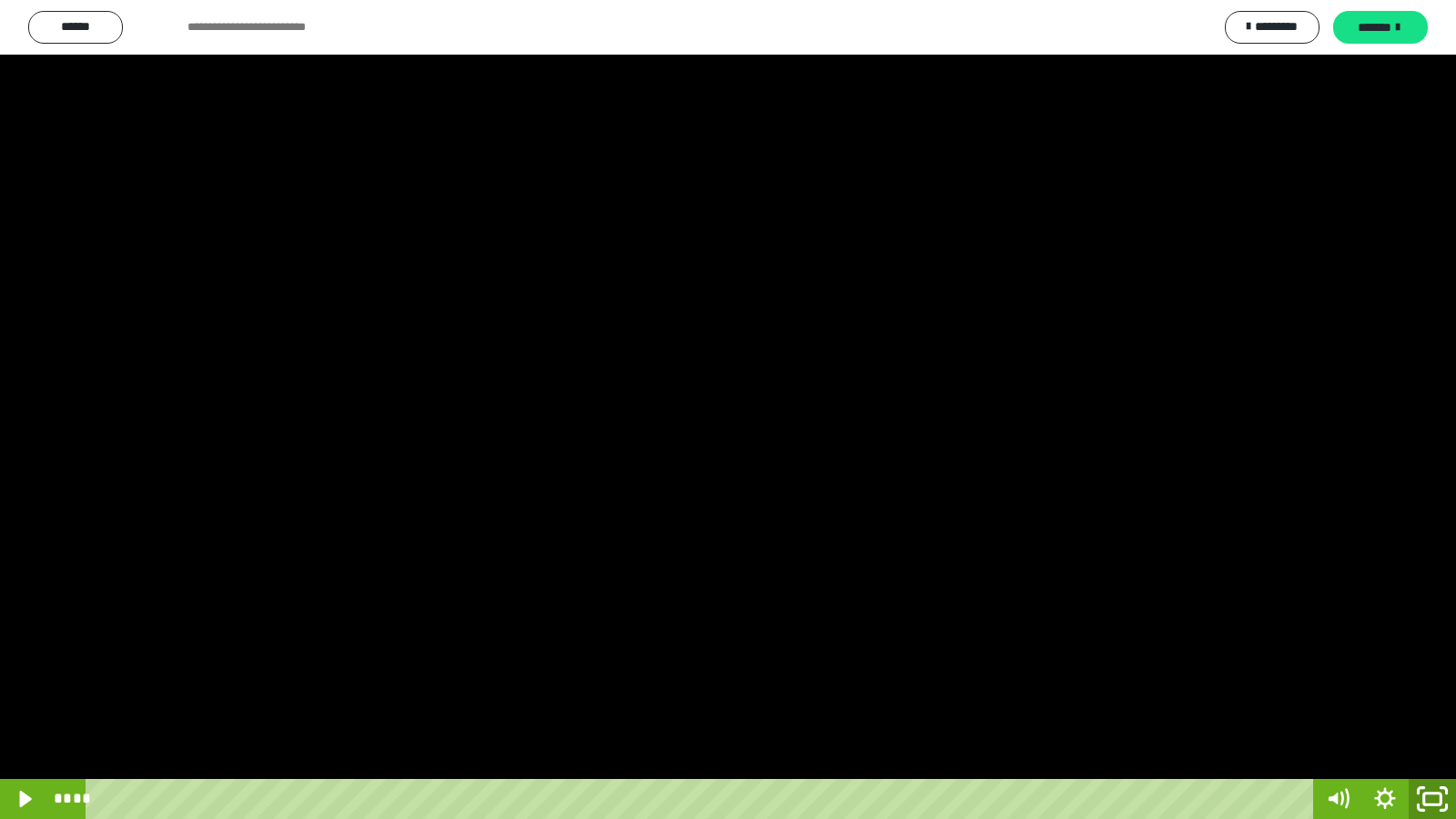 click 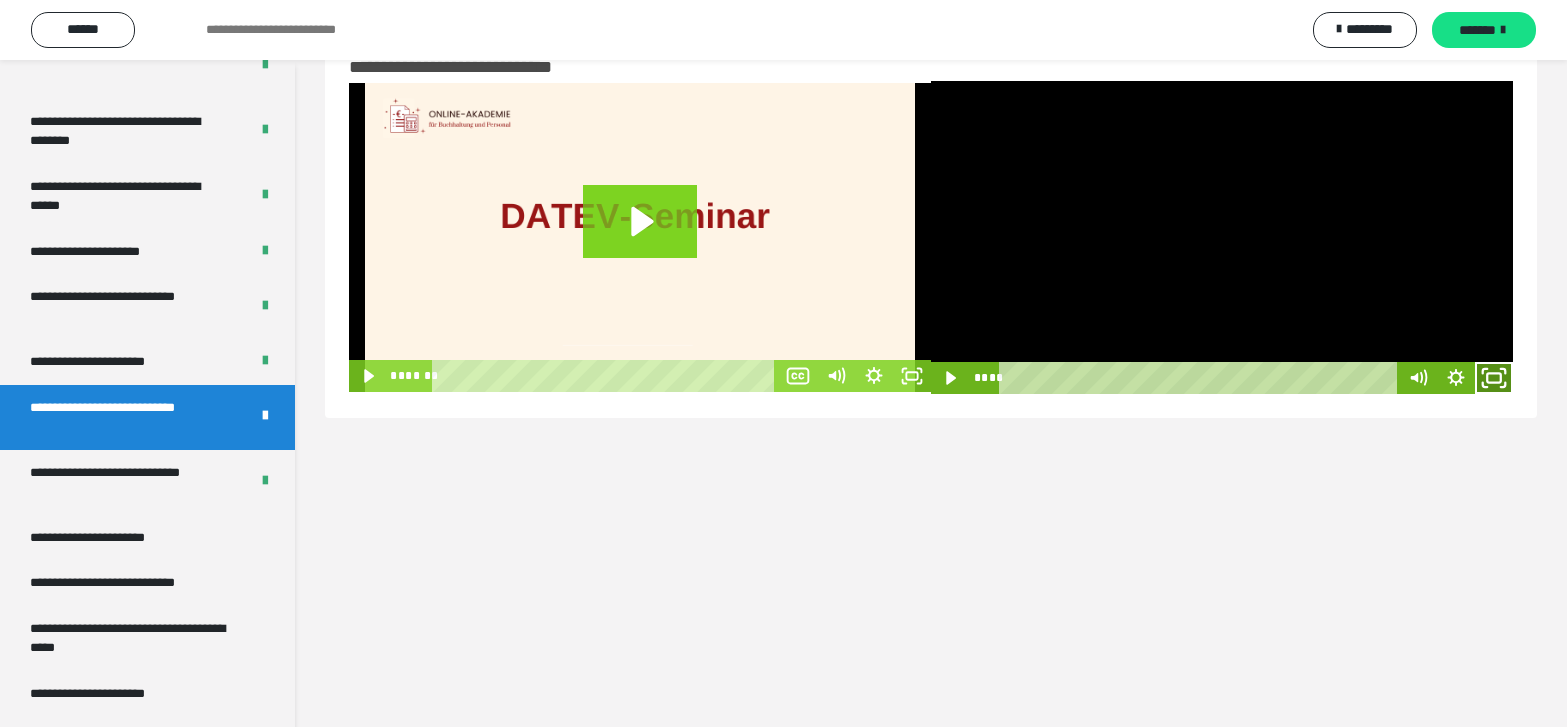 click 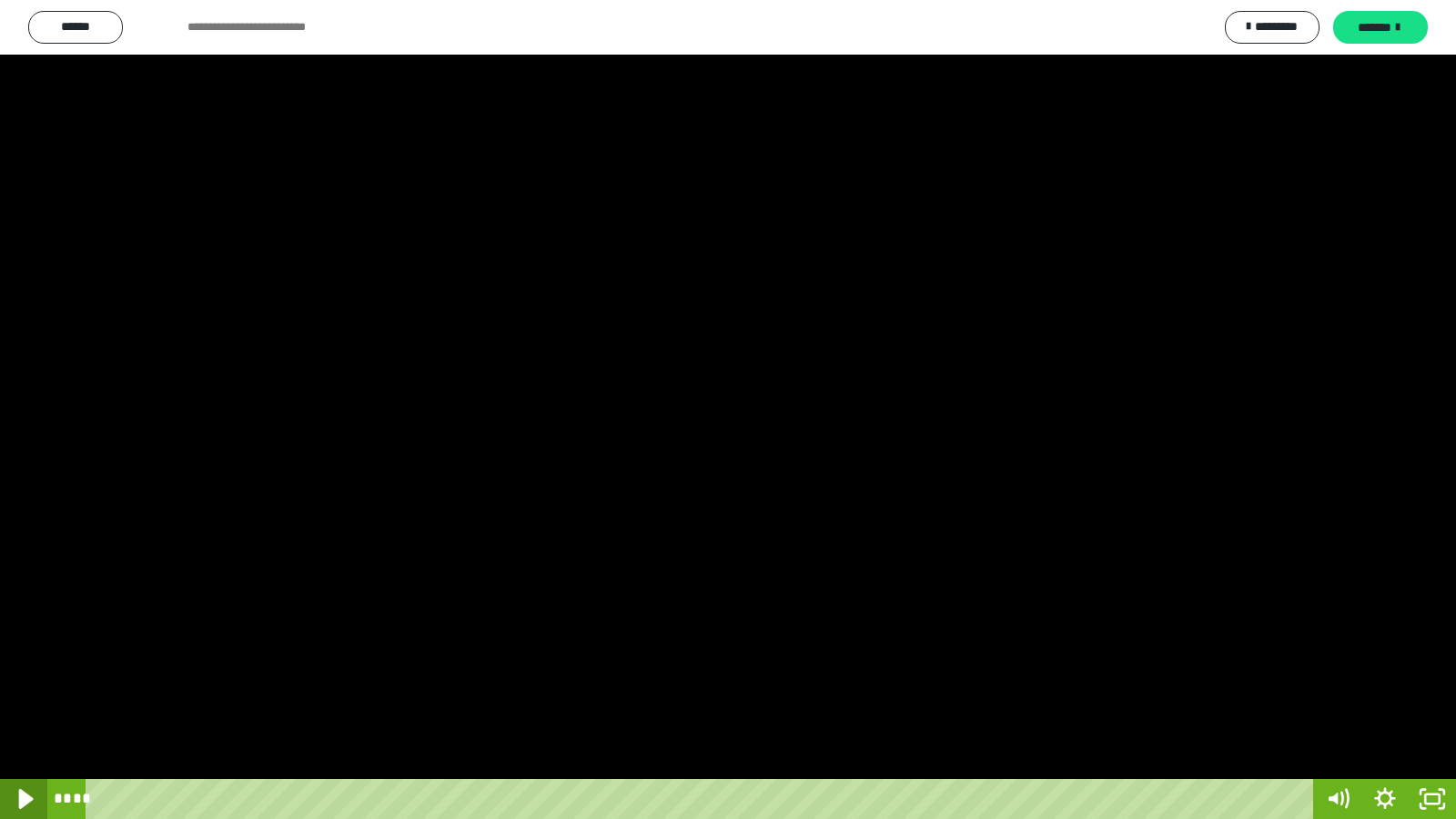 click 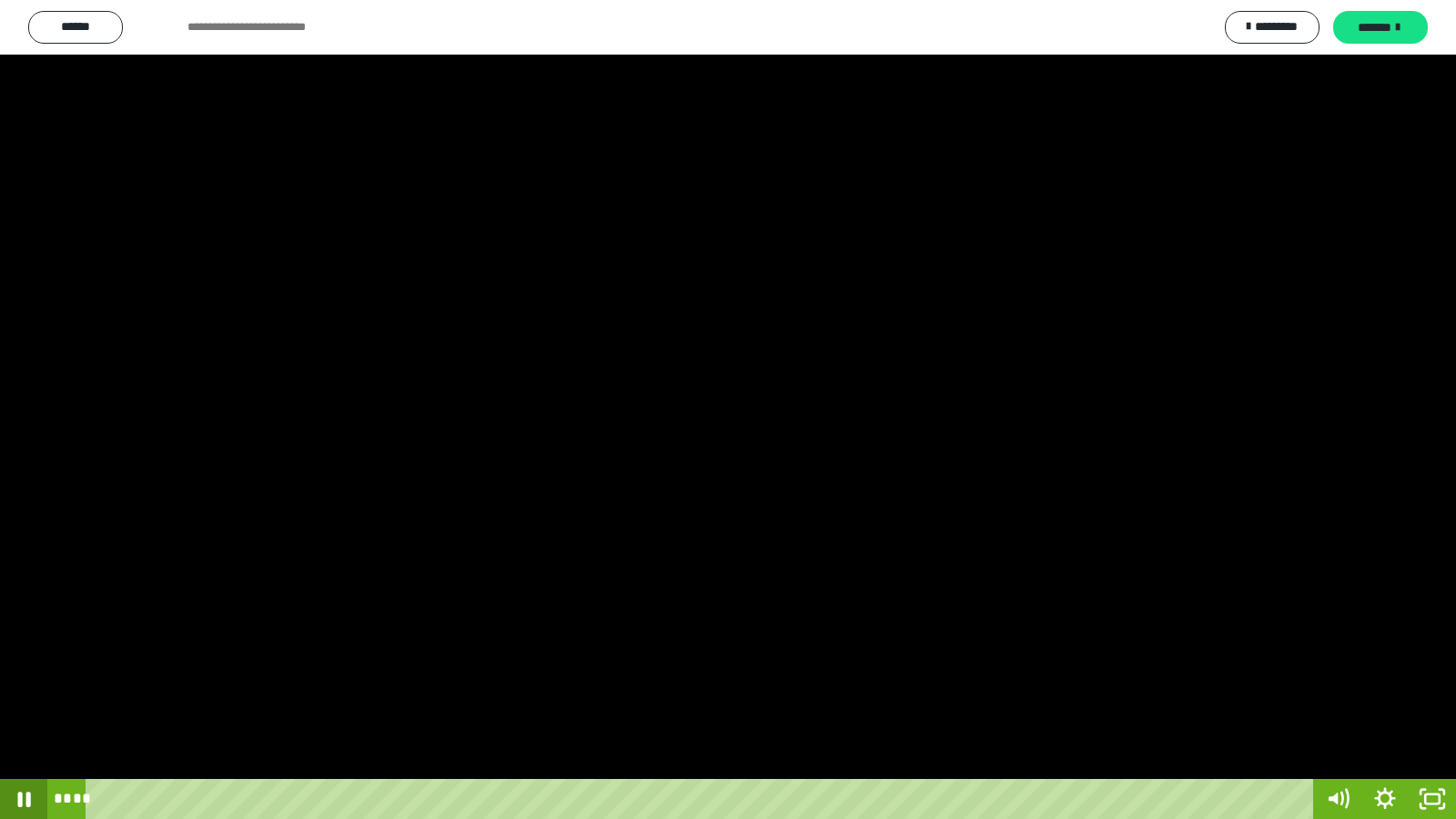click 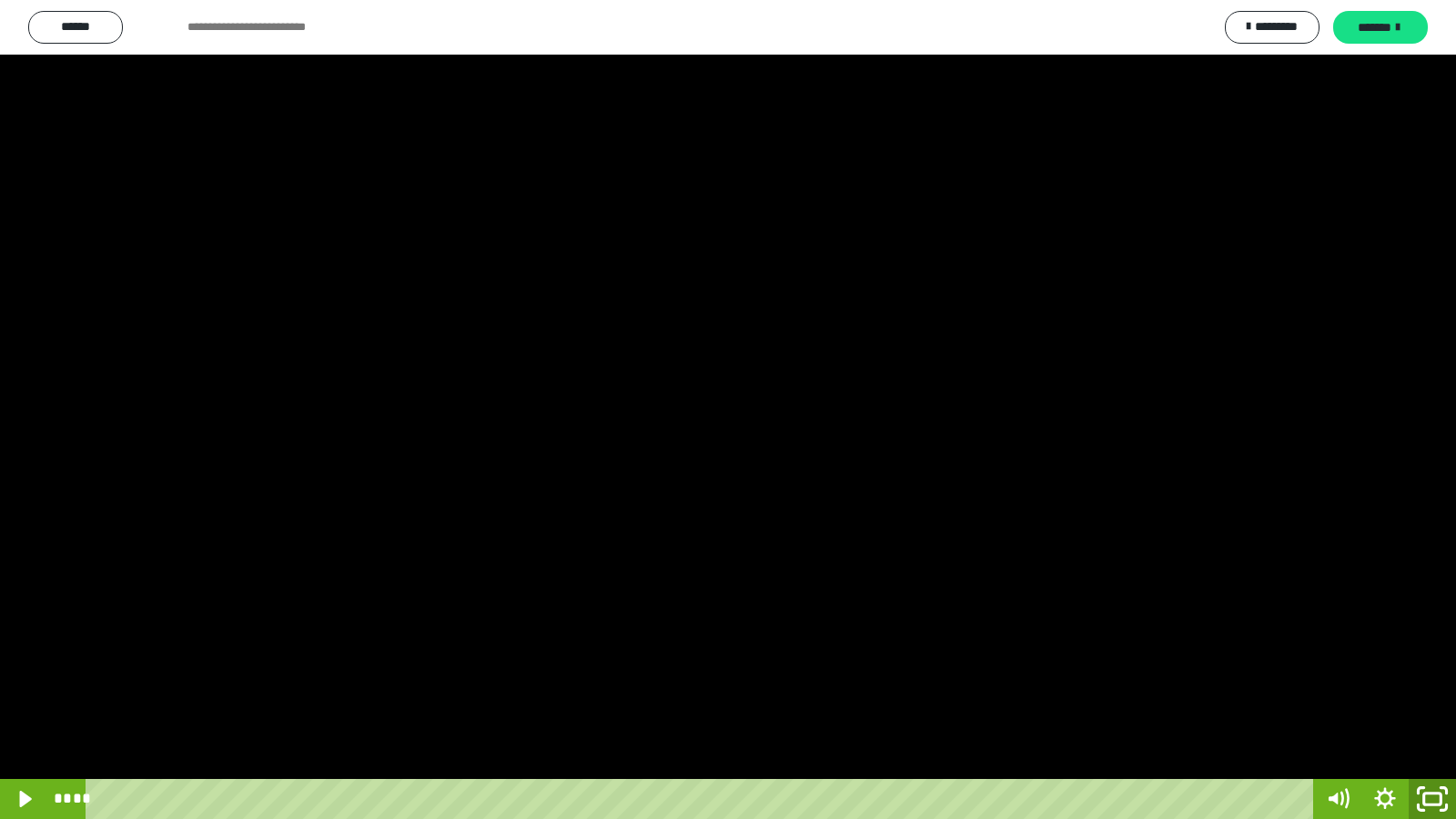 click 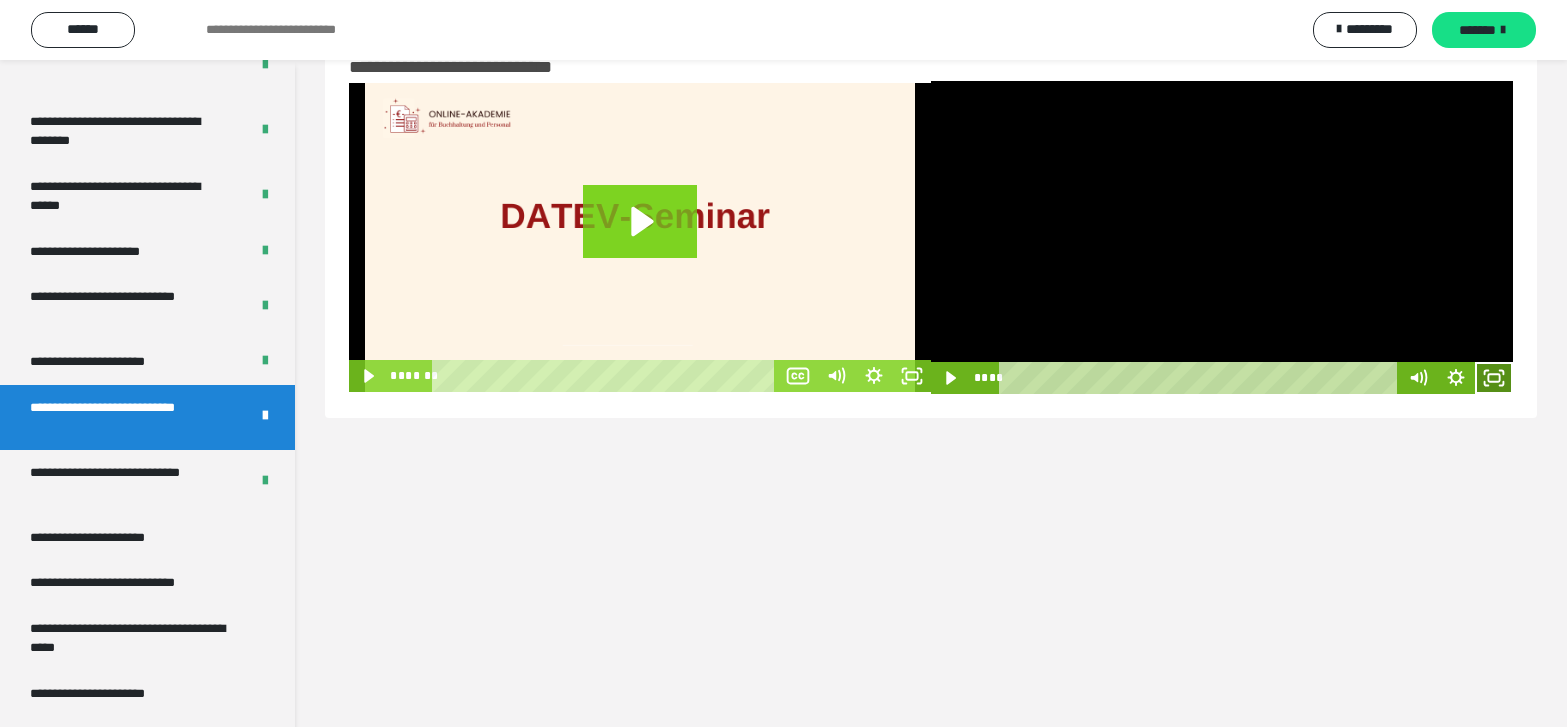 click 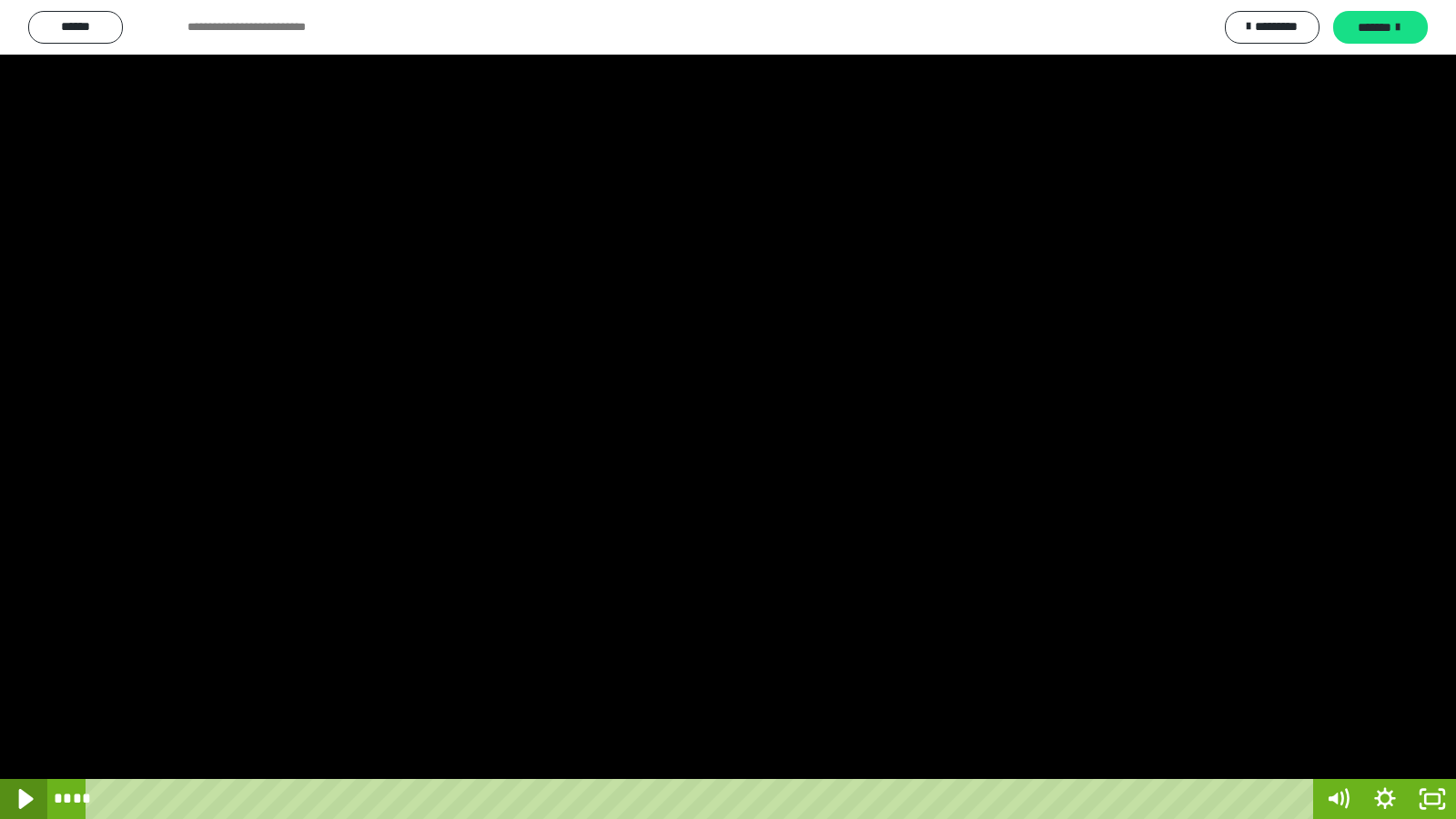 click 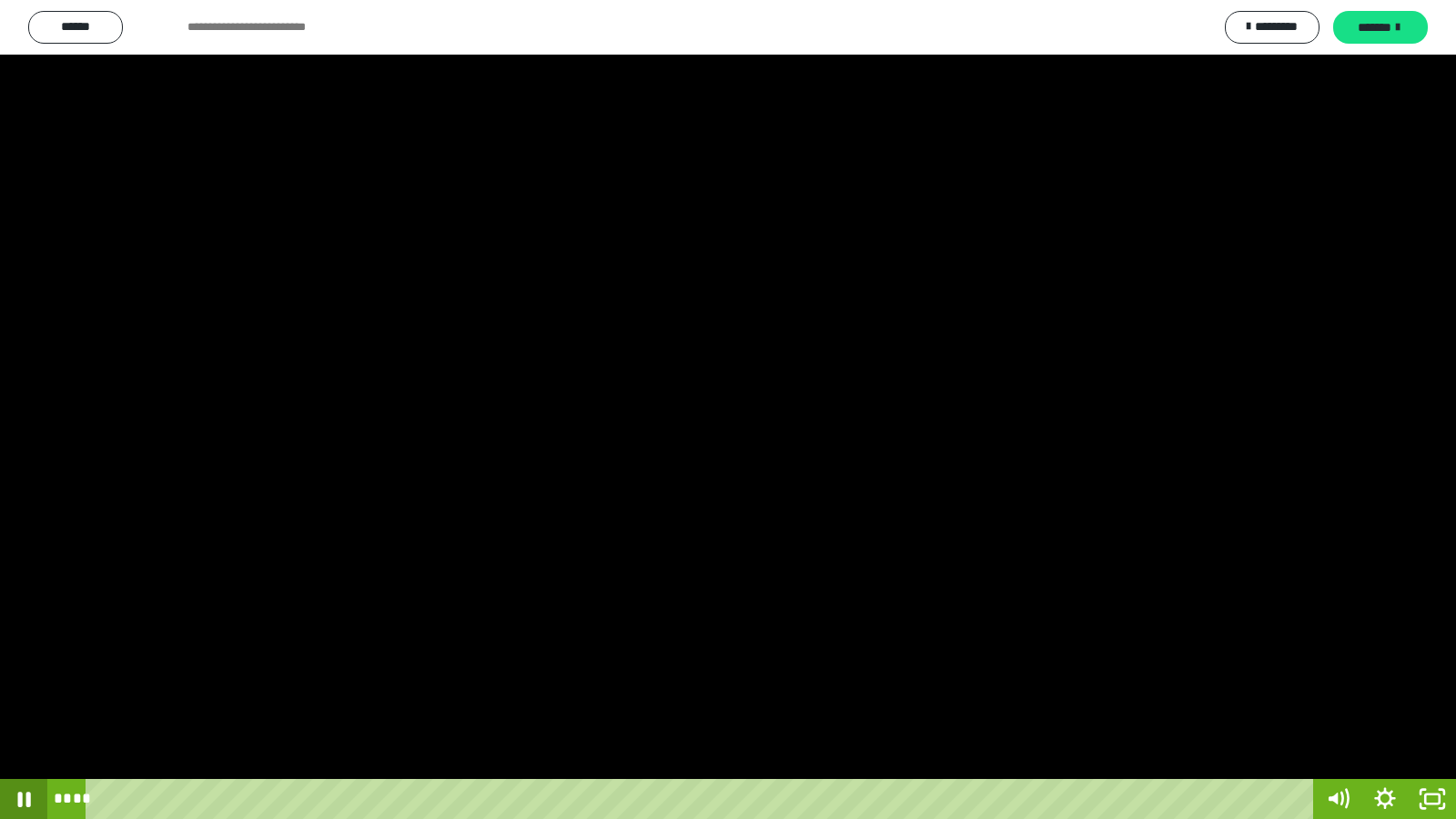 click 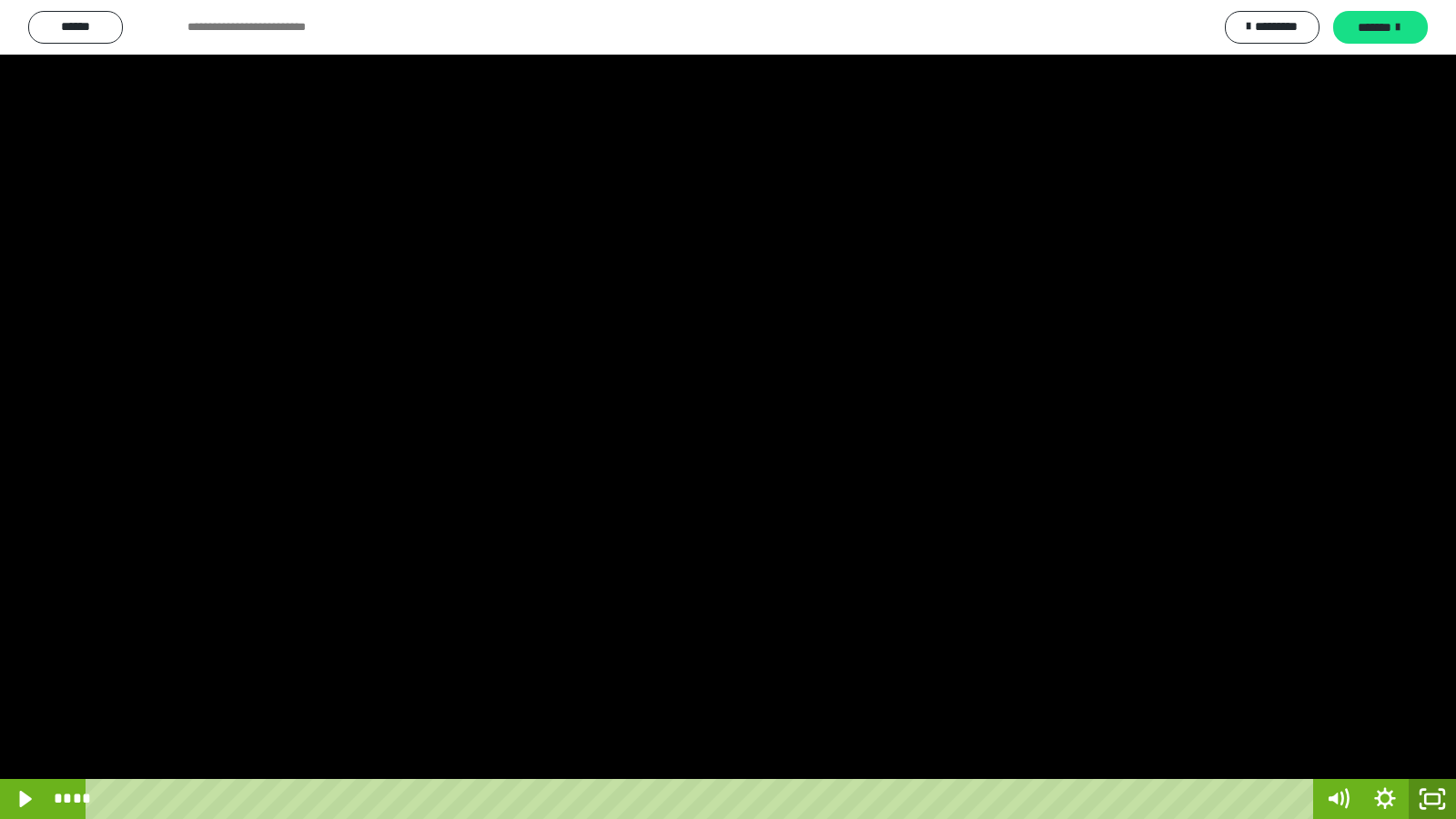 click 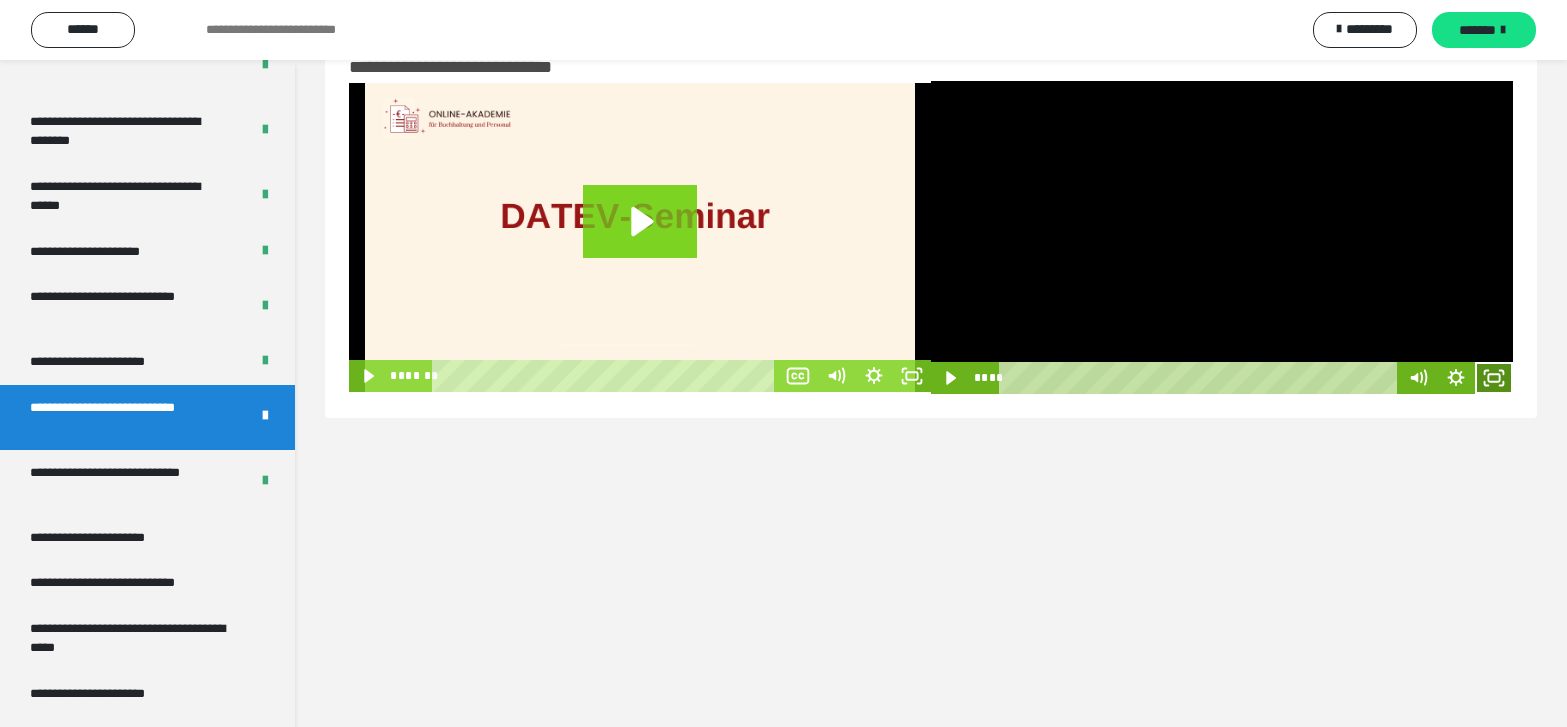 click 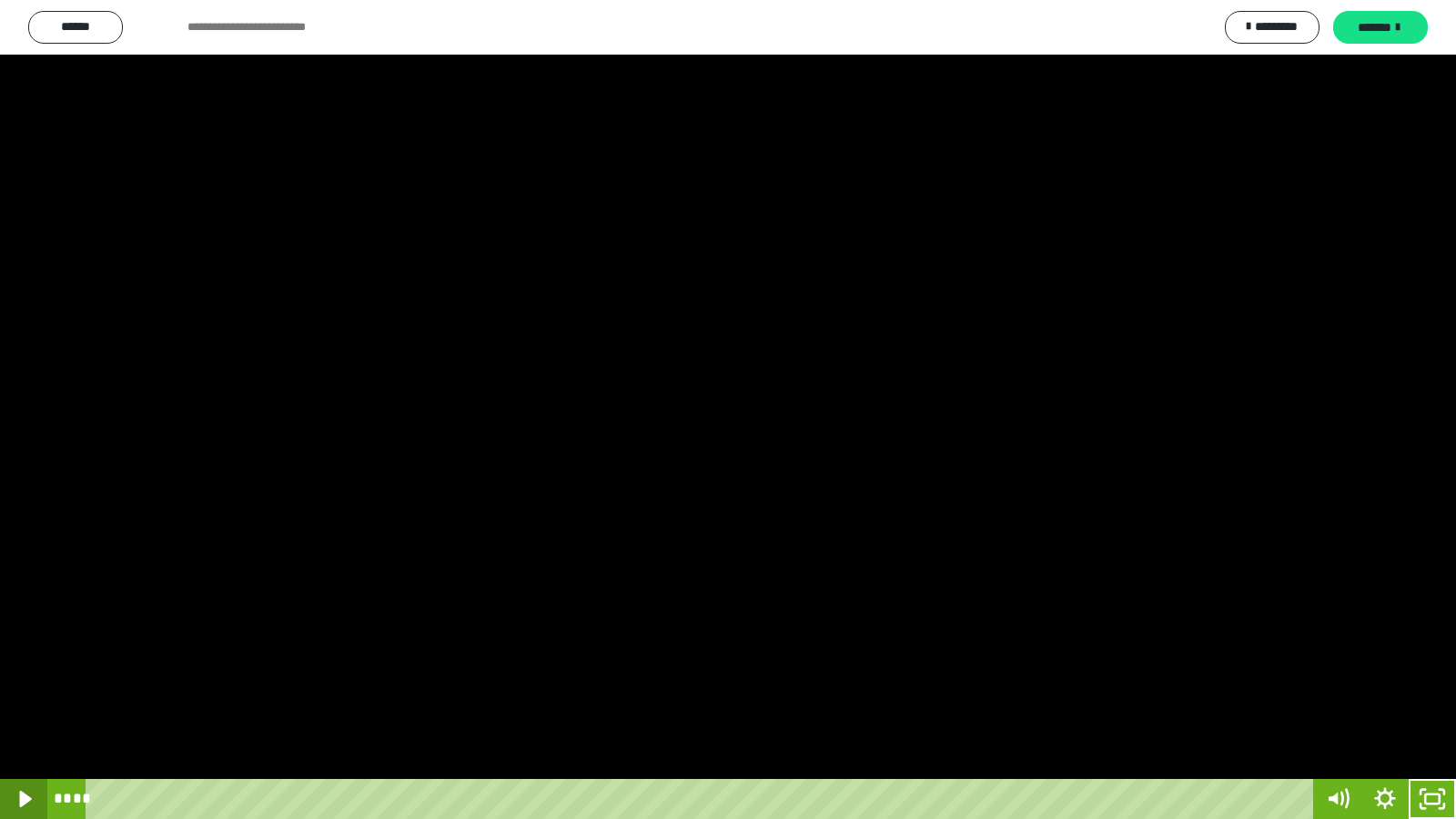 click 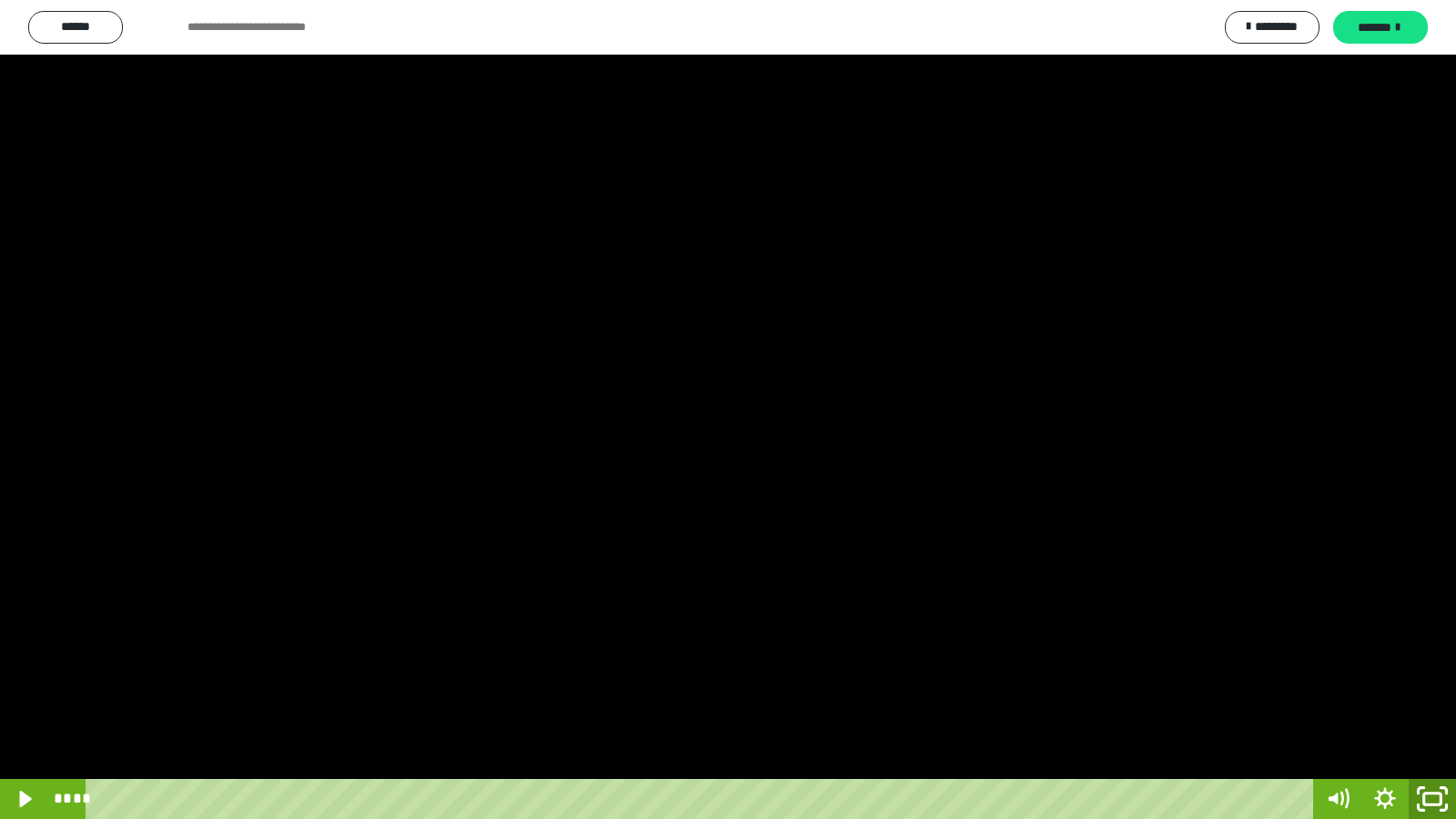 click 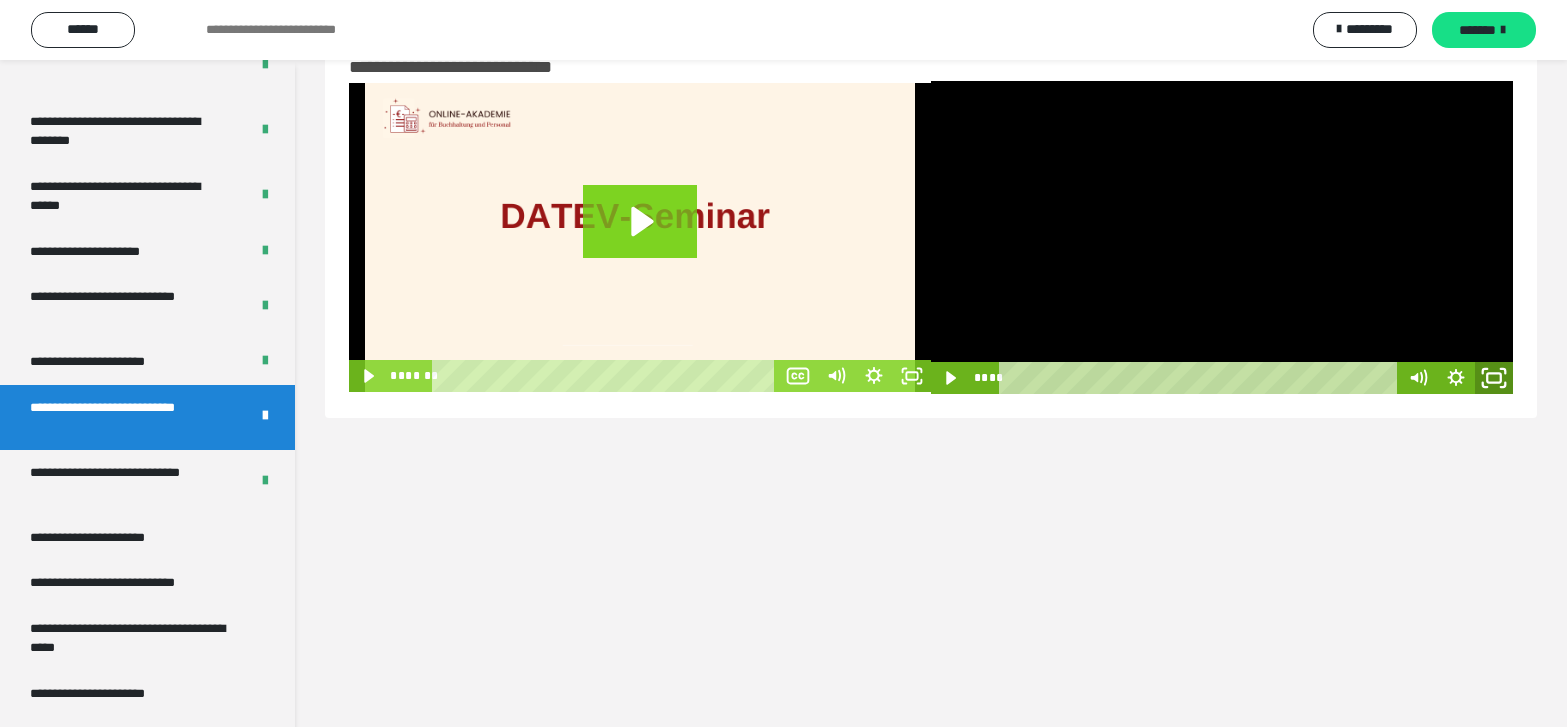 click 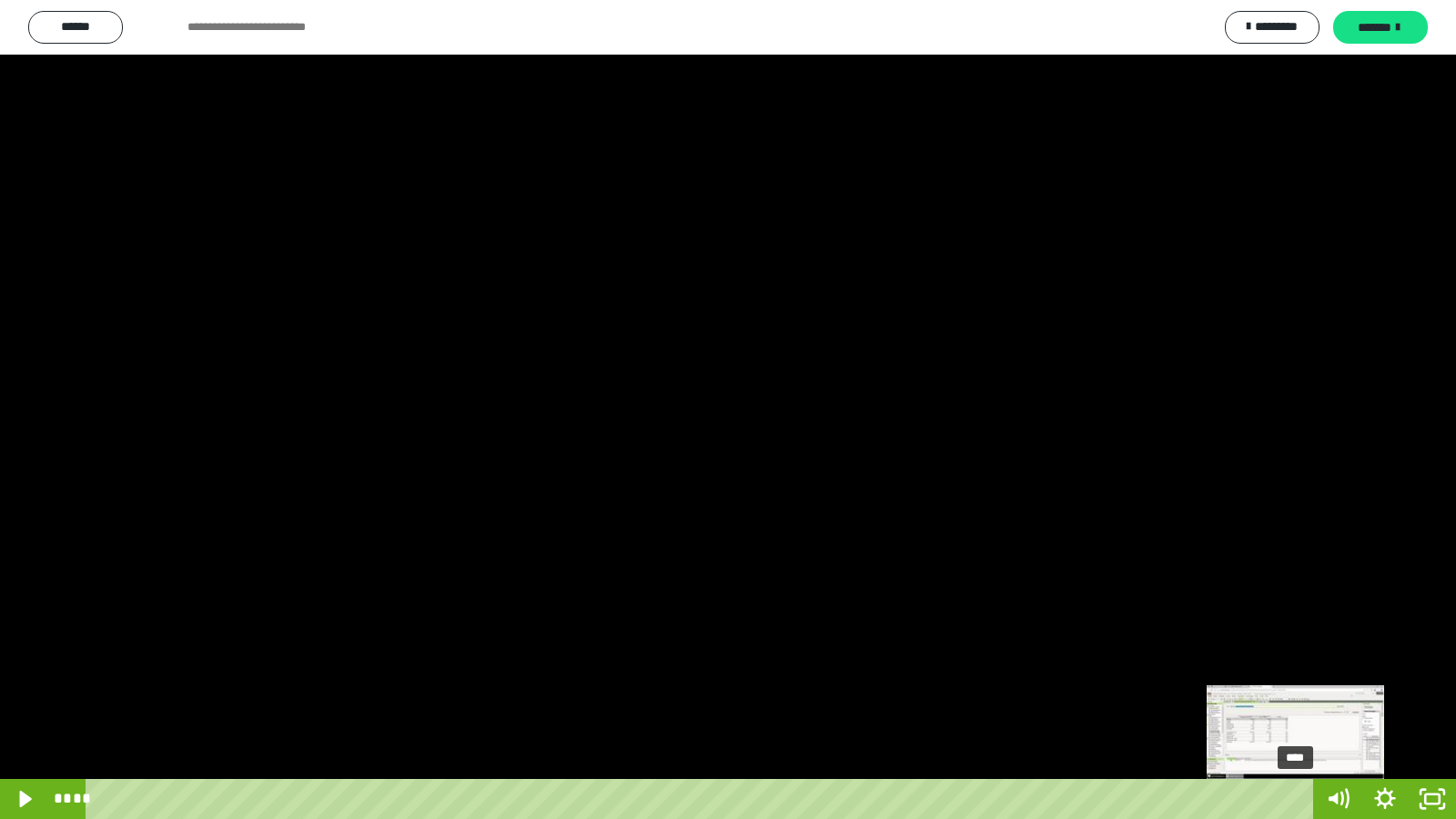 click at bounding box center [1301, 799] 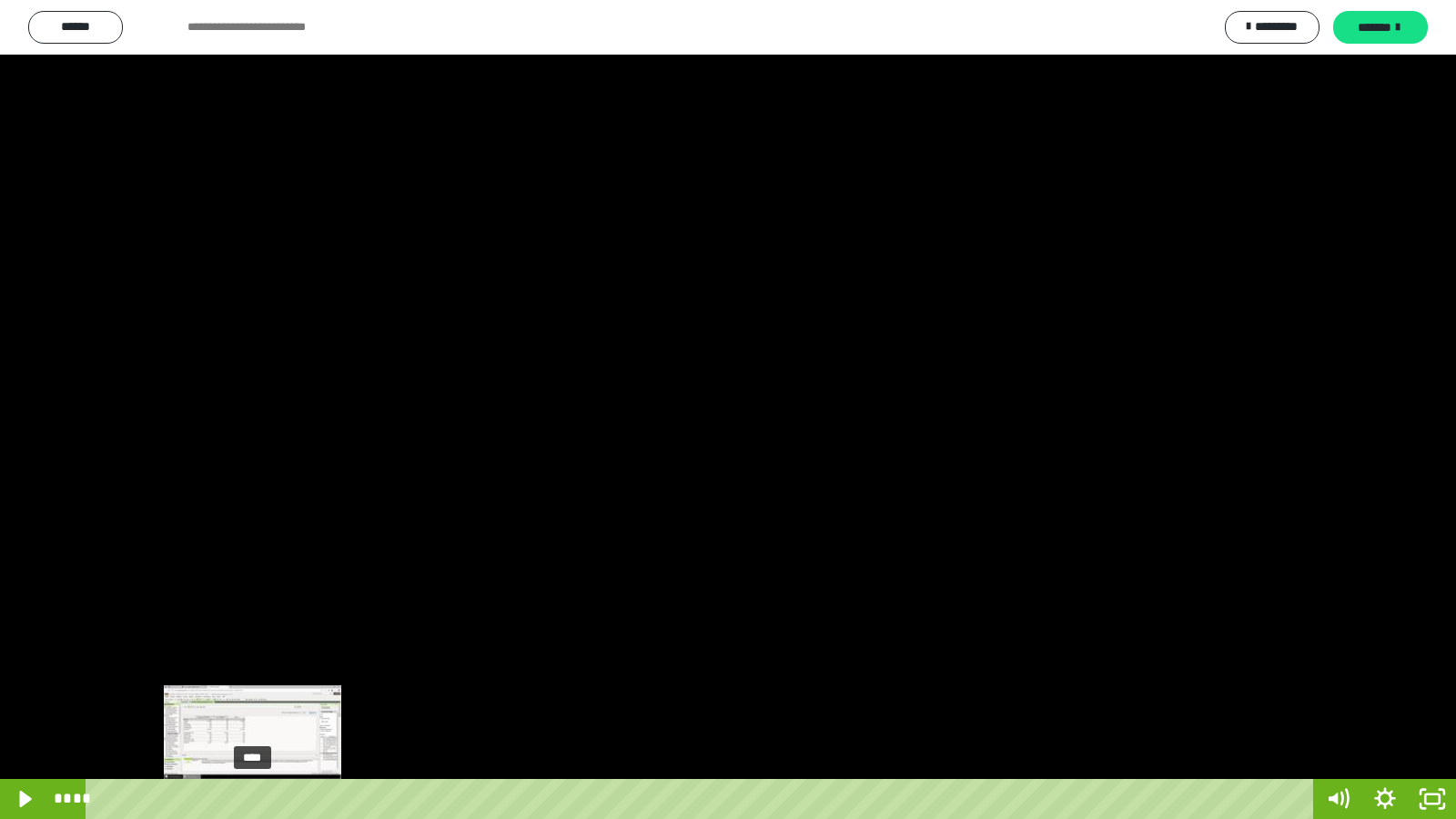 click on "****" at bounding box center (703, 799) 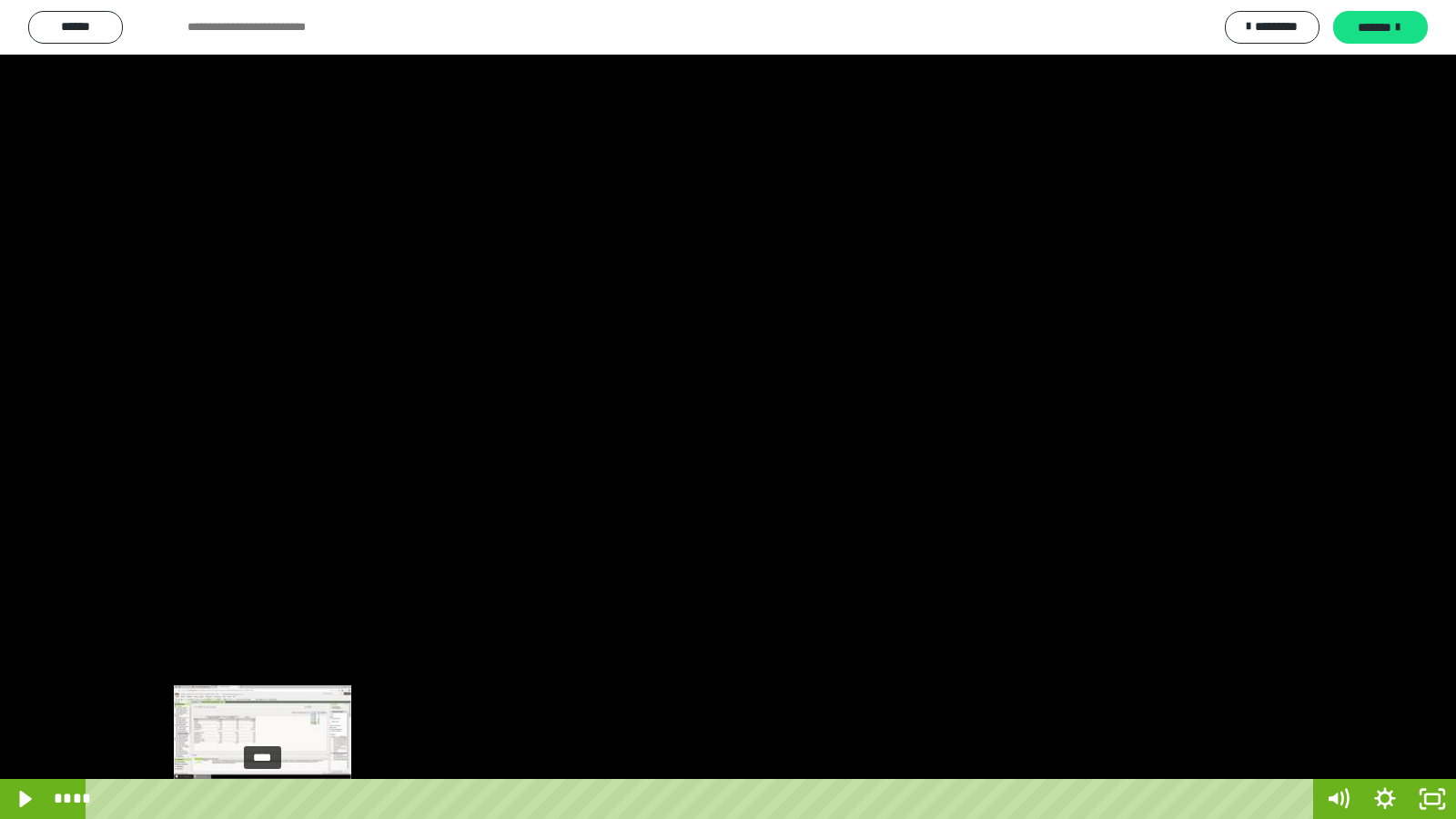 click on "****" at bounding box center (703, 799) 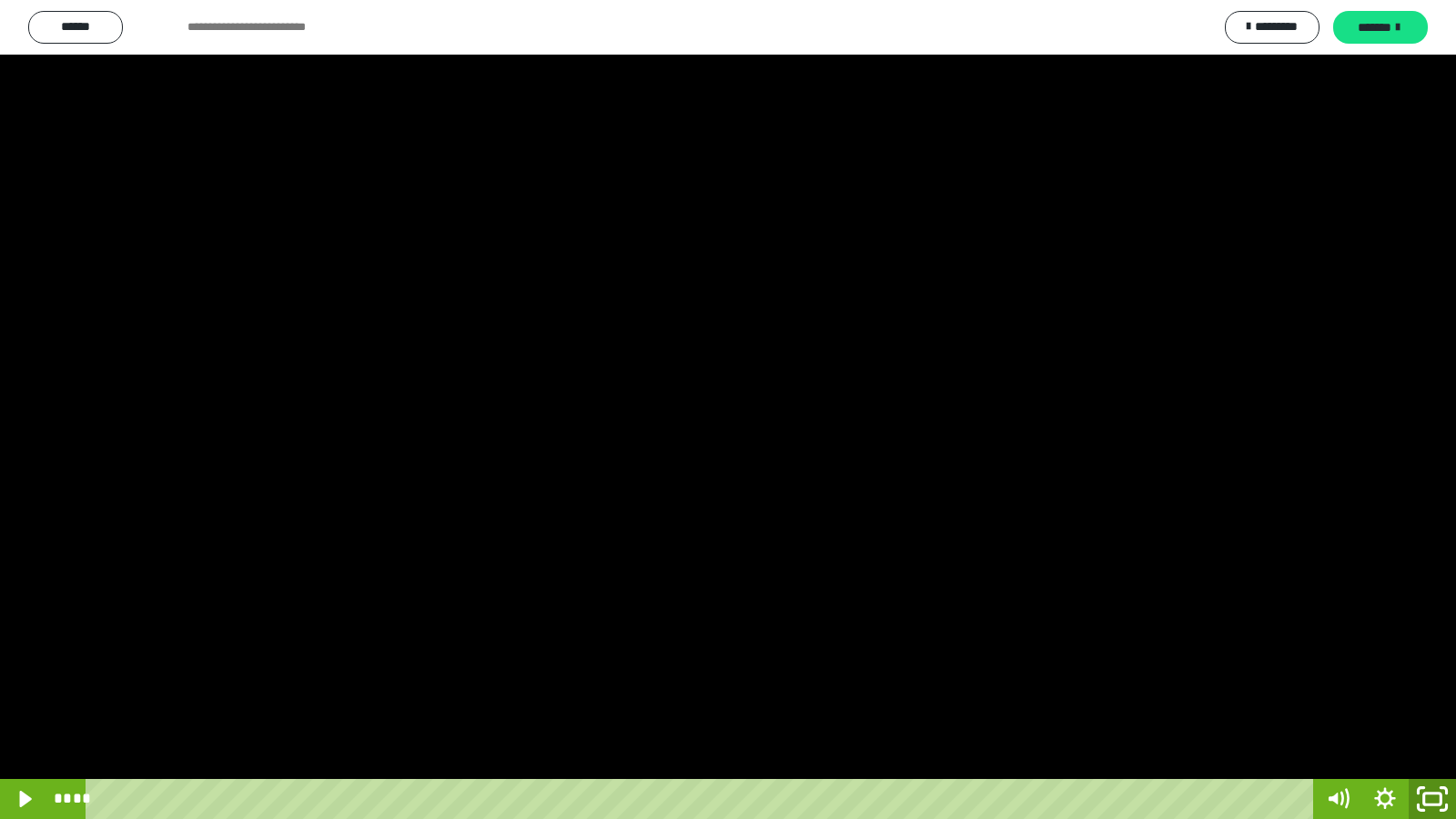 click 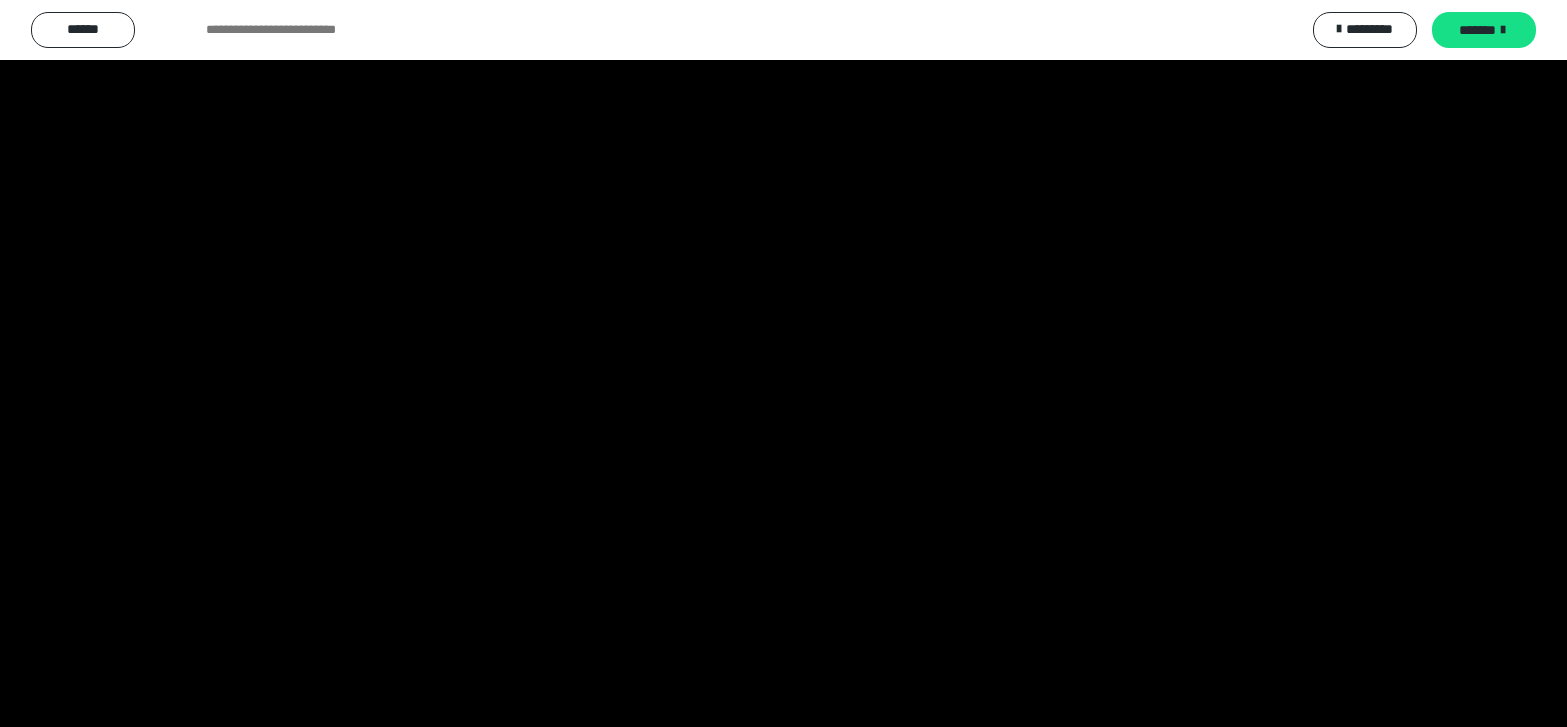 scroll, scrollTop: 3943, scrollLeft: 0, axis: vertical 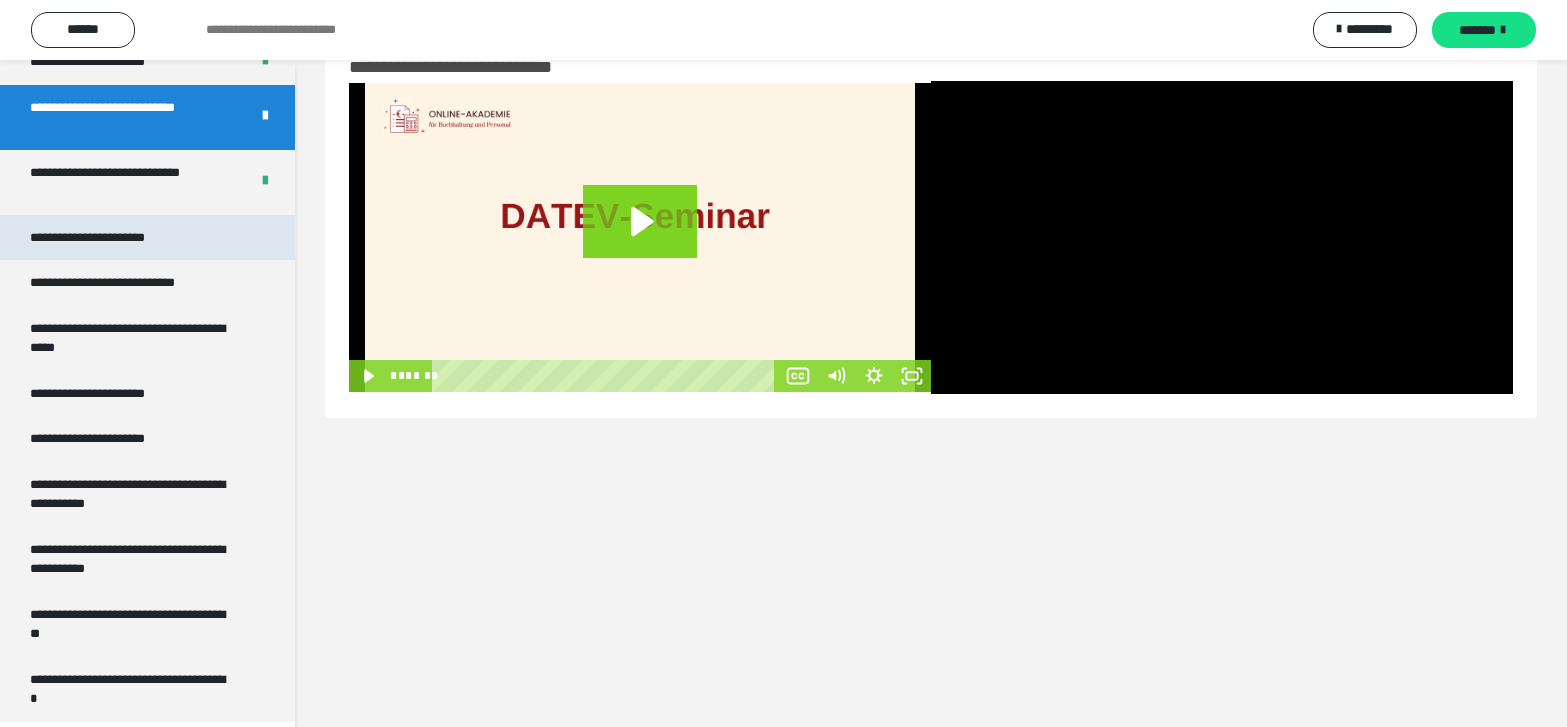 click on "**********" at bounding box center (109, 238) 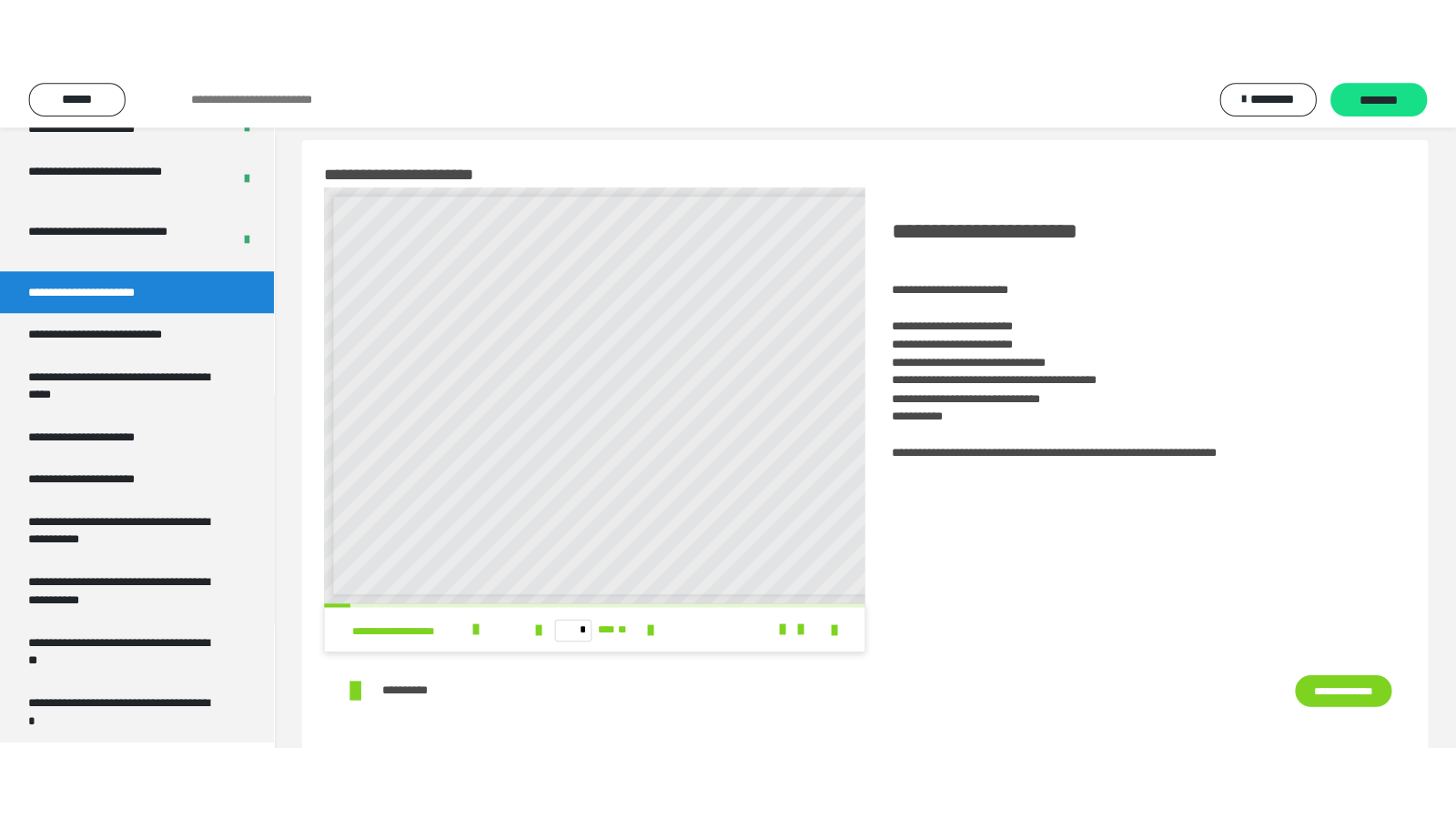 scroll, scrollTop: 0, scrollLeft: 0, axis: both 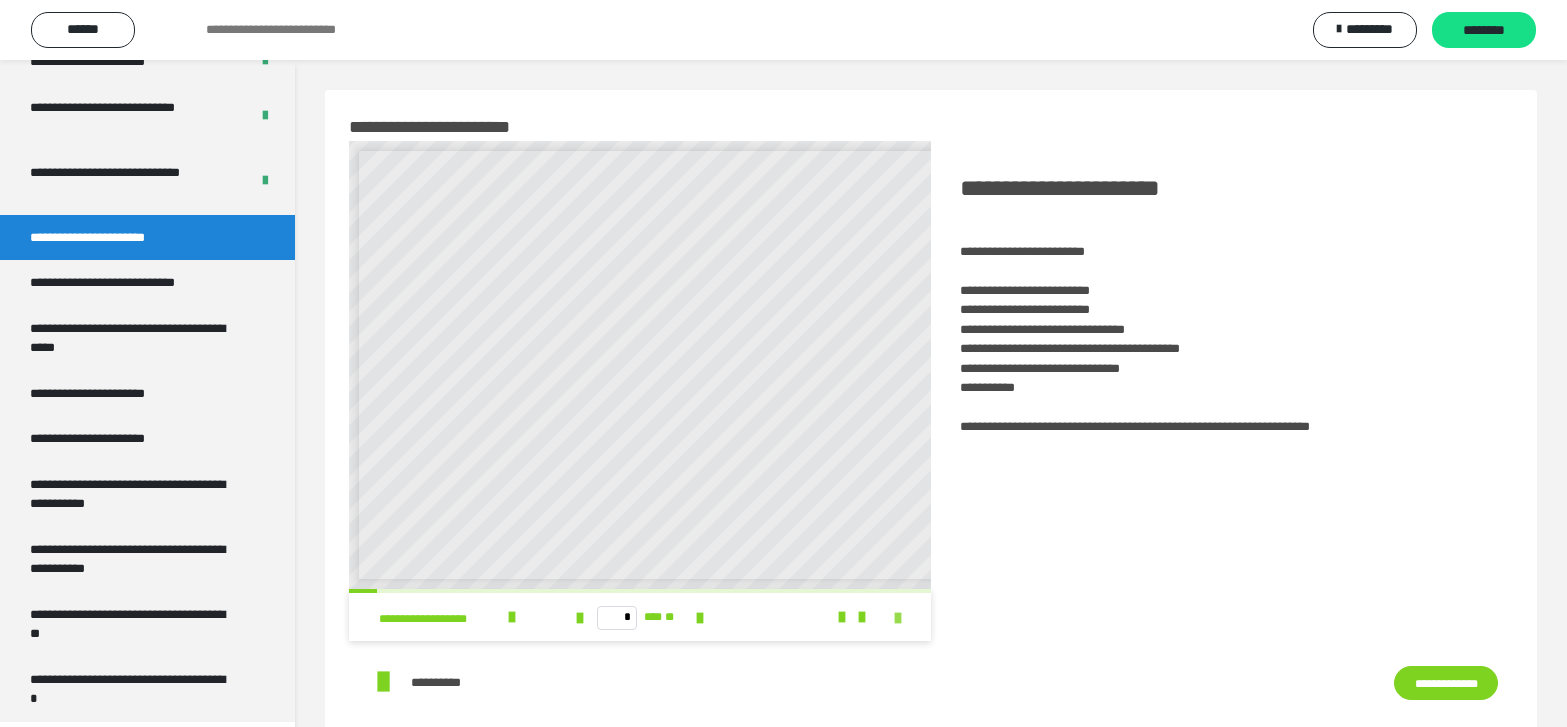 click at bounding box center (898, 618) 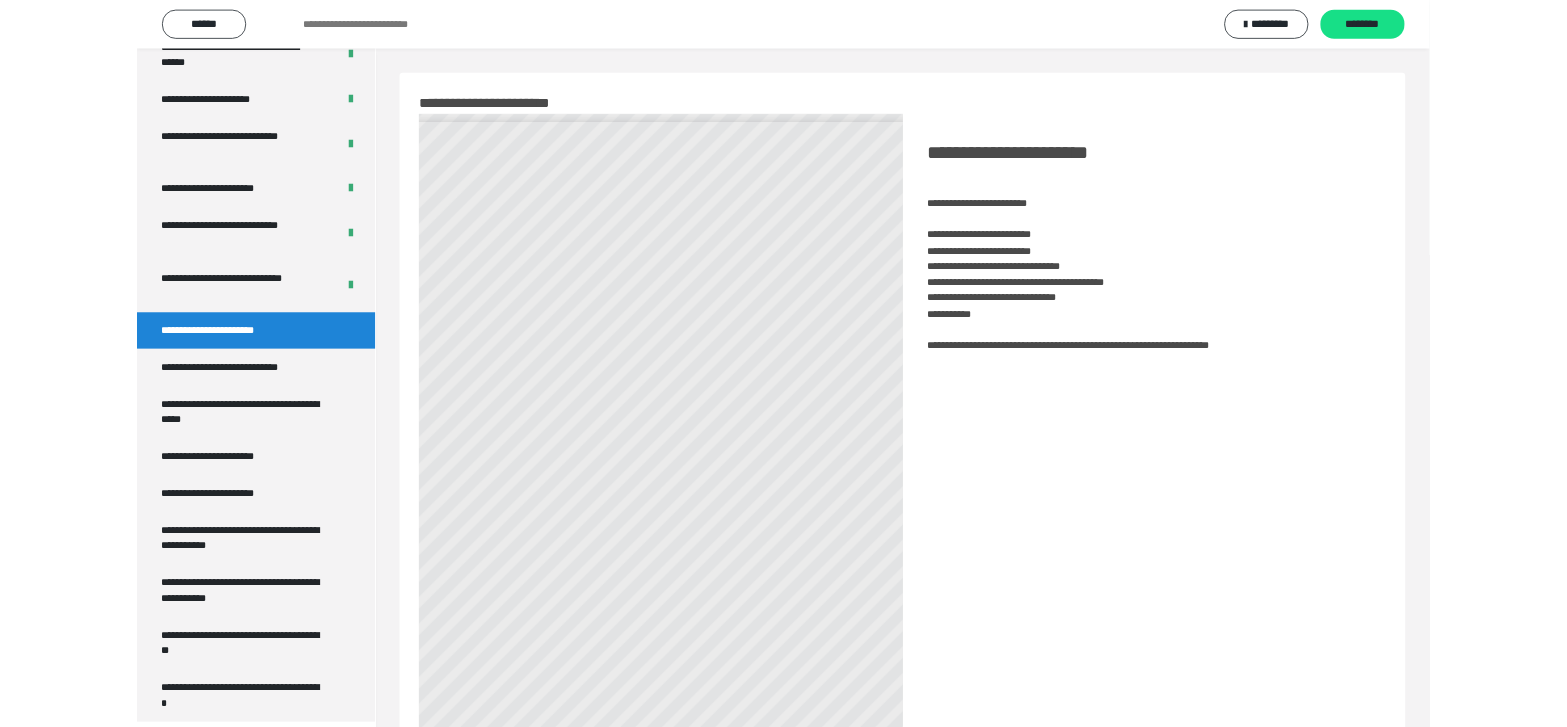 scroll, scrollTop: 3770, scrollLeft: 0, axis: vertical 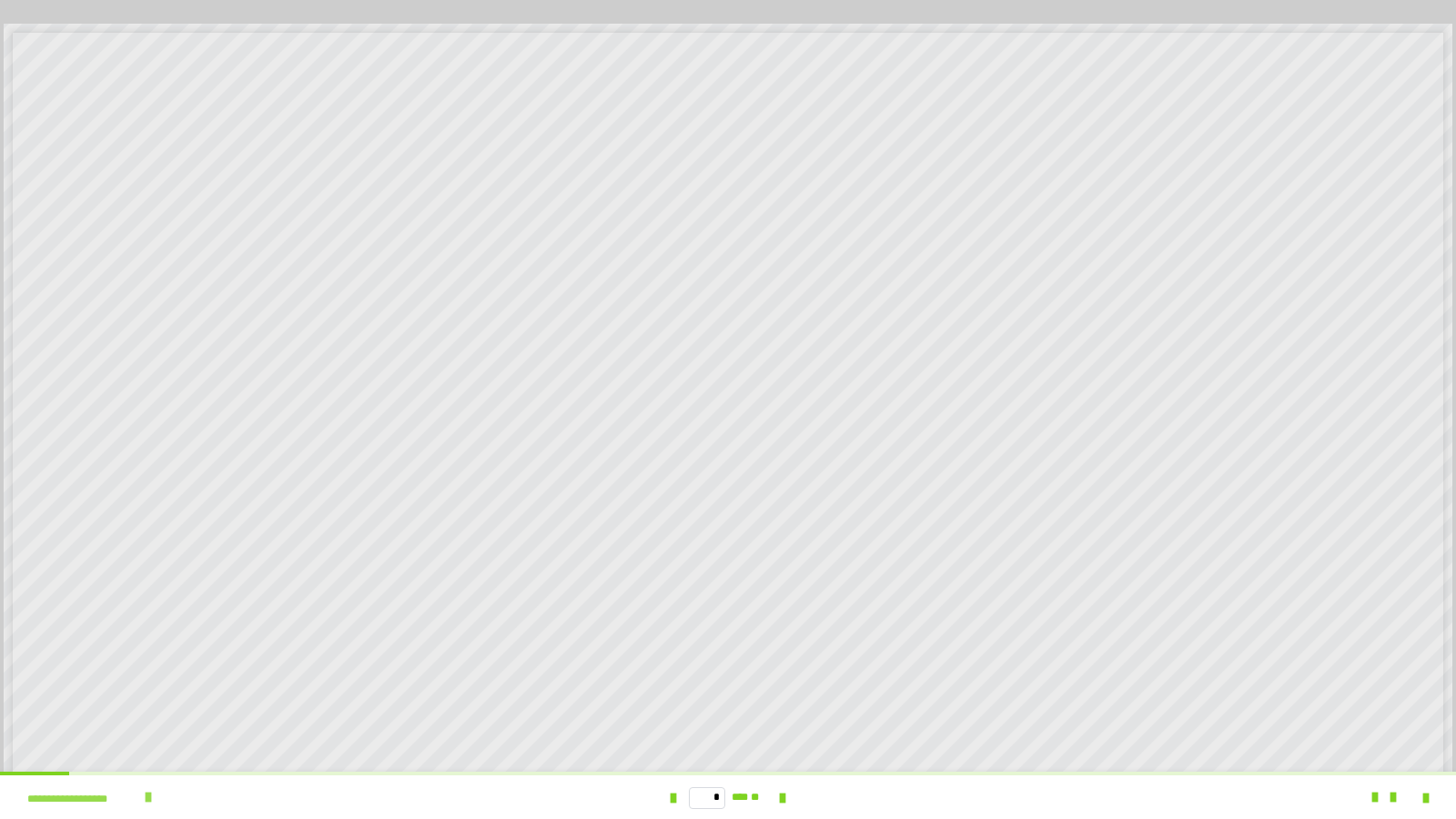 click at bounding box center (148, 797) 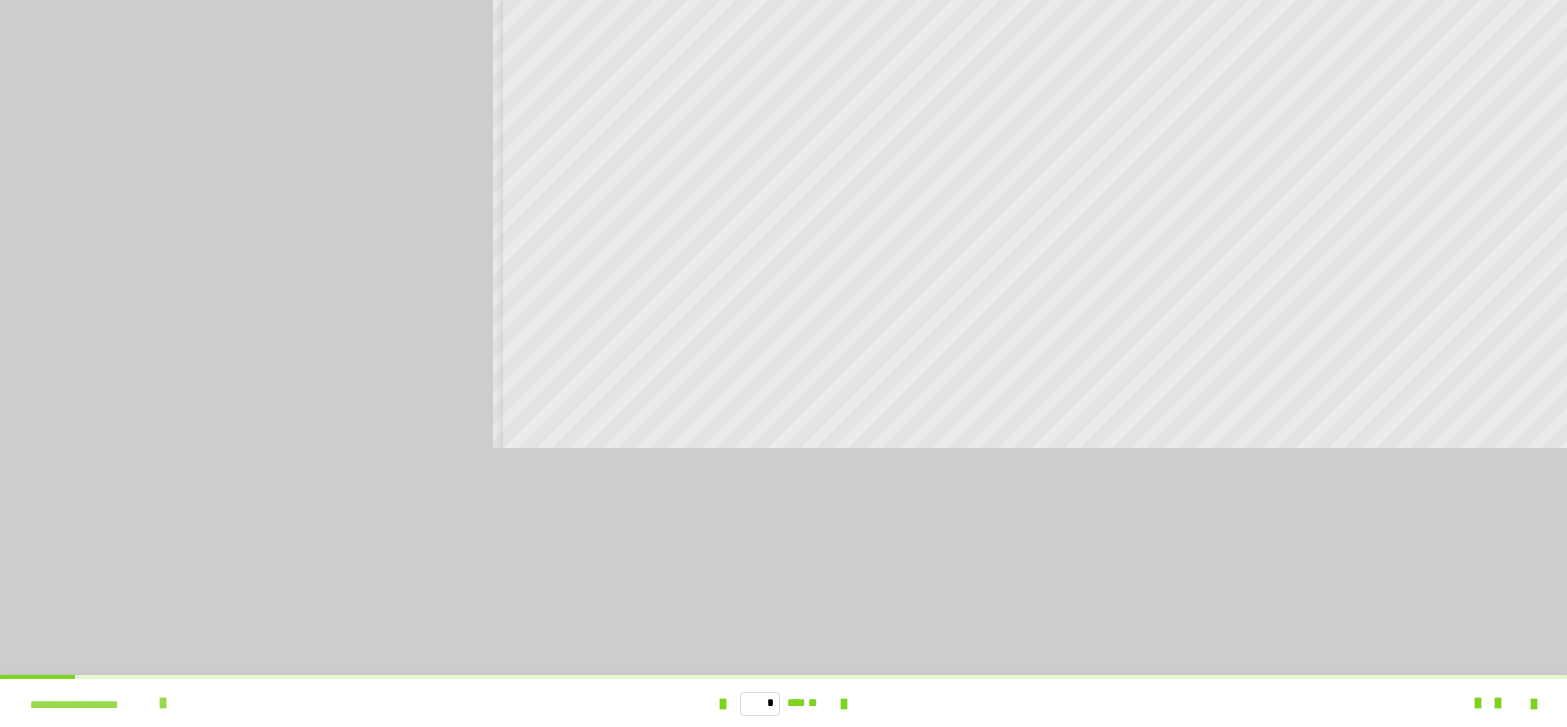 scroll, scrollTop: 3943, scrollLeft: 0, axis: vertical 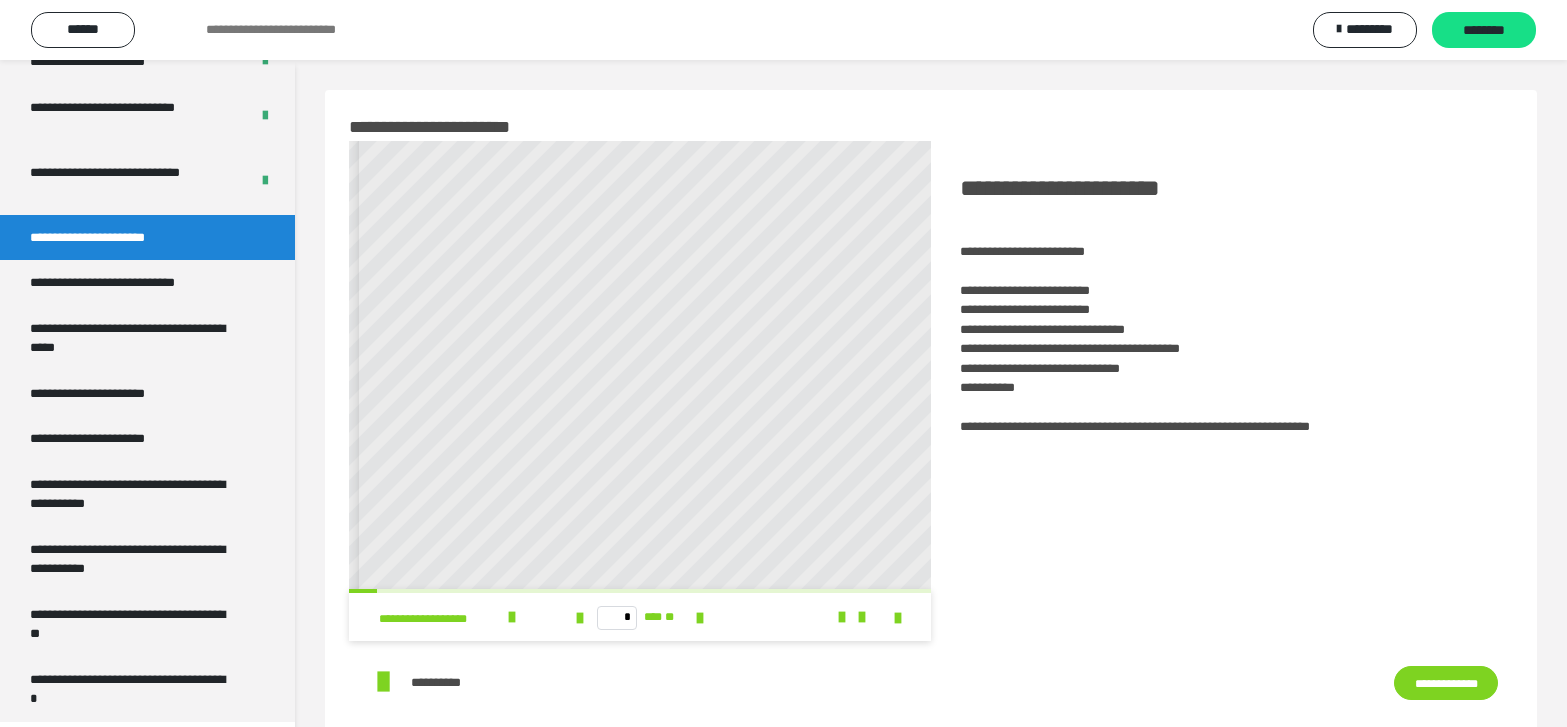 click on "**********" at bounding box center (1446, 683) 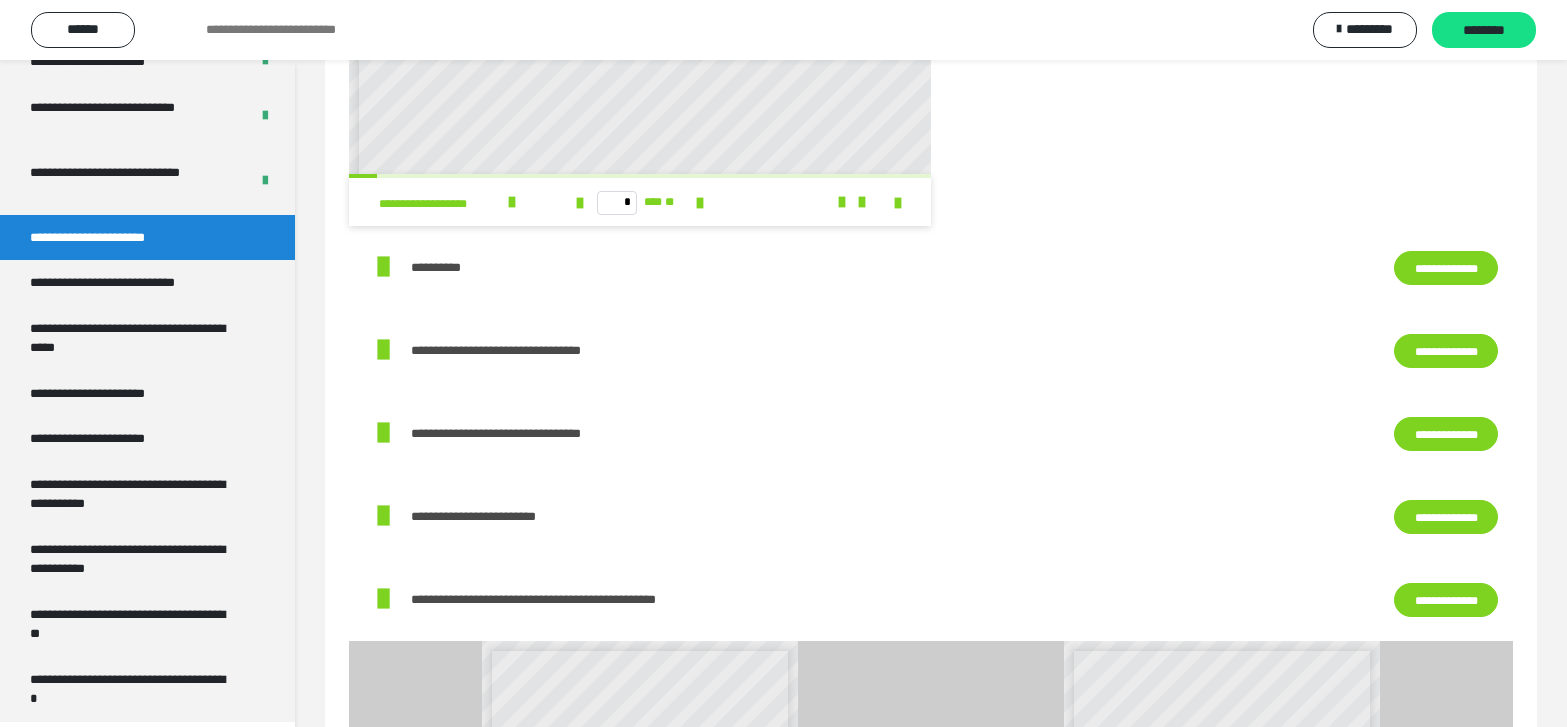 scroll, scrollTop: 600, scrollLeft: 0, axis: vertical 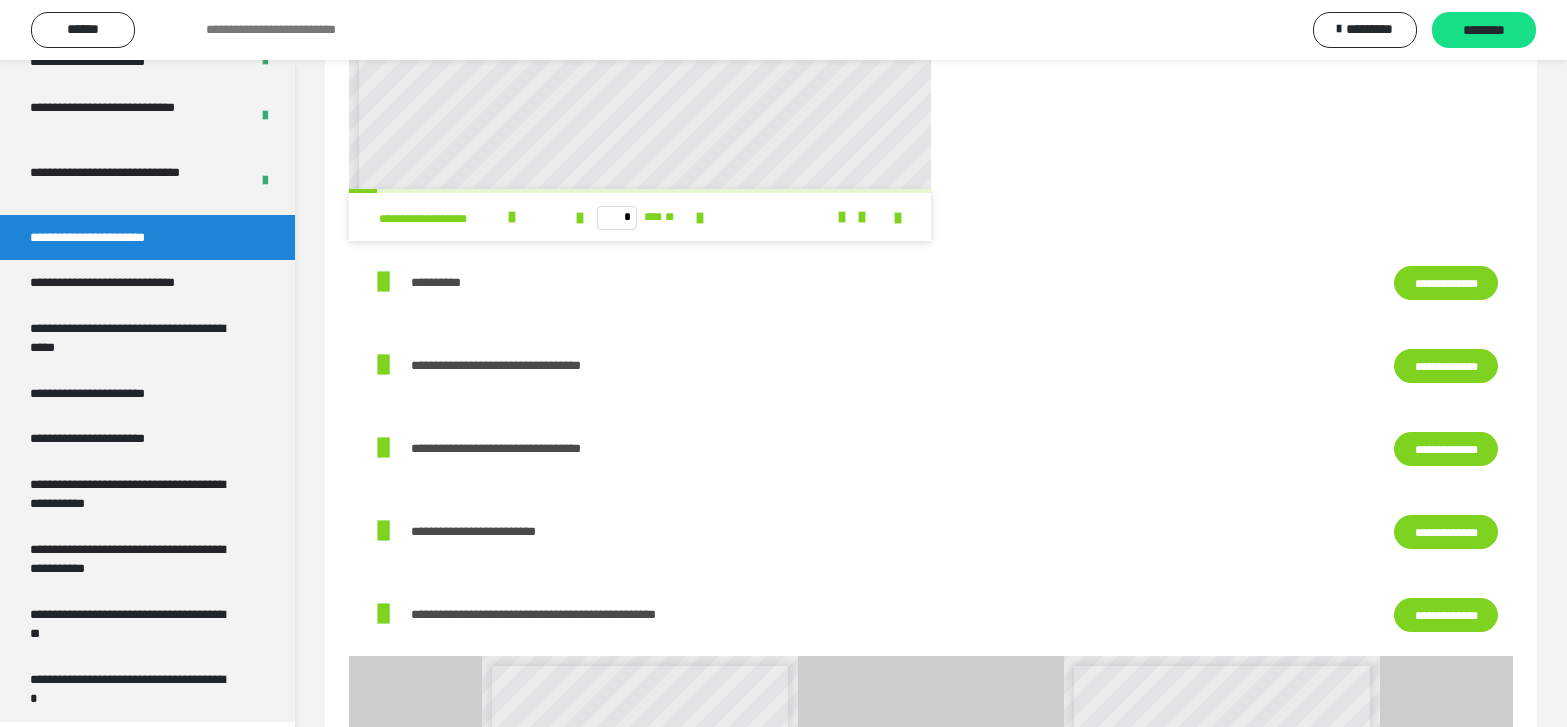 click on "**********" at bounding box center (1446, 366) 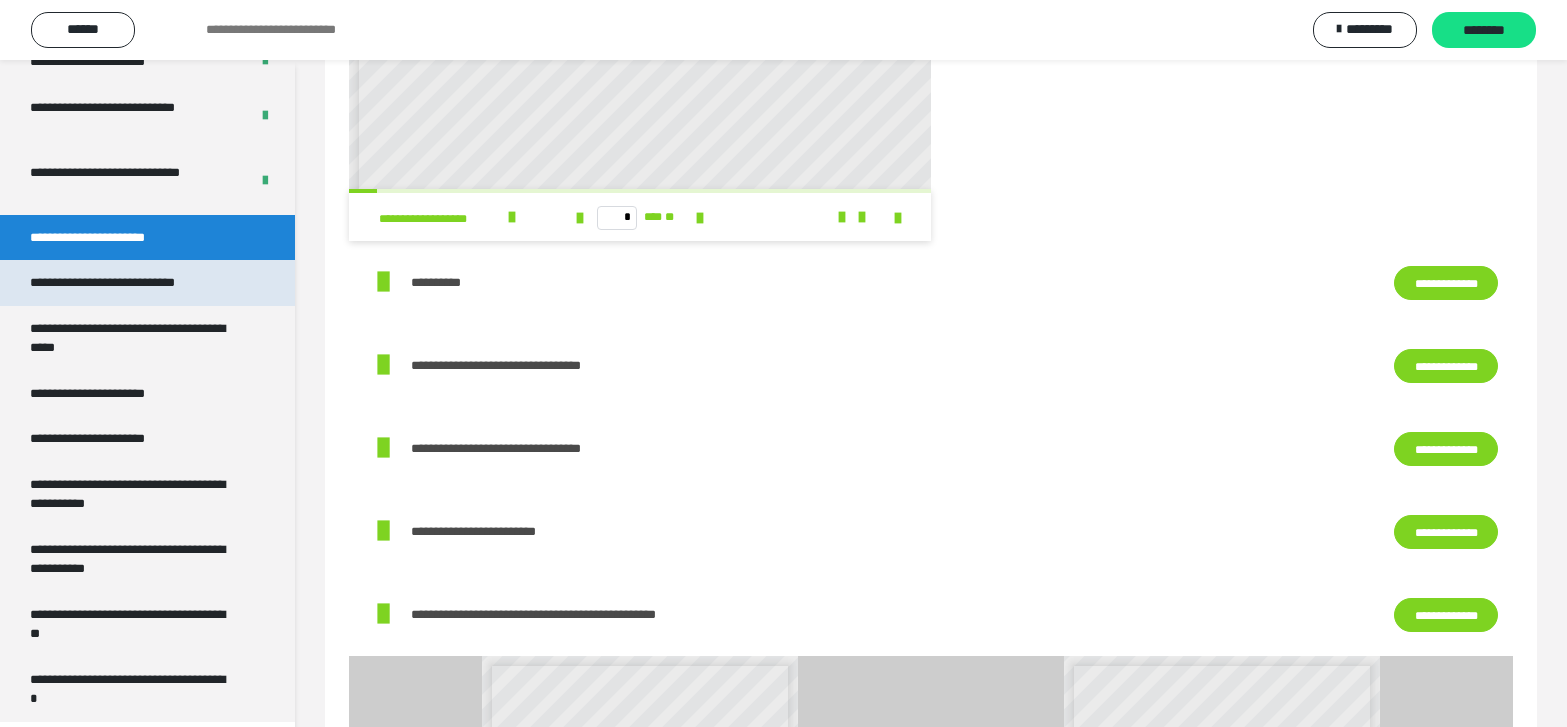 click on "**********" at bounding box center (129, 283) 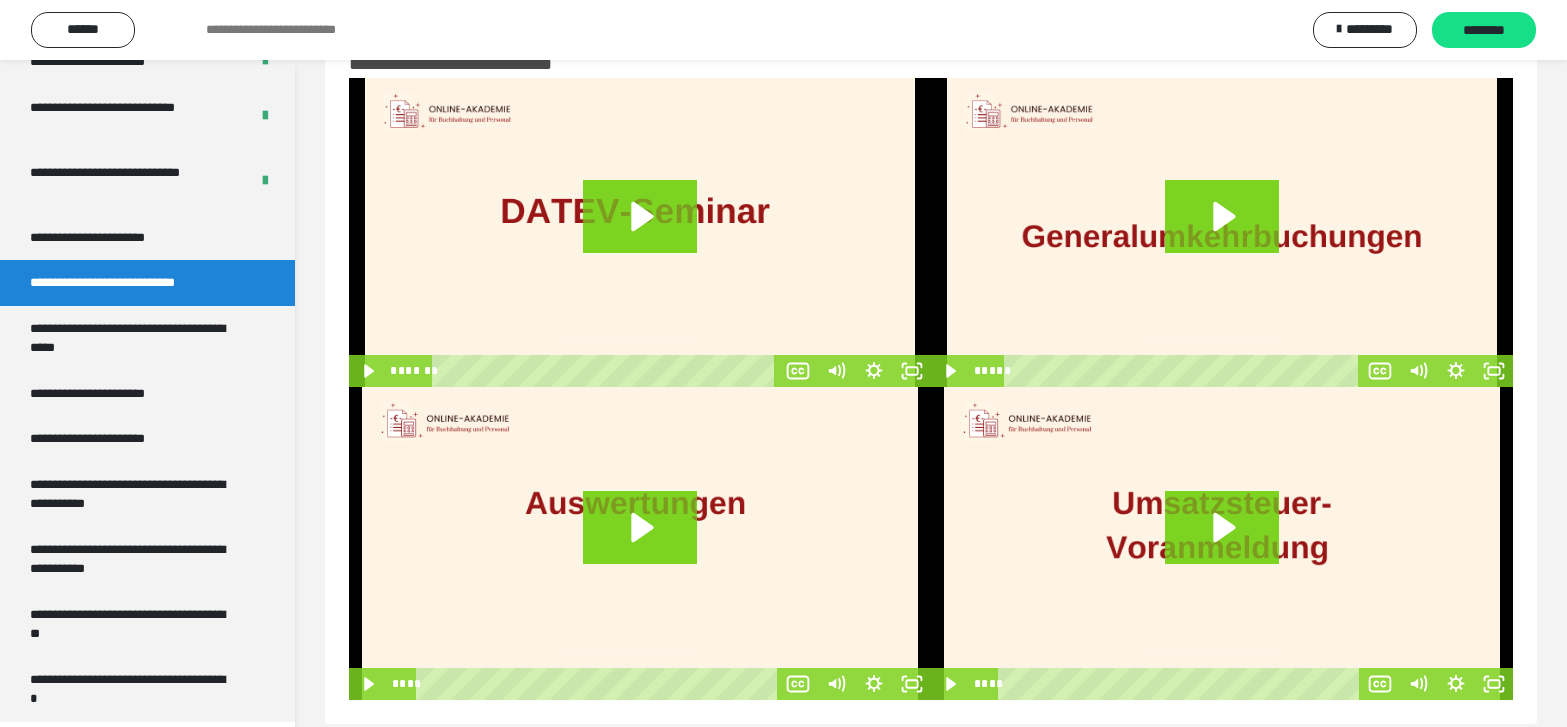 scroll, scrollTop: 90, scrollLeft: 0, axis: vertical 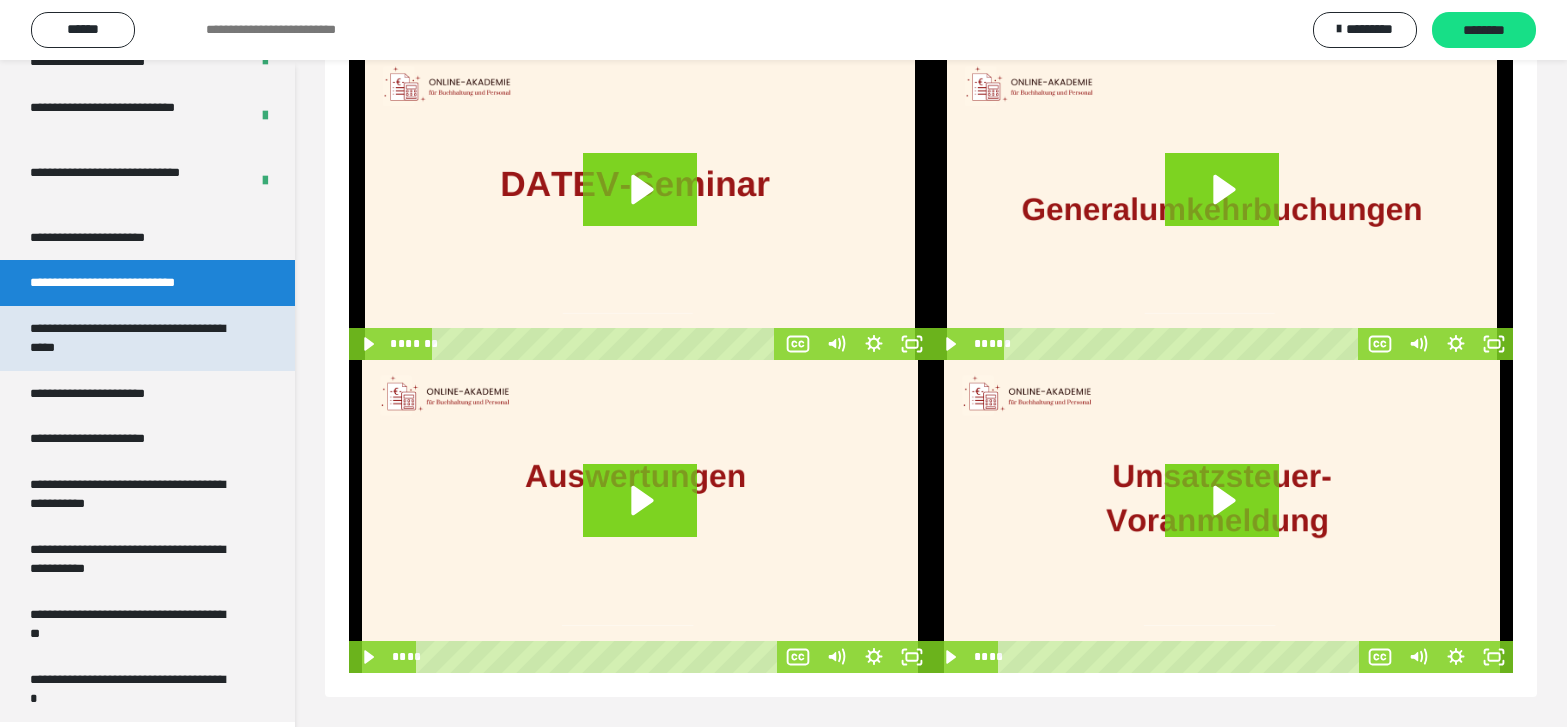 click on "**********" at bounding box center (132, 338) 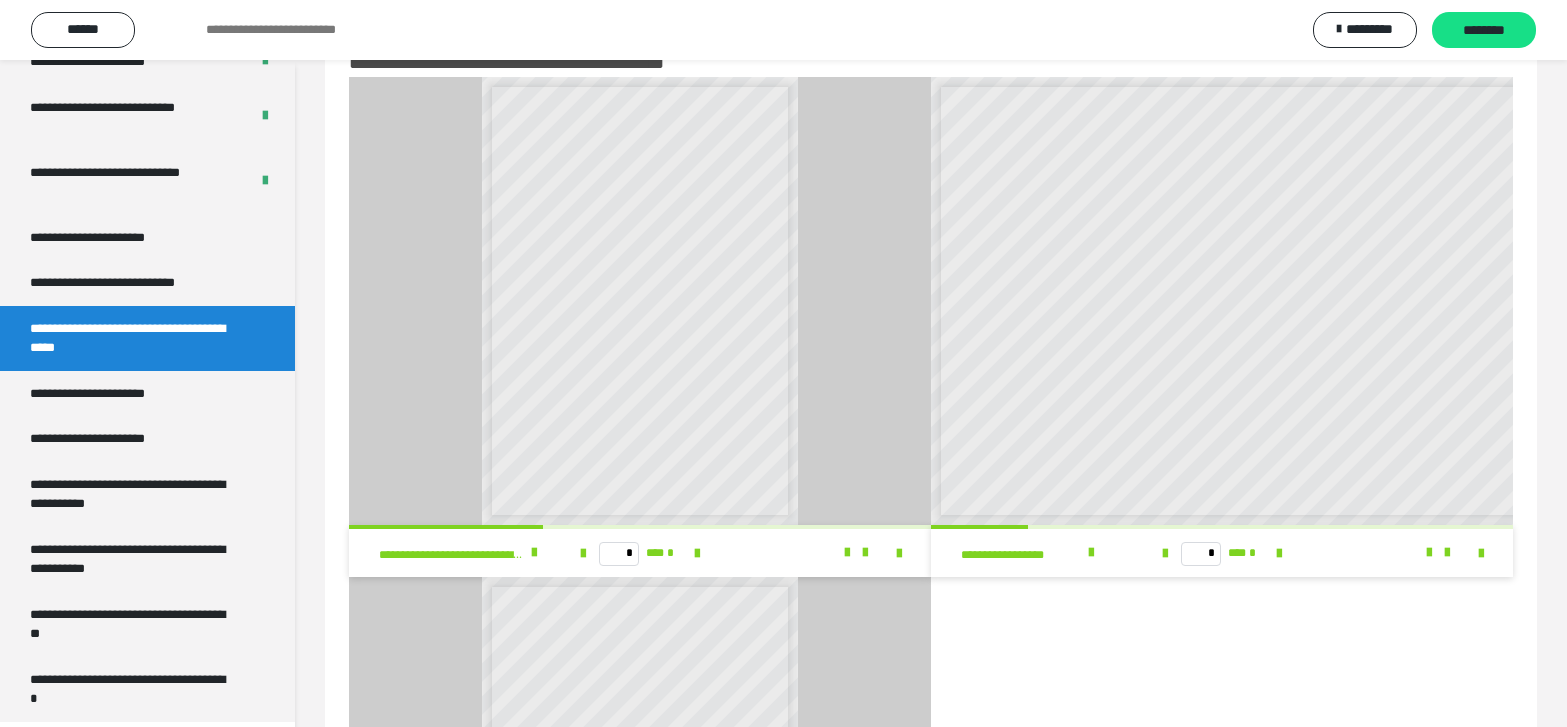 scroll, scrollTop: 0, scrollLeft: 0, axis: both 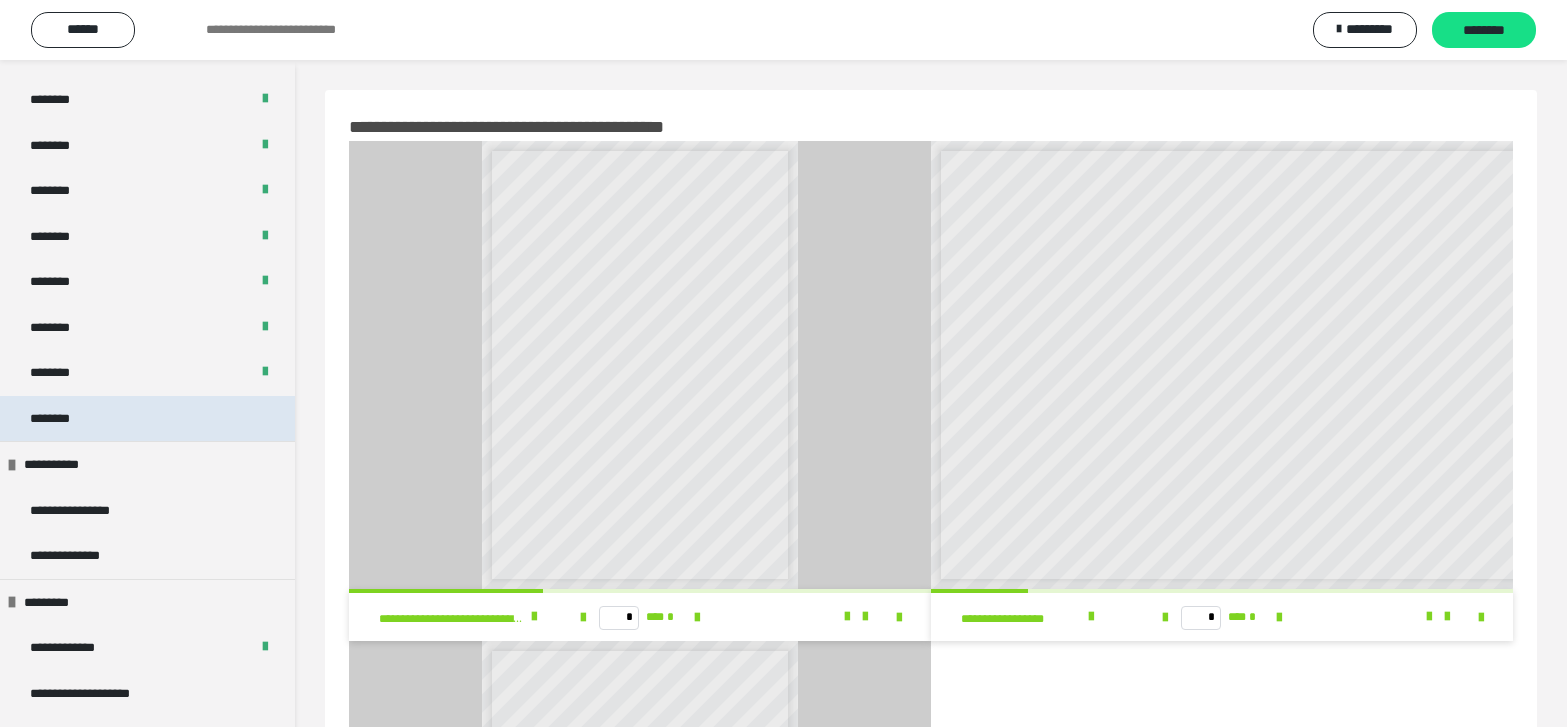click on "********" at bounding box center [61, 419] 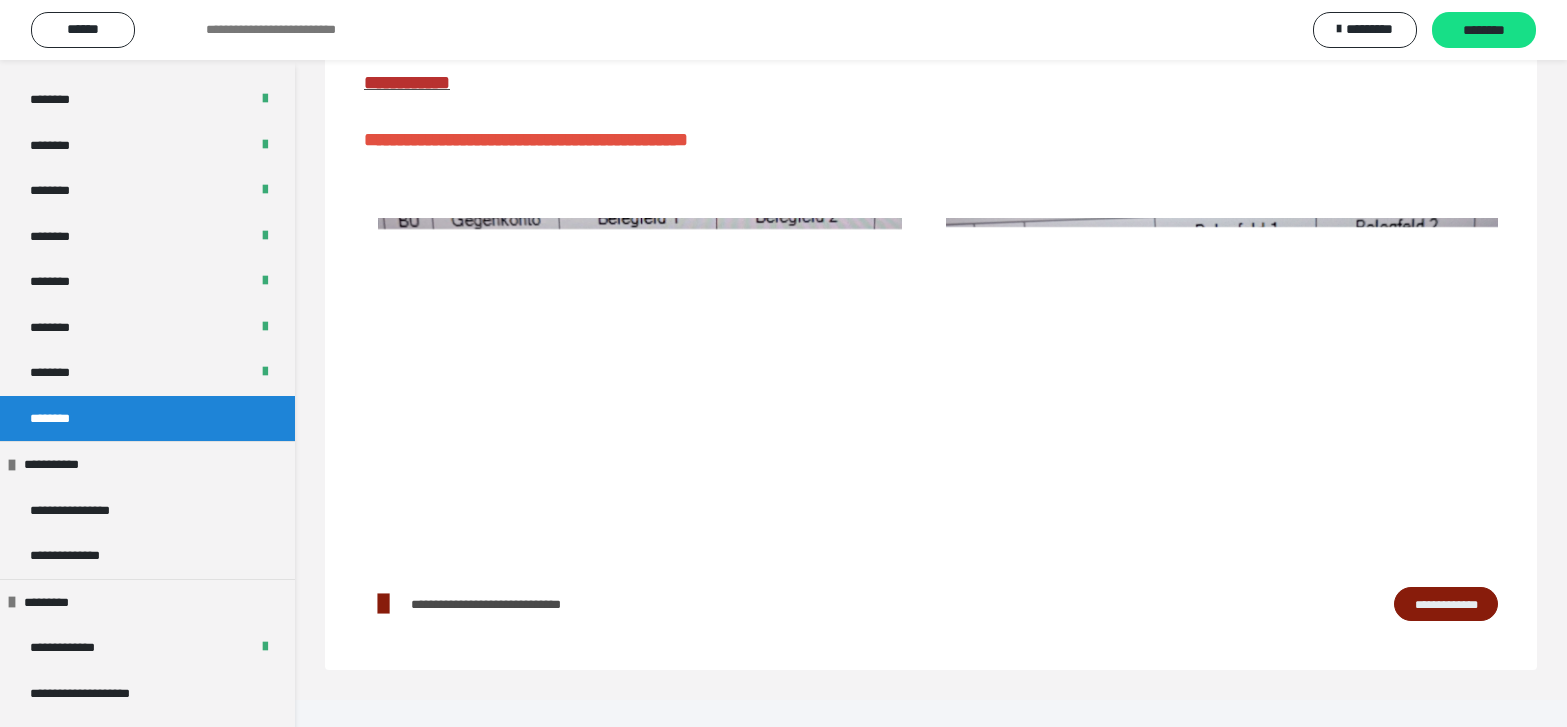 scroll, scrollTop: 327, scrollLeft: 0, axis: vertical 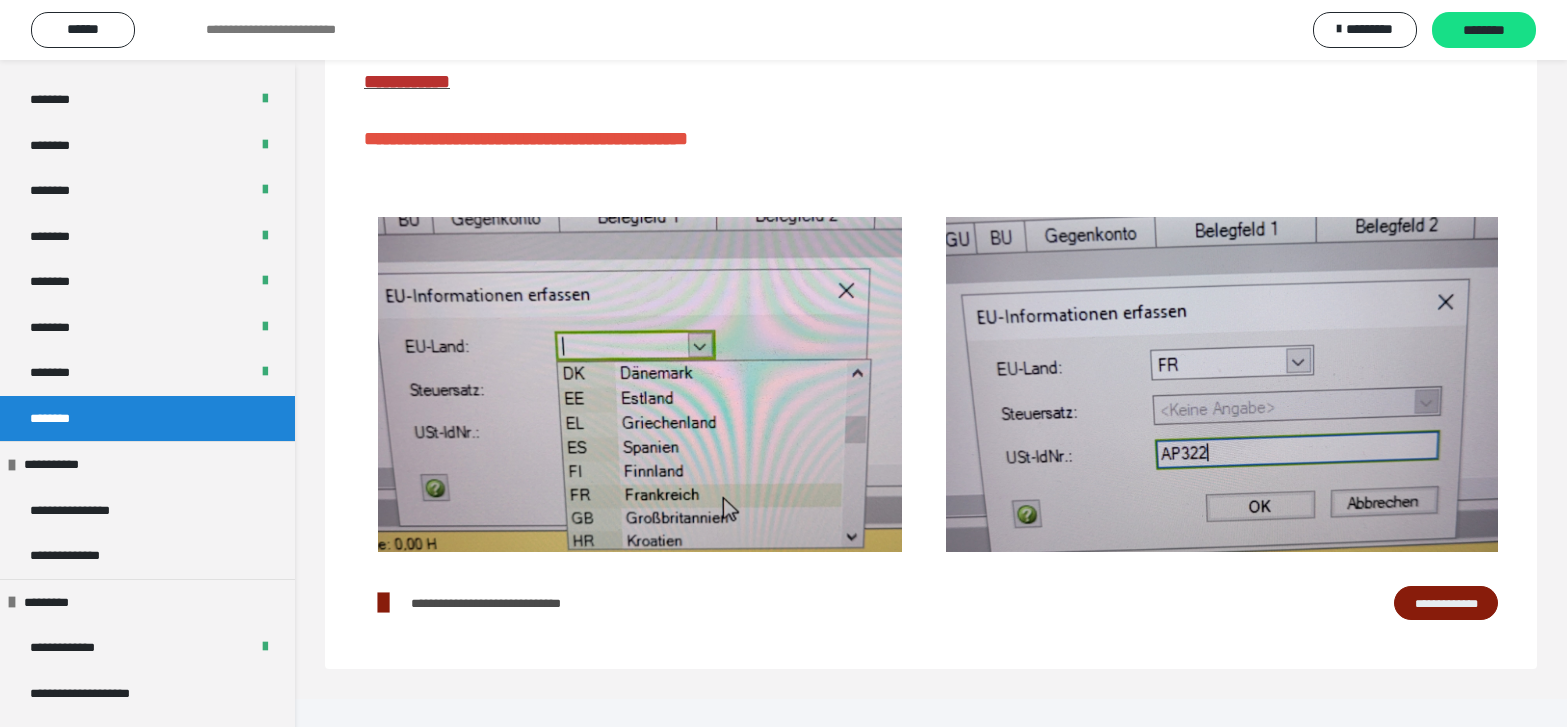 click on "**********" at bounding box center [1446, 603] 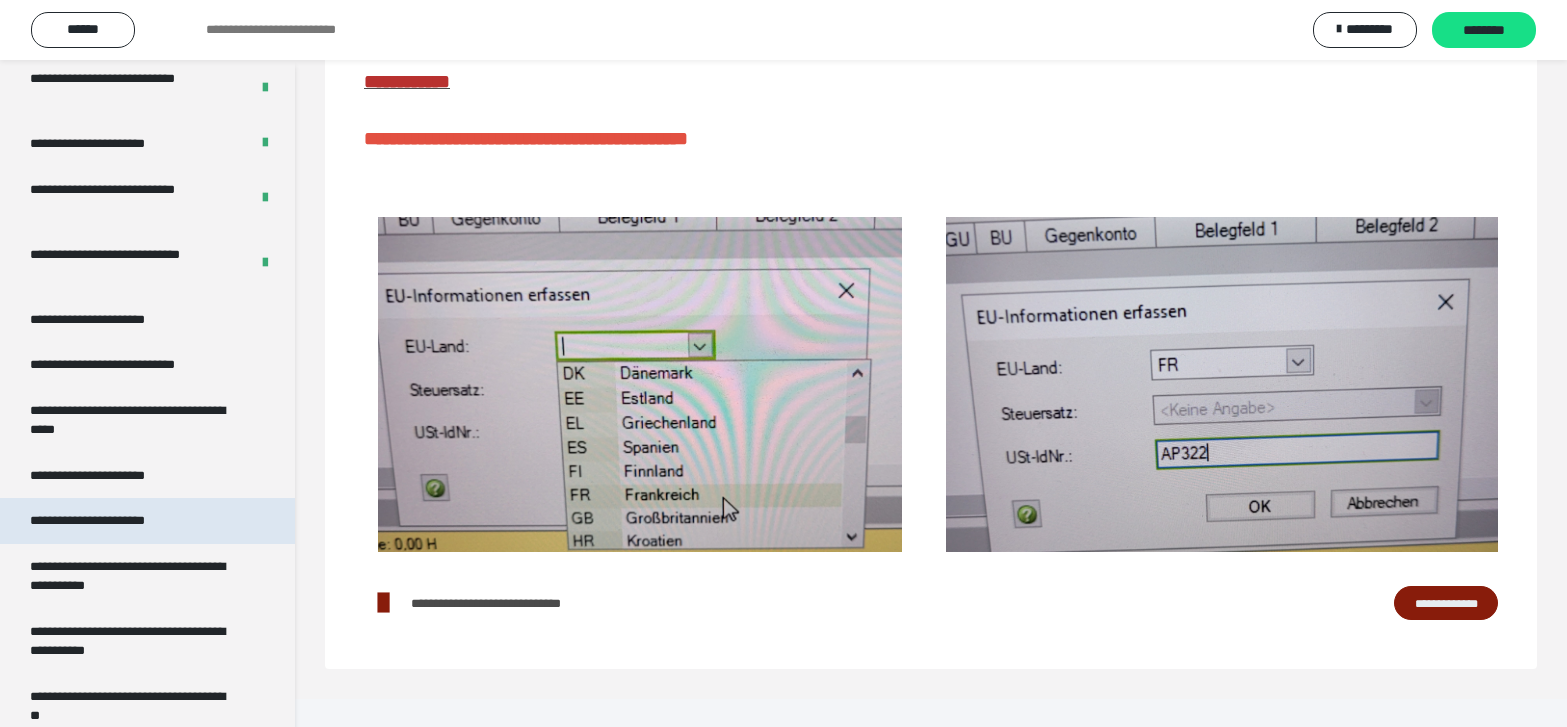 scroll, scrollTop: 3943, scrollLeft: 0, axis: vertical 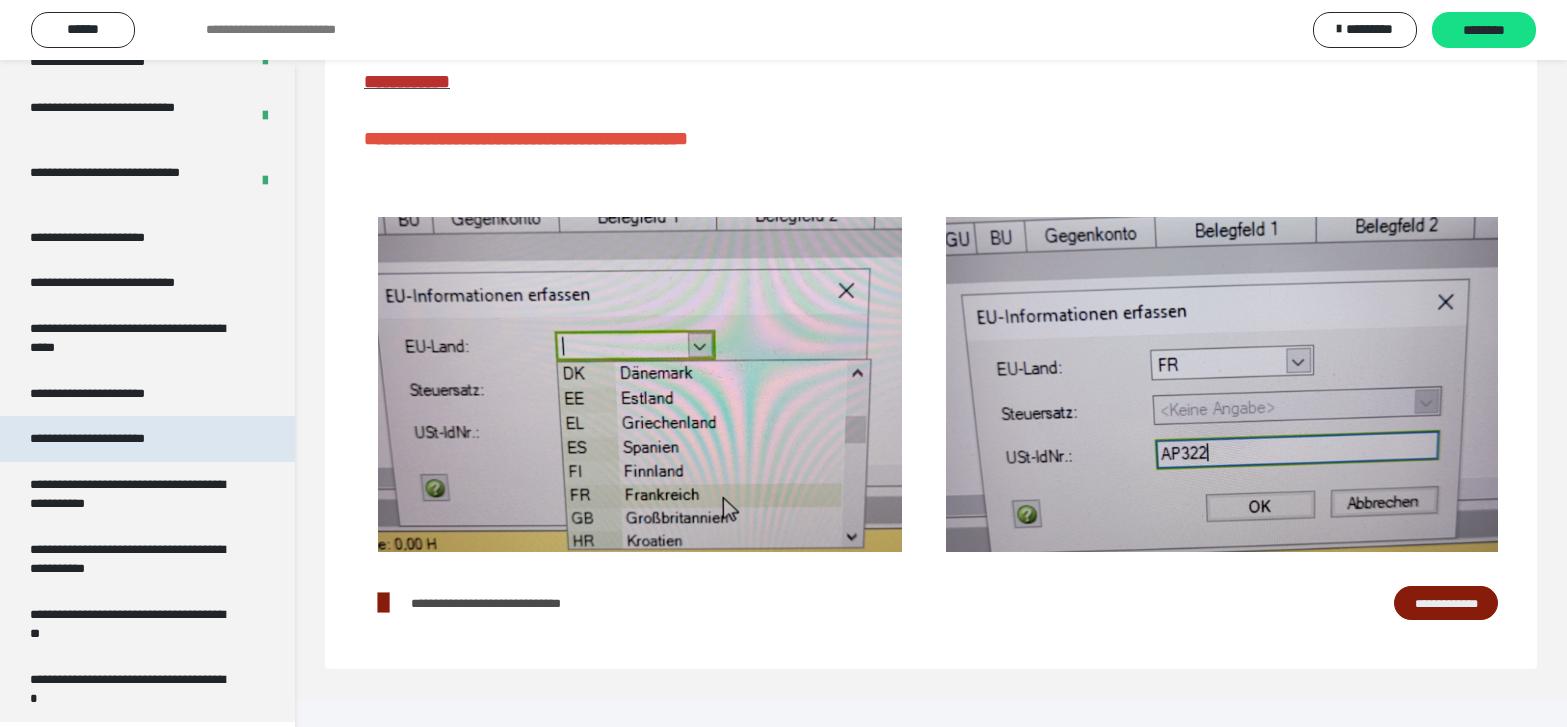 click on "**********" at bounding box center (111, 439) 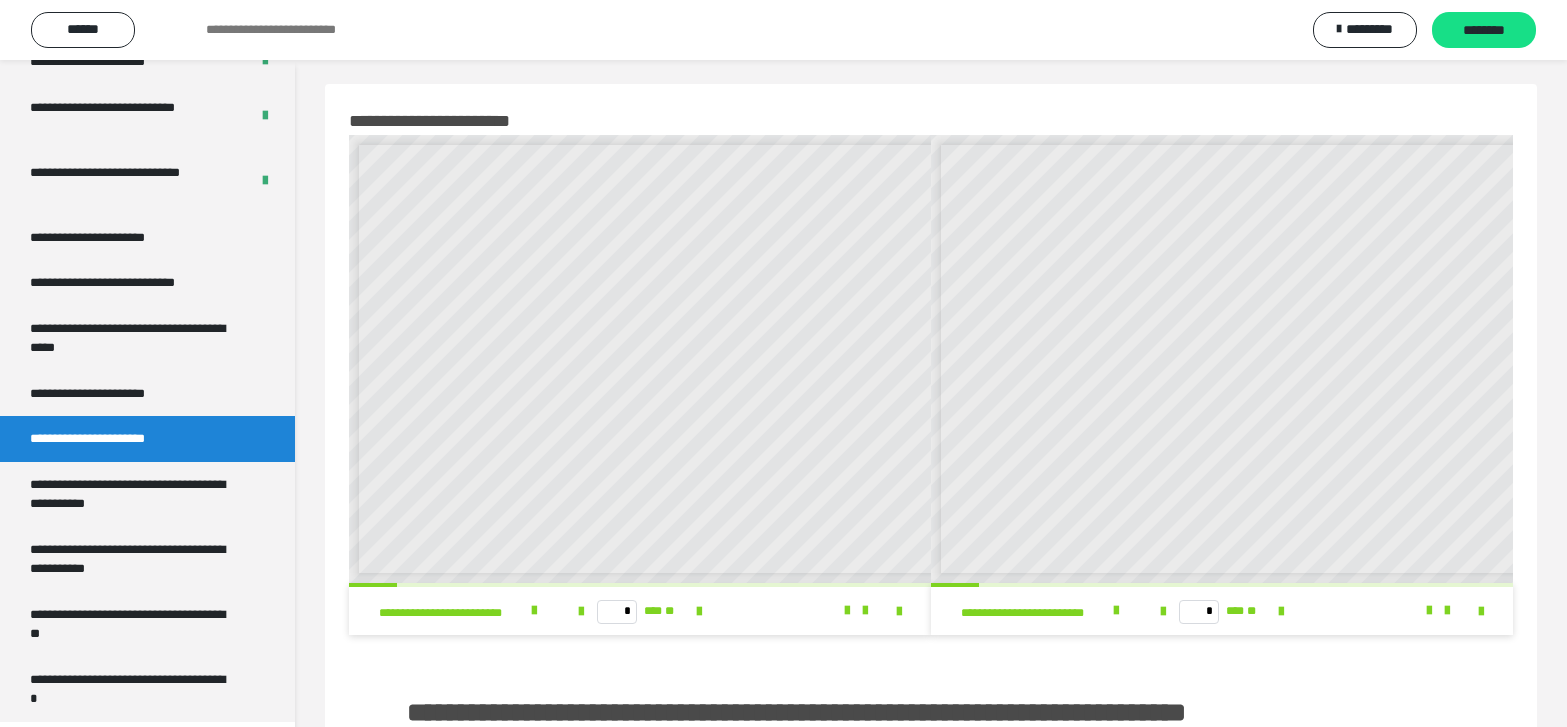 scroll, scrollTop: 0, scrollLeft: 0, axis: both 